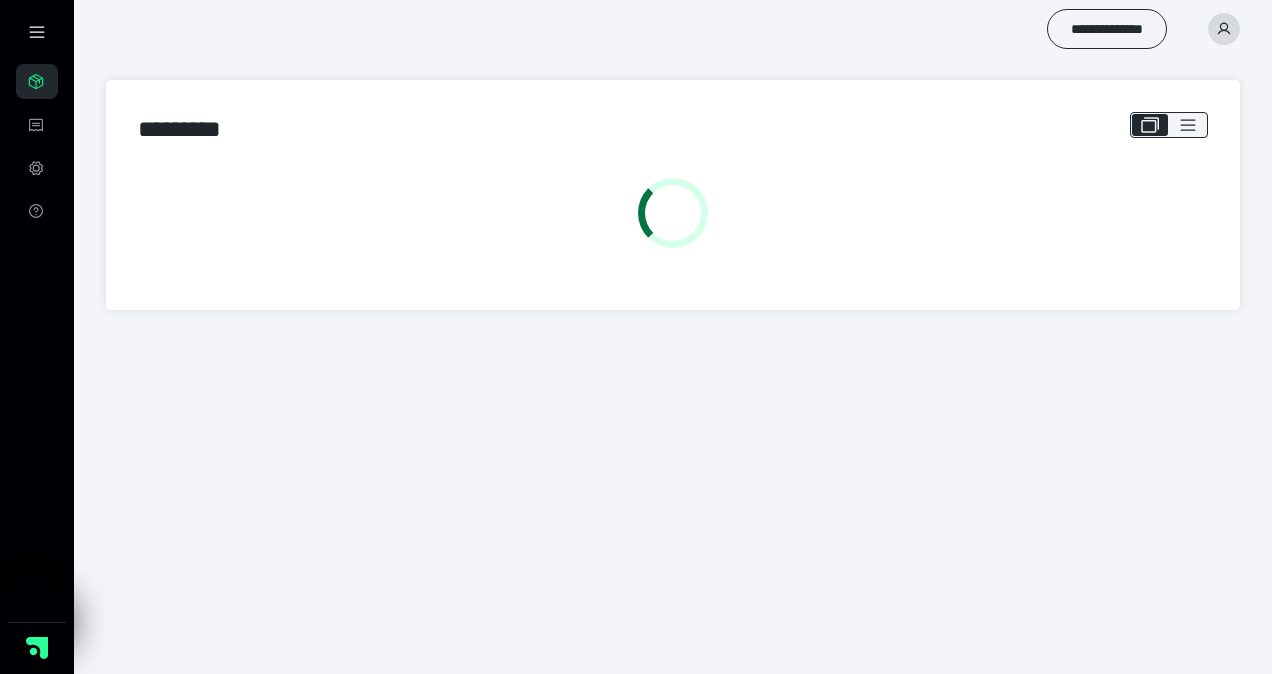 scroll, scrollTop: 0, scrollLeft: 0, axis: both 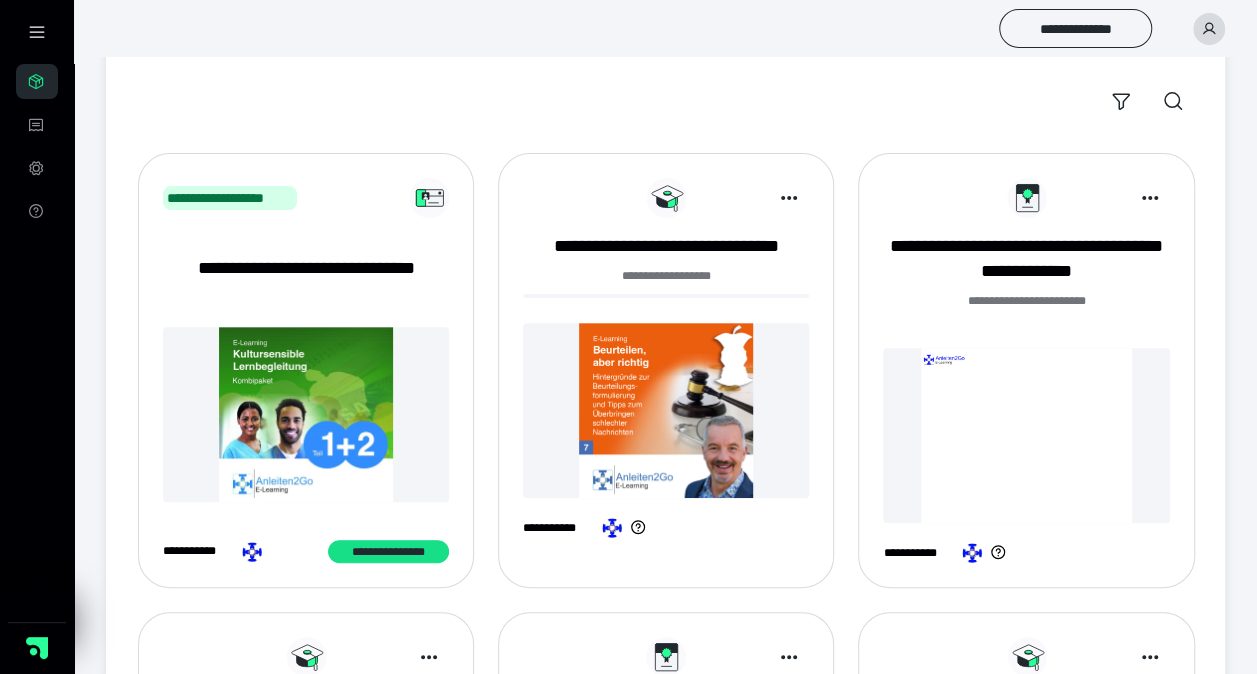 click at bounding box center [666, 410] 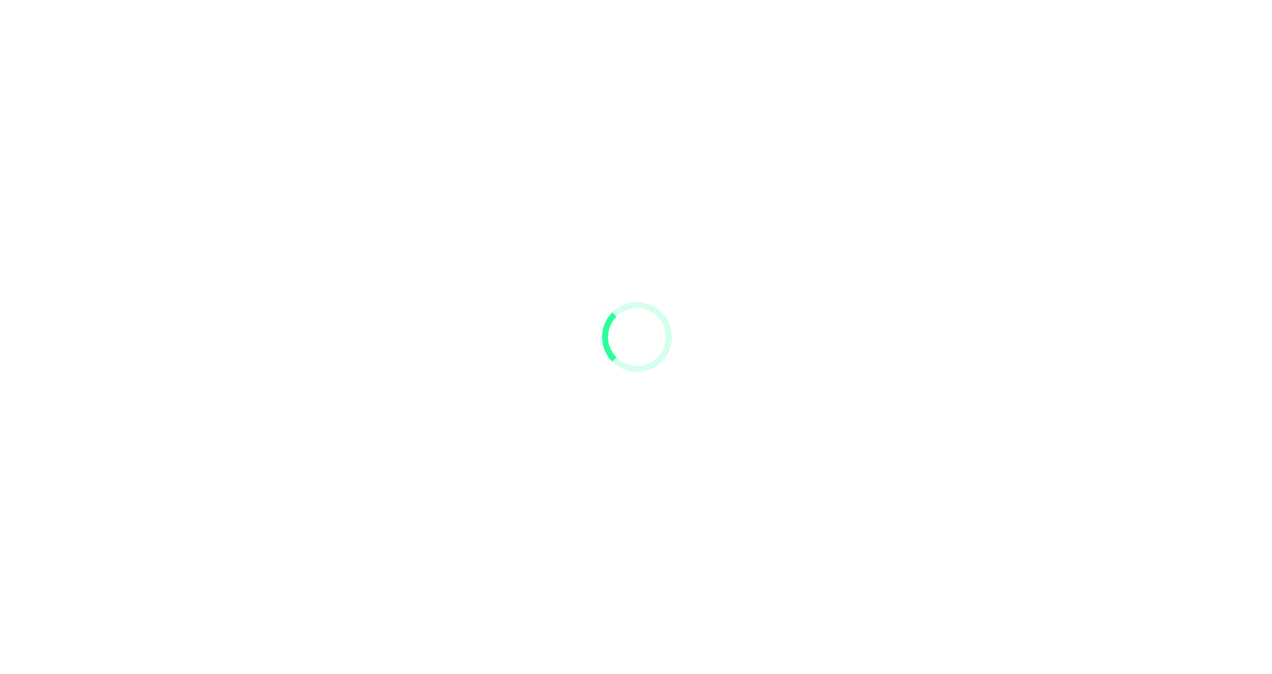 scroll, scrollTop: 0, scrollLeft: 0, axis: both 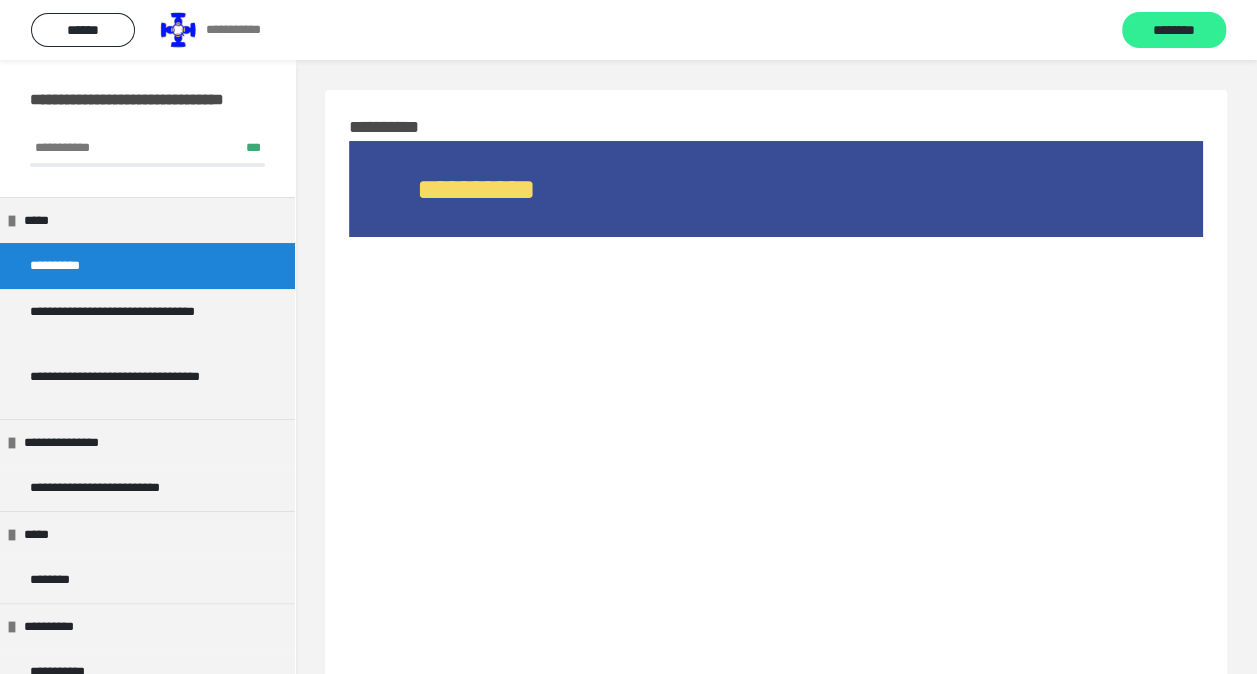 click on "********" at bounding box center (1174, 31) 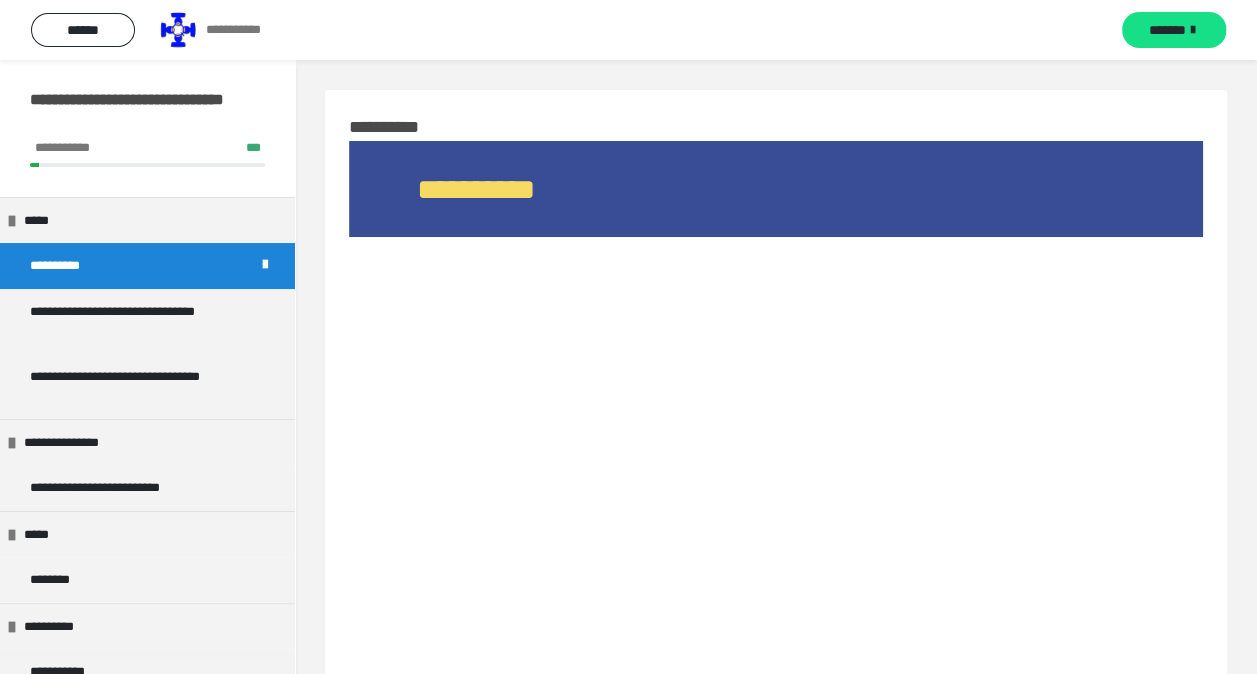 click on "*******" at bounding box center [1167, 30] 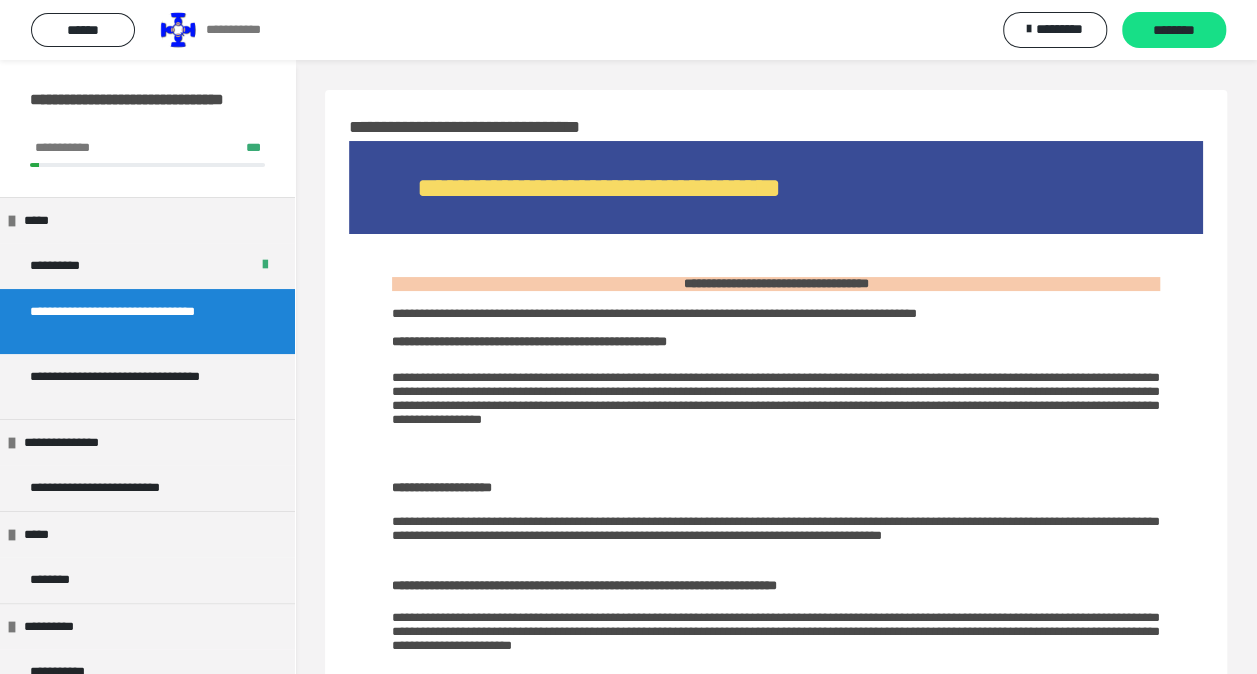 click on "********" at bounding box center (1174, 31) 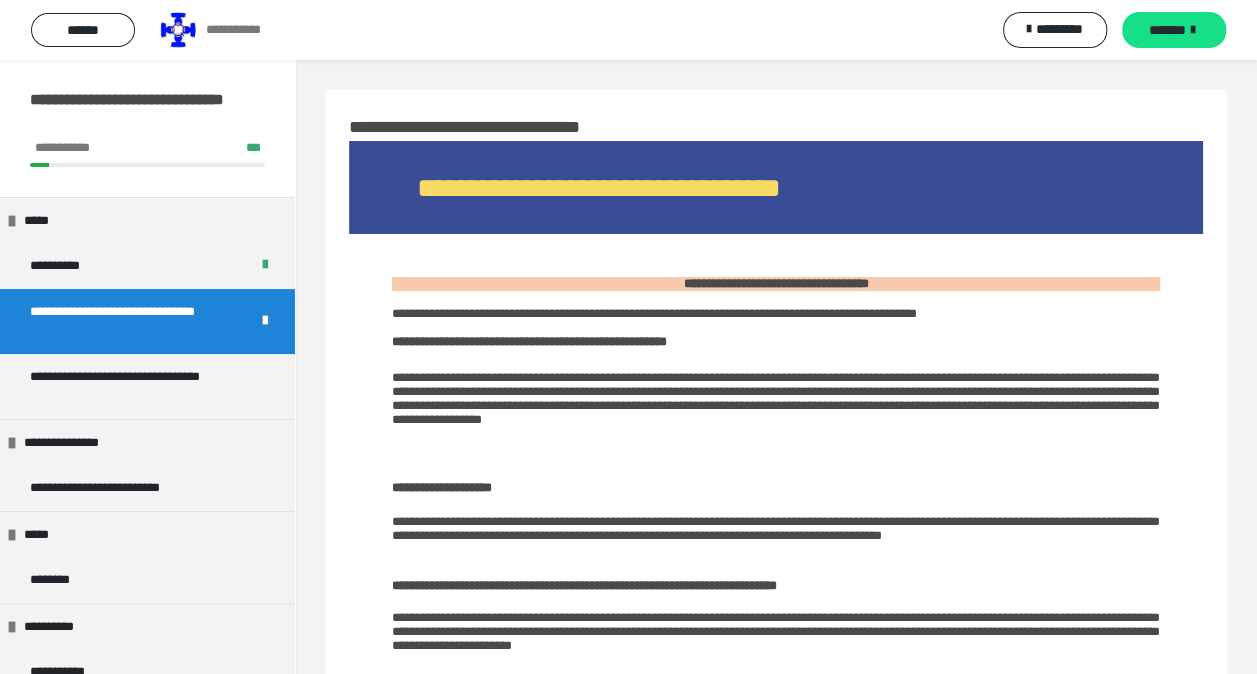click on "*******" at bounding box center [1167, 30] 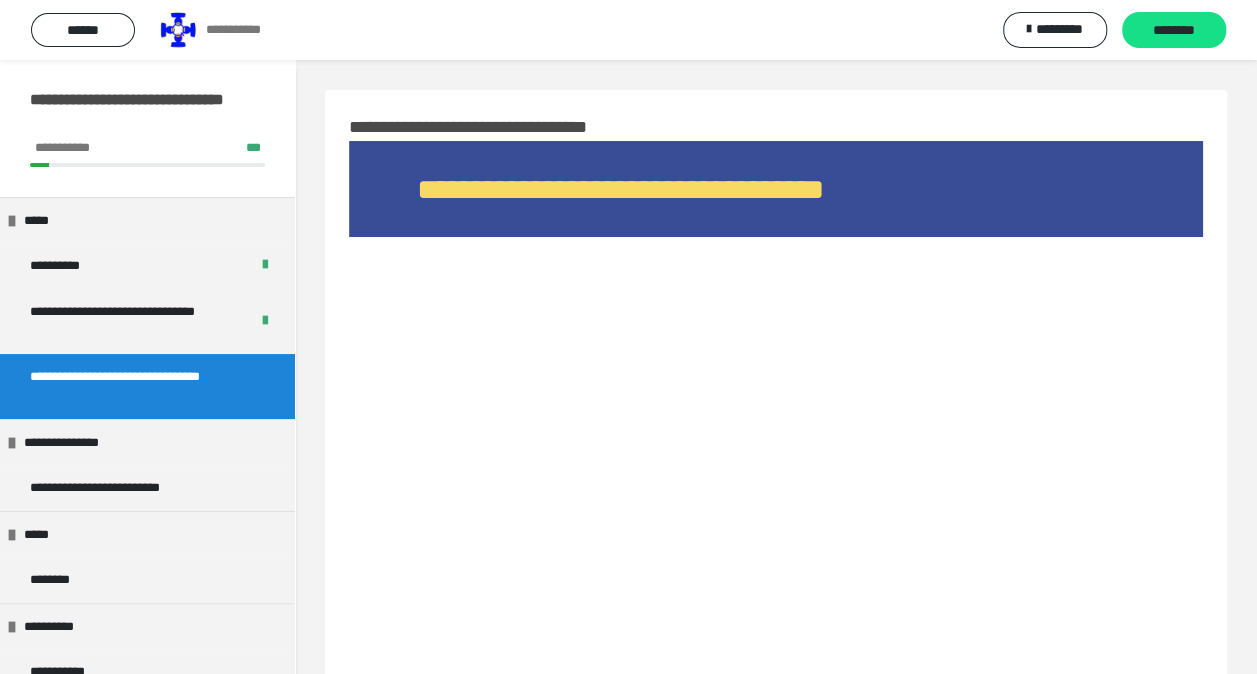 click on "********" at bounding box center [1174, 31] 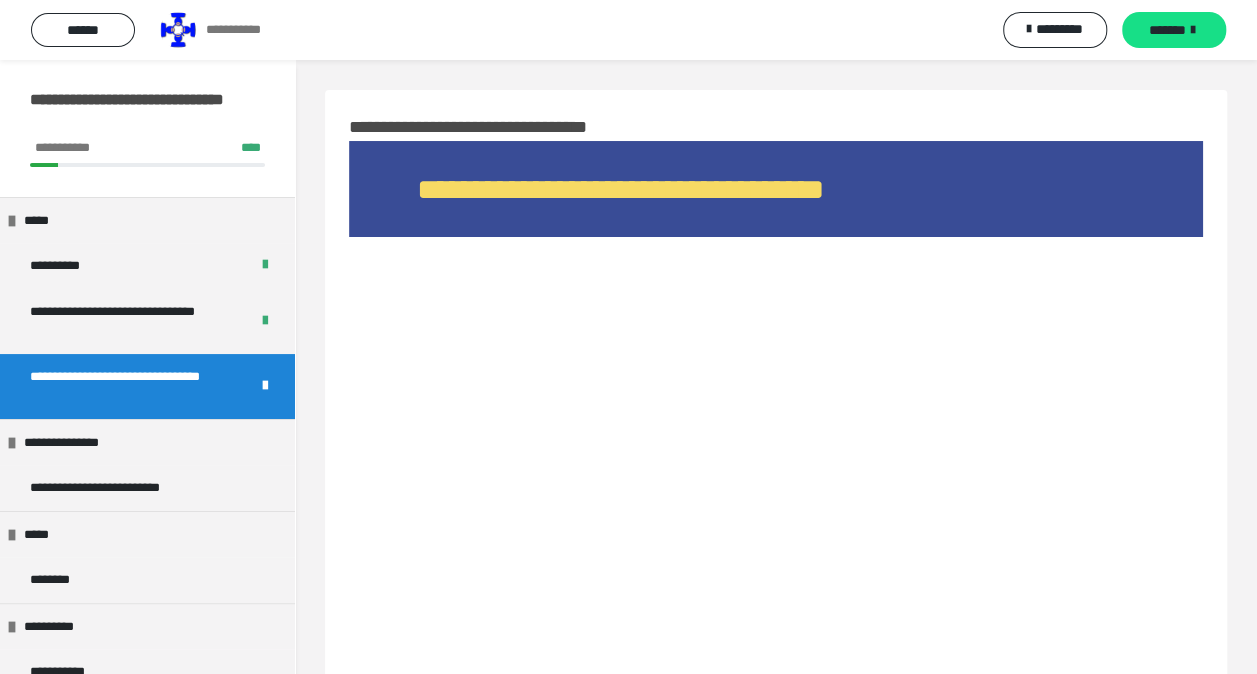 click on "*******" at bounding box center (1167, 30) 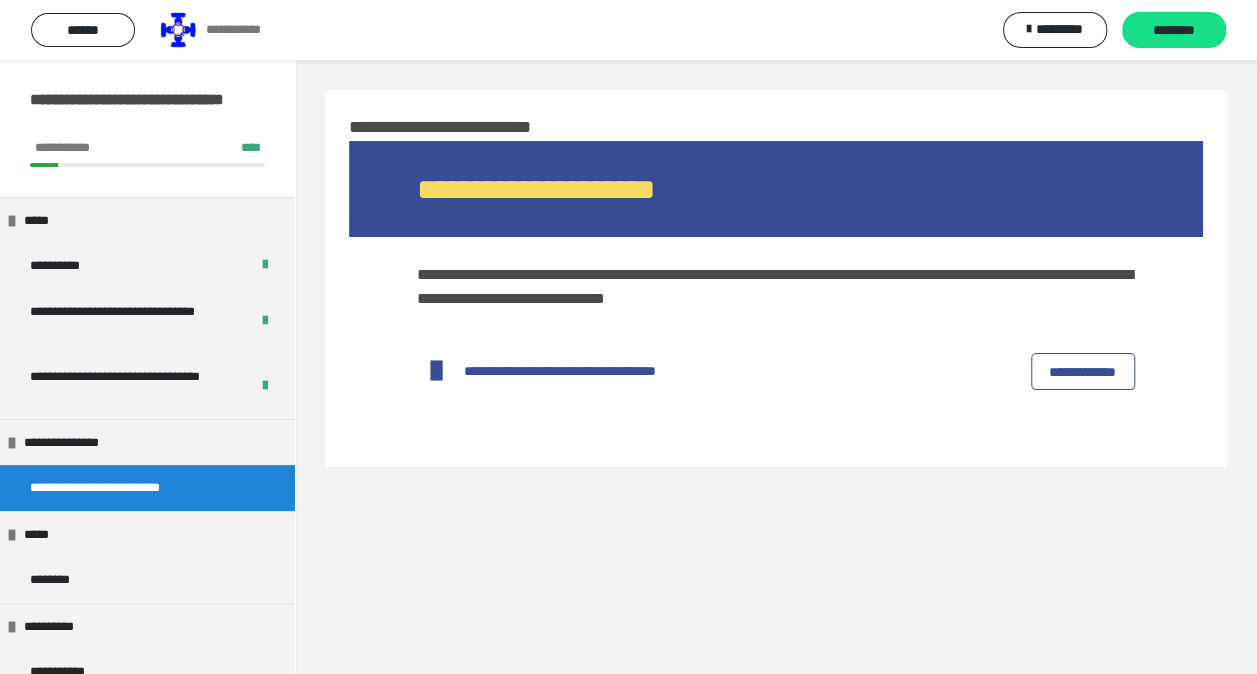 click on "********" at bounding box center (1174, 31) 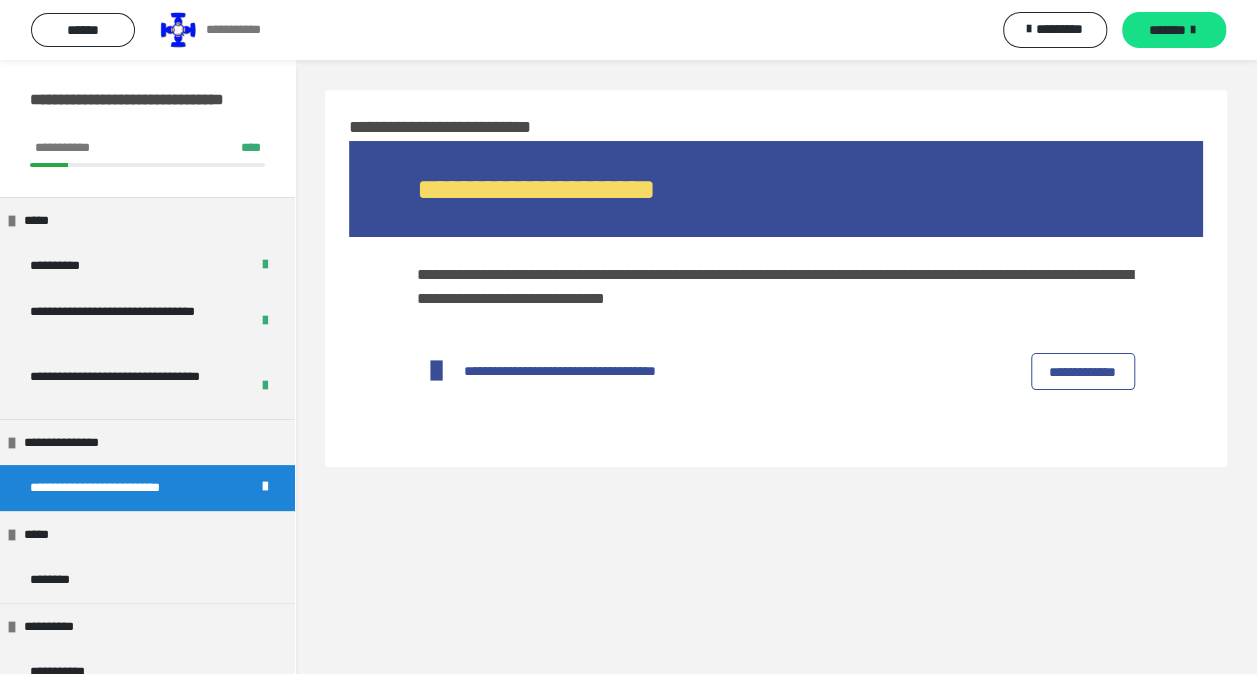 click on "*******" at bounding box center [1167, 30] 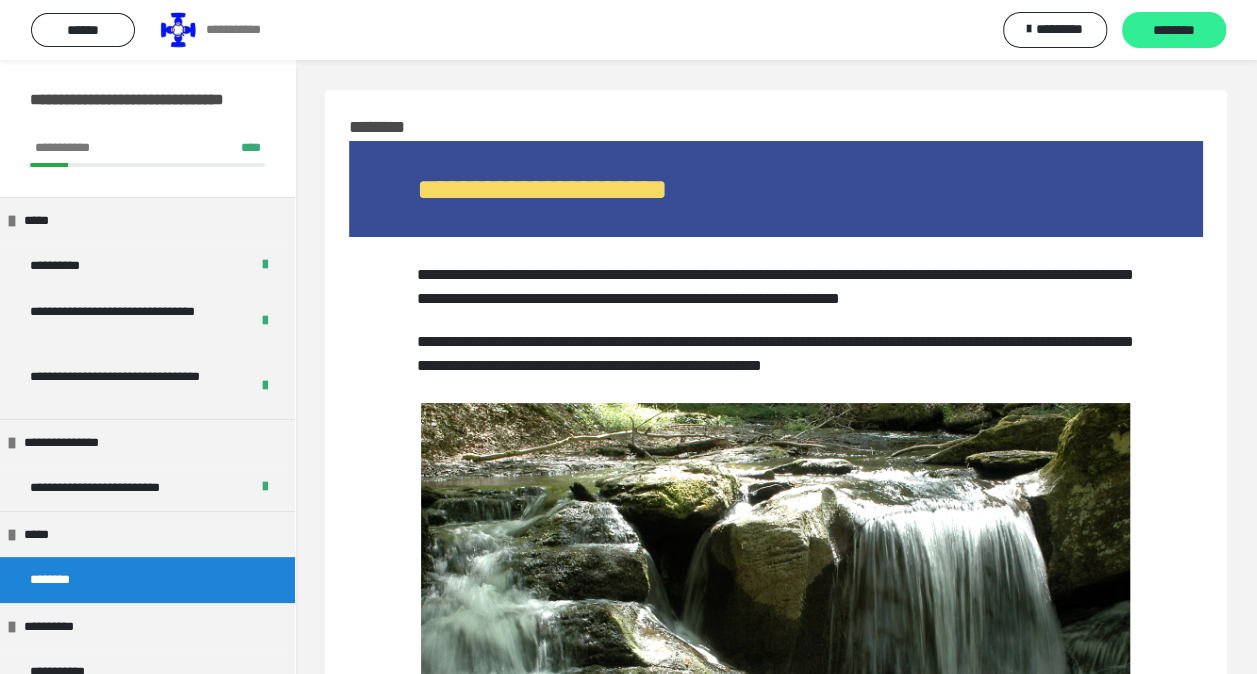 click on "********" at bounding box center (1174, 31) 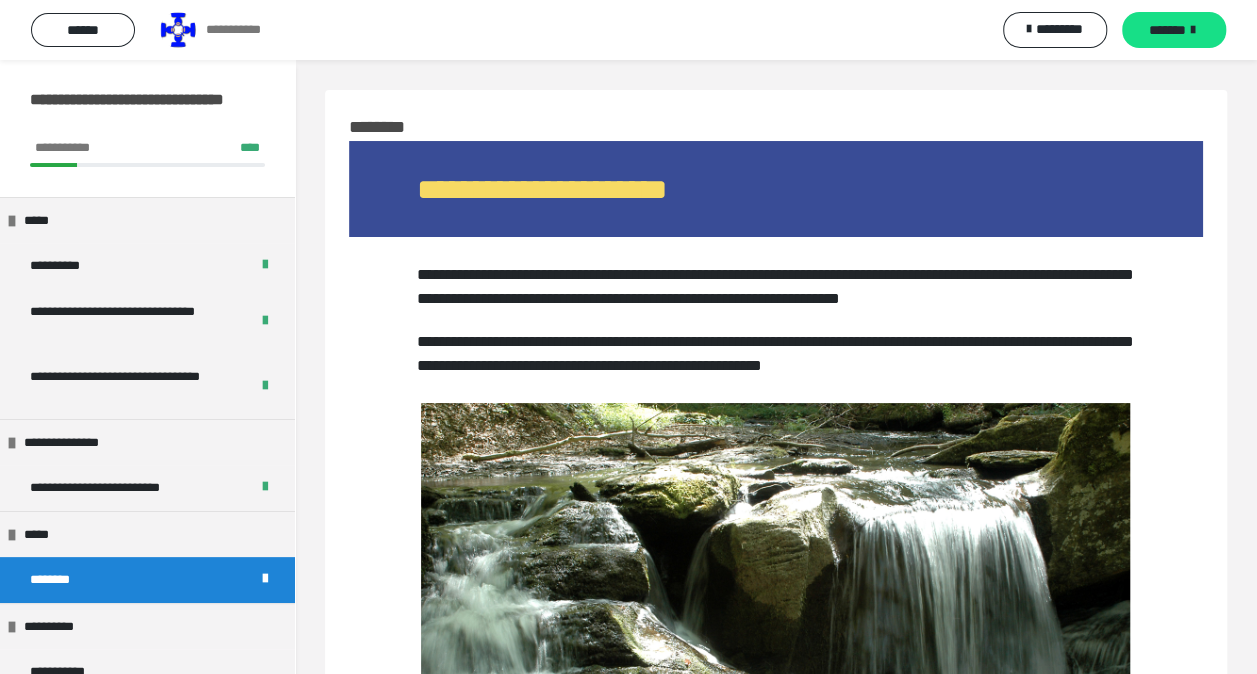 click on "*******" at bounding box center [1167, 30] 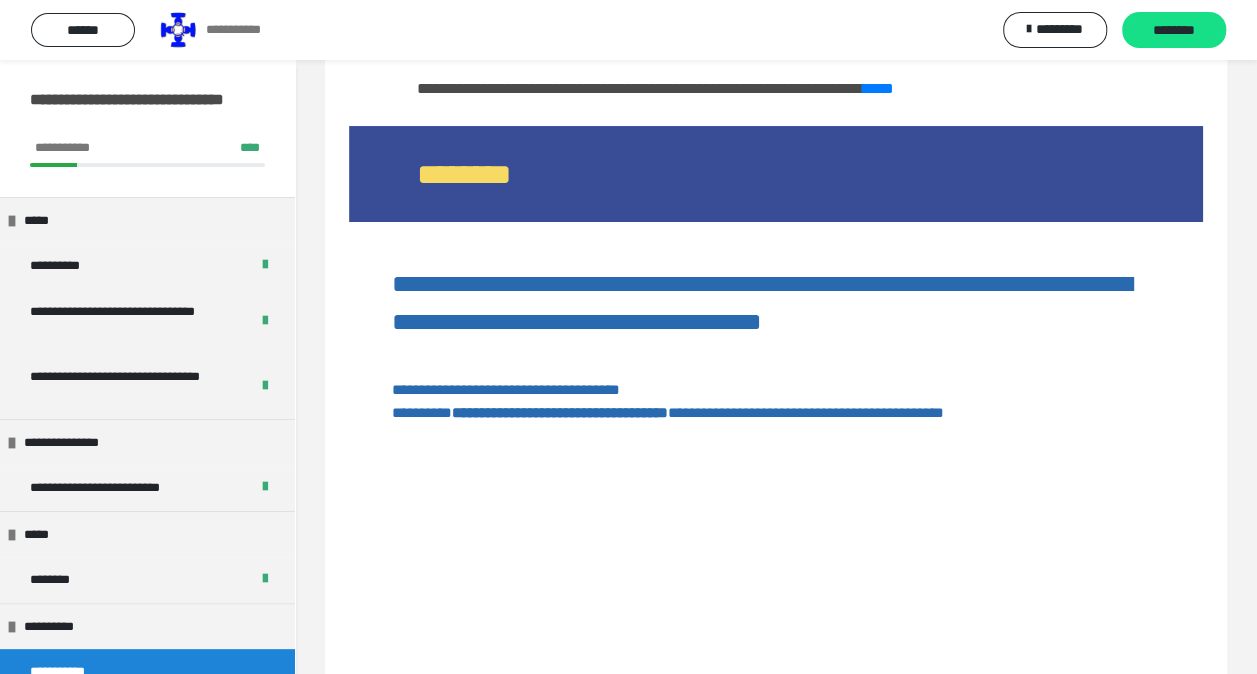 scroll, scrollTop: 91, scrollLeft: 0, axis: vertical 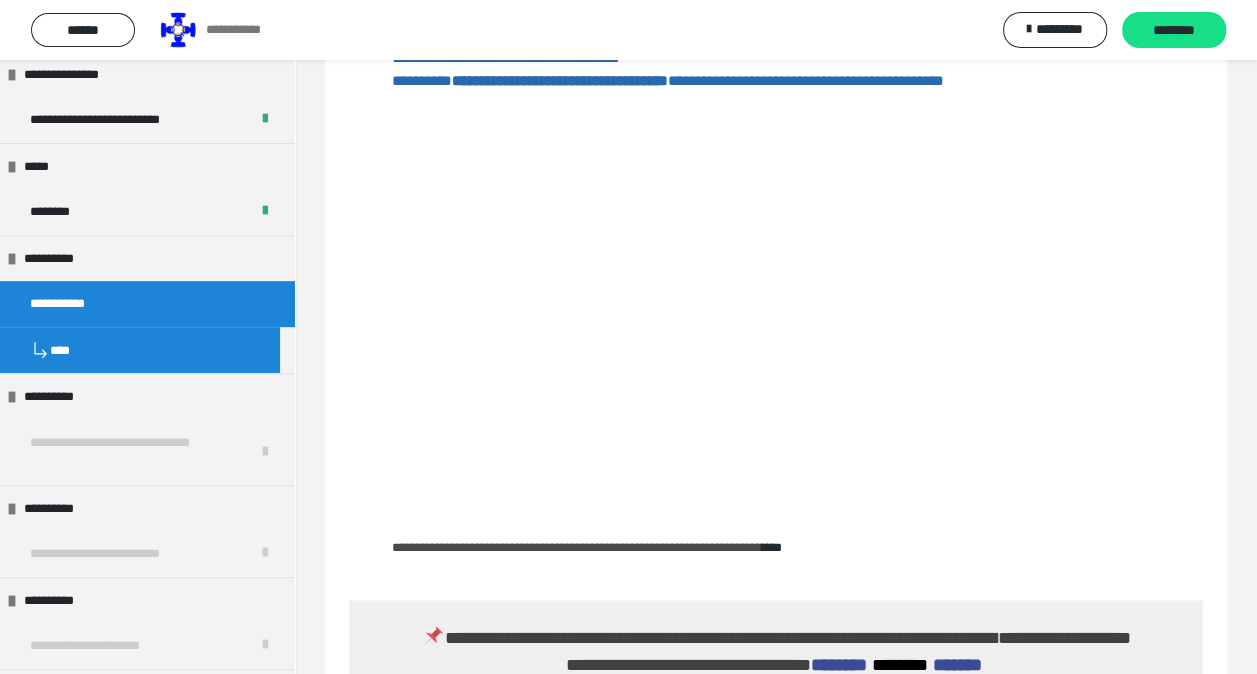 click on "**********" at bounding box center (776, 547) 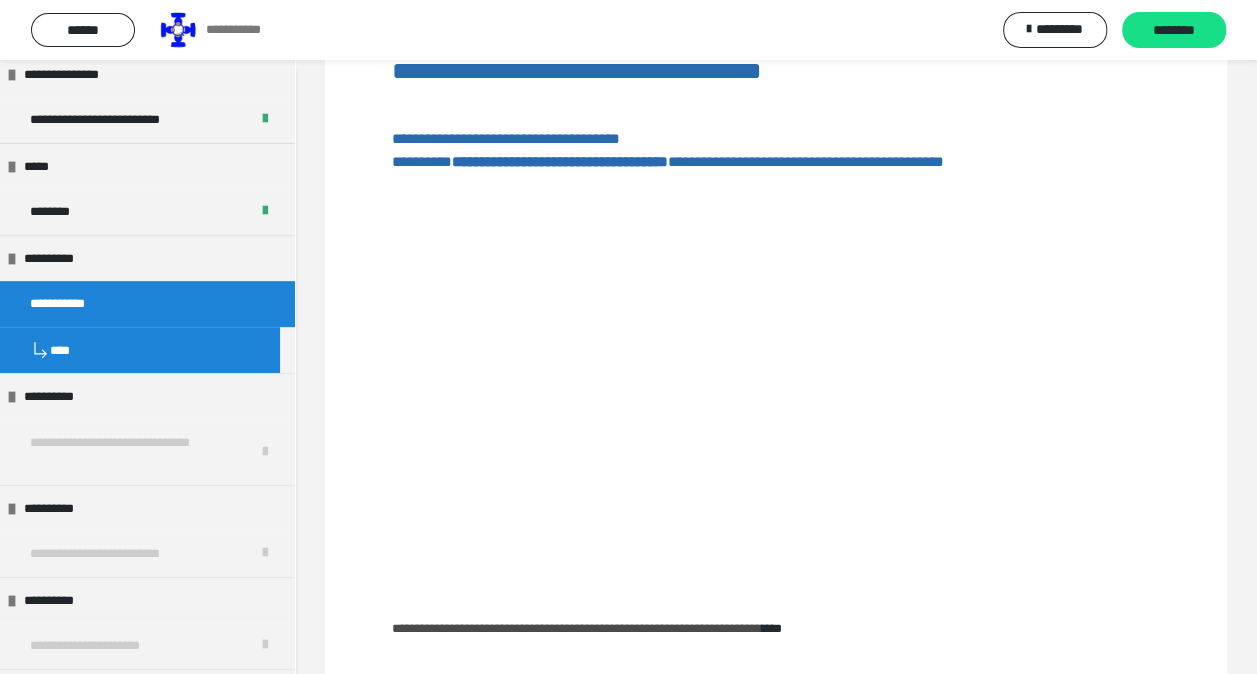 scroll, scrollTop: 543, scrollLeft: 0, axis: vertical 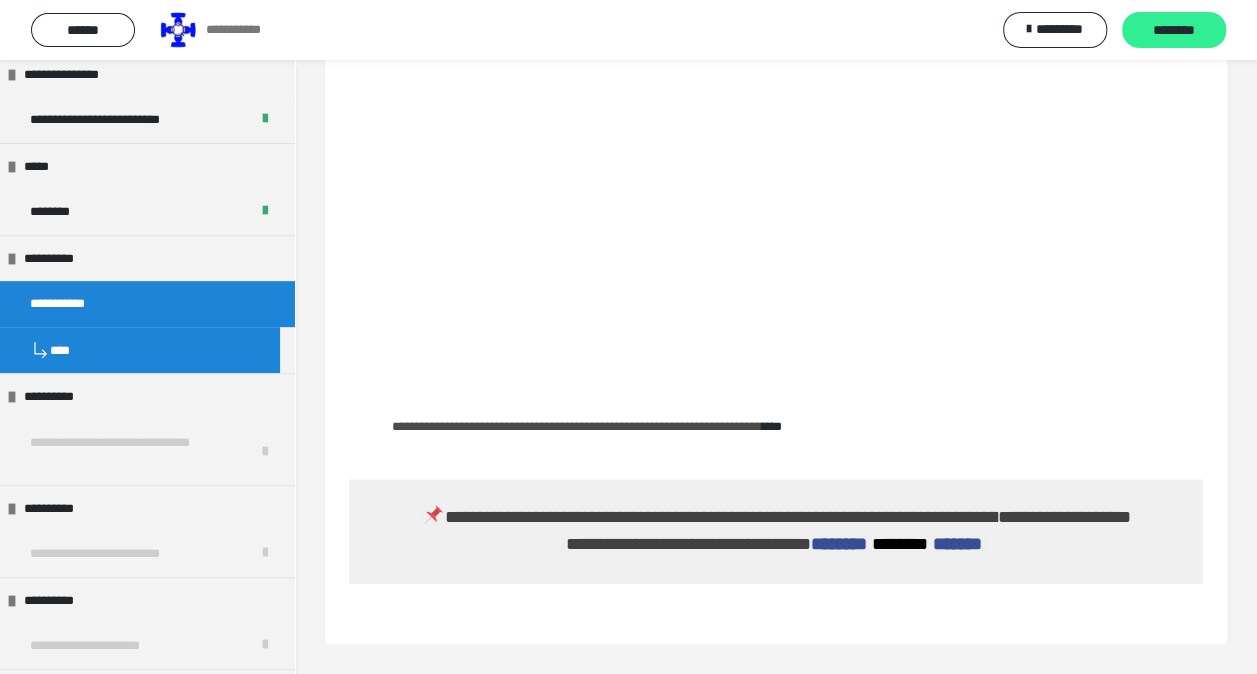 click on "********" at bounding box center [1174, 31] 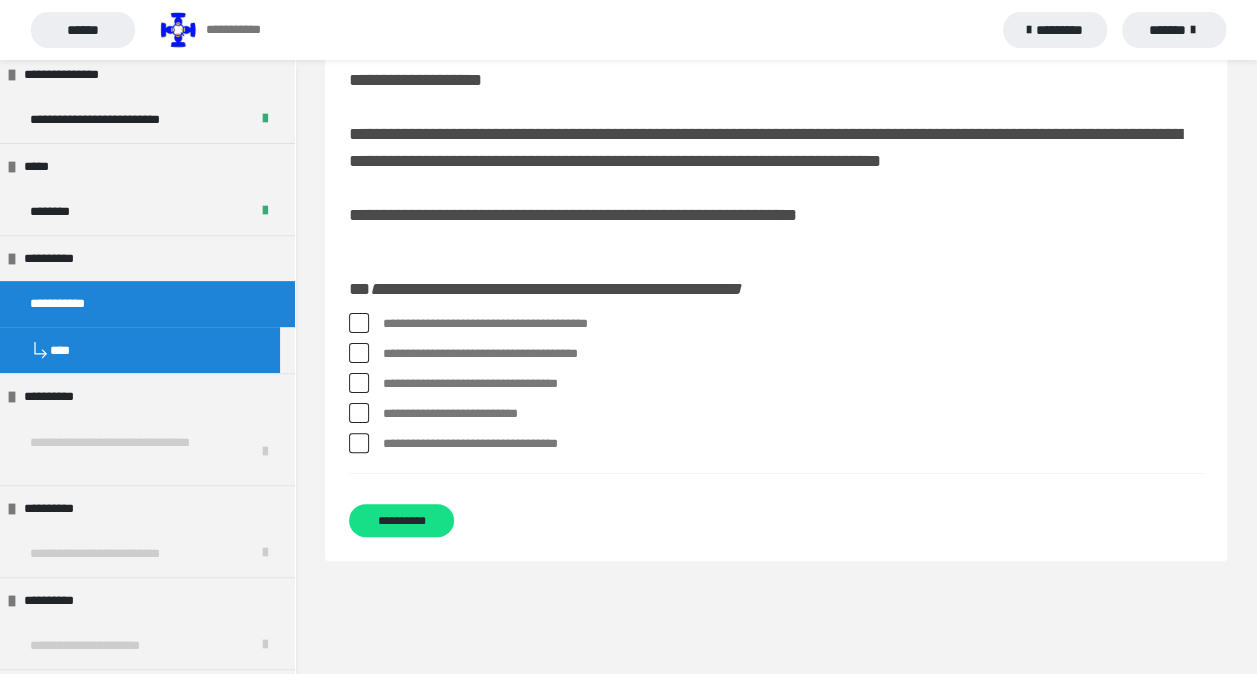 scroll, scrollTop: 48, scrollLeft: 0, axis: vertical 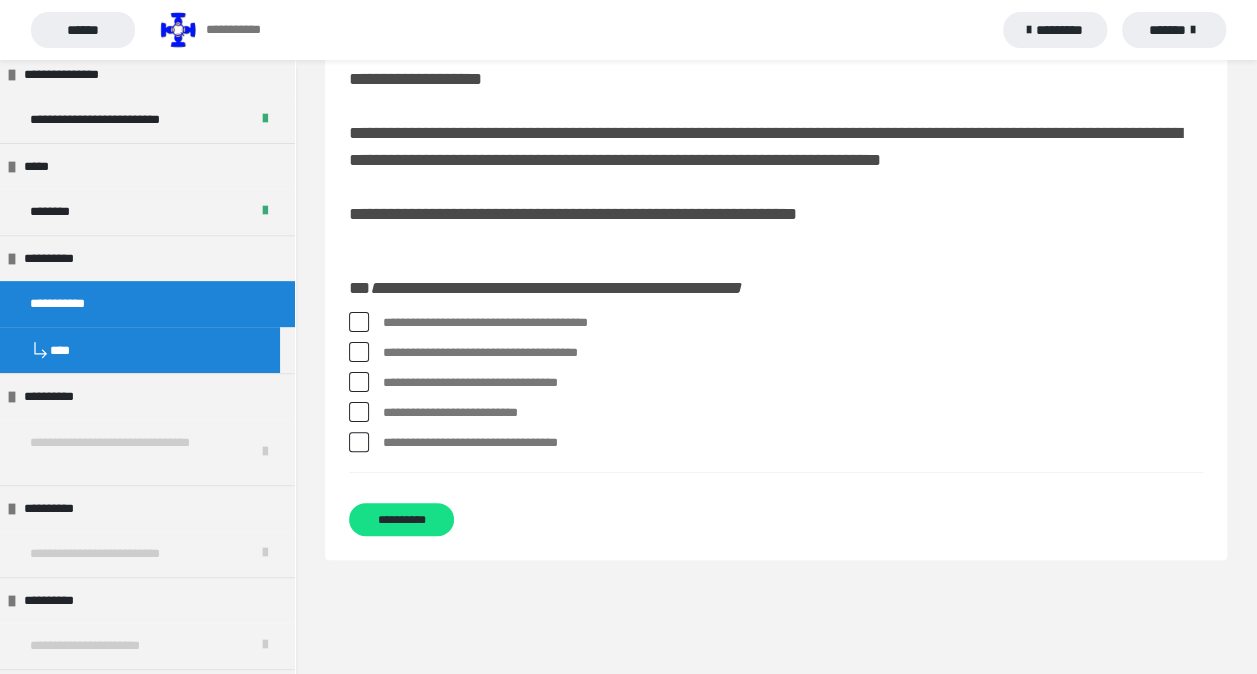 click at bounding box center [359, 352] 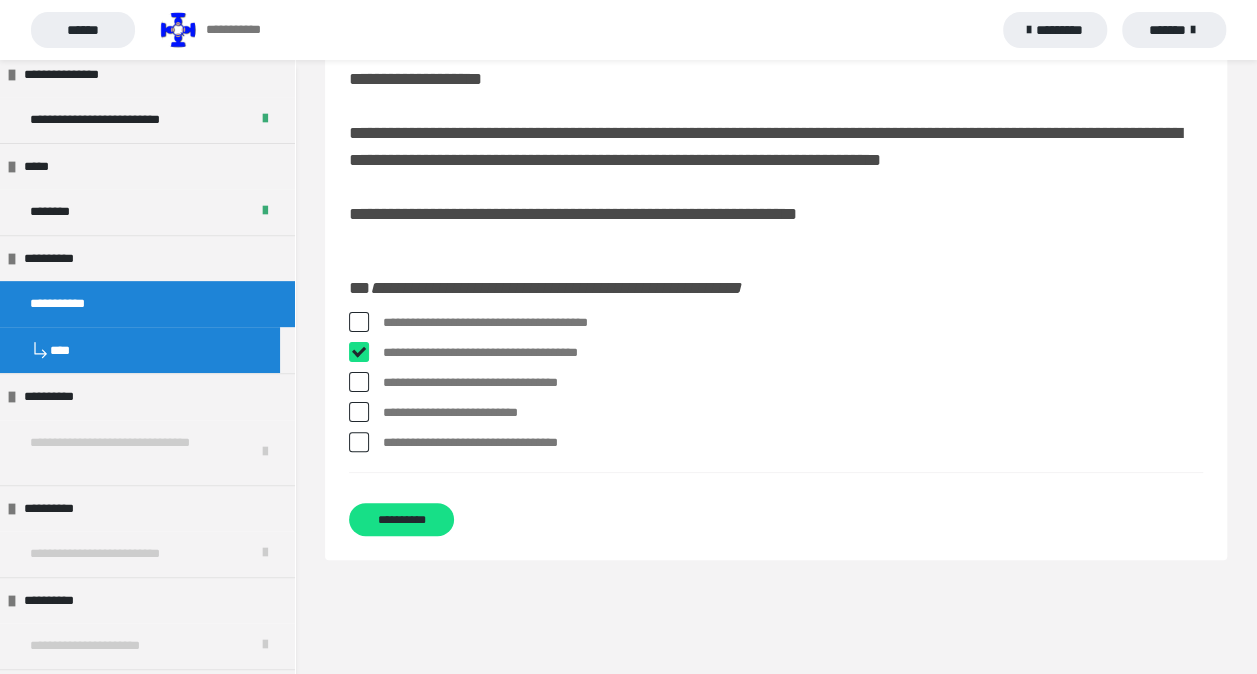 checkbox on "****" 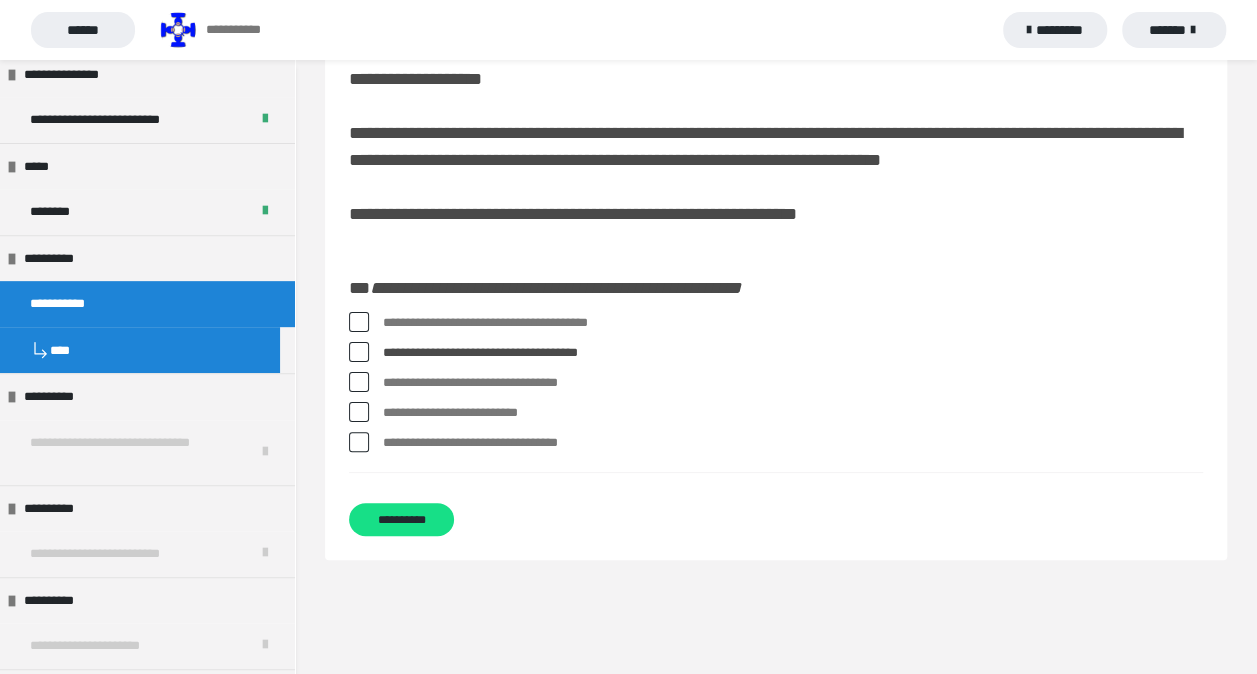click at bounding box center (359, 412) 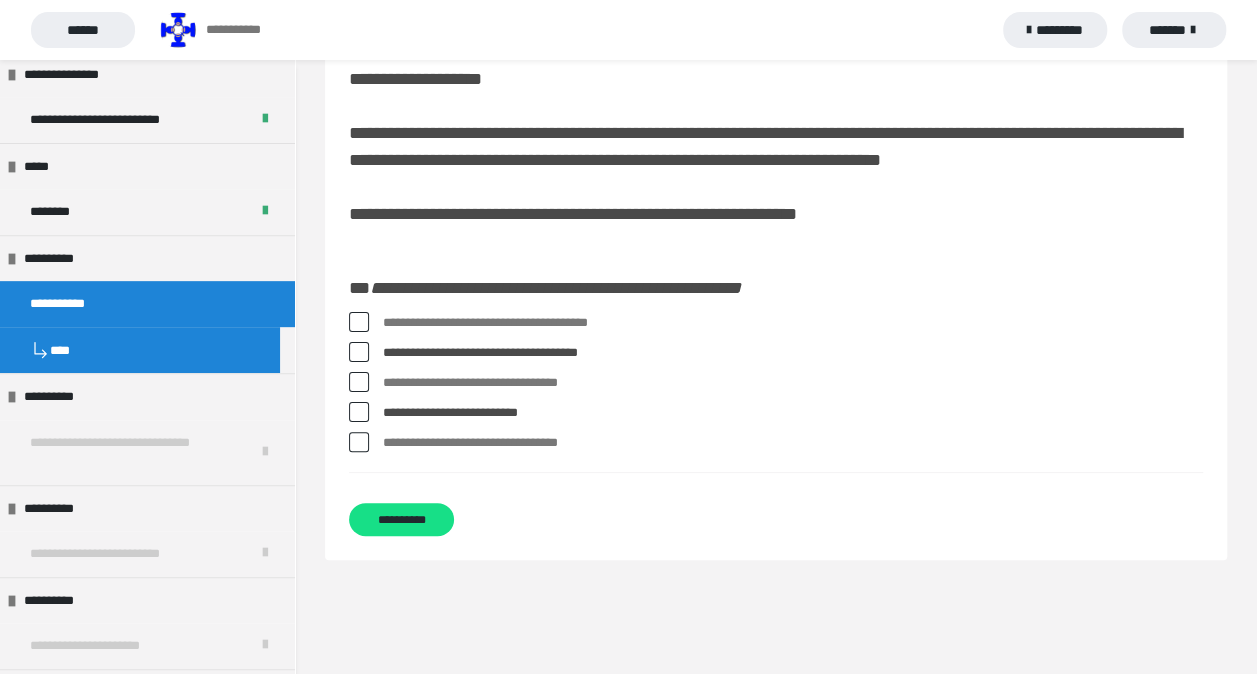 click at bounding box center [359, 442] 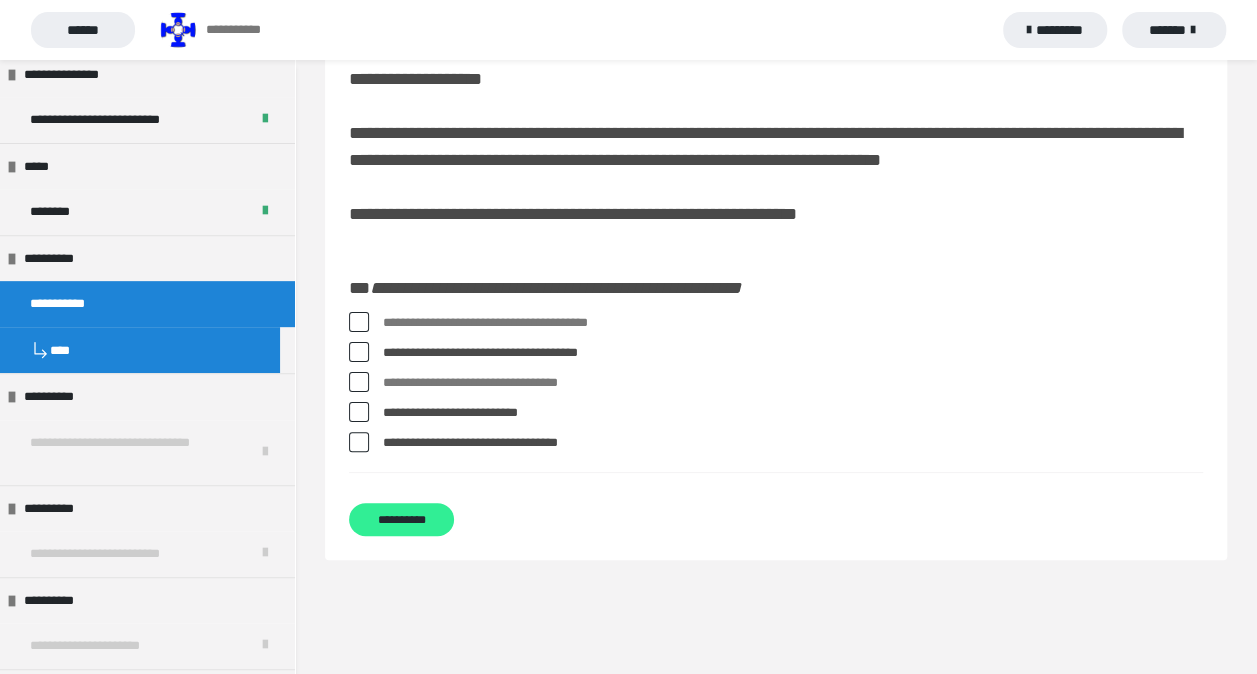 click on "**********" at bounding box center (401, 519) 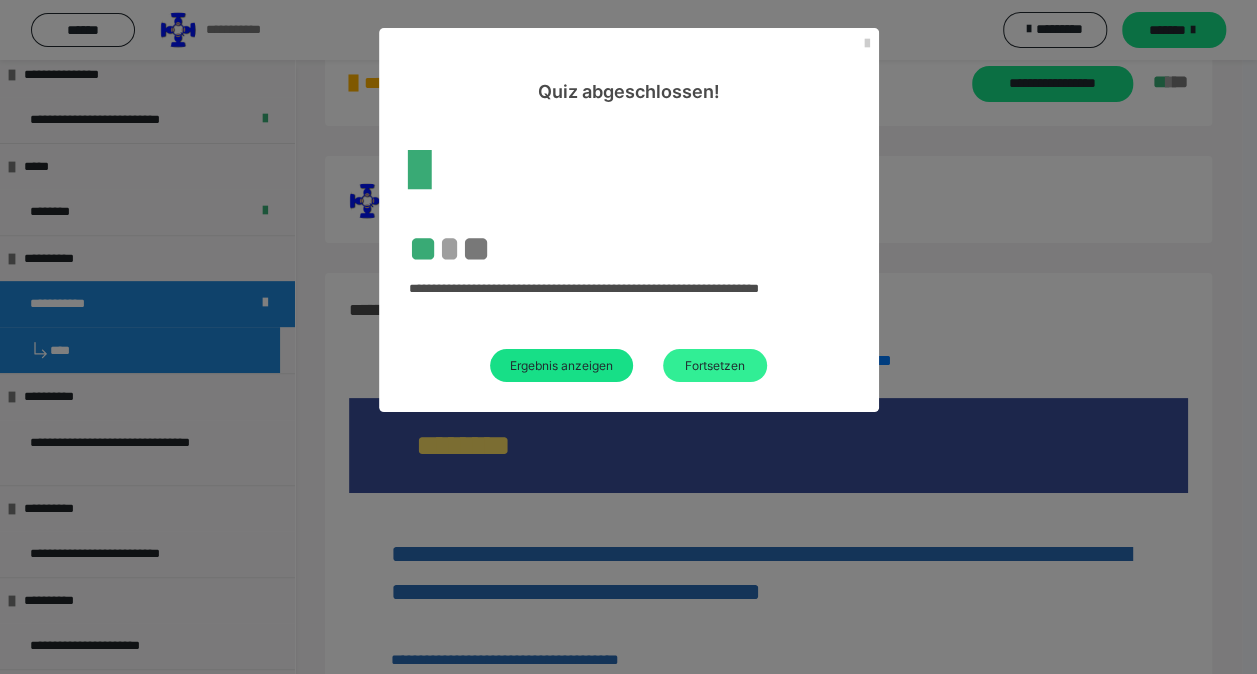 click on "Fortsetzen" at bounding box center [715, 365] 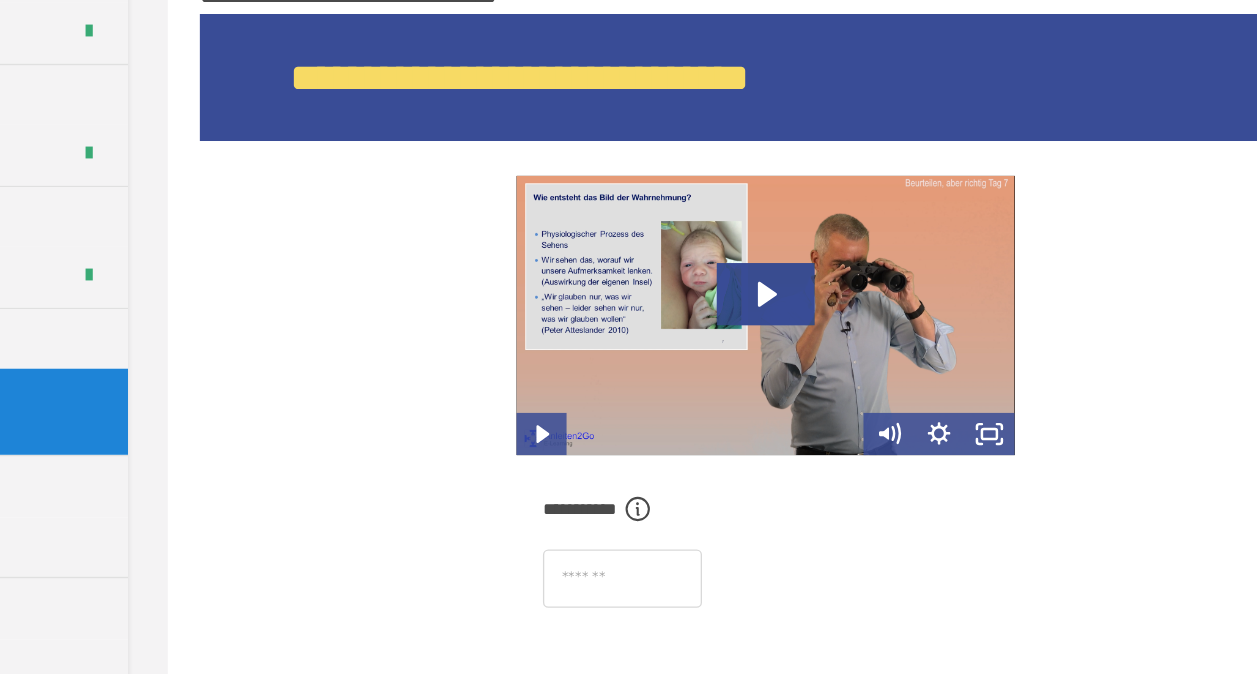 scroll, scrollTop: 36, scrollLeft: 0, axis: vertical 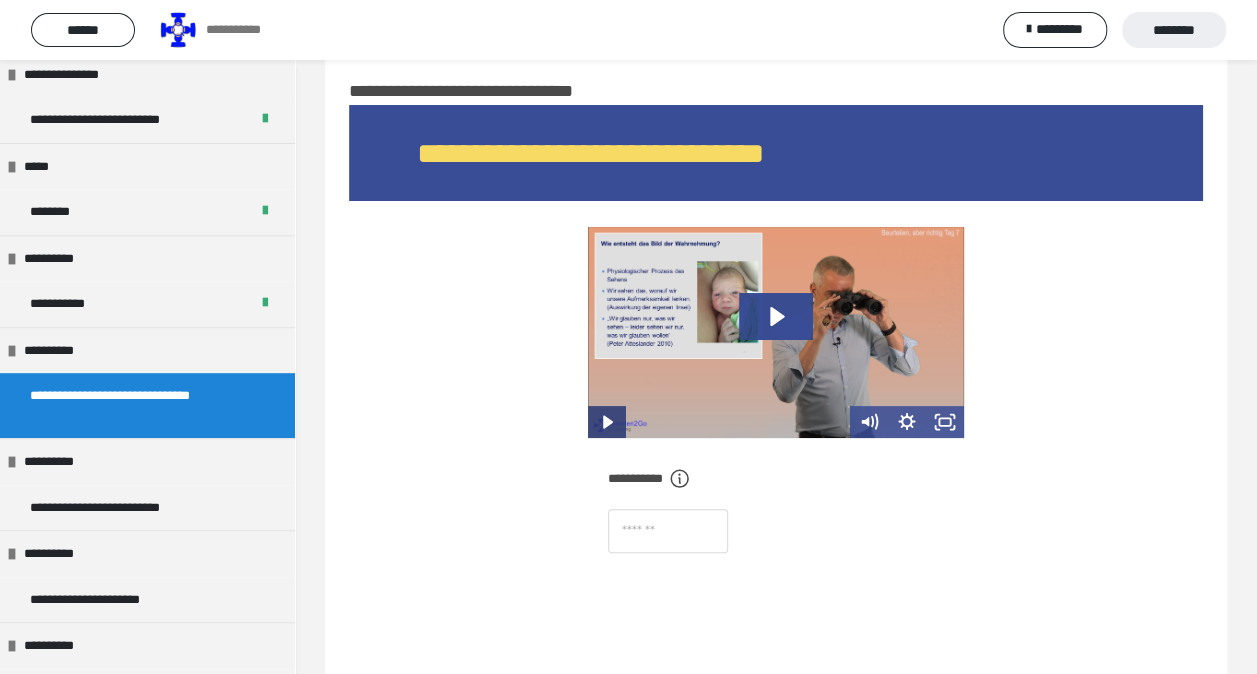 click 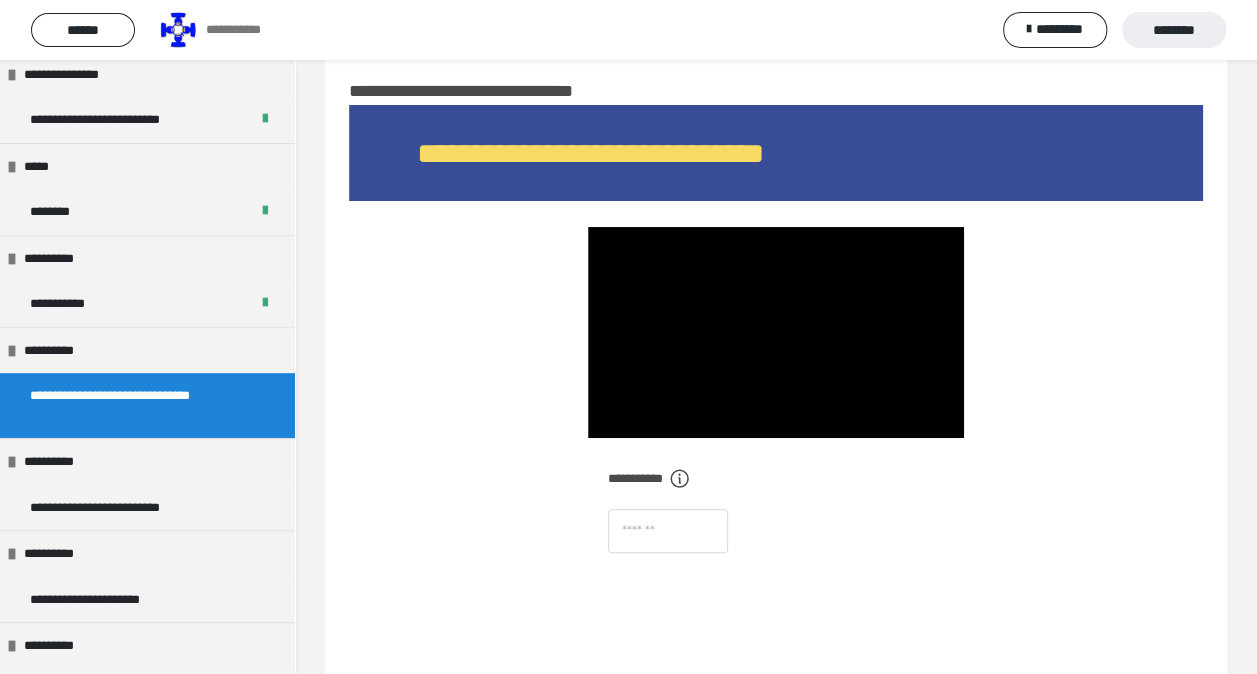 click on "**********" at bounding box center (776, 515) 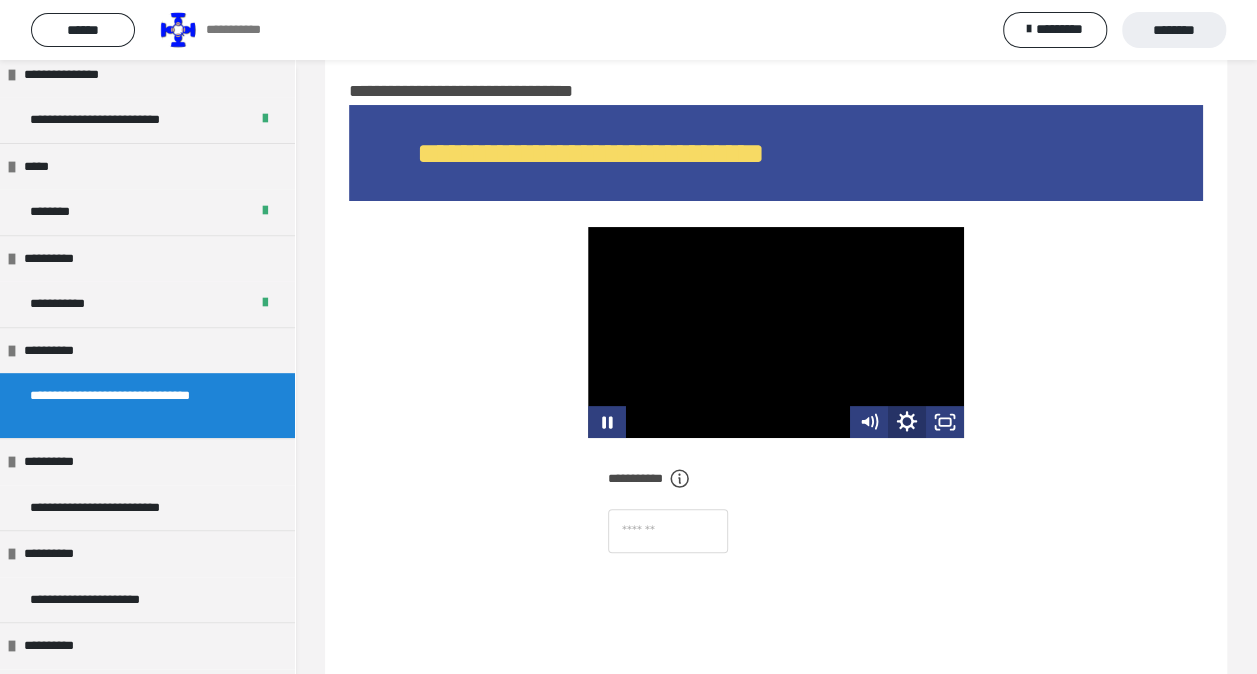 click 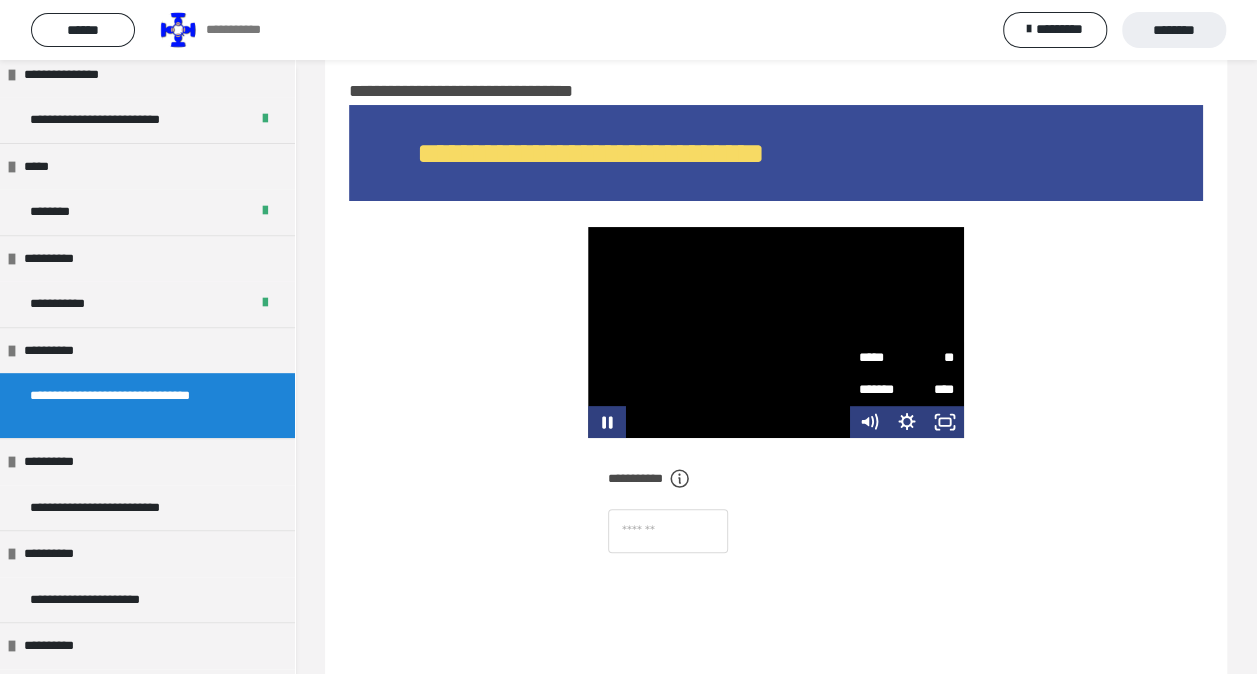 click on "**" at bounding box center (931, 358) 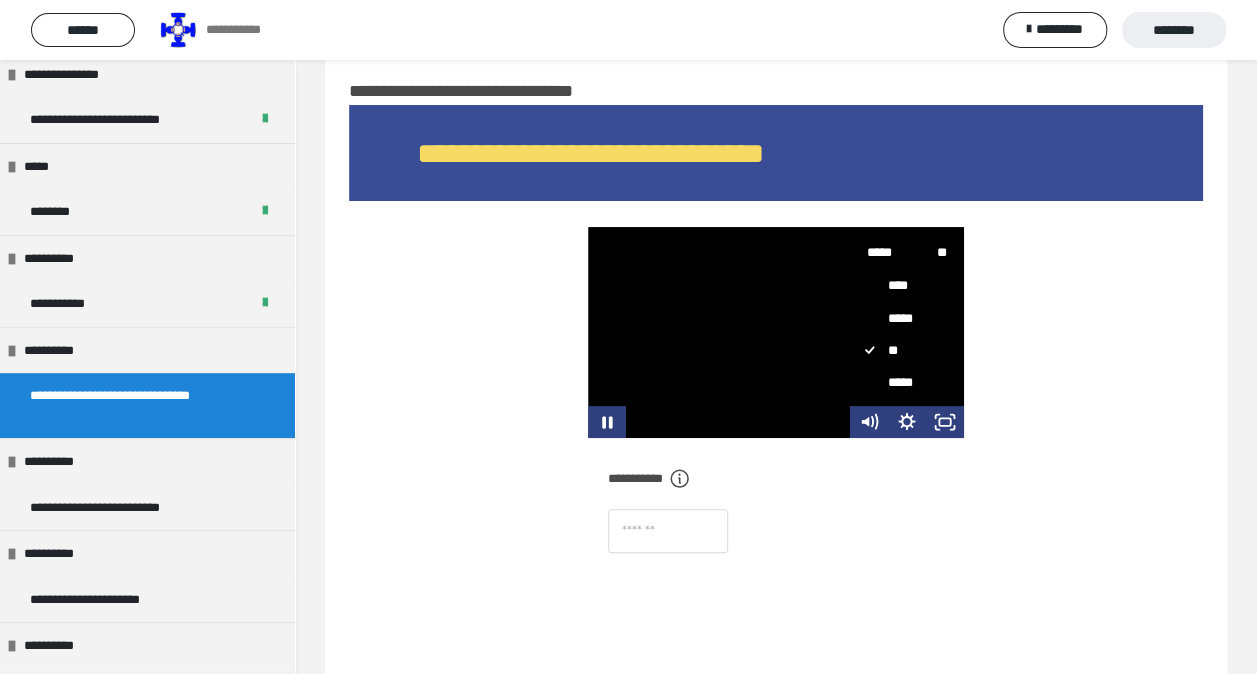 scroll, scrollTop: 122, scrollLeft: 0, axis: vertical 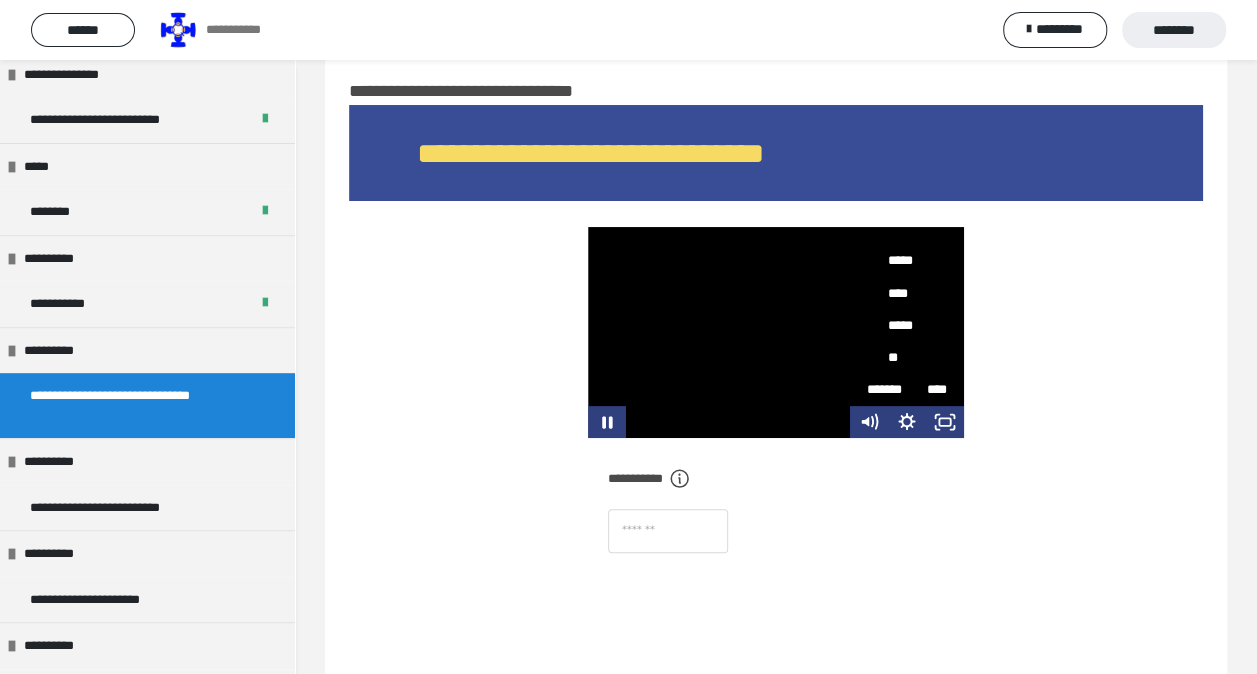 click on "*****" at bounding box center [899, 325] 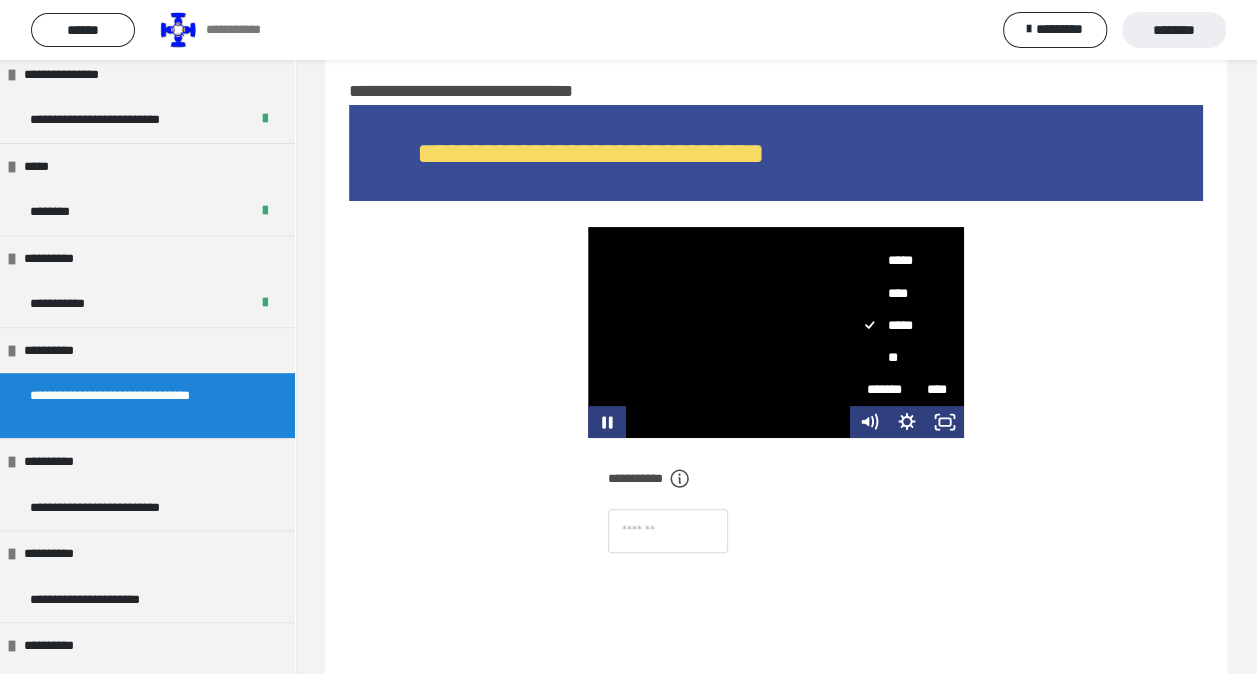 scroll, scrollTop: 0, scrollLeft: 0, axis: both 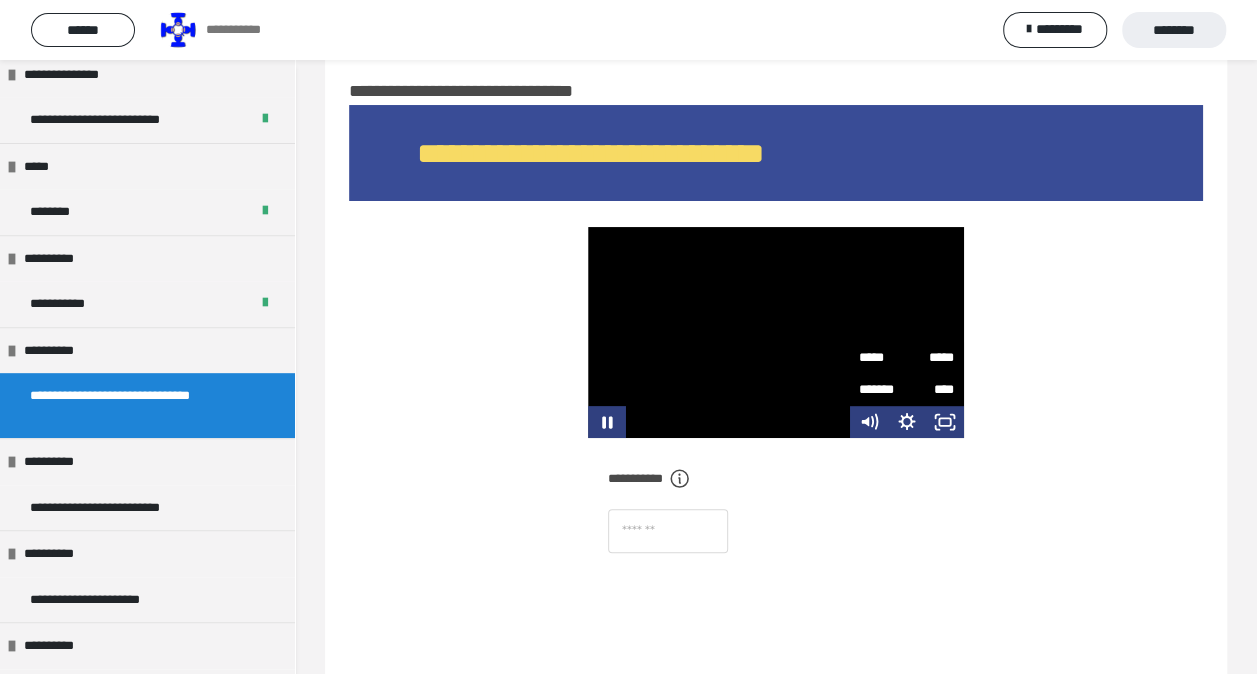click on "**********" at bounding box center (776, 410) 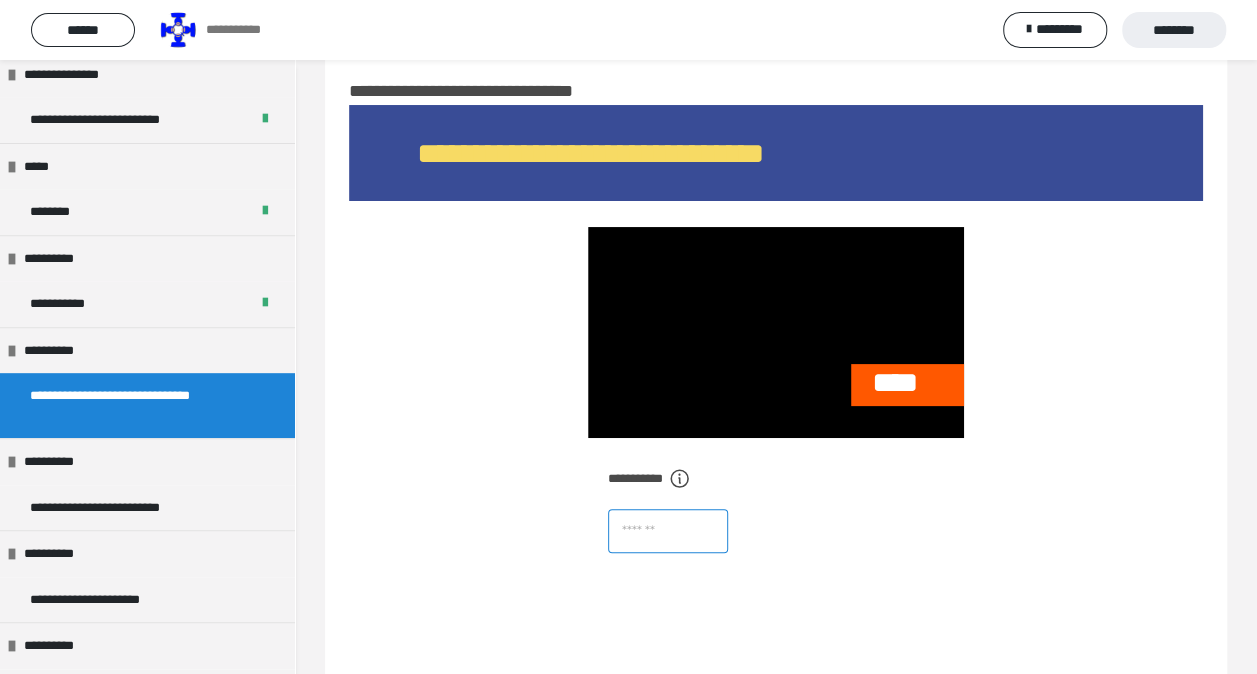 click at bounding box center (668, 531) 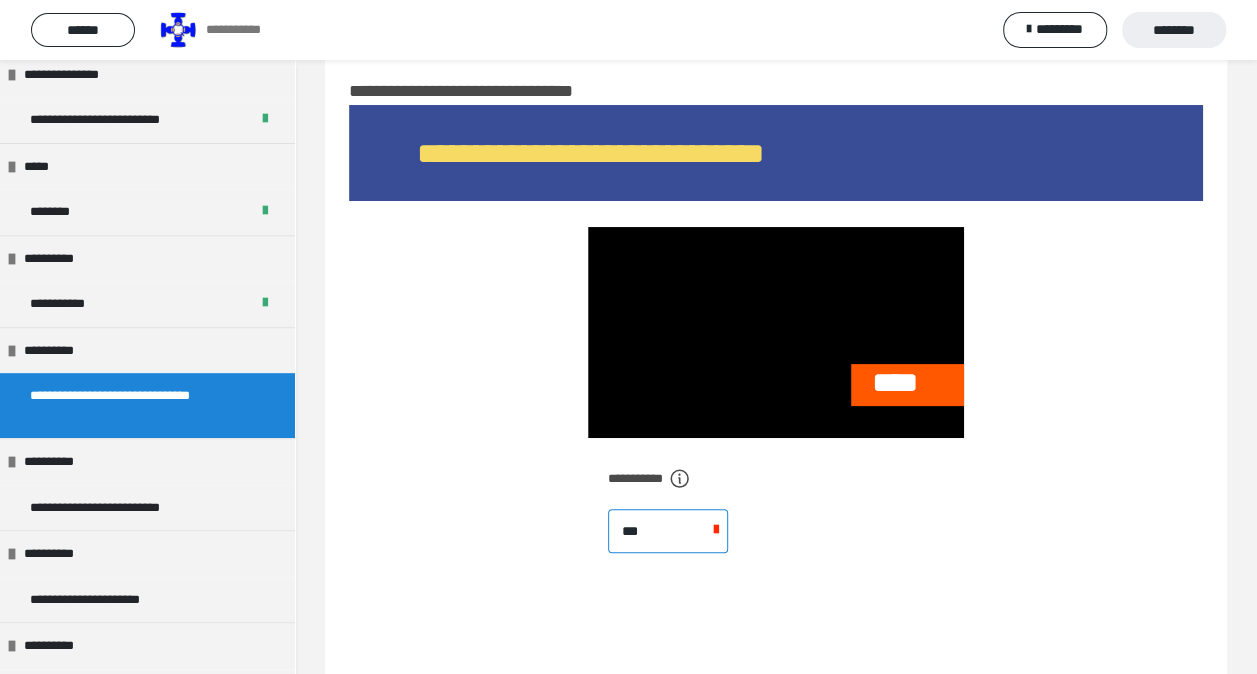 type on "****" 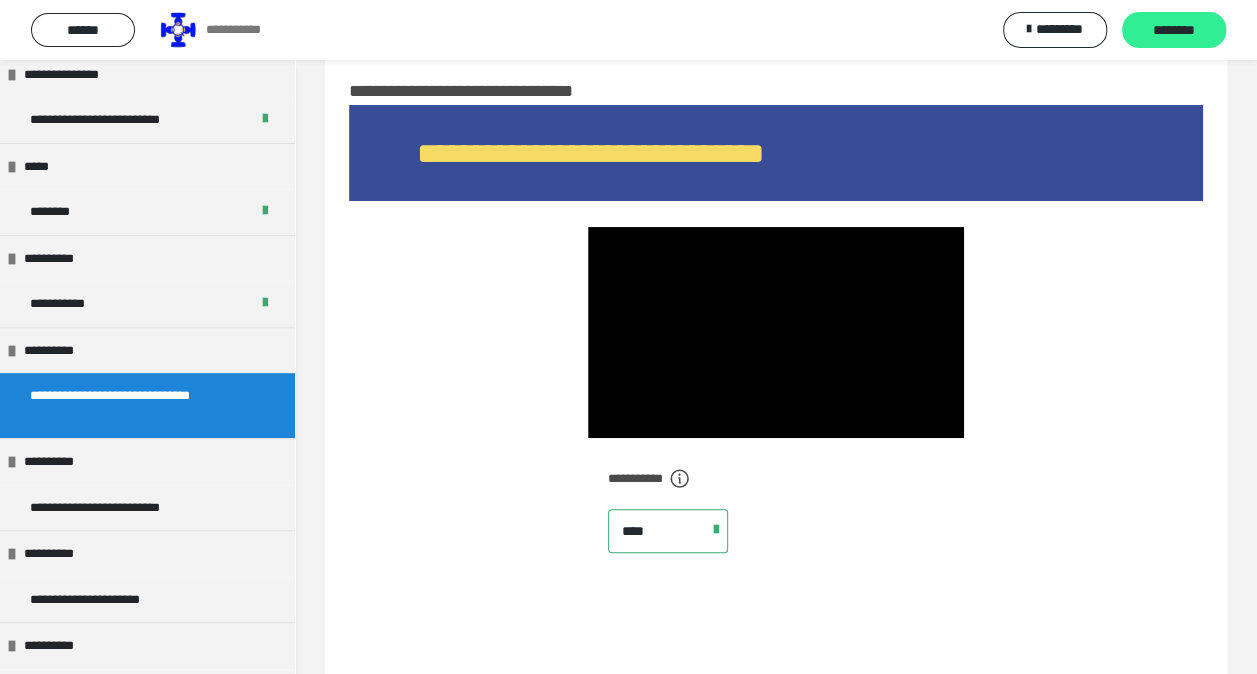 click on "********" at bounding box center (1174, 31) 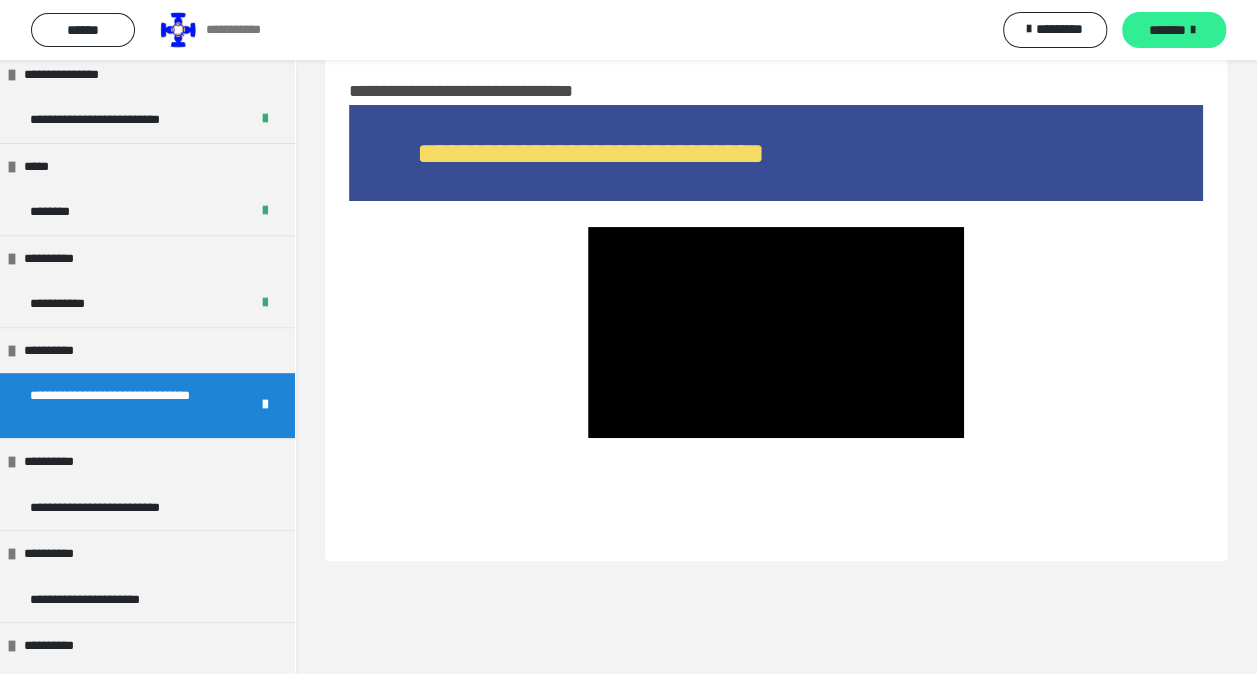 click on "*******" at bounding box center (1167, 30) 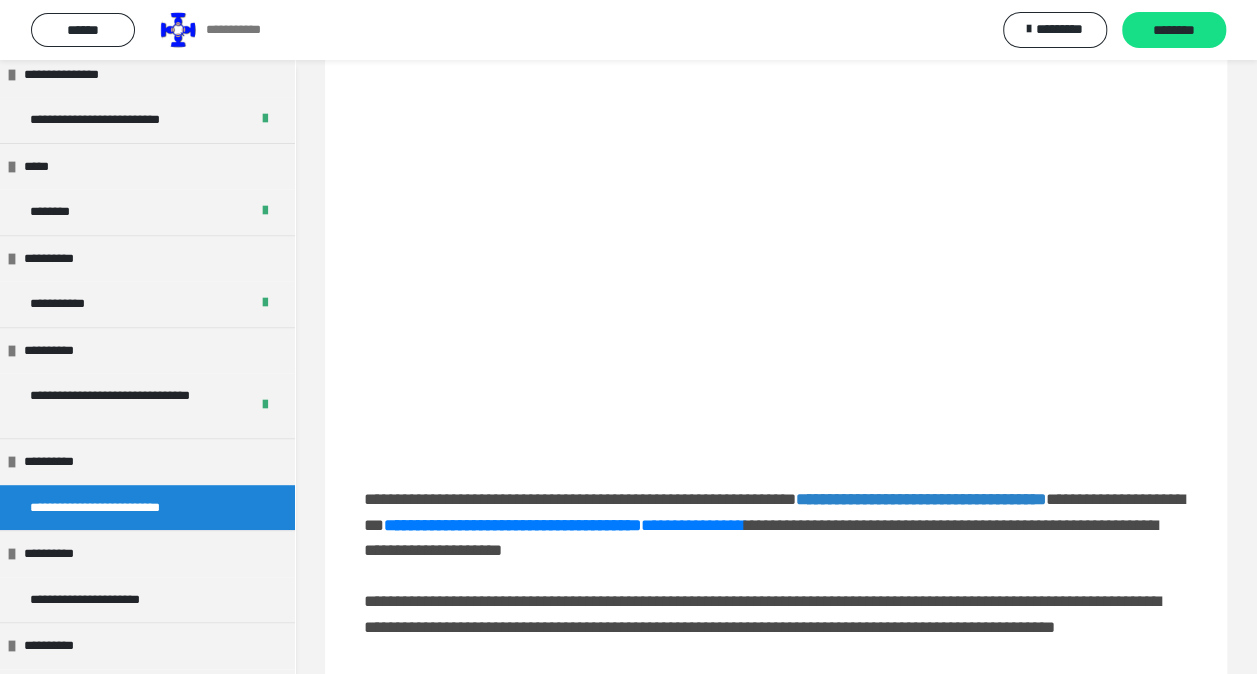scroll, scrollTop: 344, scrollLeft: 0, axis: vertical 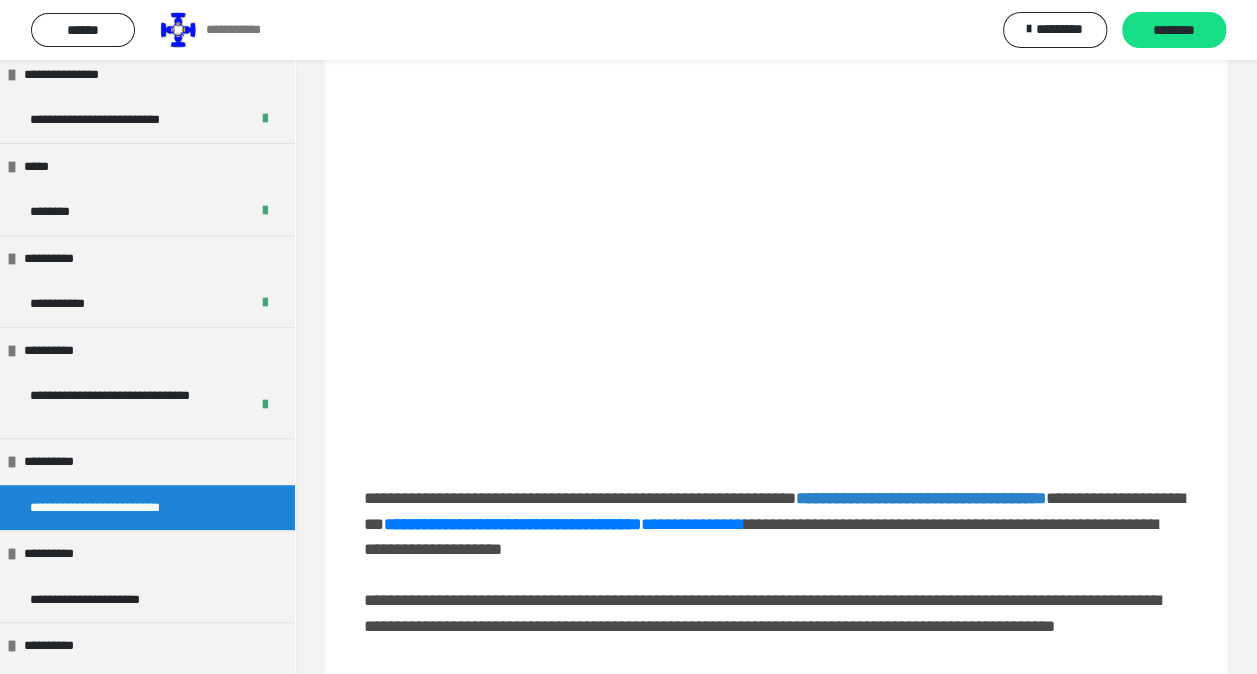 click at bounding box center (776, 265) 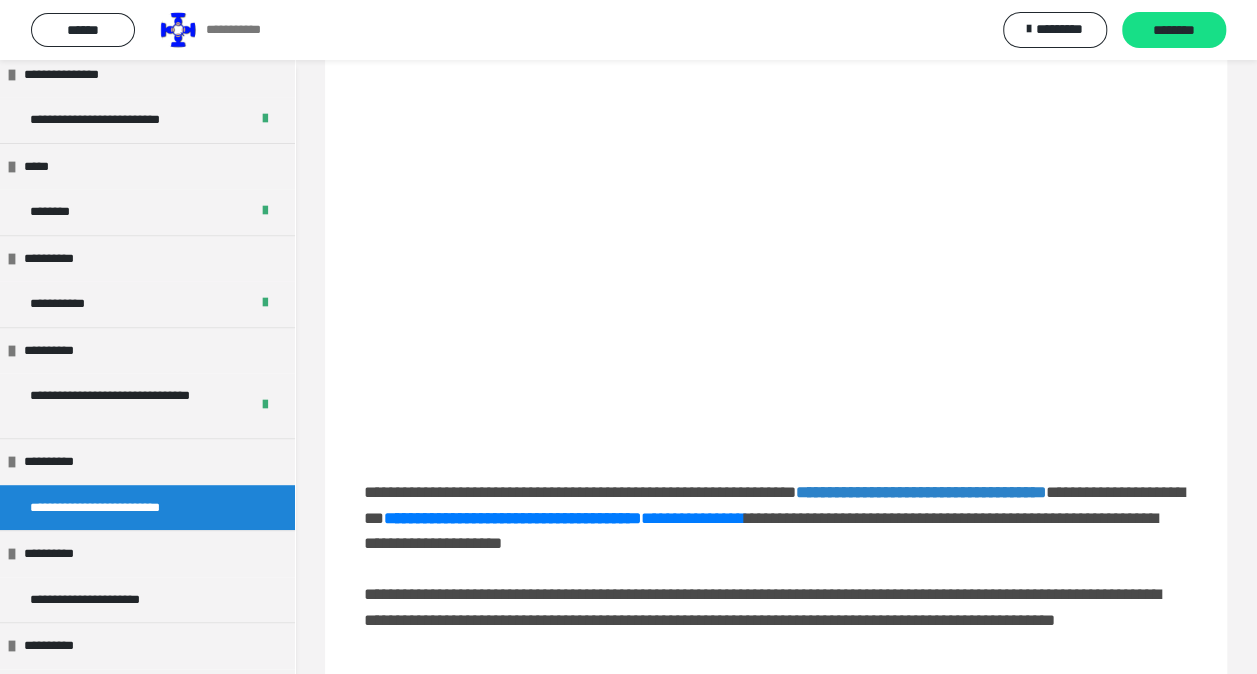 scroll, scrollTop: 351, scrollLeft: 0, axis: vertical 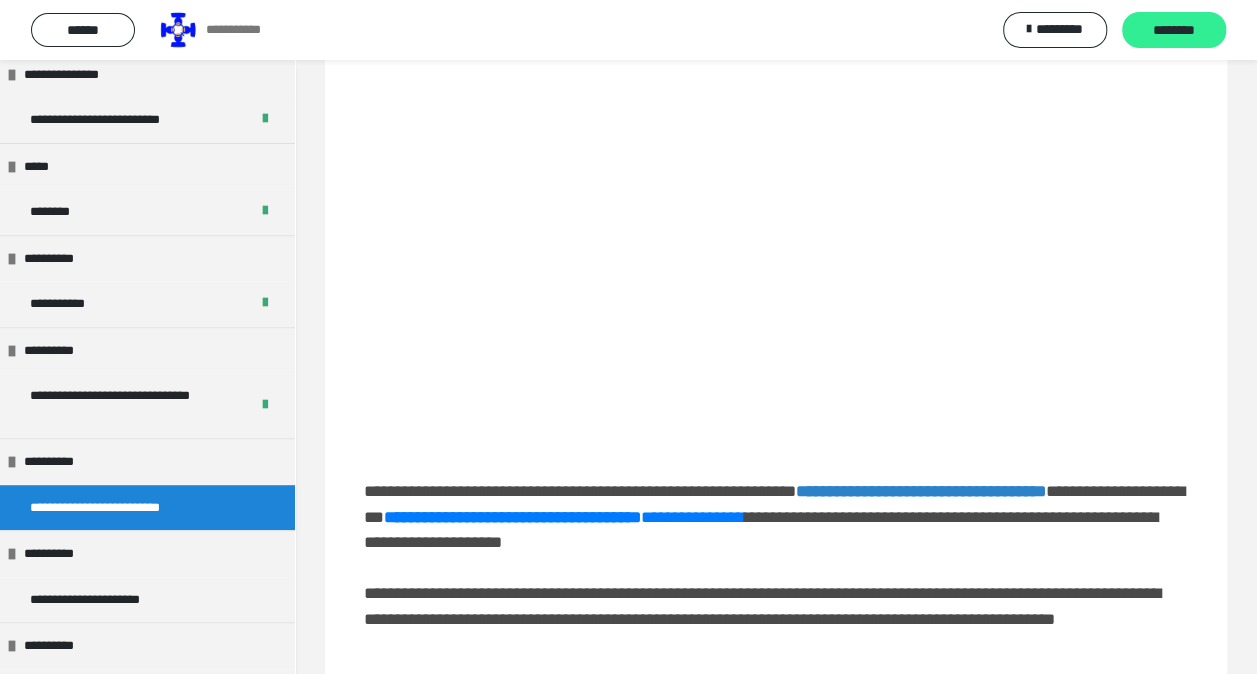 click on "********" at bounding box center (1174, 31) 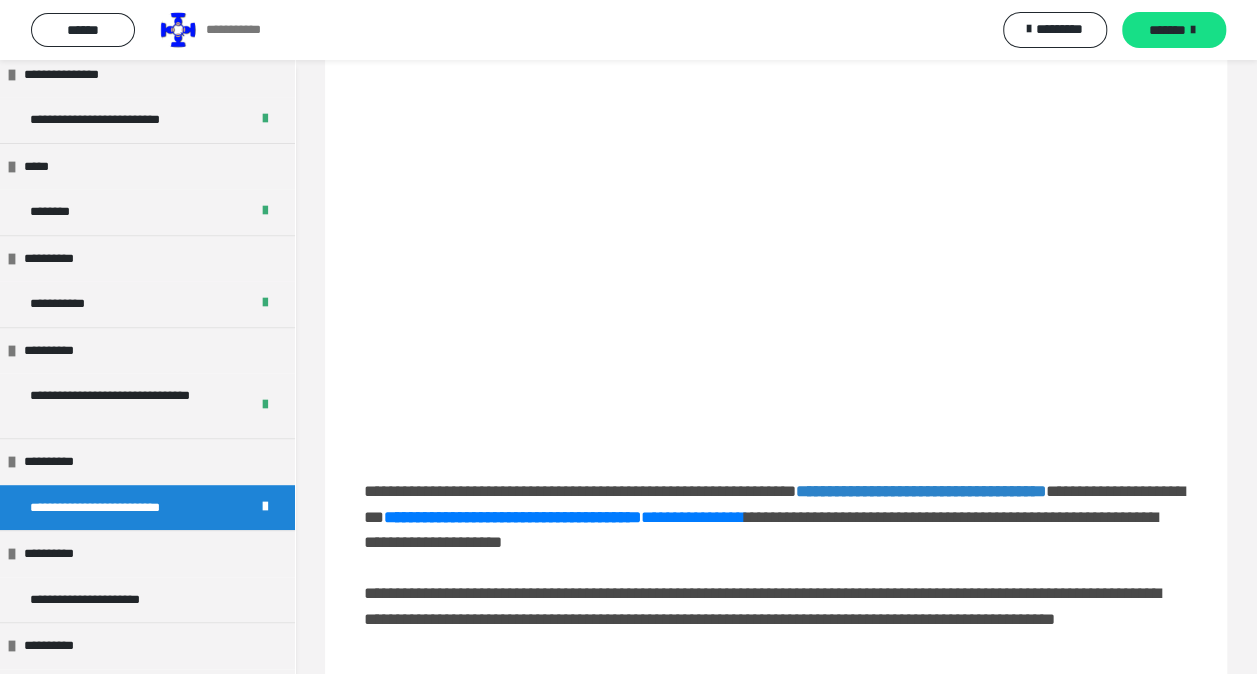 click on "*******" at bounding box center [1167, 30] 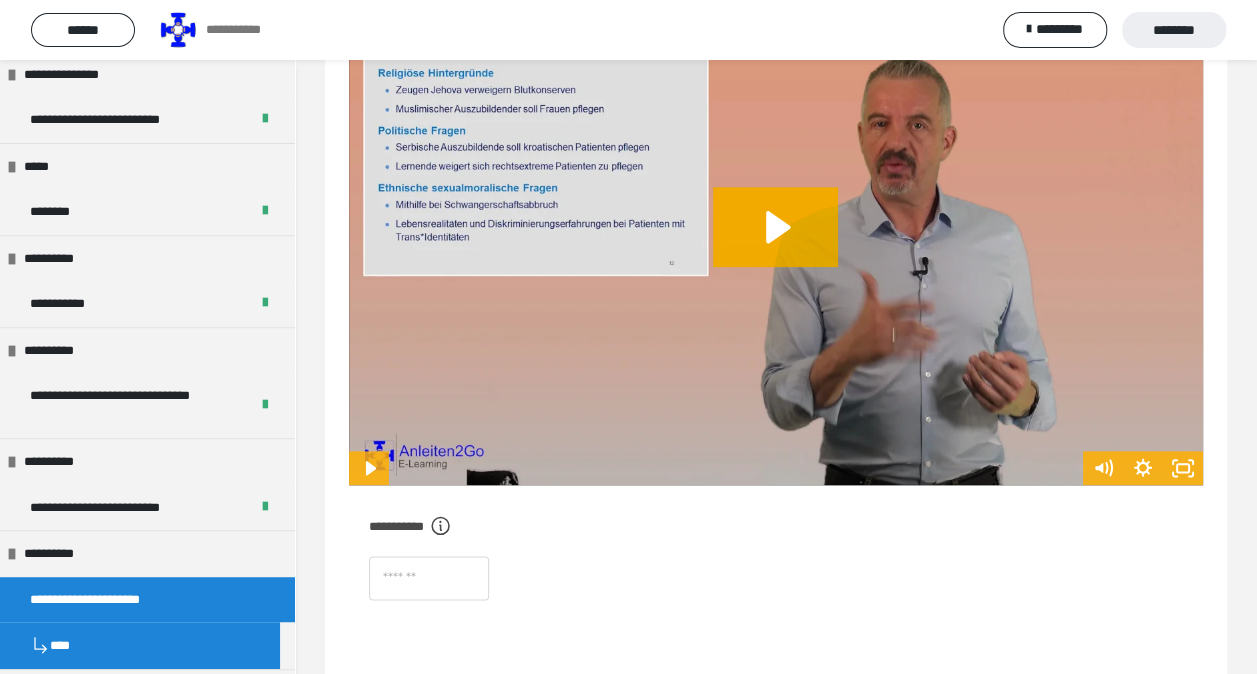 scroll, scrollTop: 942, scrollLeft: 0, axis: vertical 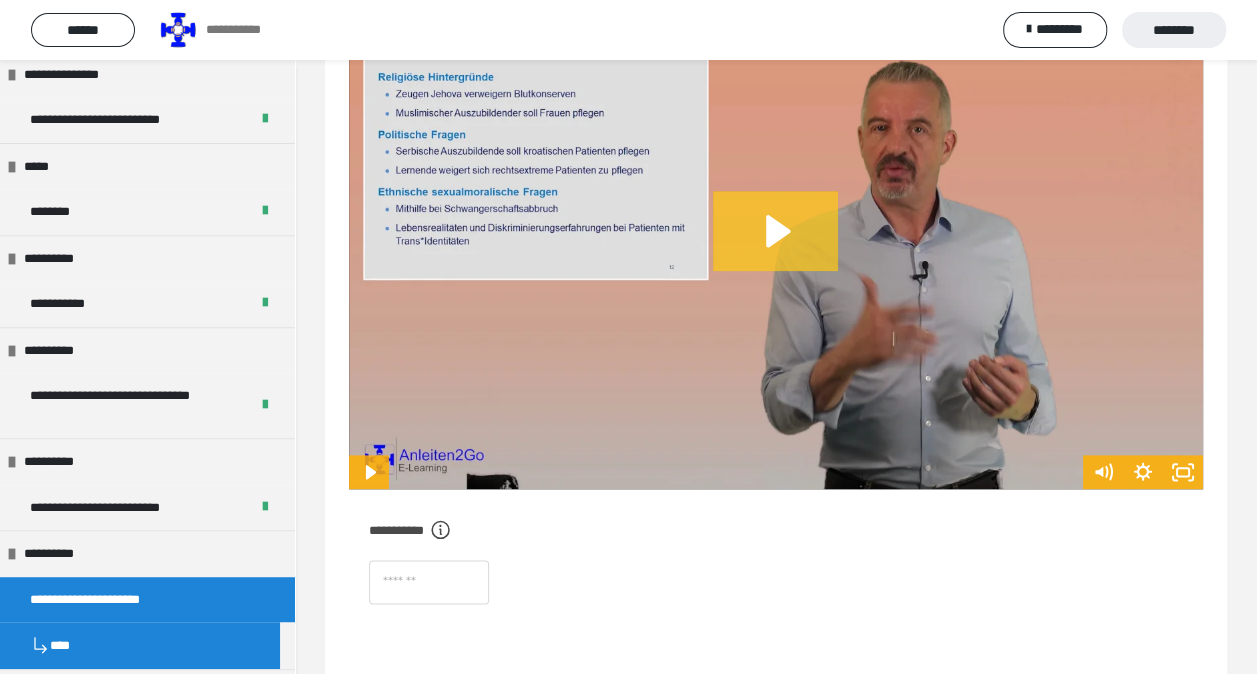 click 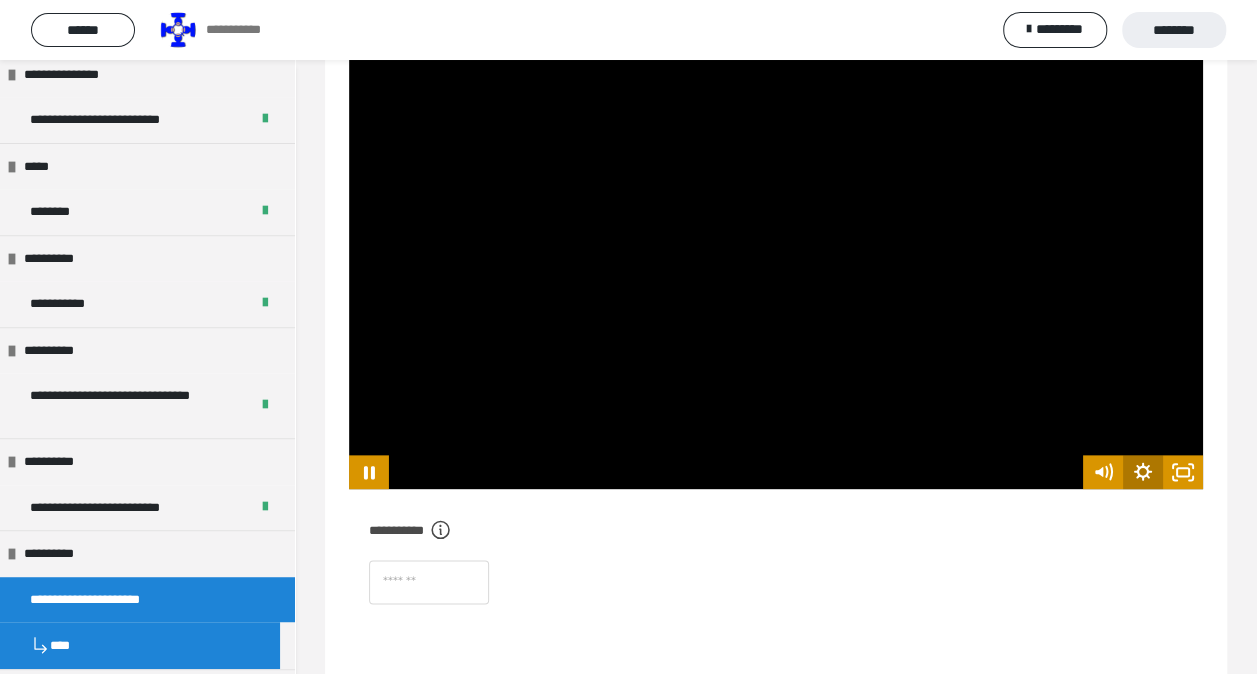 click 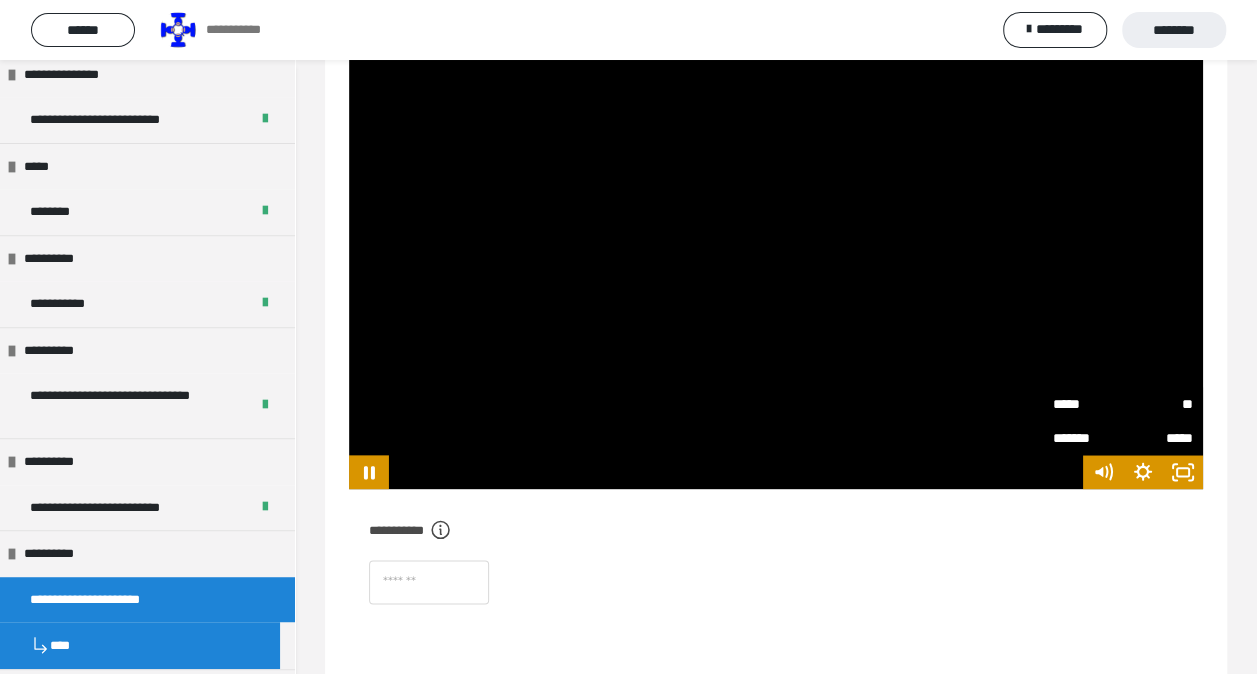 click on "*****" at bounding box center (1088, 402) 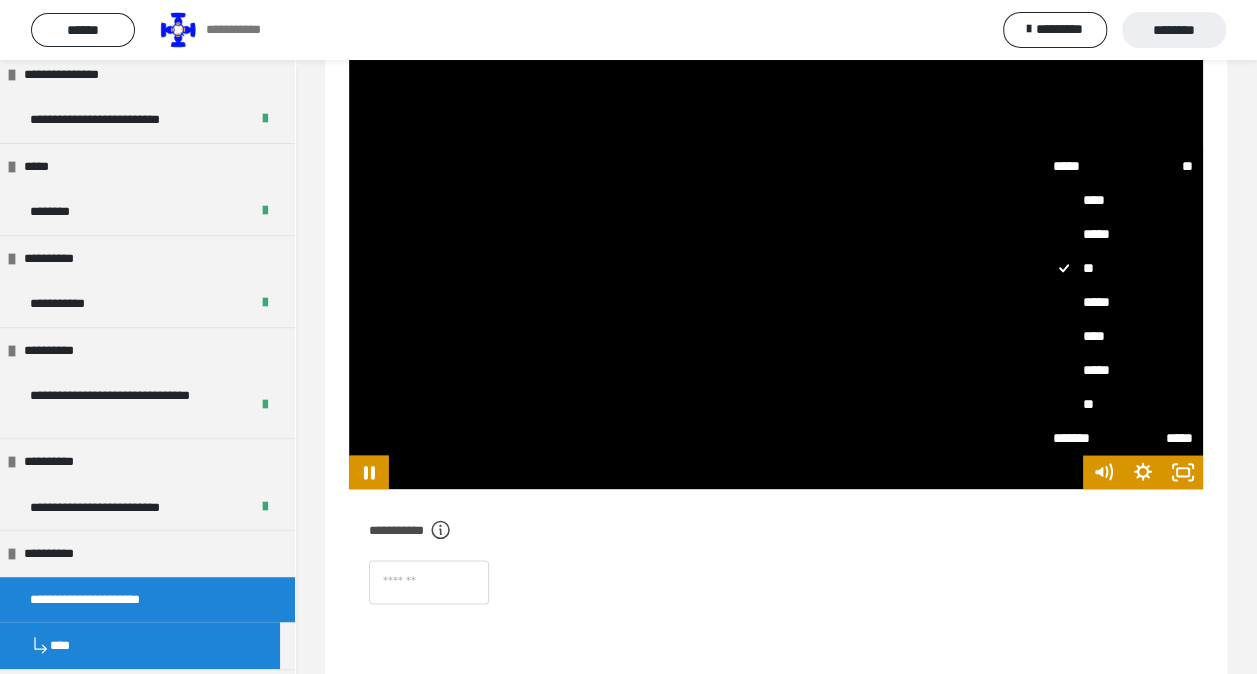 click on "*****" at bounding box center [1123, 370] 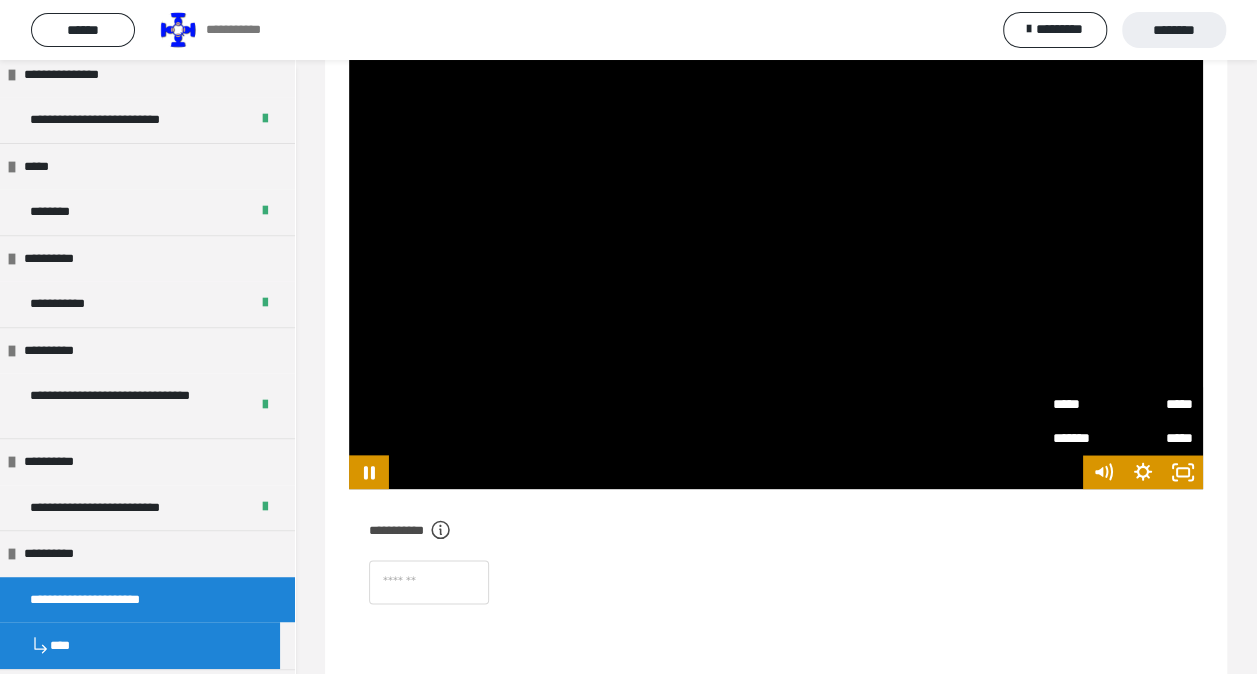 click on "**********" at bounding box center (776, 529) 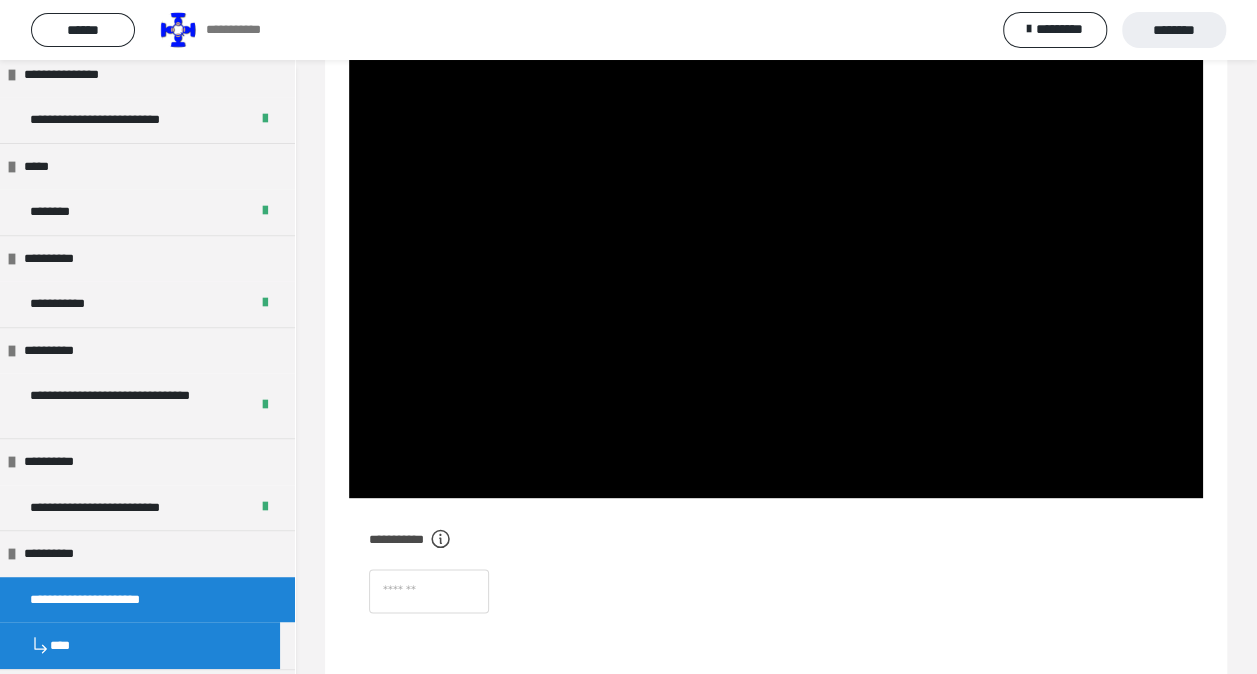 scroll, scrollTop: 934, scrollLeft: 0, axis: vertical 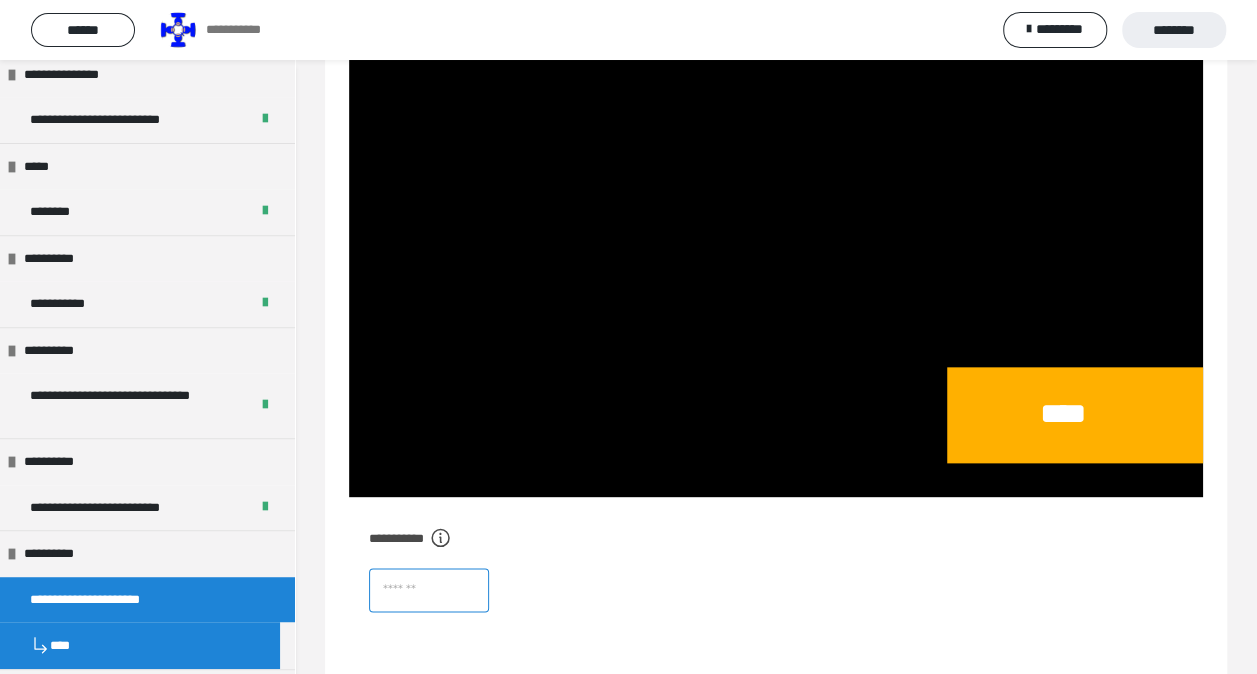 click at bounding box center (429, 590) 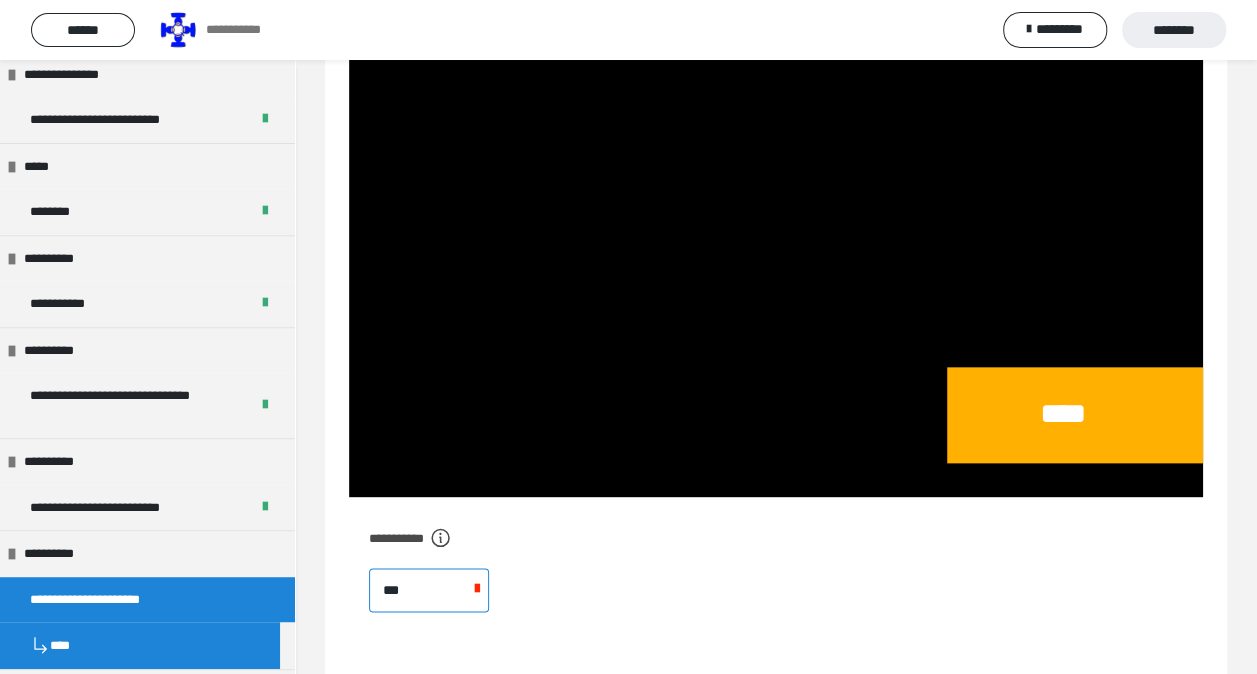 type on "****" 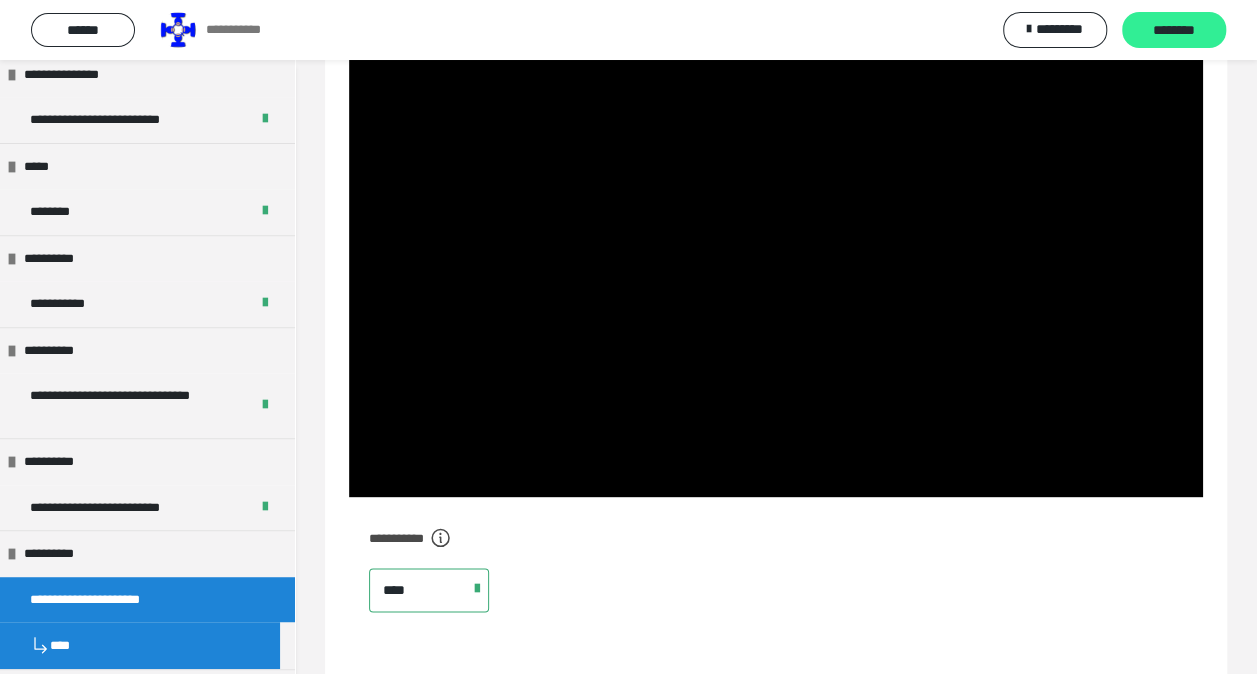 click on "********" at bounding box center (1174, 31) 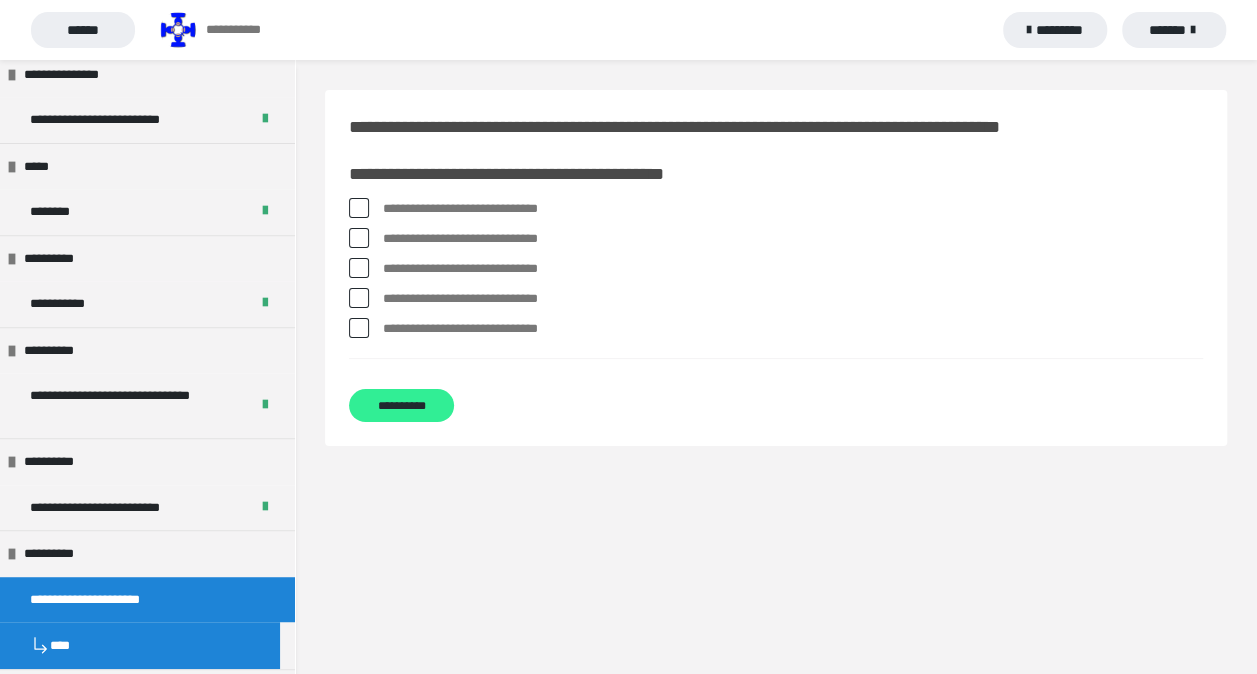 click on "**********" at bounding box center (401, 405) 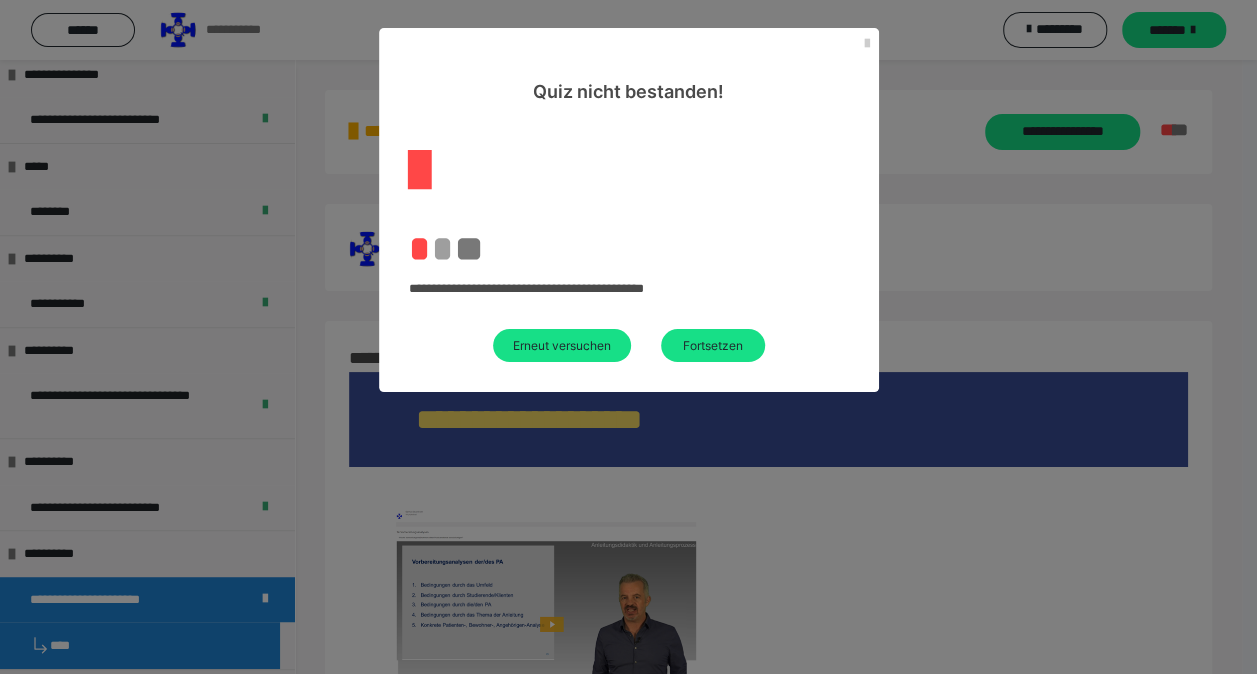click on "**********" at bounding box center [628, 337] 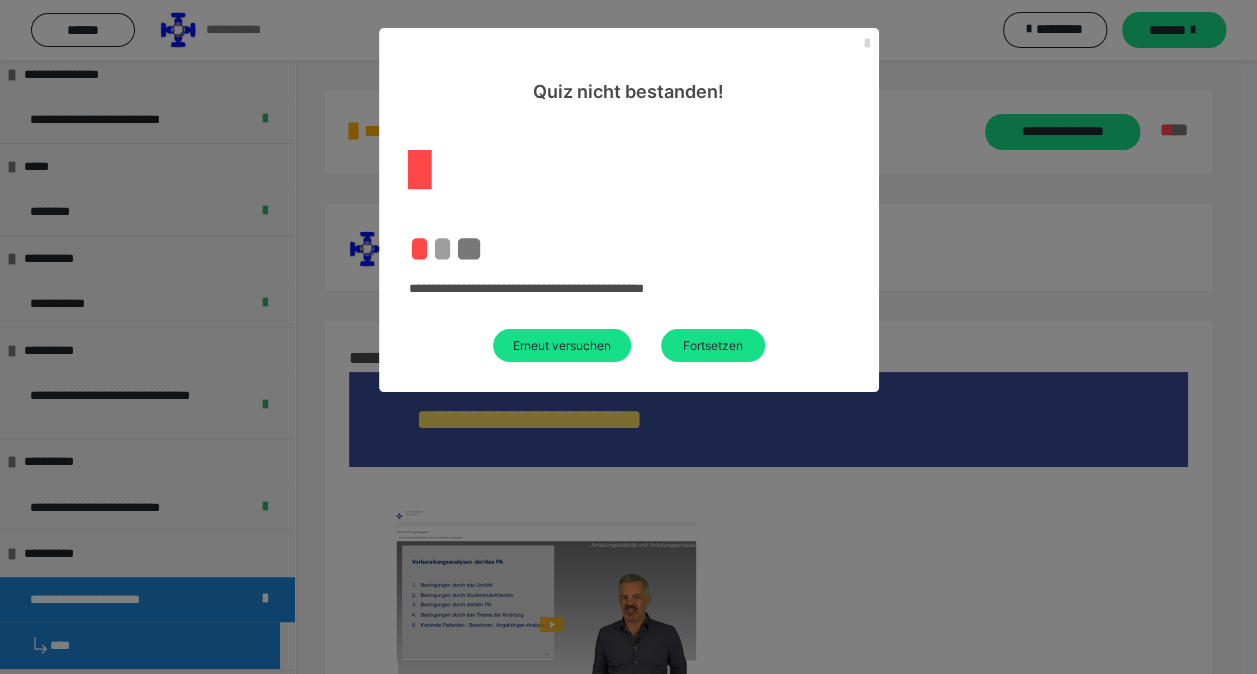 click at bounding box center (867, 44) 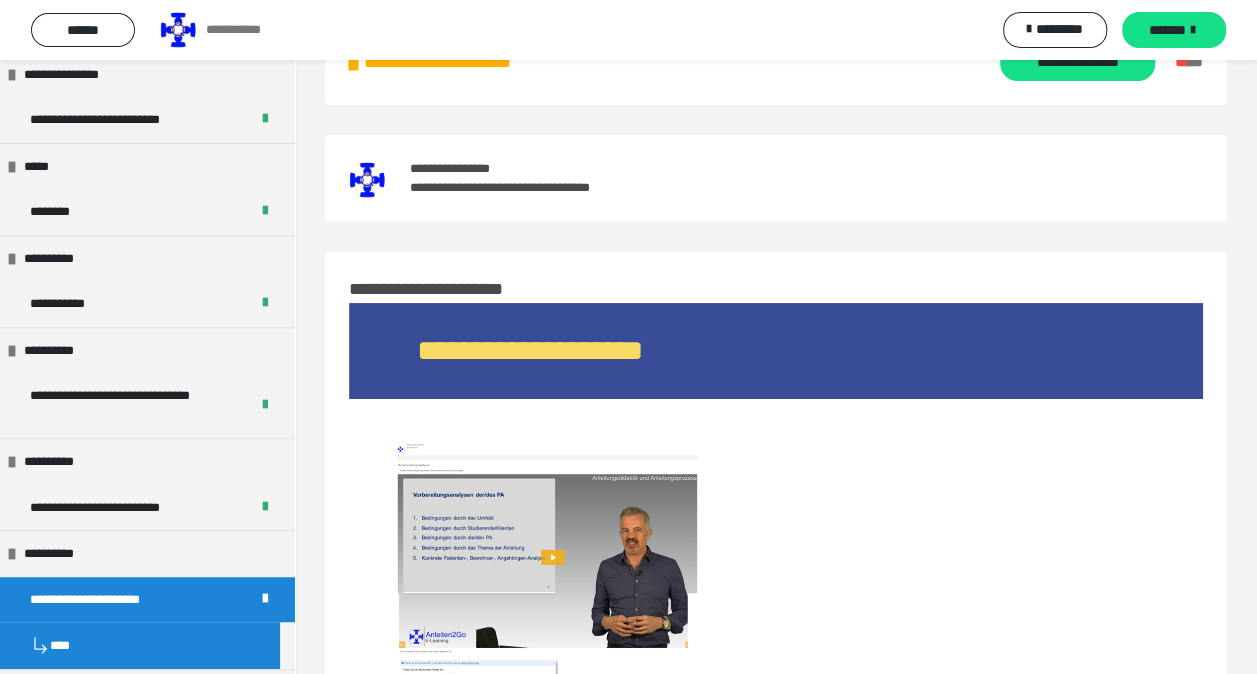 scroll, scrollTop: 0, scrollLeft: 0, axis: both 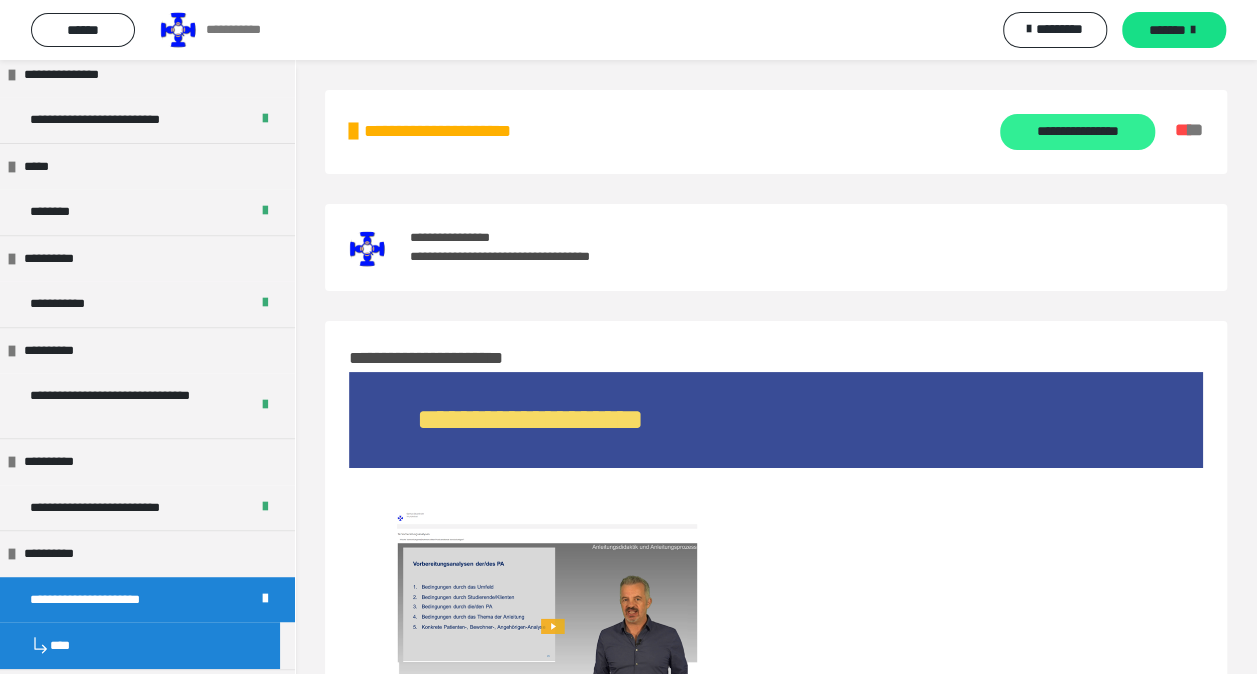 click on "**********" at bounding box center [1077, 132] 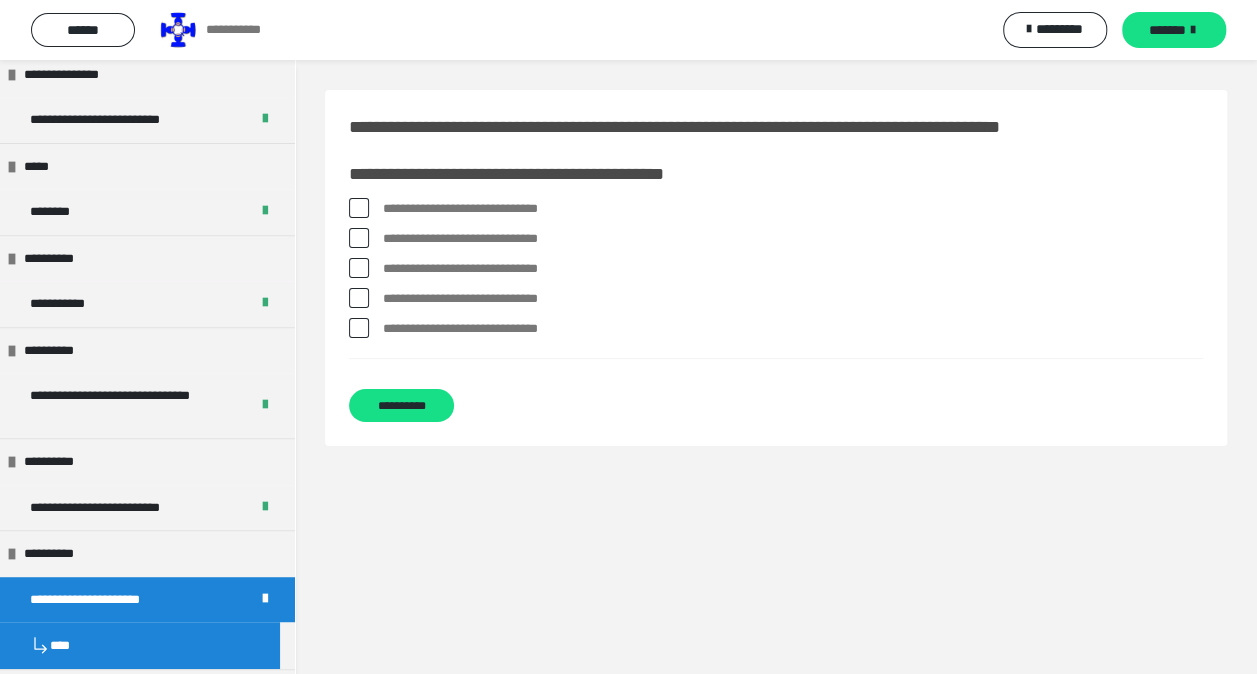 click at bounding box center [359, 208] 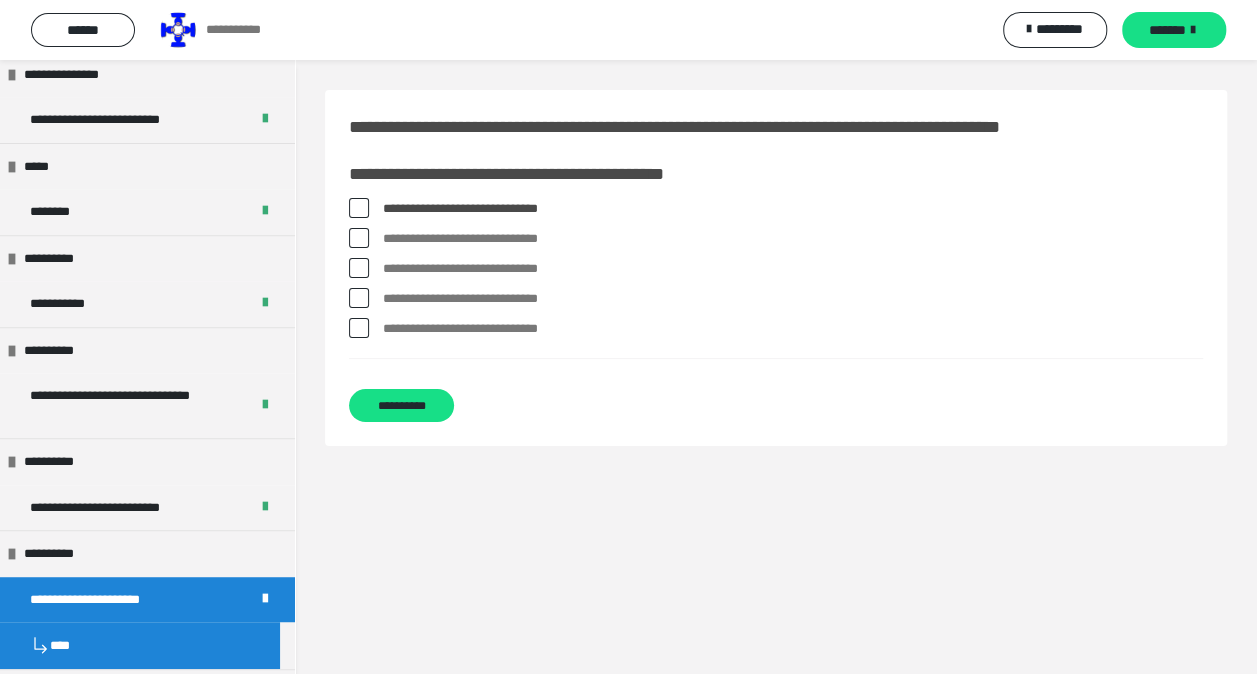 click at bounding box center [359, 298] 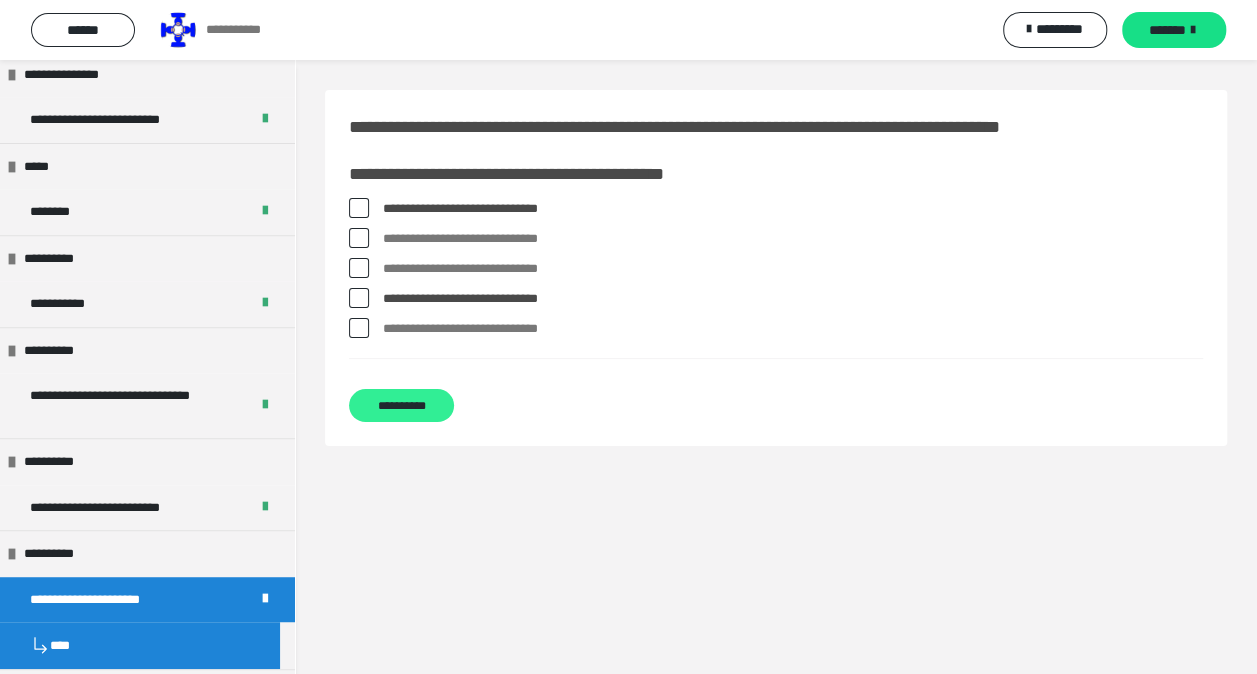 click on "**********" at bounding box center (401, 405) 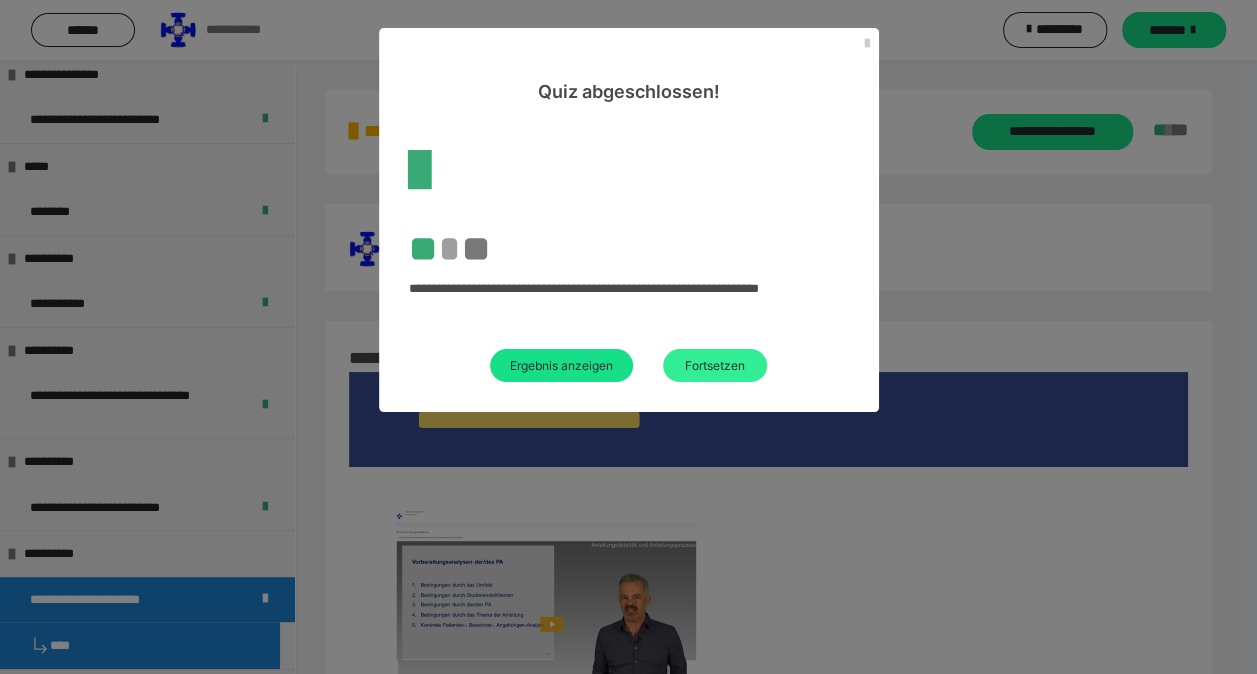 click on "Fortsetzen" at bounding box center (715, 365) 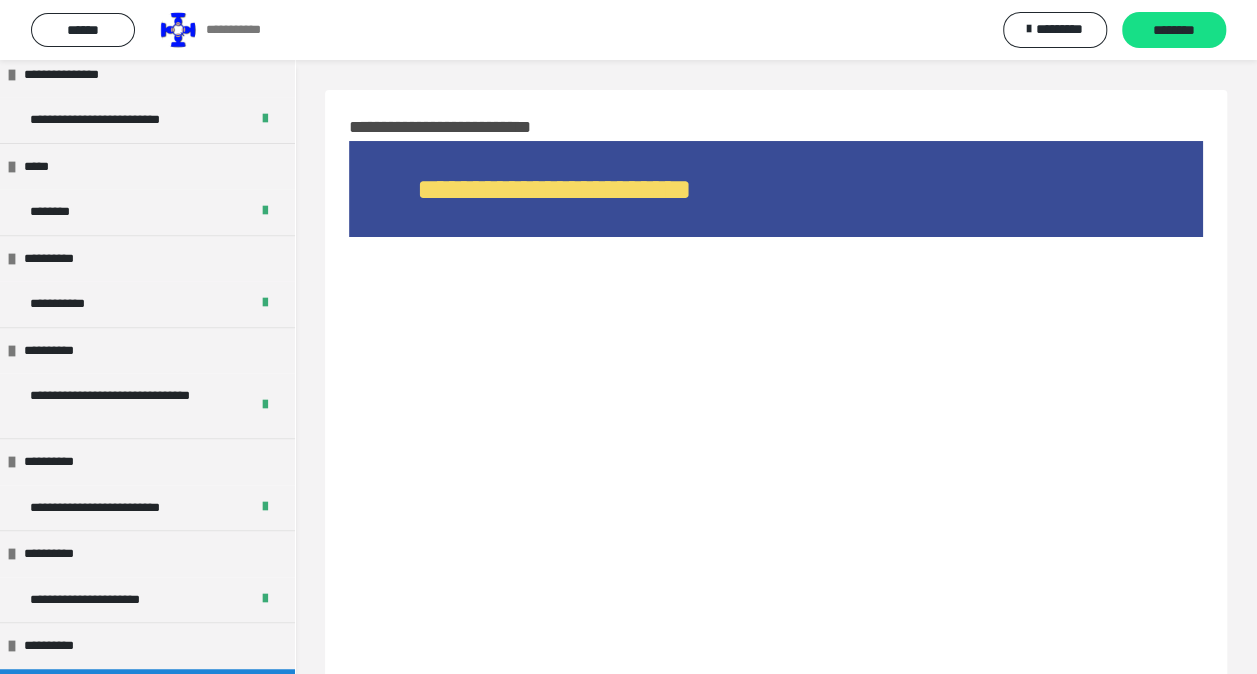 click at bounding box center [776, 442] 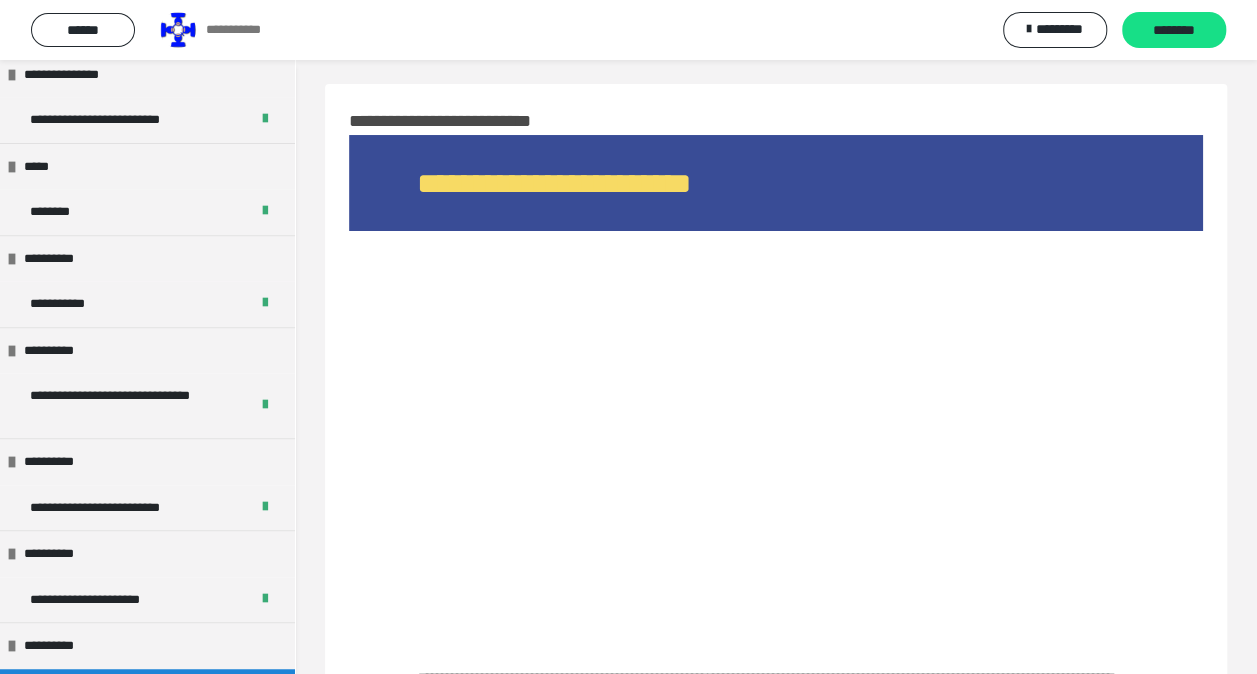 scroll, scrollTop: 0, scrollLeft: 0, axis: both 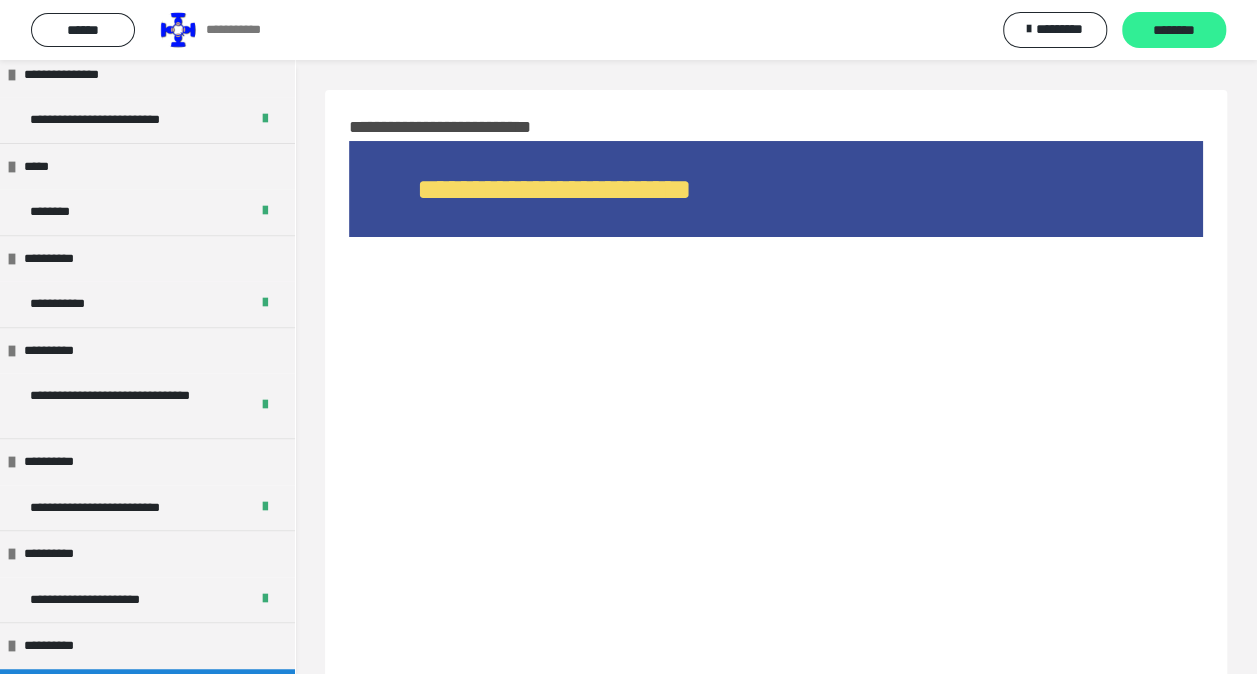 click on "********" at bounding box center (1174, 31) 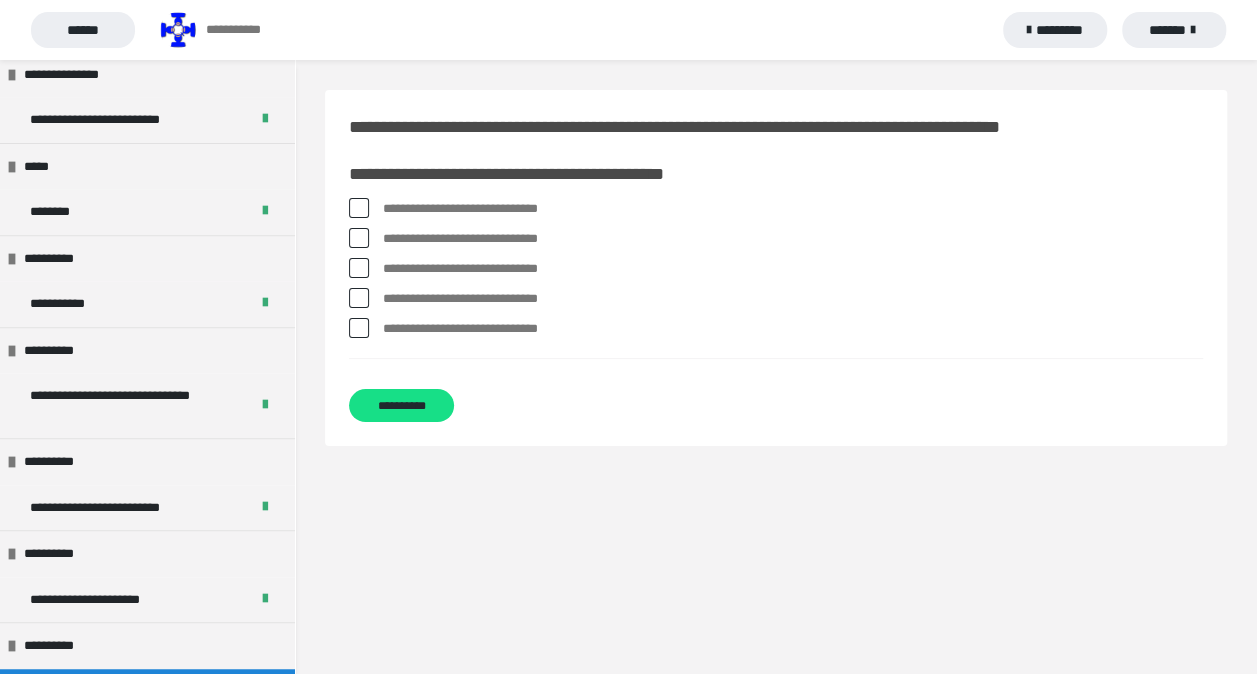click at bounding box center [359, 238] 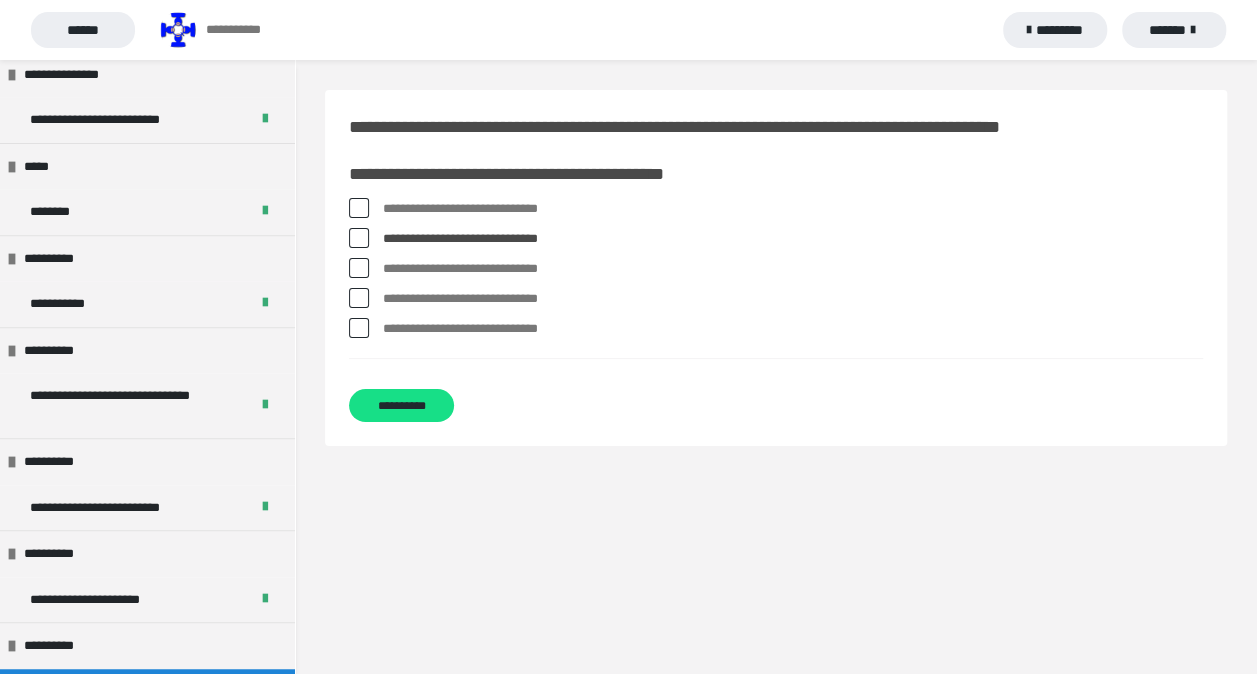 click at bounding box center (359, 298) 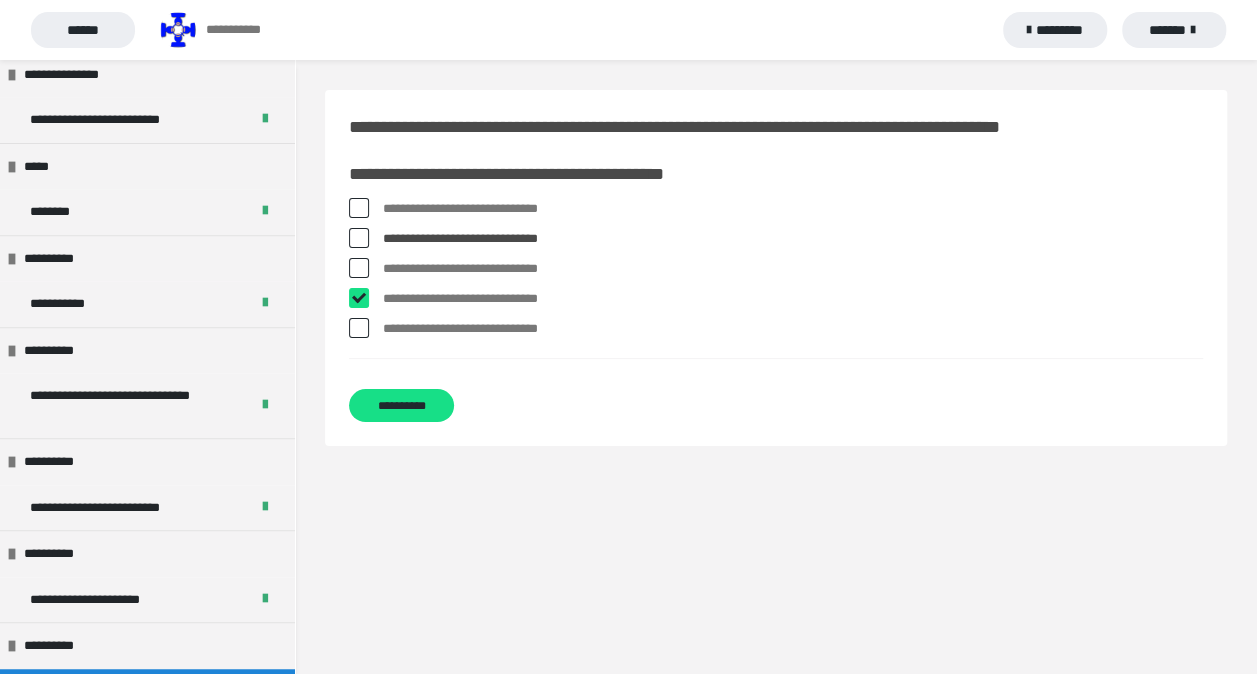 checkbox on "****" 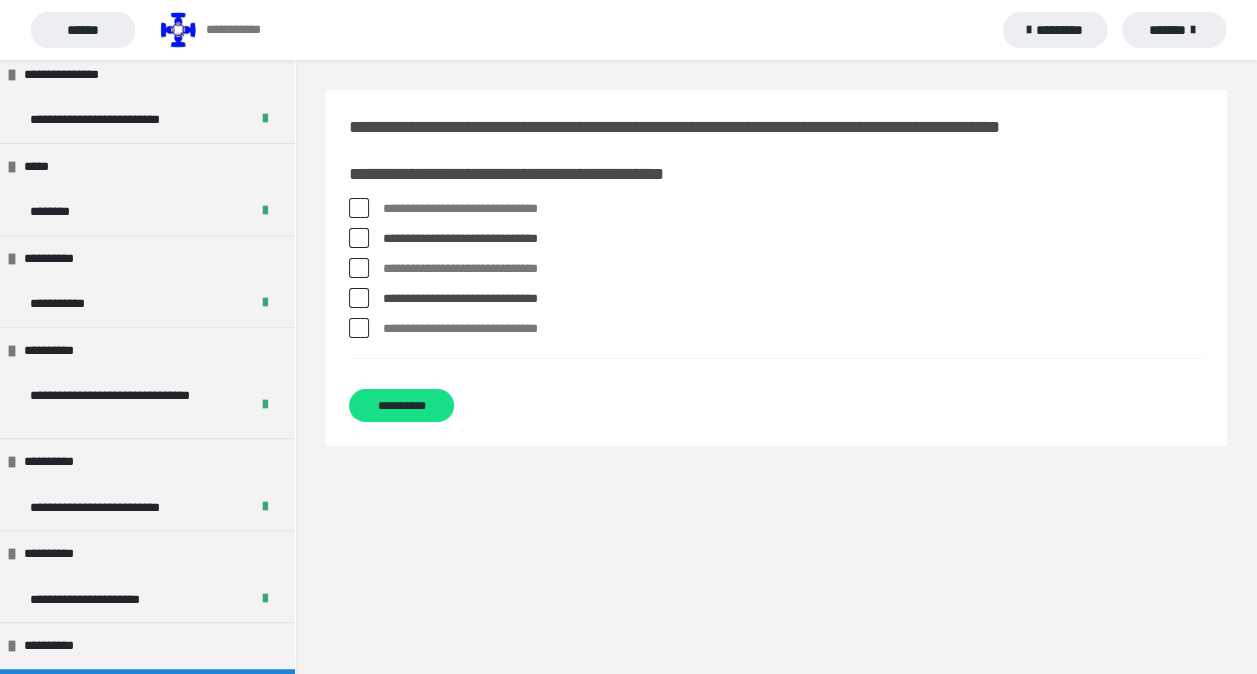 click at bounding box center (359, 328) 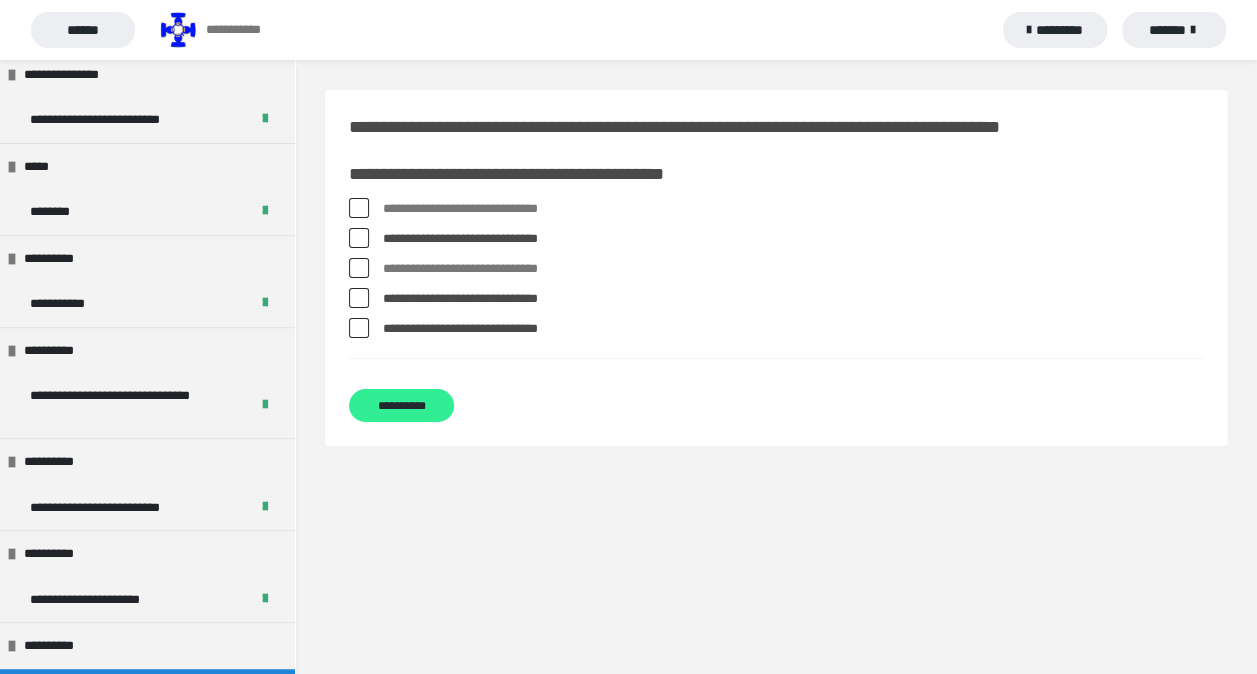 click on "**********" at bounding box center [401, 405] 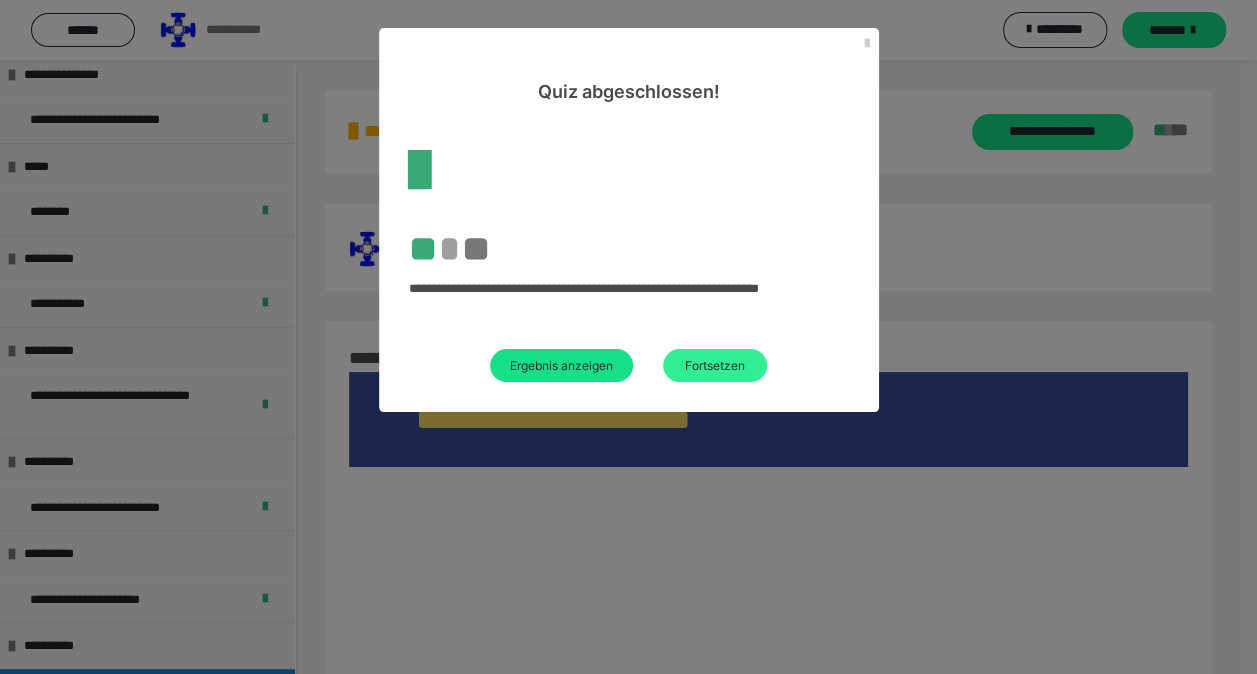 click on "Fortsetzen" at bounding box center (715, 365) 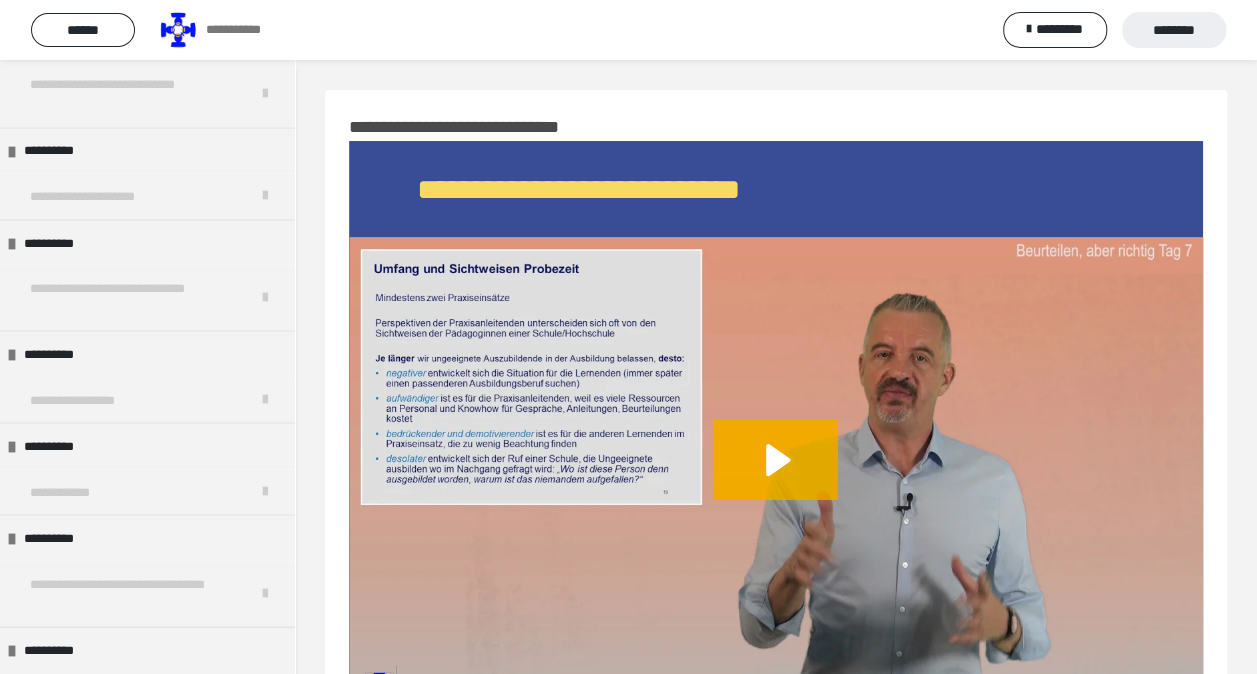 scroll, scrollTop: 1831, scrollLeft: 0, axis: vertical 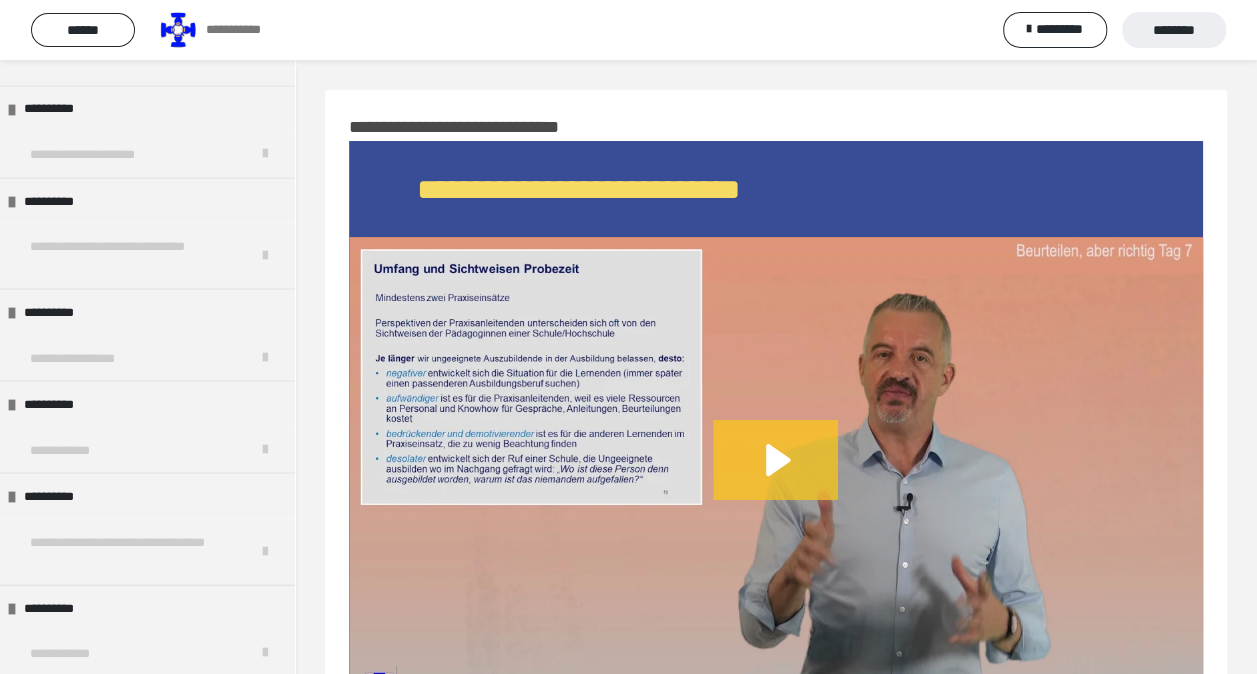 click 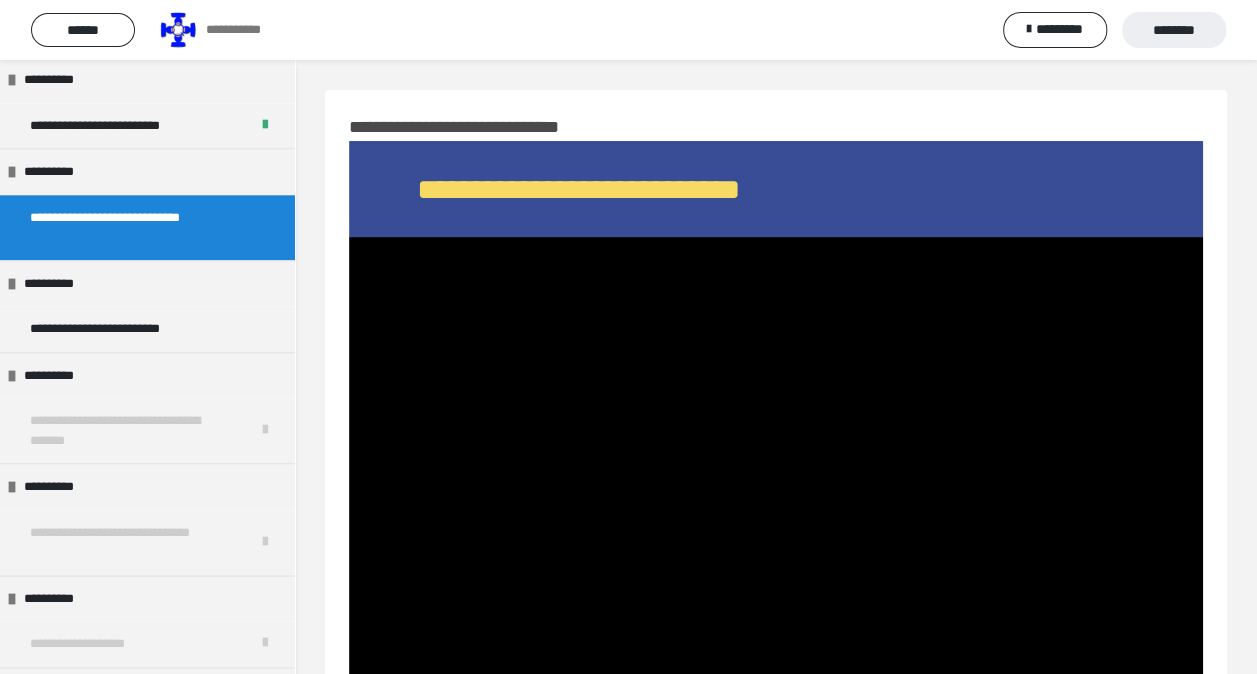 scroll, scrollTop: 921, scrollLeft: 0, axis: vertical 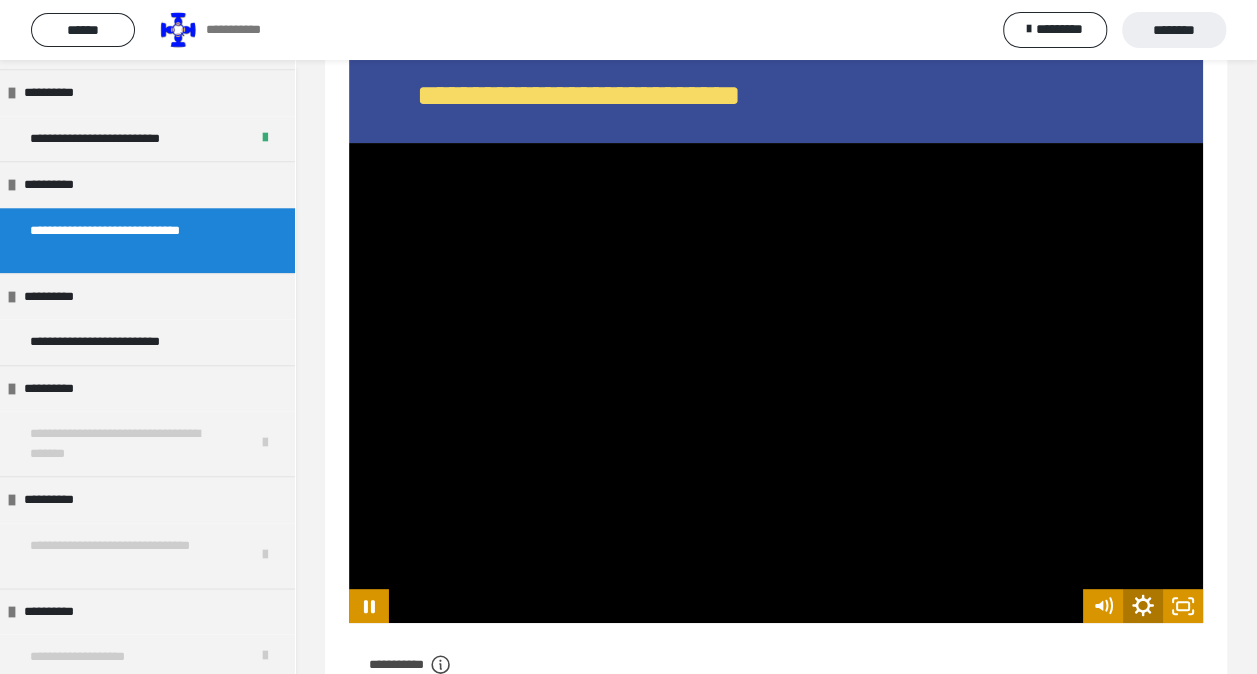 click 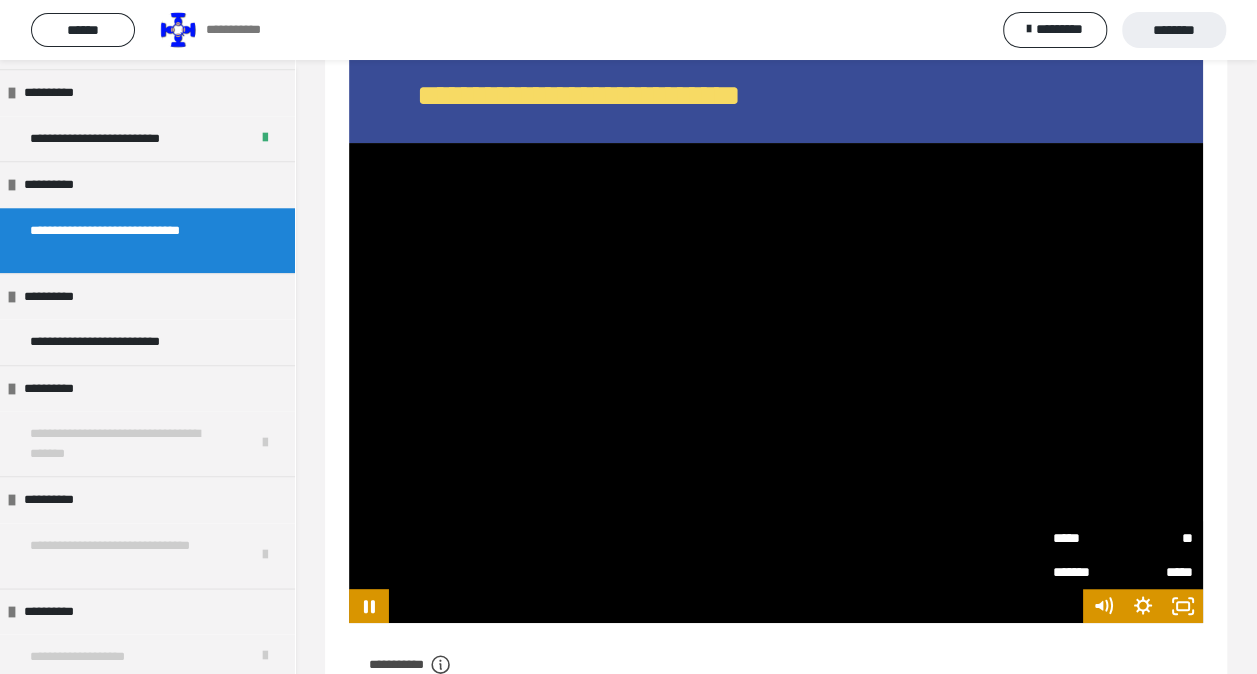 click on "**" at bounding box center [1158, 538] 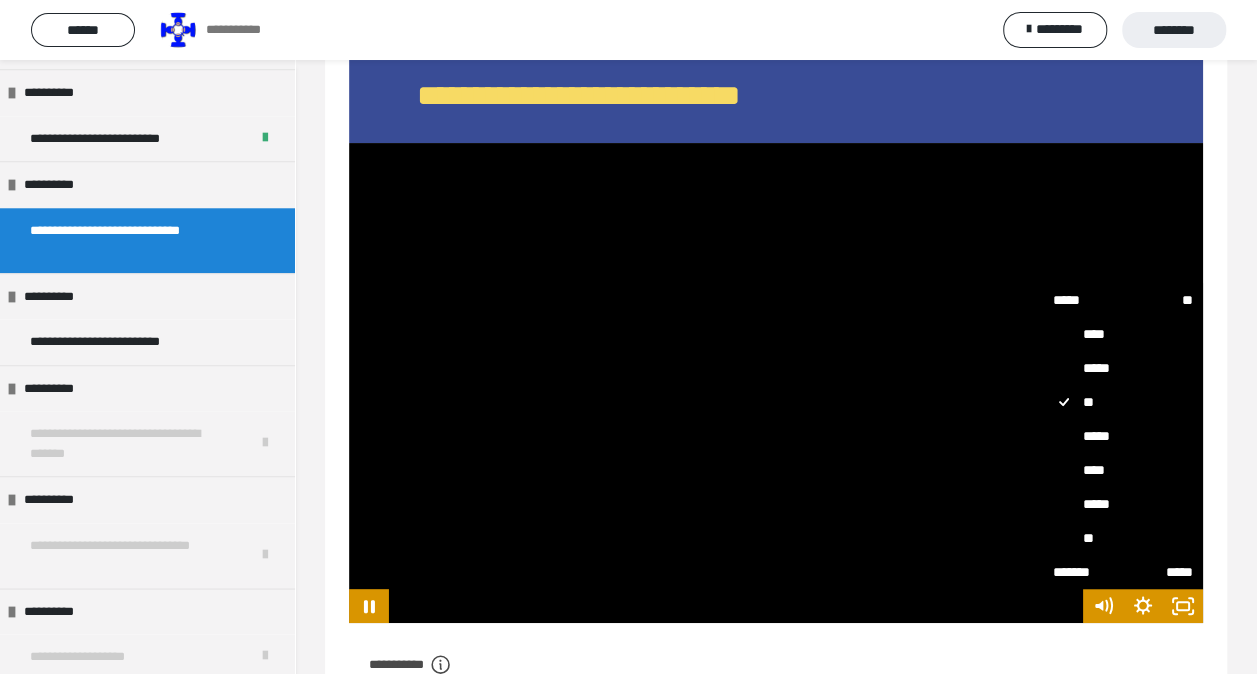 click on "*****" at bounding box center (1123, 504) 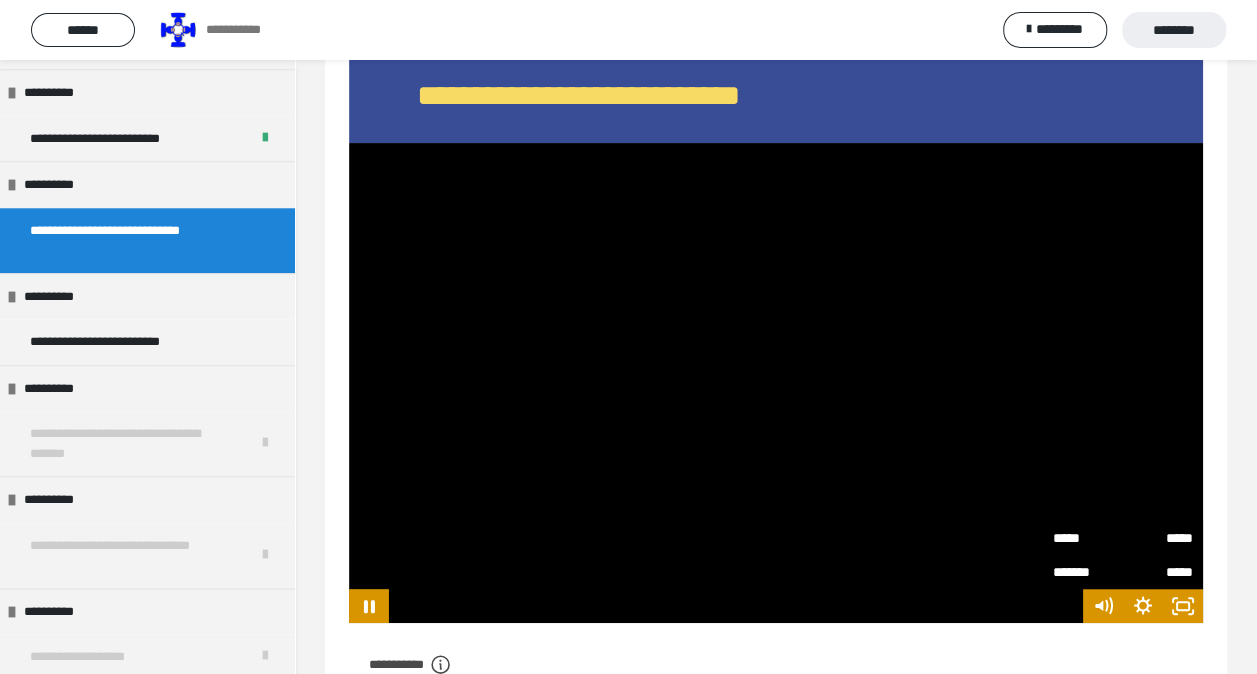 click on "**********" at bounding box center [776, 649] 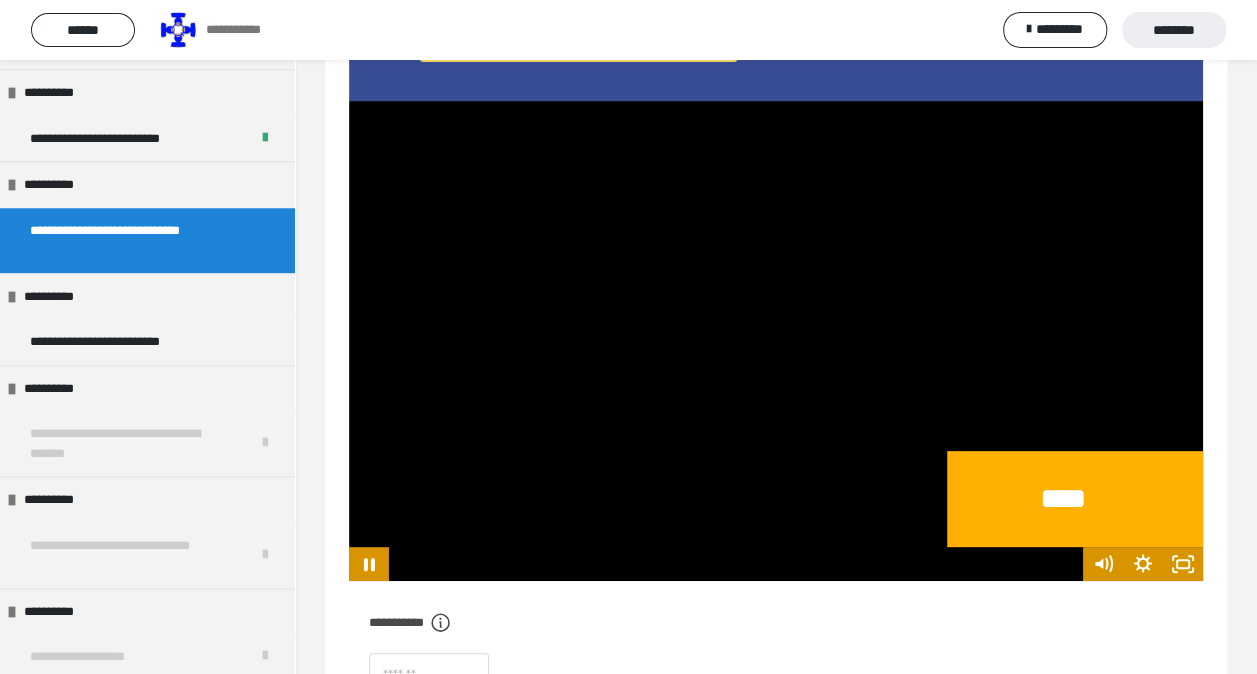 scroll, scrollTop: 138, scrollLeft: 0, axis: vertical 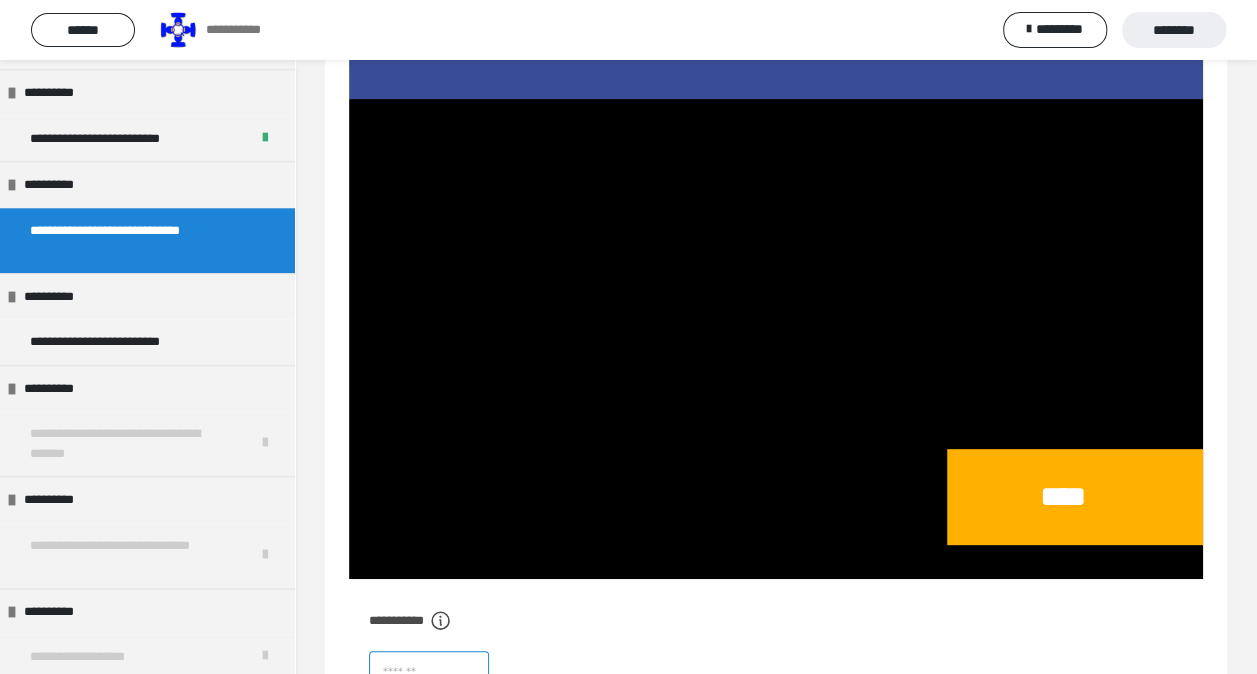 click at bounding box center [429, 673] 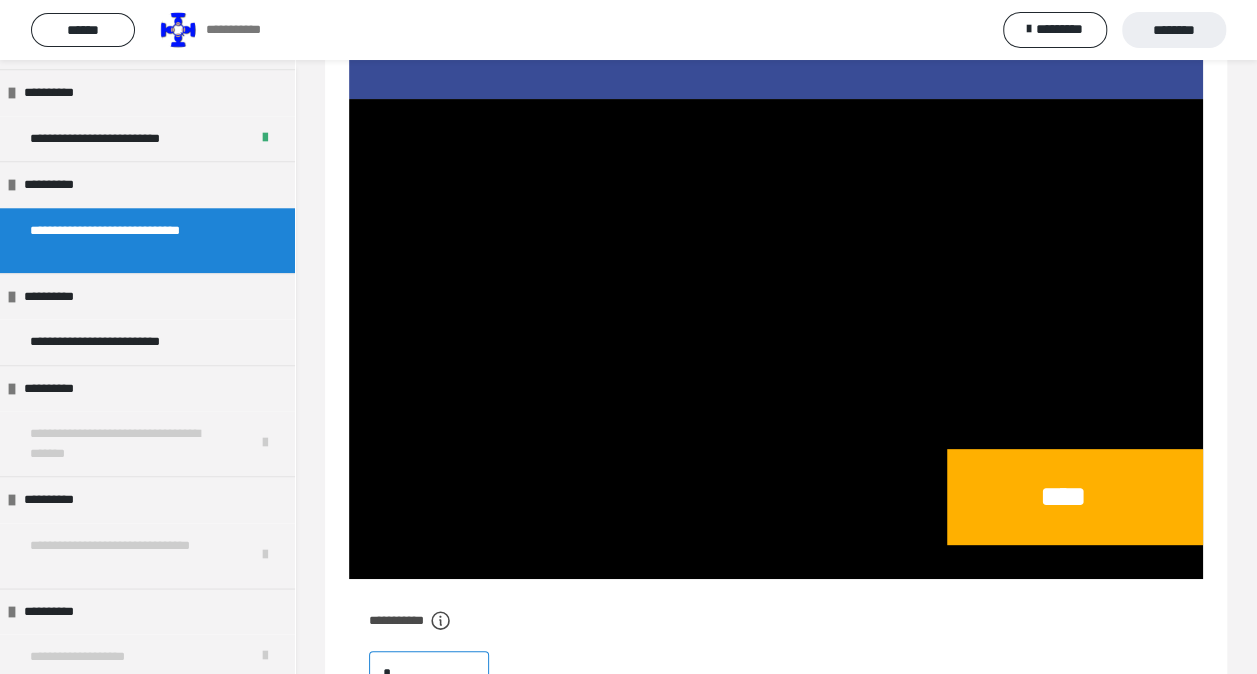 scroll, scrollTop: 144, scrollLeft: 0, axis: vertical 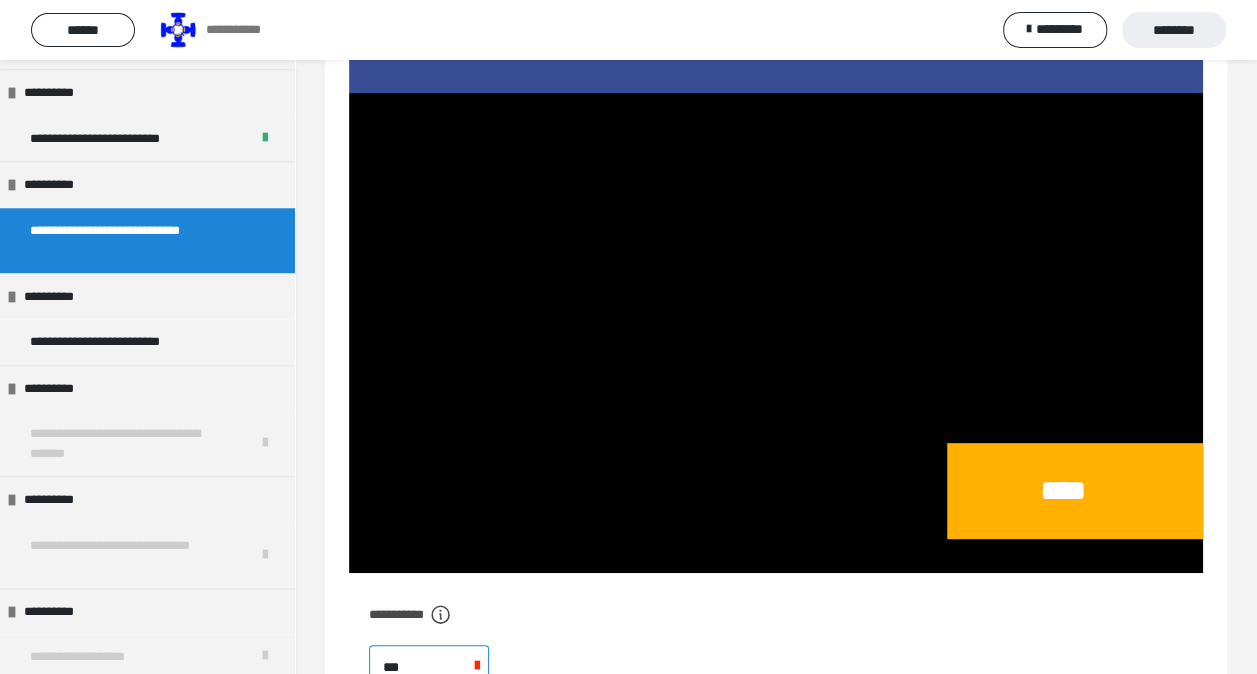 type on "****" 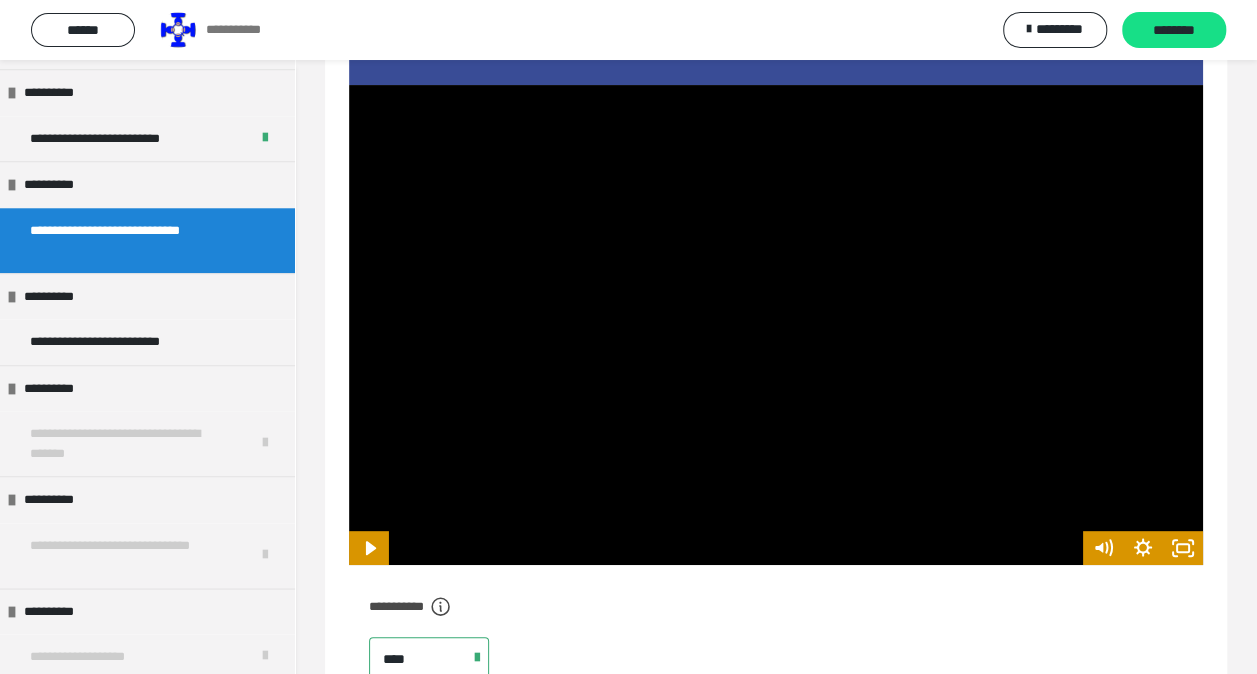 scroll, scrollTop: 171, scrollLeft: 0, axis: vertical 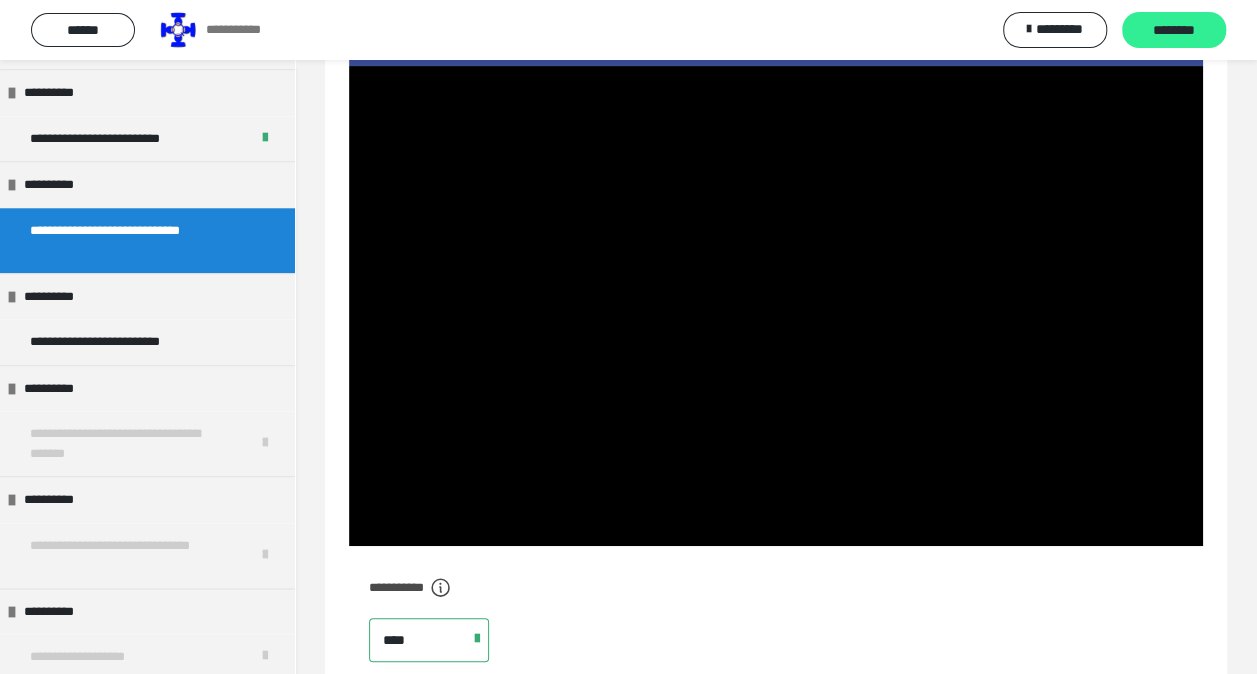 click on "********" at bounding box center (1174, 31) 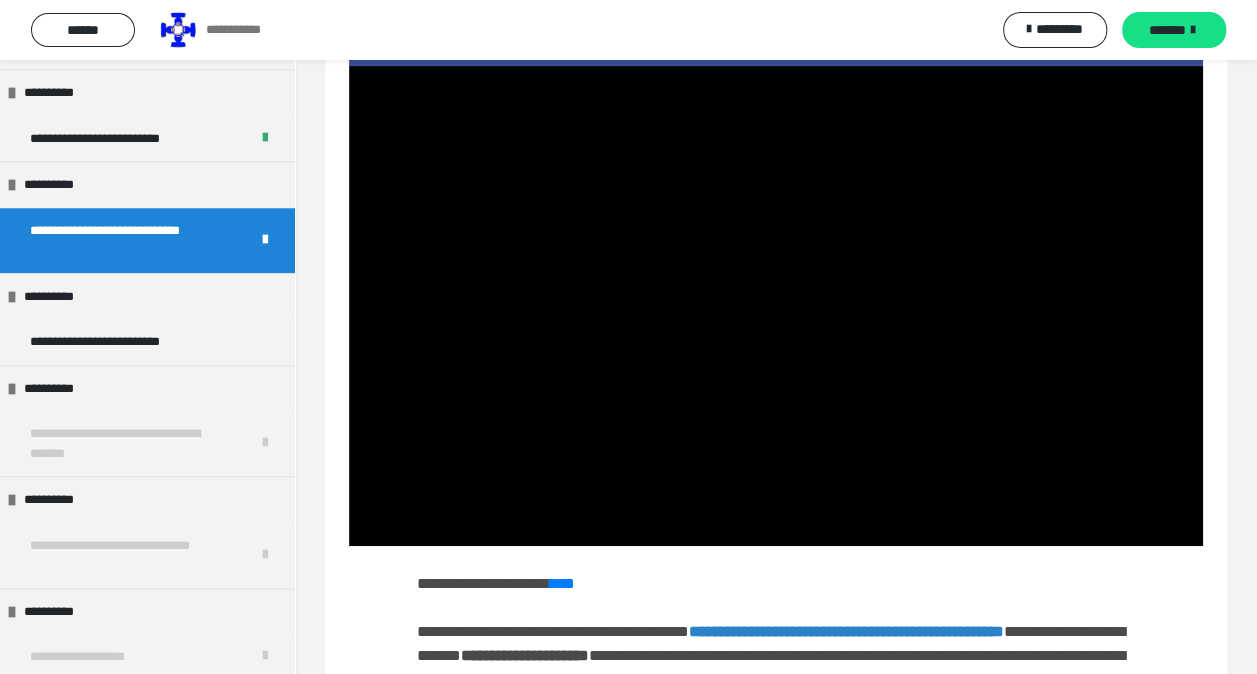 click on "*******" at bounding box center (1174, 30) 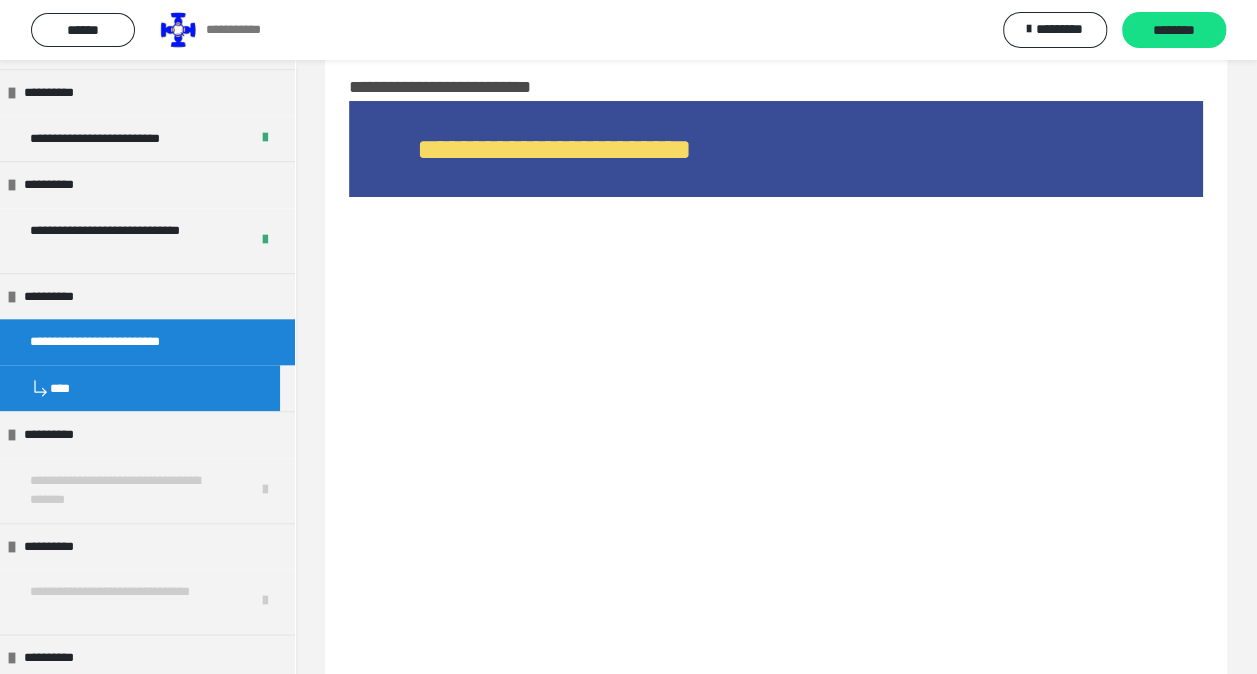 scroll, scrollTop: 0, scrollLeft: 0, axis: both 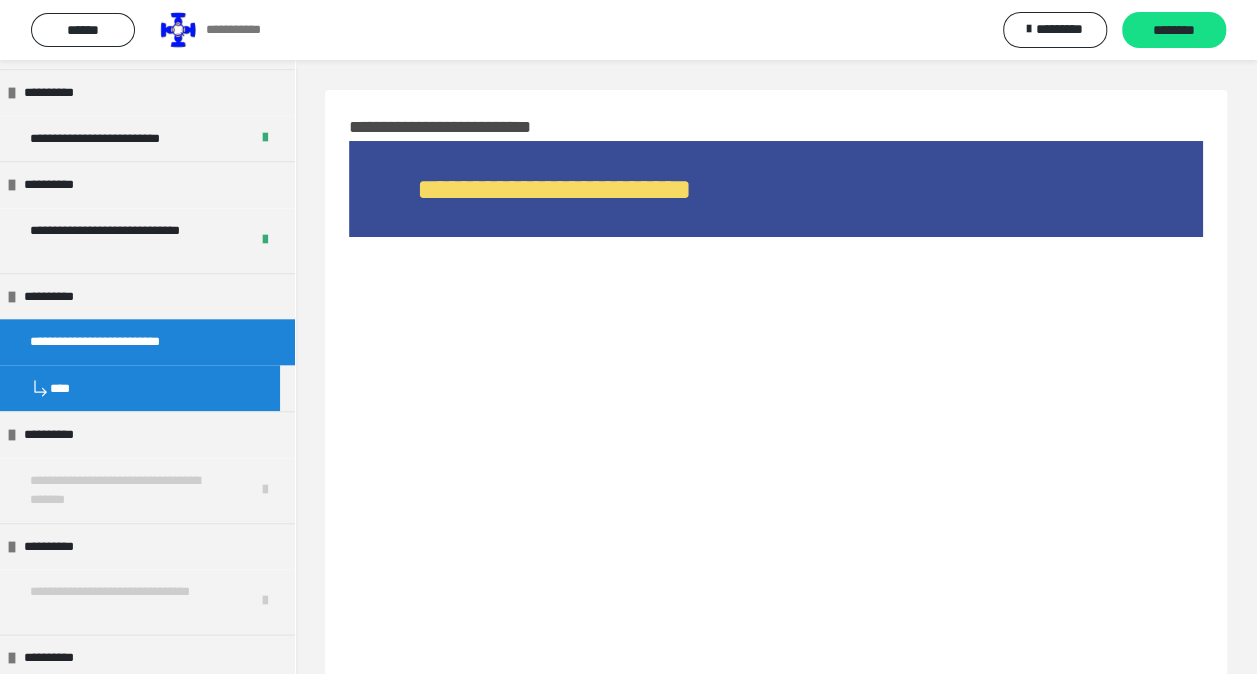 click at bounding box center (776, 442) 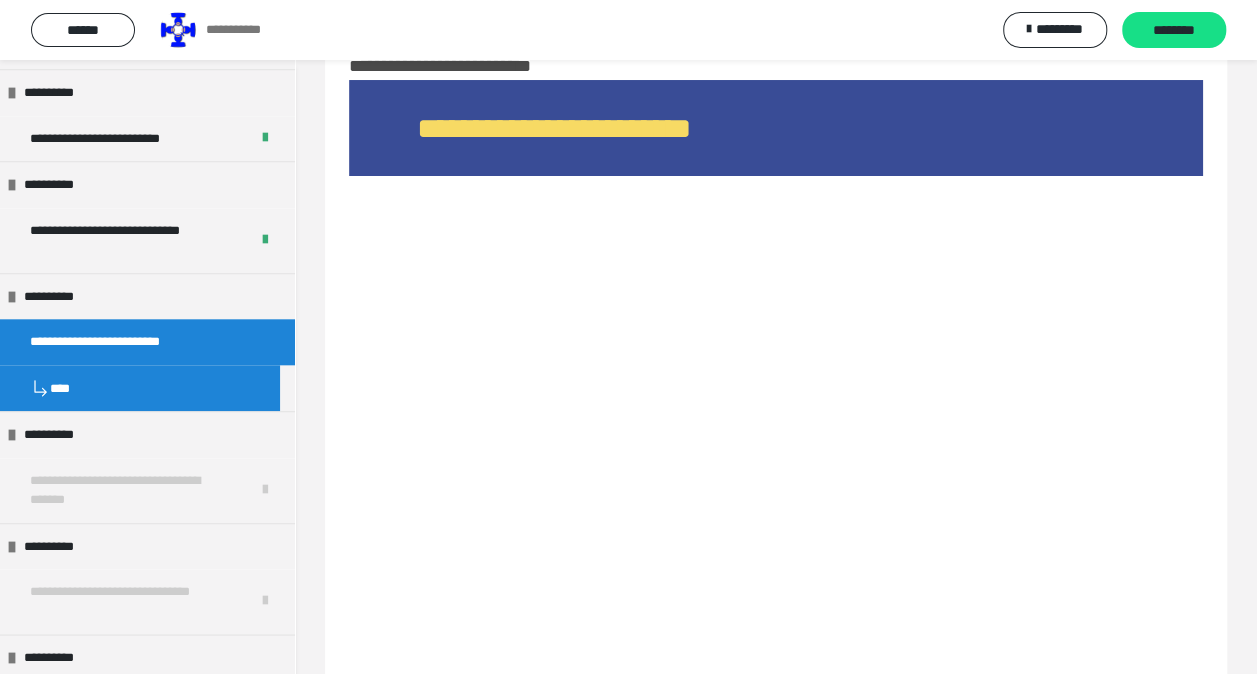scroll, scrollTop: 47, scrollLeft: 0, axis: vertical 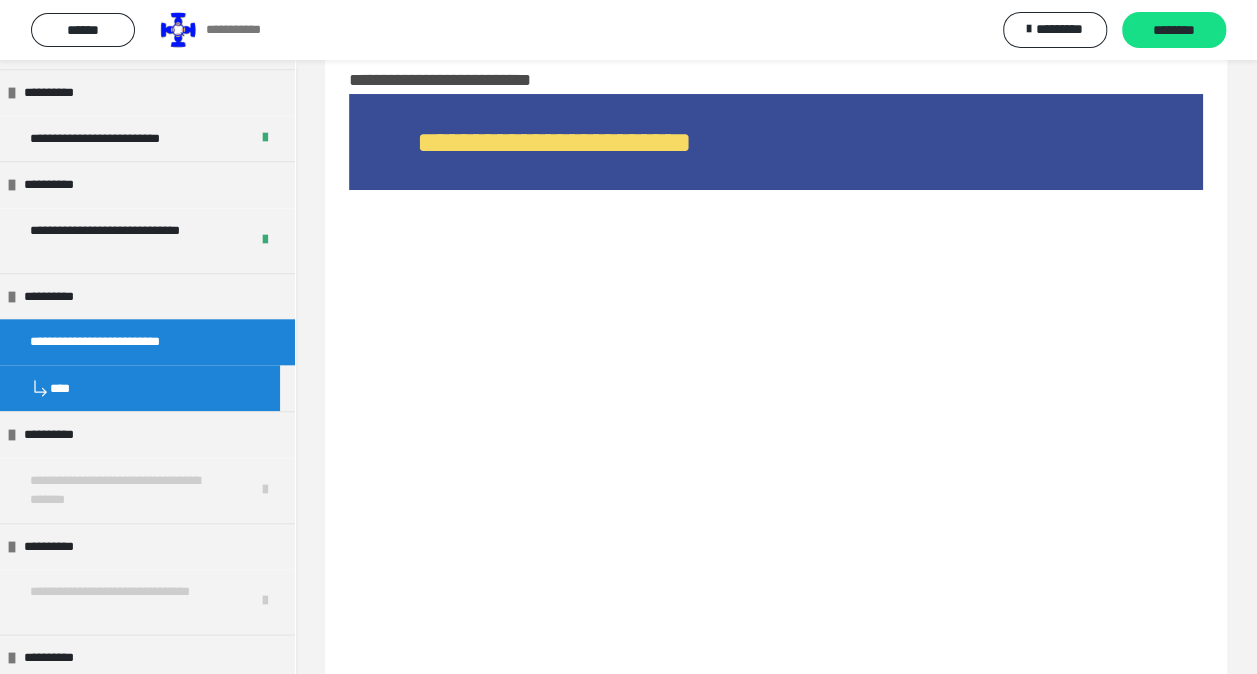 click at bounding box center [776, 395] 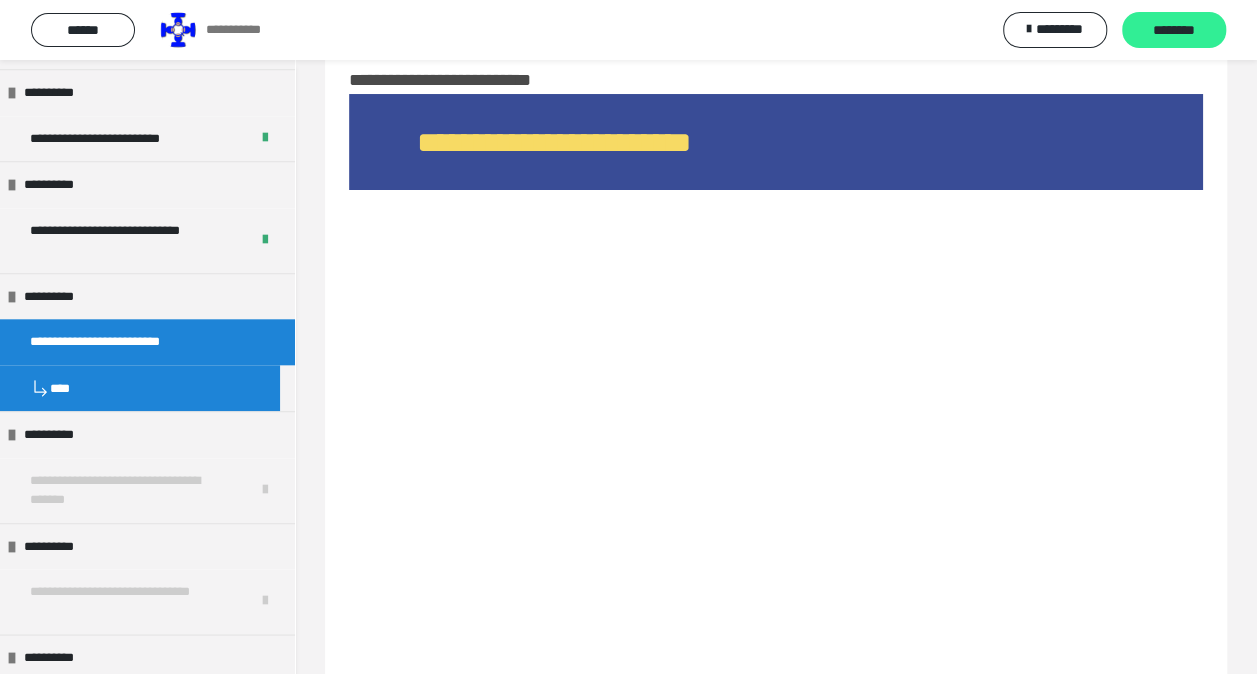 click on "********" at bounding box center [1174, 31] 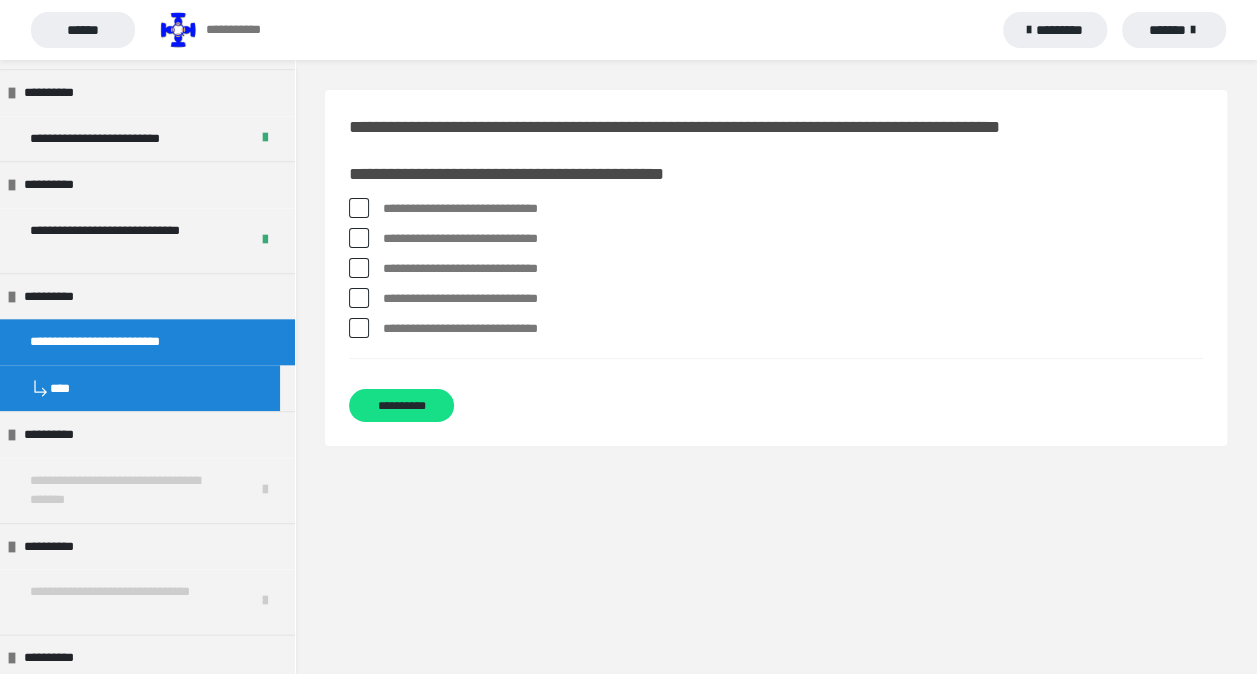 click at bounding box center (359, 208) 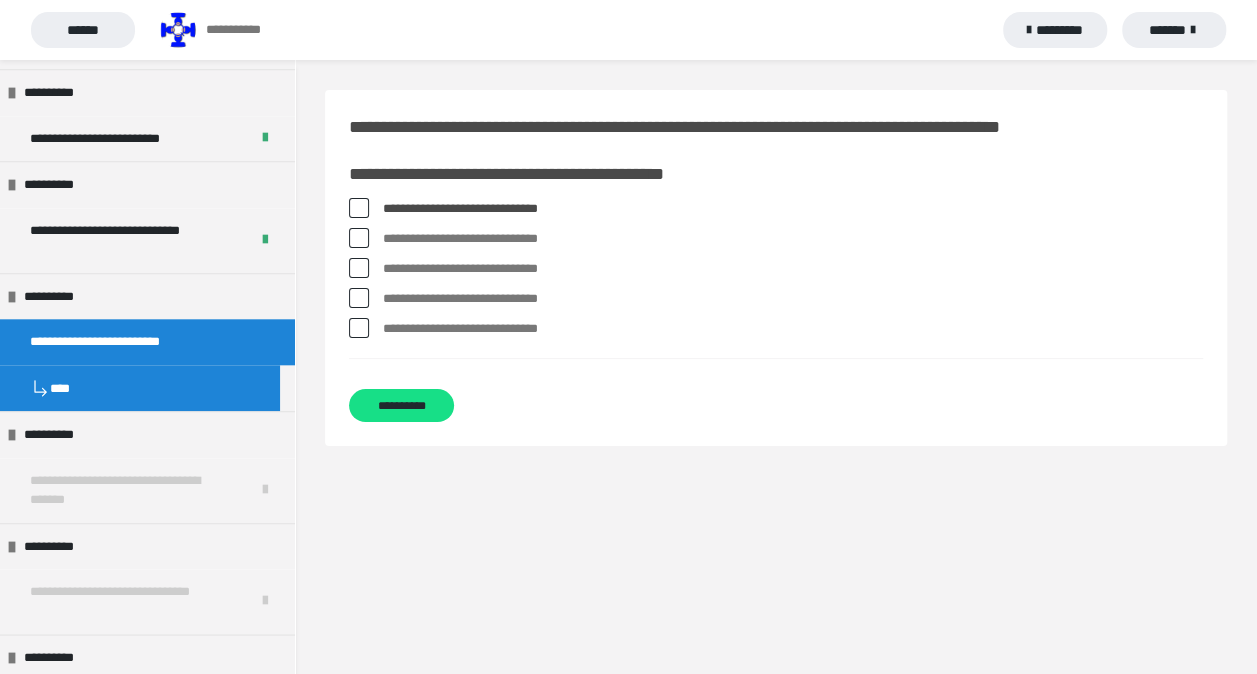 click at bounding box center (359, 298) 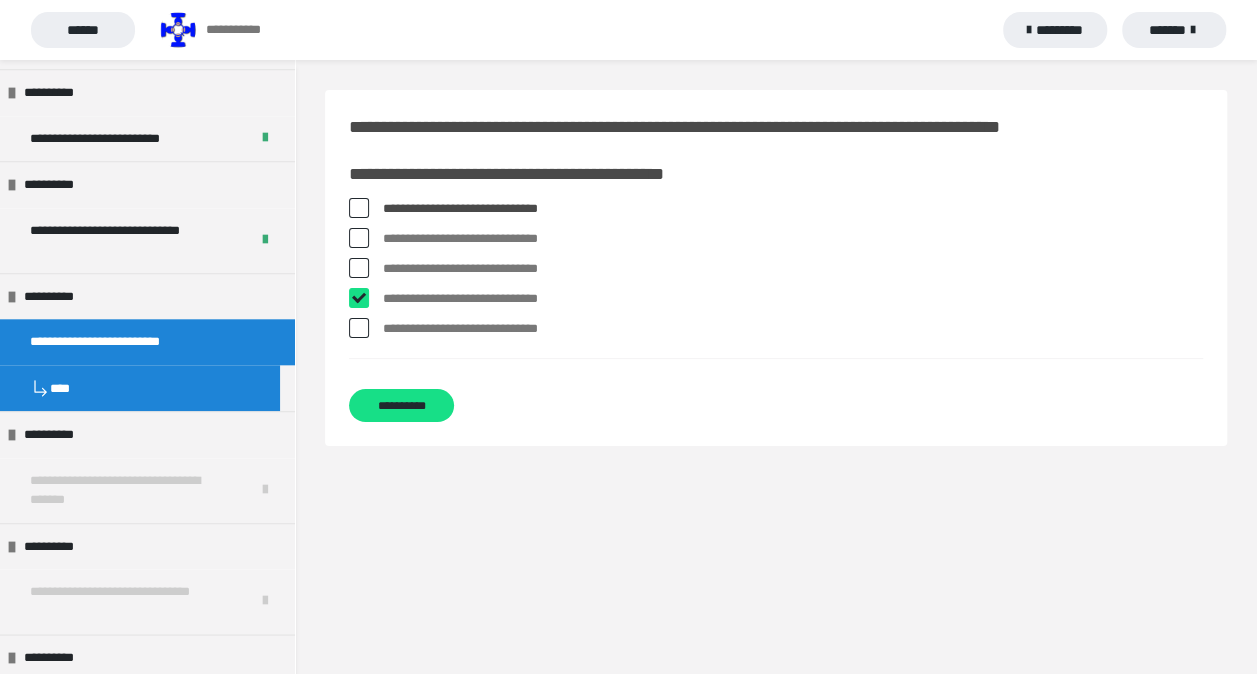 checkbox on "****" 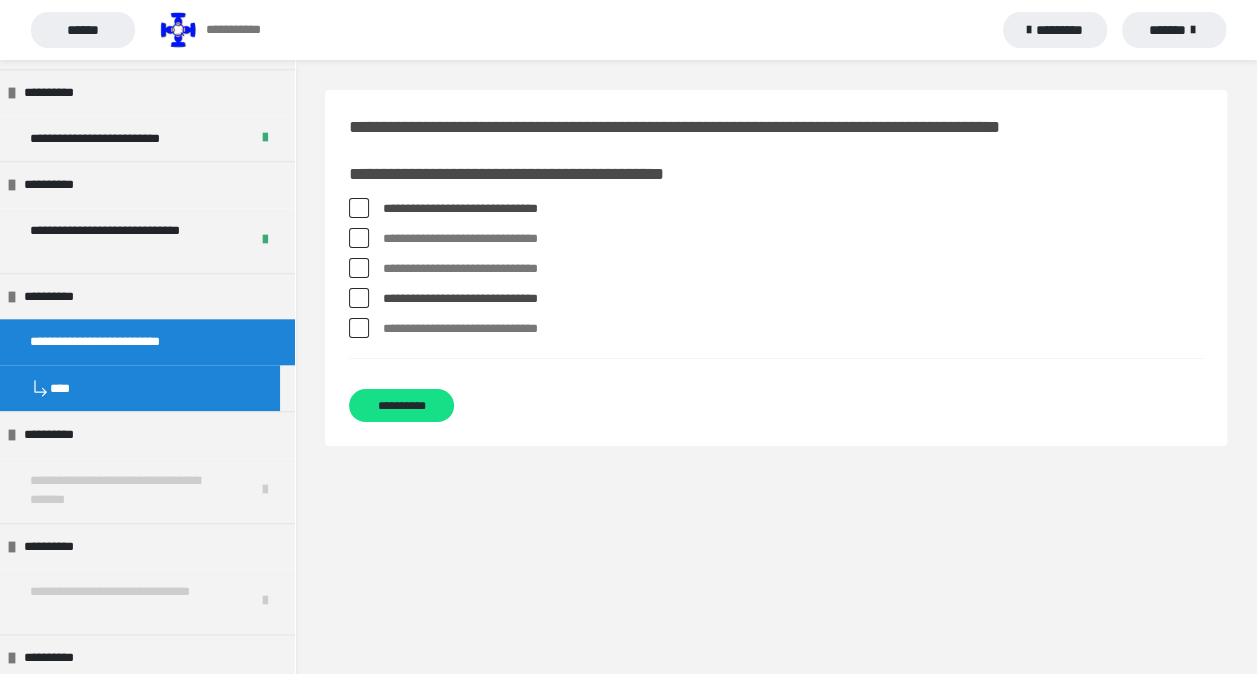 click at bounding box center (359, 328) 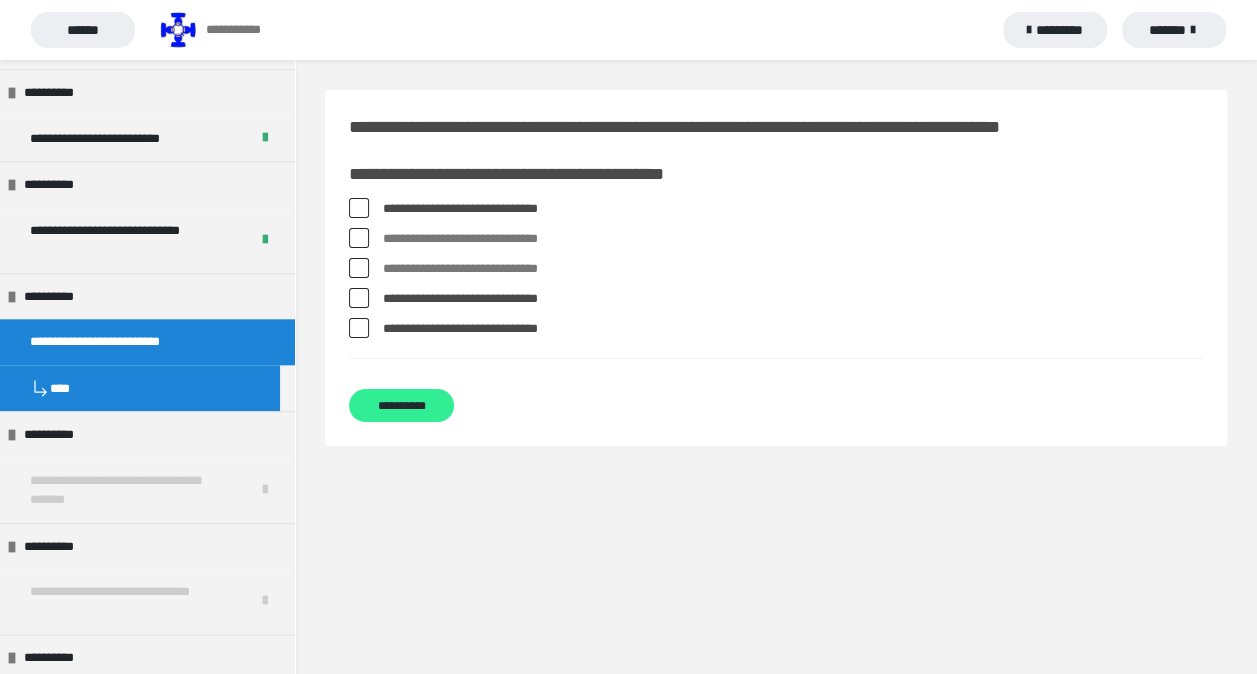 click on "**********" at bounding box center (401, 405) 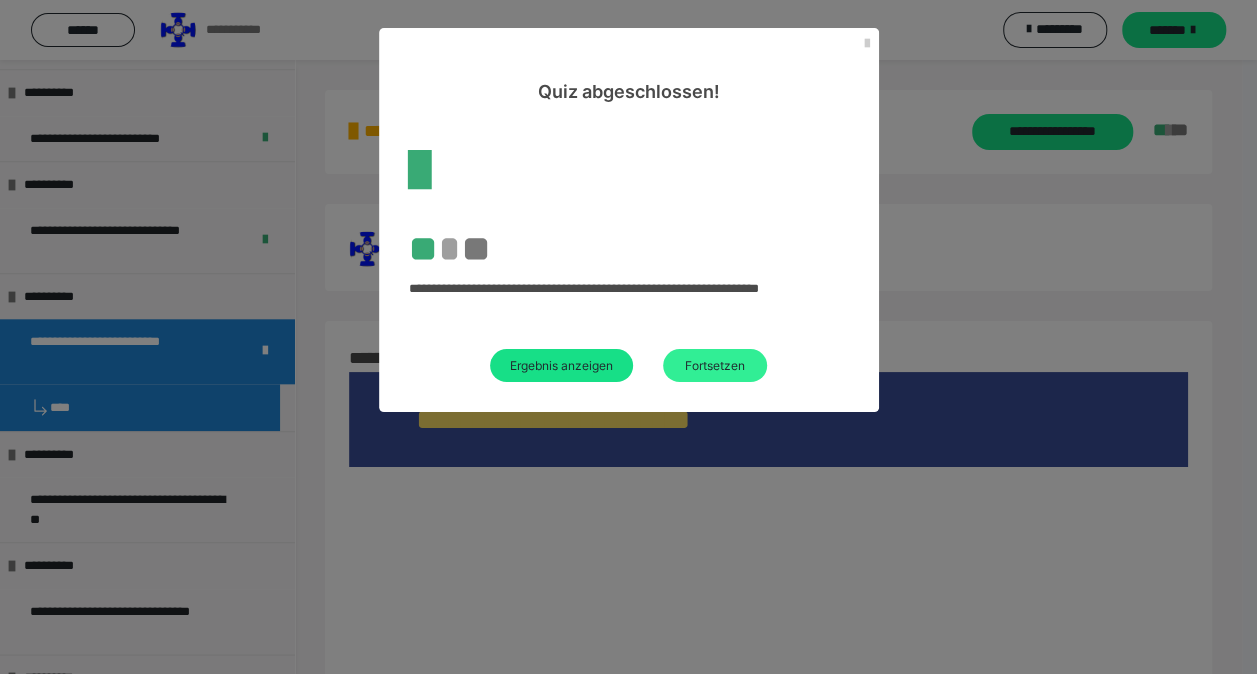 click on "Fortsetzen" at bounding box center [715, 365] 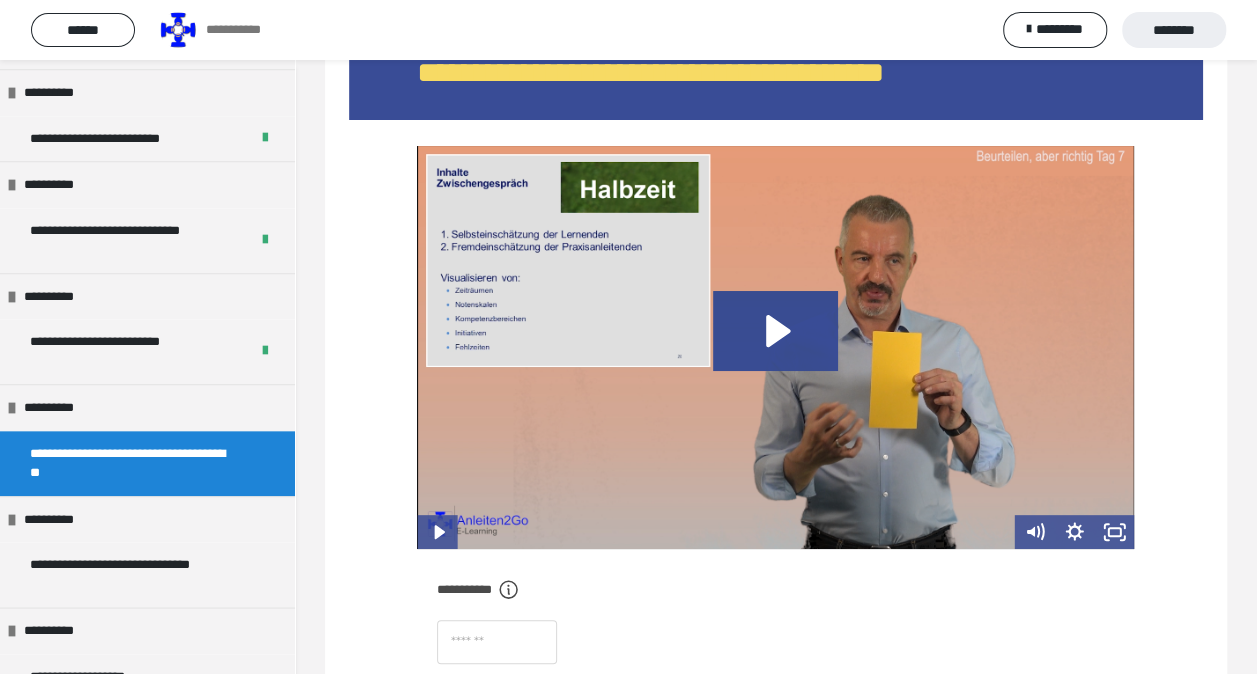 scroll, scrollTop: 0, scrollLeft: 0, axis: both 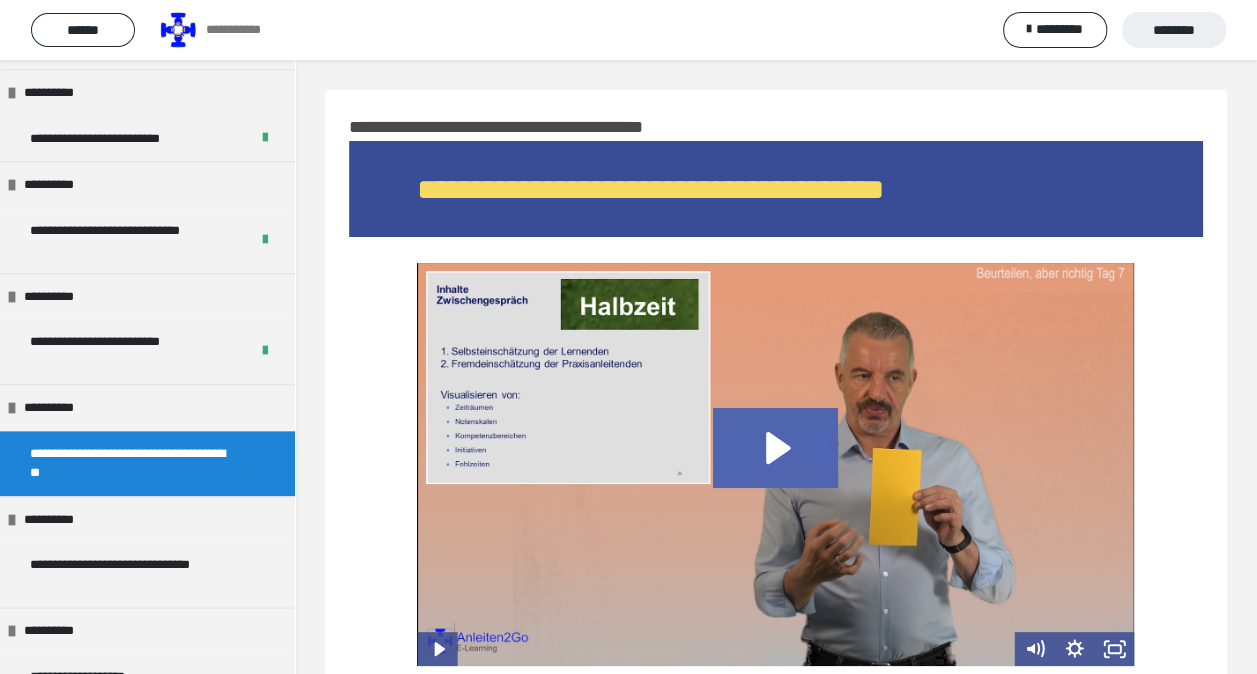 click 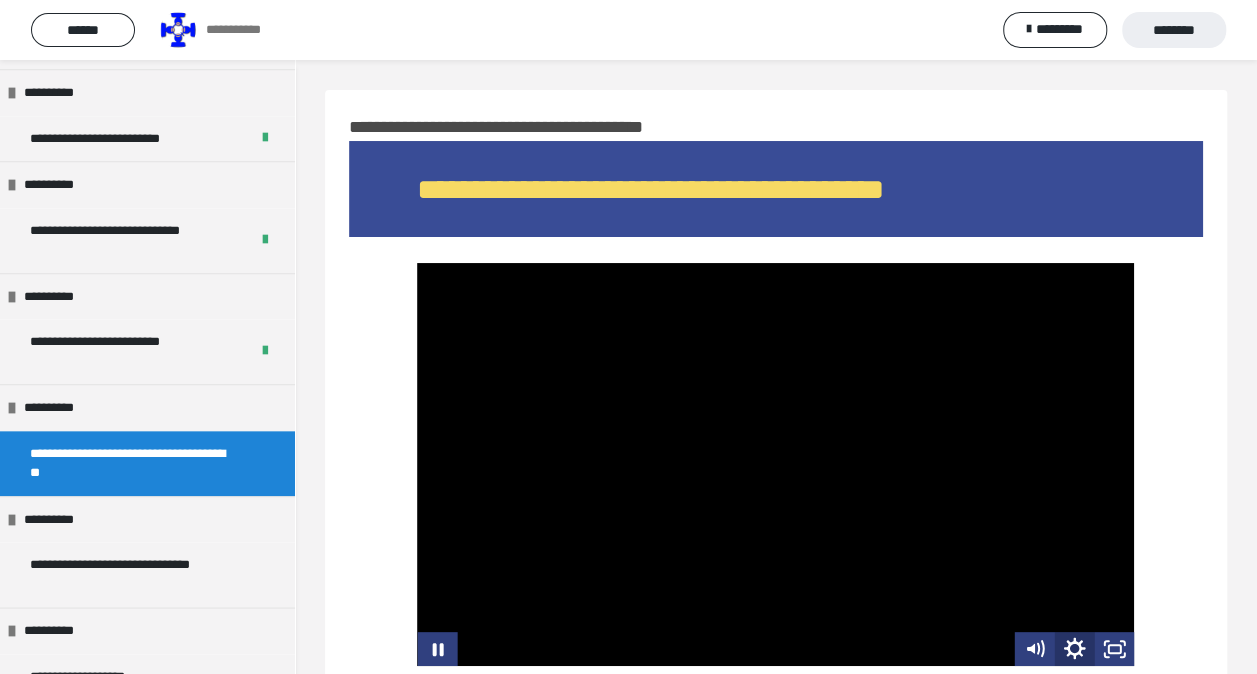 click 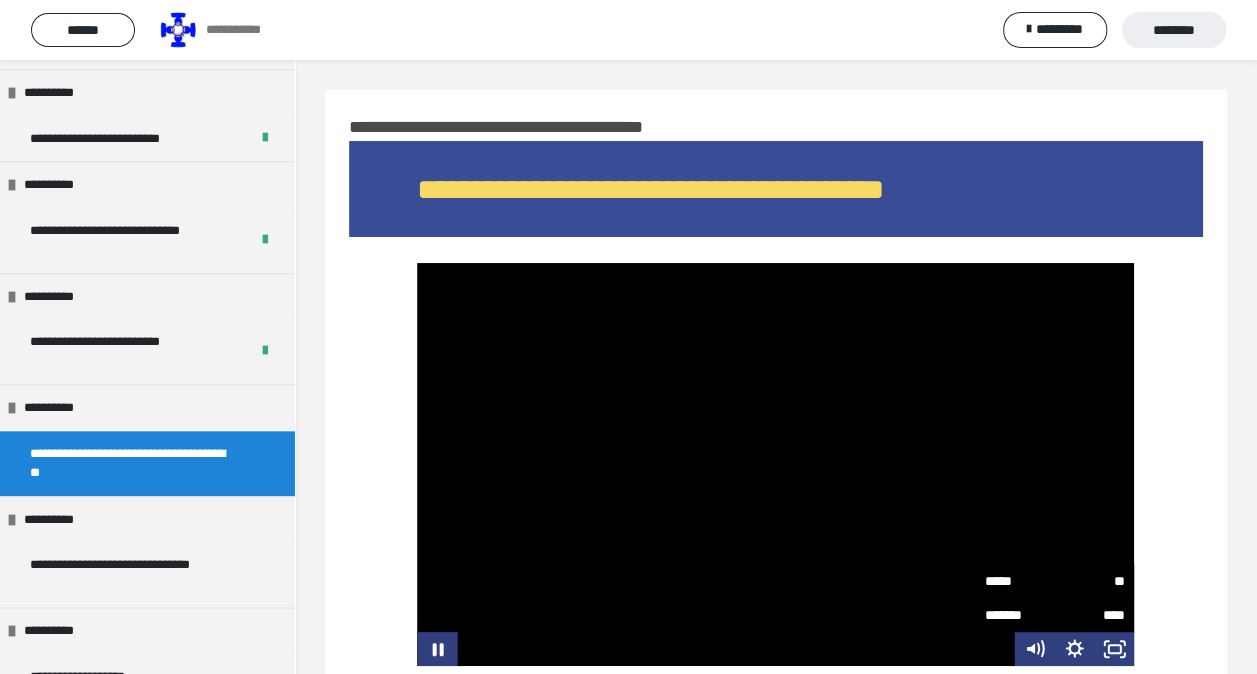 click on "**" at bounding box center [1089, 581] 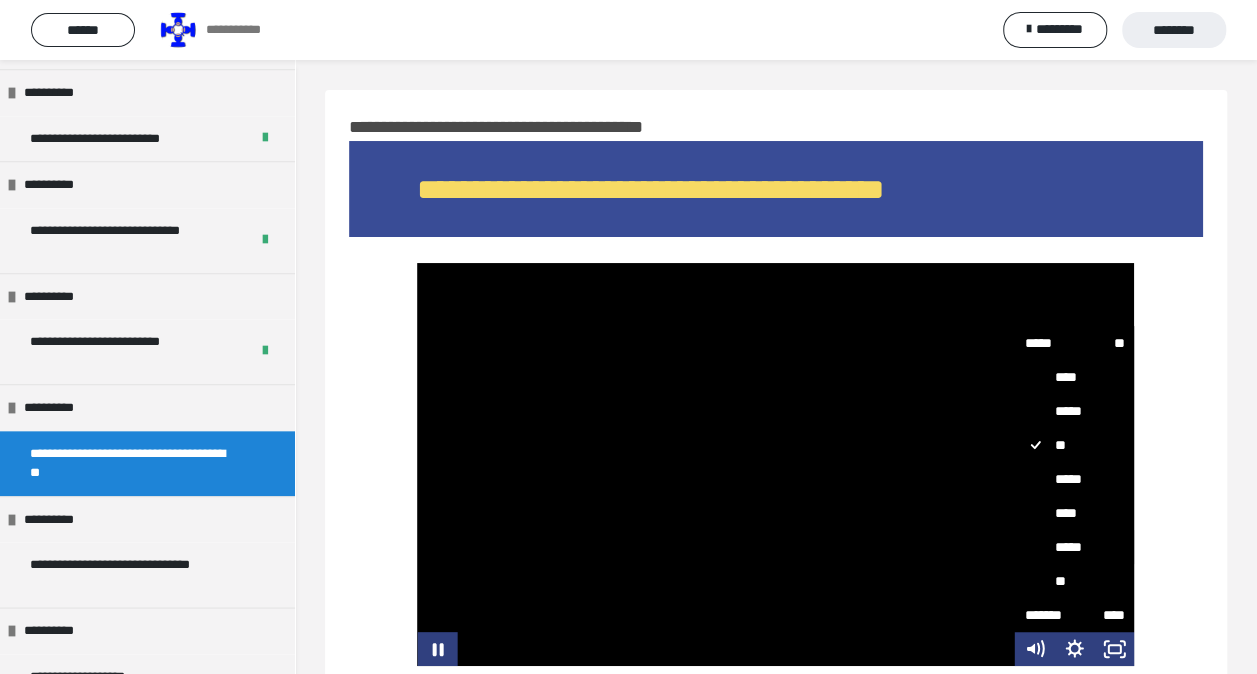 click on "*****" at bounding box center [1074, 547] 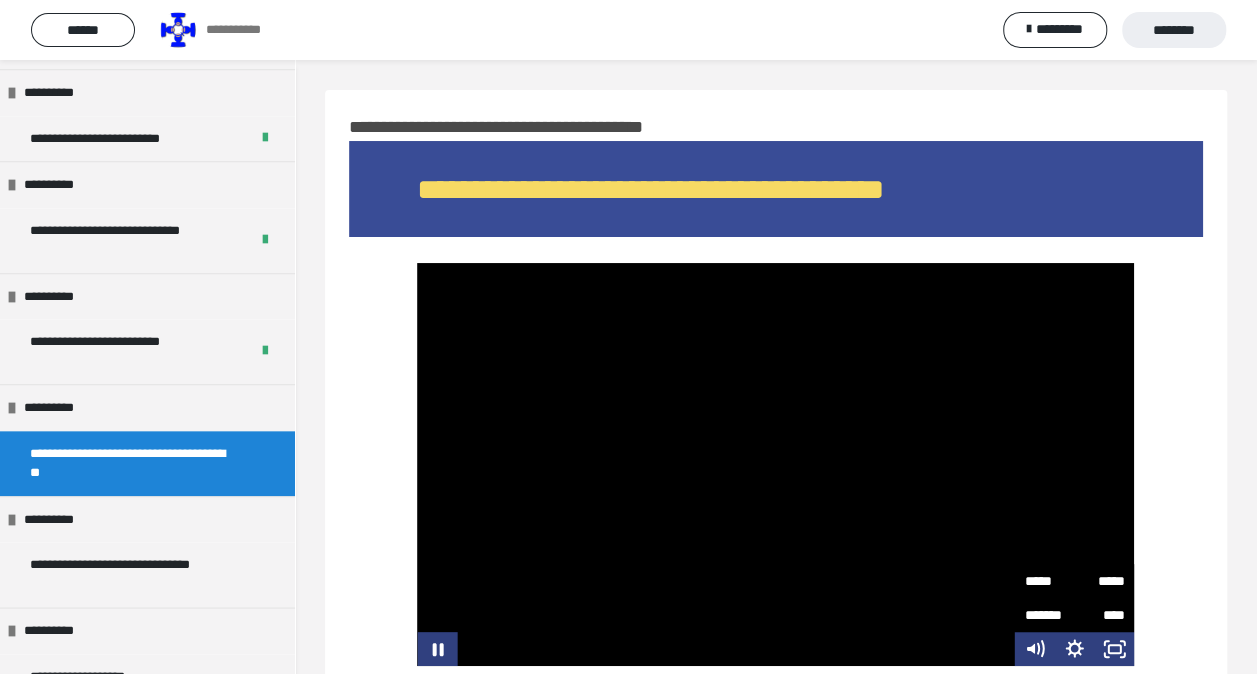 click on "**********" at bounding box center (776, 542) 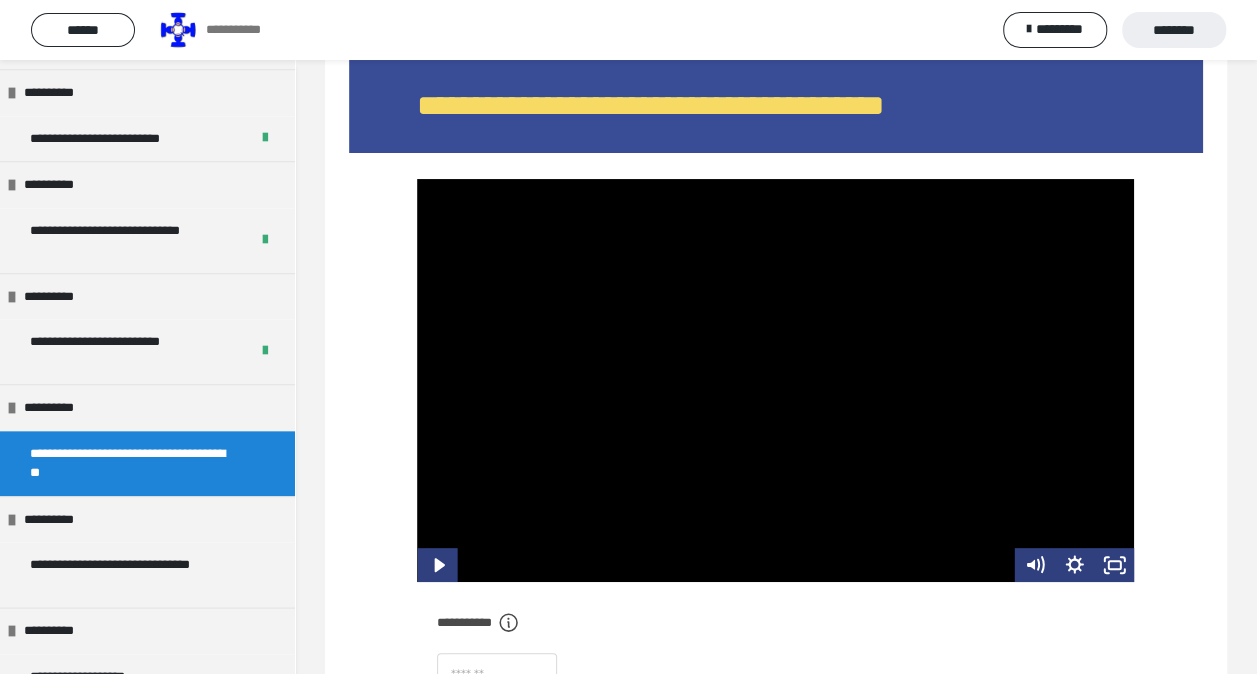 scroll, scrollTop: 167, scrollLeft: 0, axis: vertical 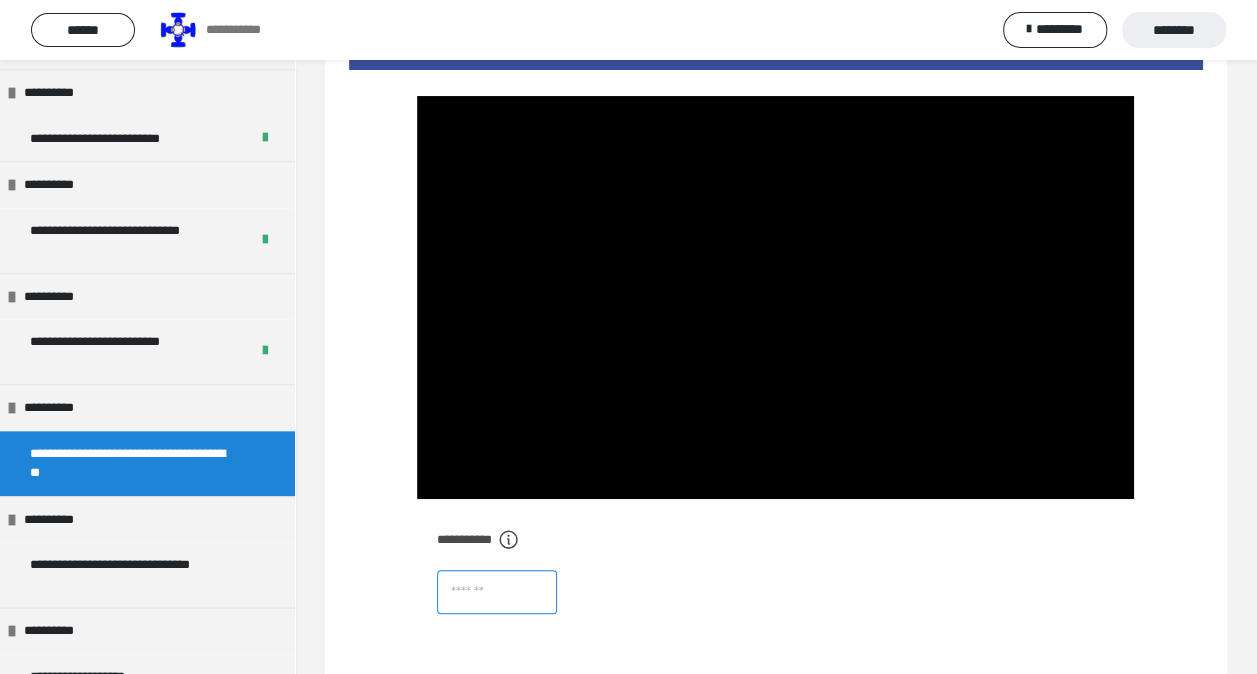 click at bounding box center (497, 592) 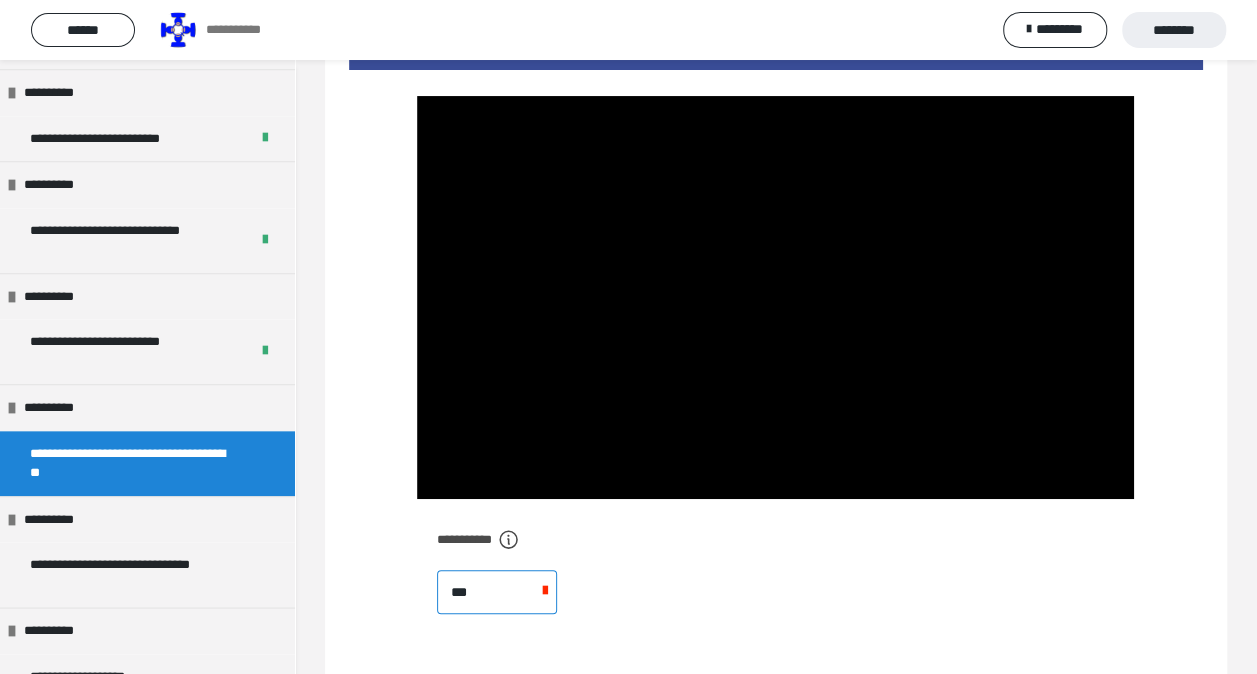 type on "****" 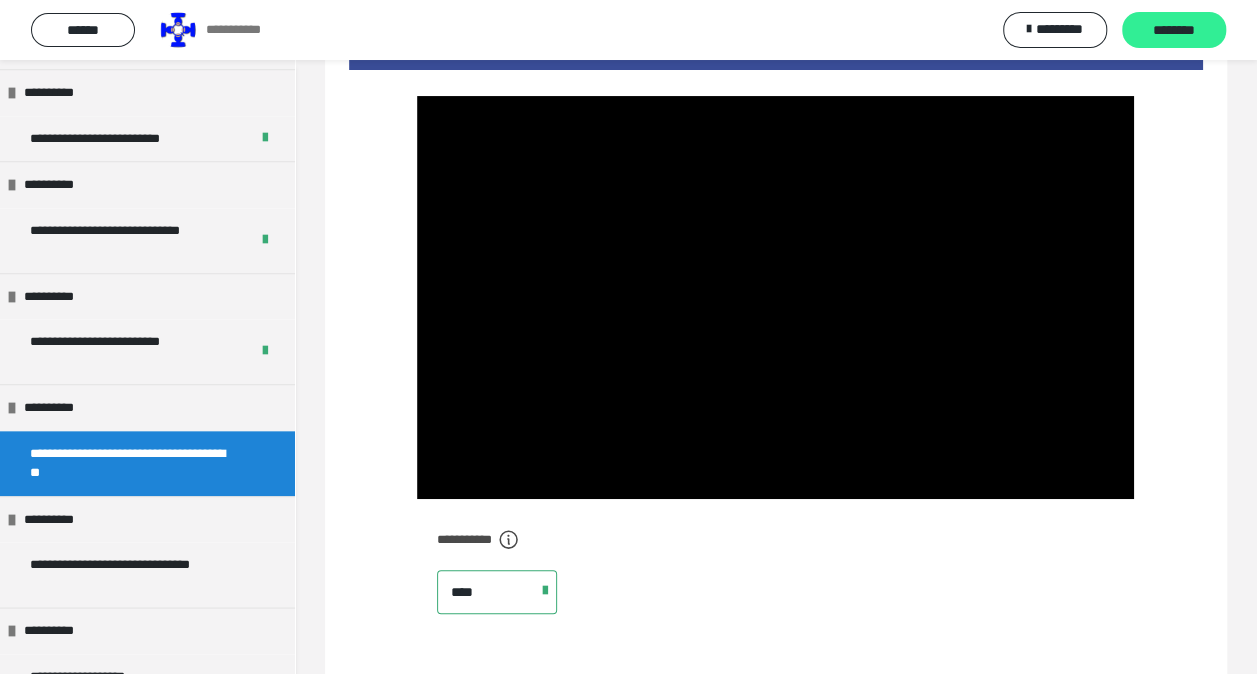 click on "********" at bounding box center [1174, 31] 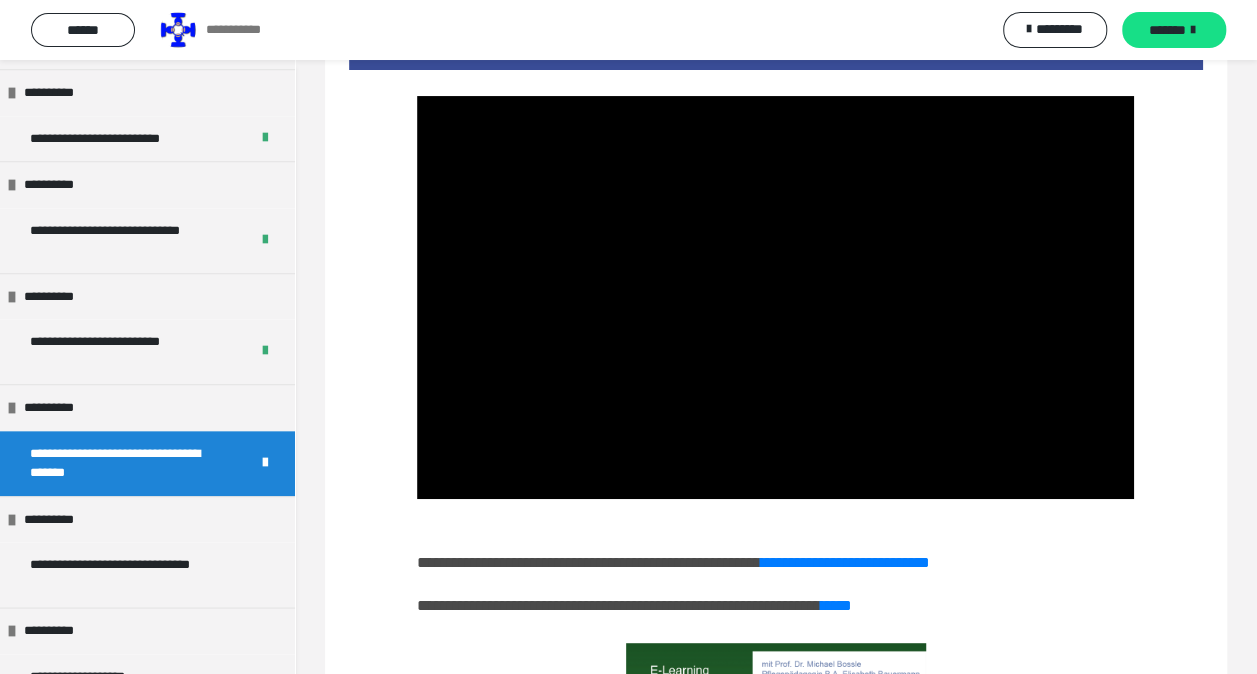 click on "*******" at bounding box center [1167, 30] 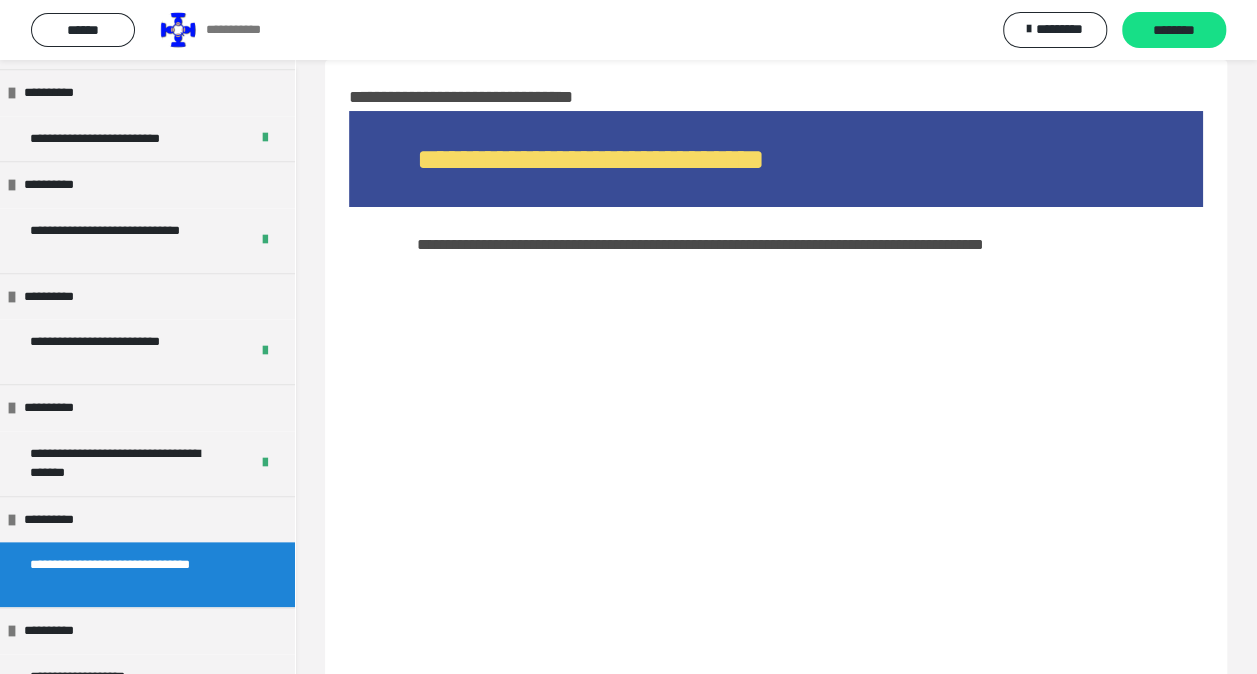 scroll, scrollTop: 0, scrollLeft: 0, axis: both 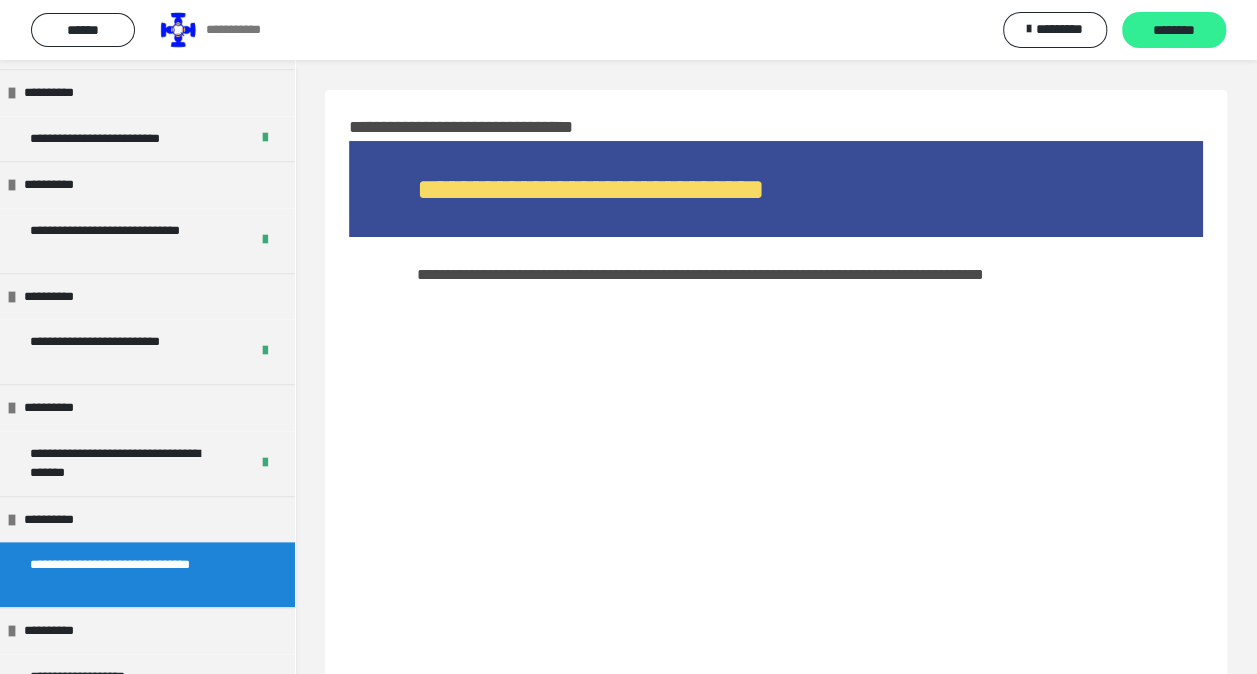 click on "********" at bounding box center [1174, 31] 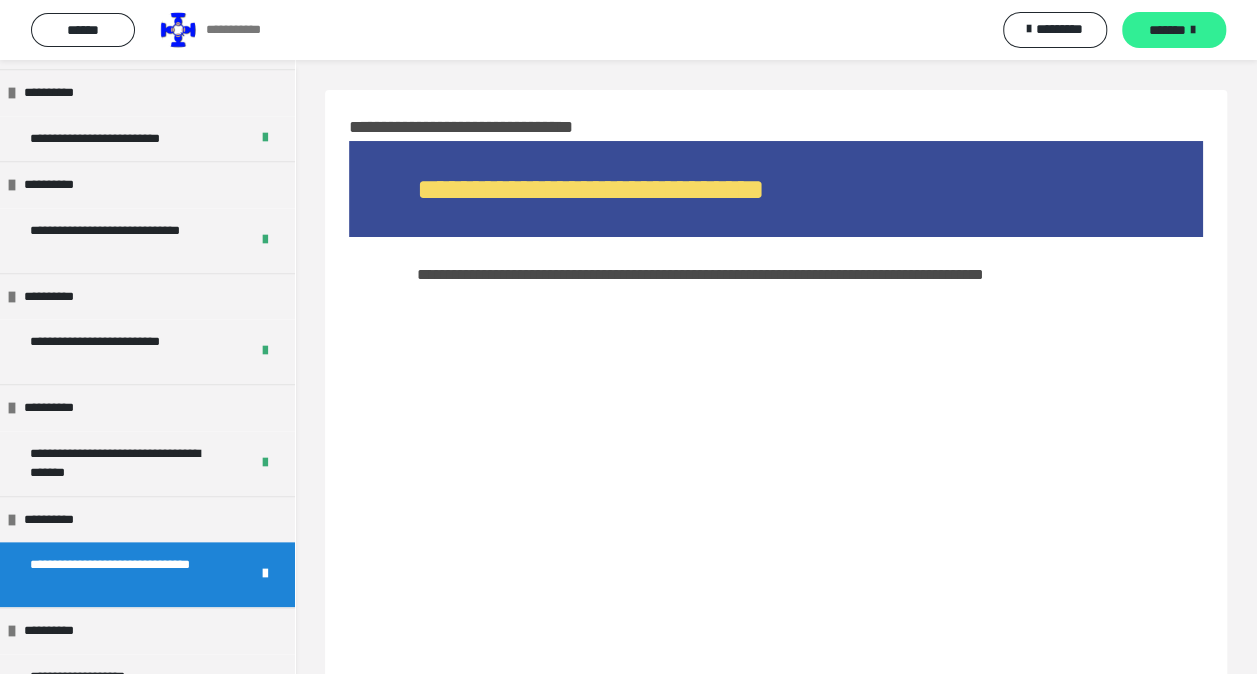 click on "*******" at bounding box center [1167, 30] 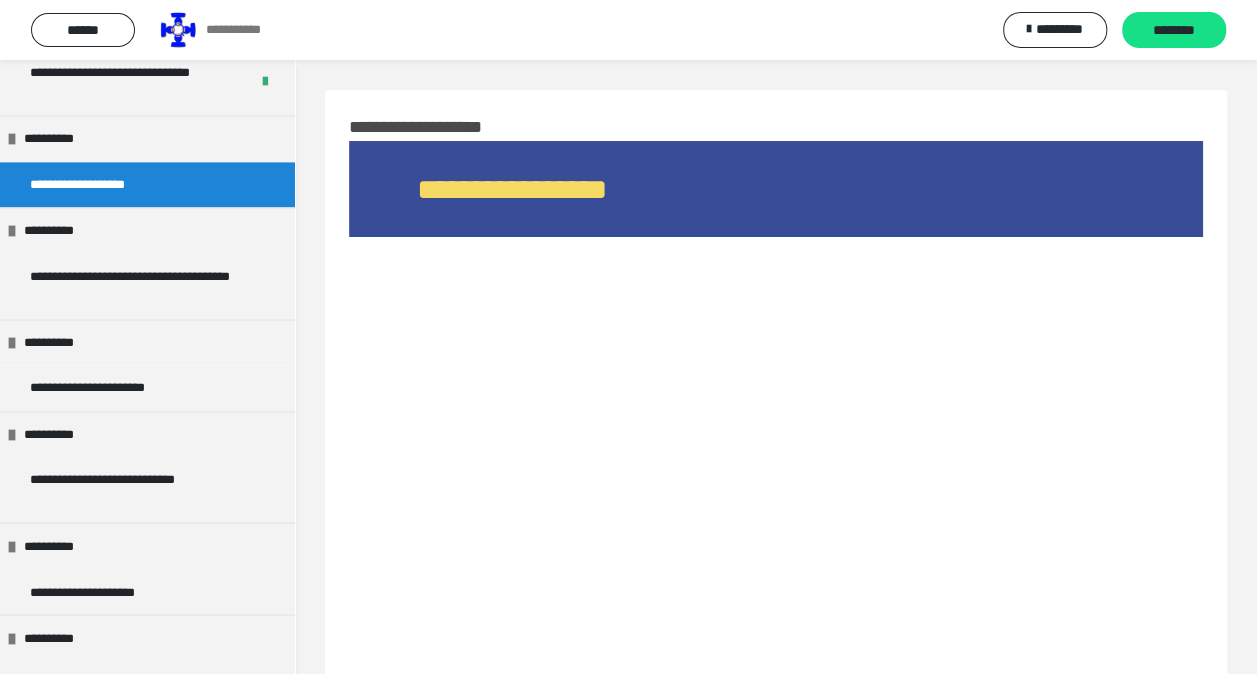 scroll, scrollTop: 1415, scrollLeft: 0, axis: vertical 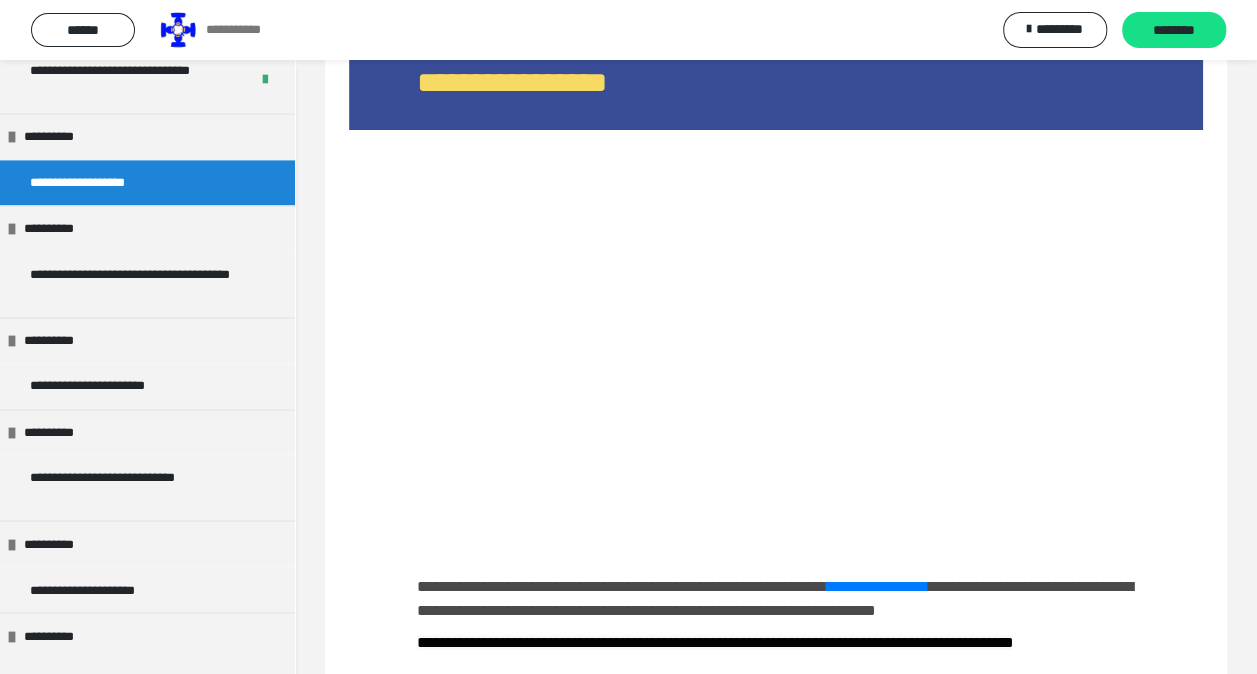 click at bounding box center [776, 335] 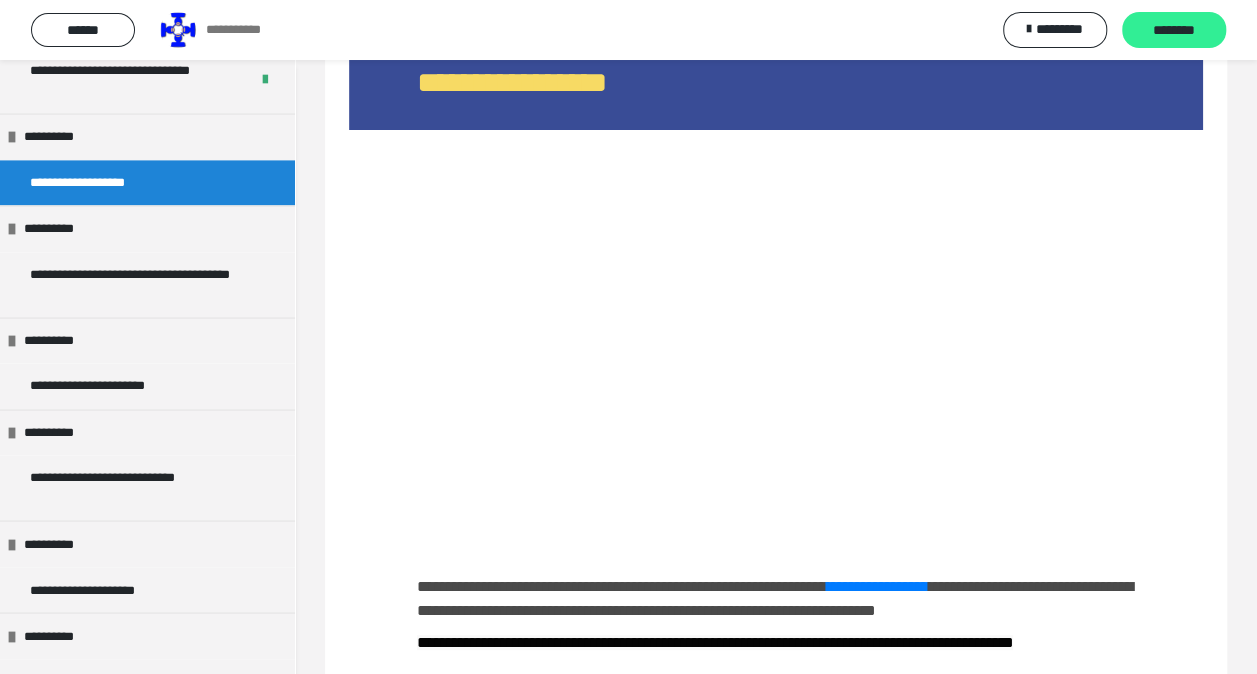 click on "********" at bounding box center [1174, 31] 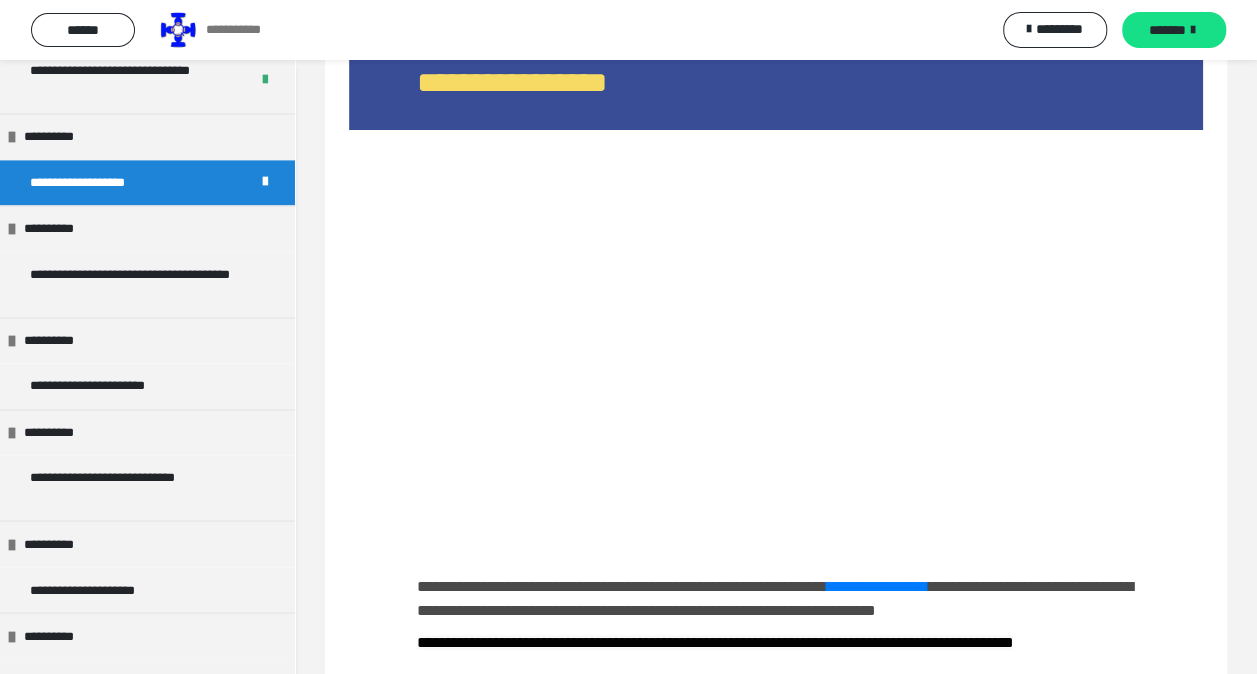 click on "*******" at bounding box center [1167, 30] 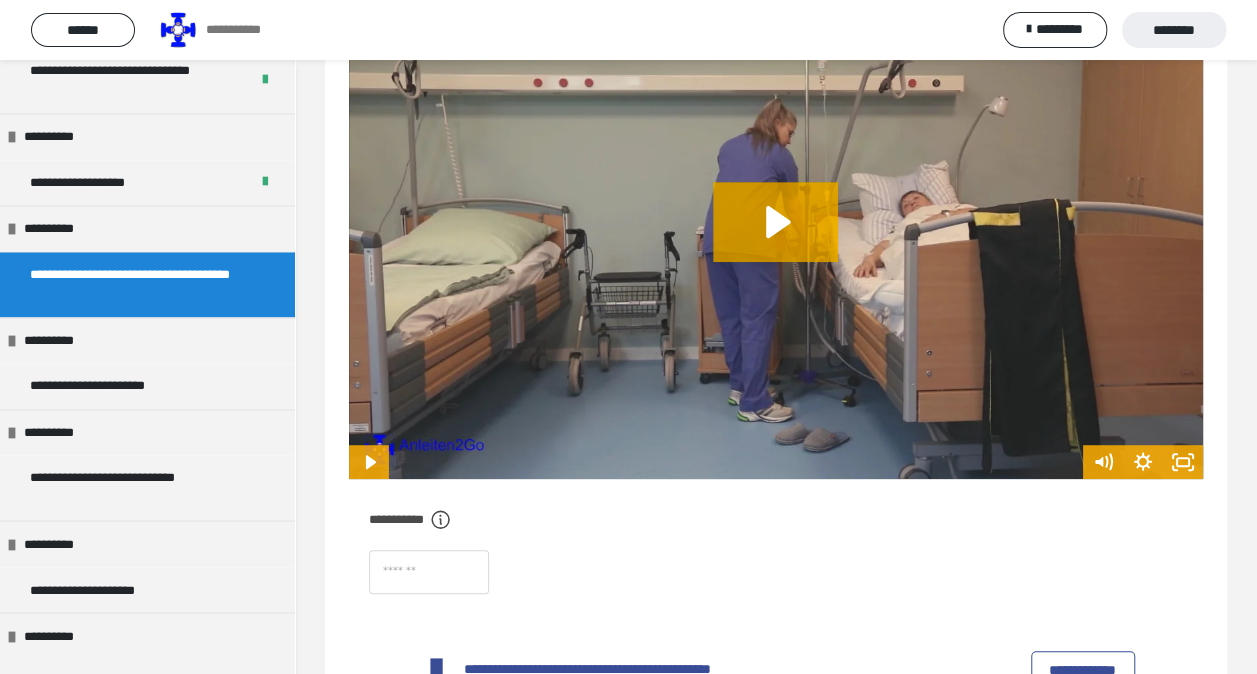 scroll, scrollTop: 382, scrollLeft: 0, axis: vertical 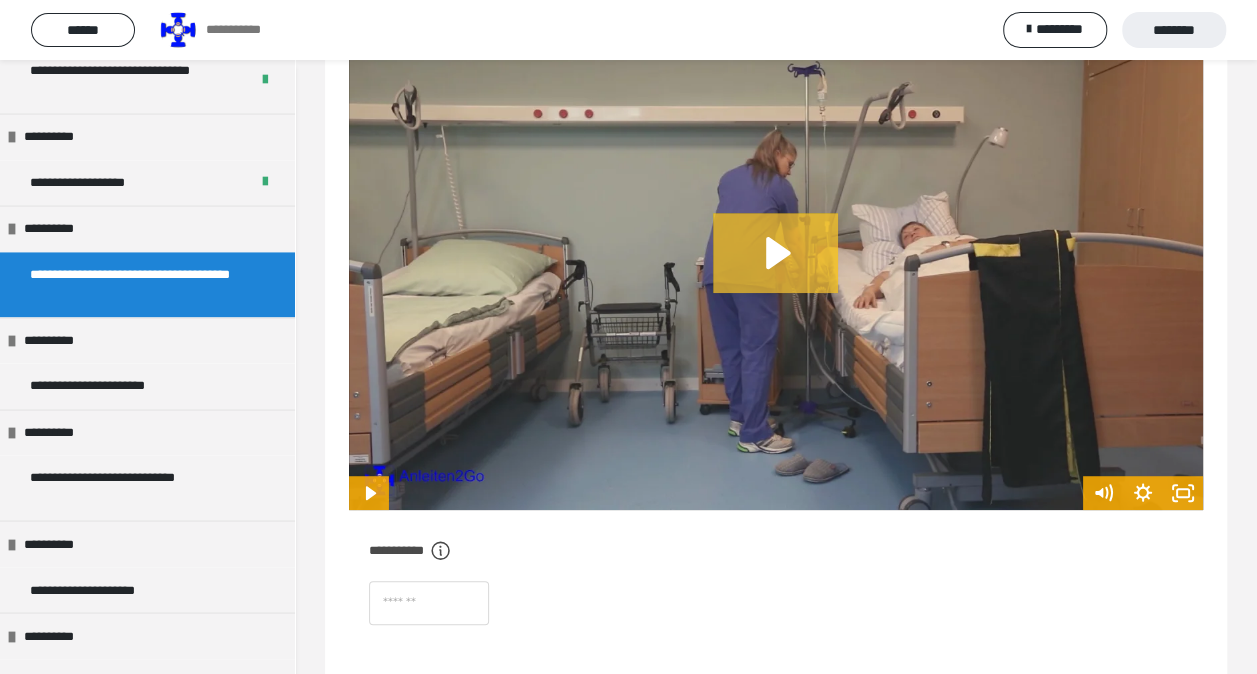 click 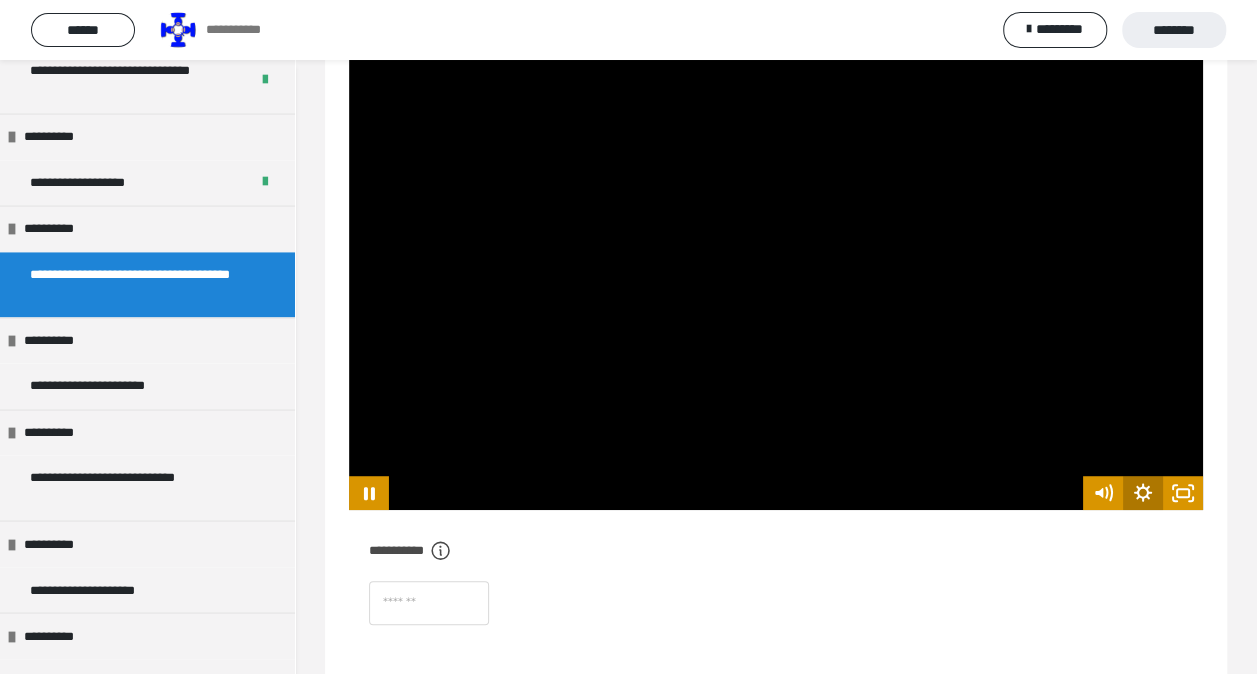 click 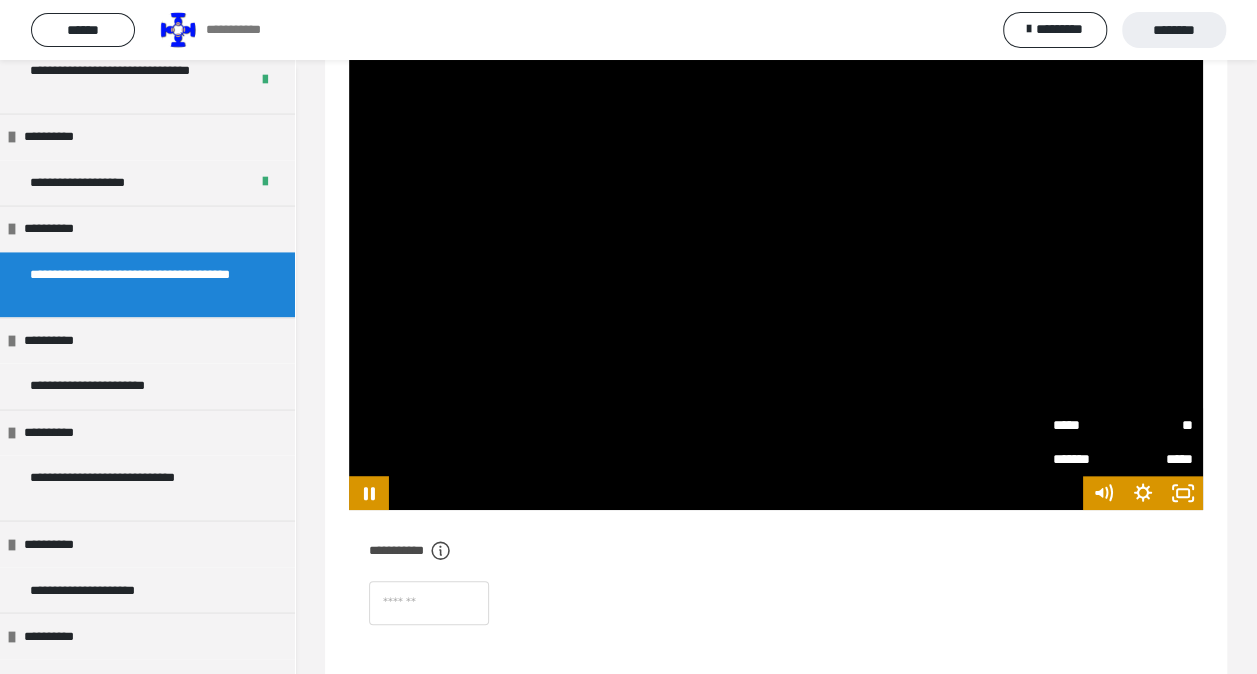 click on "*****" at bounding box center (1088, 423) 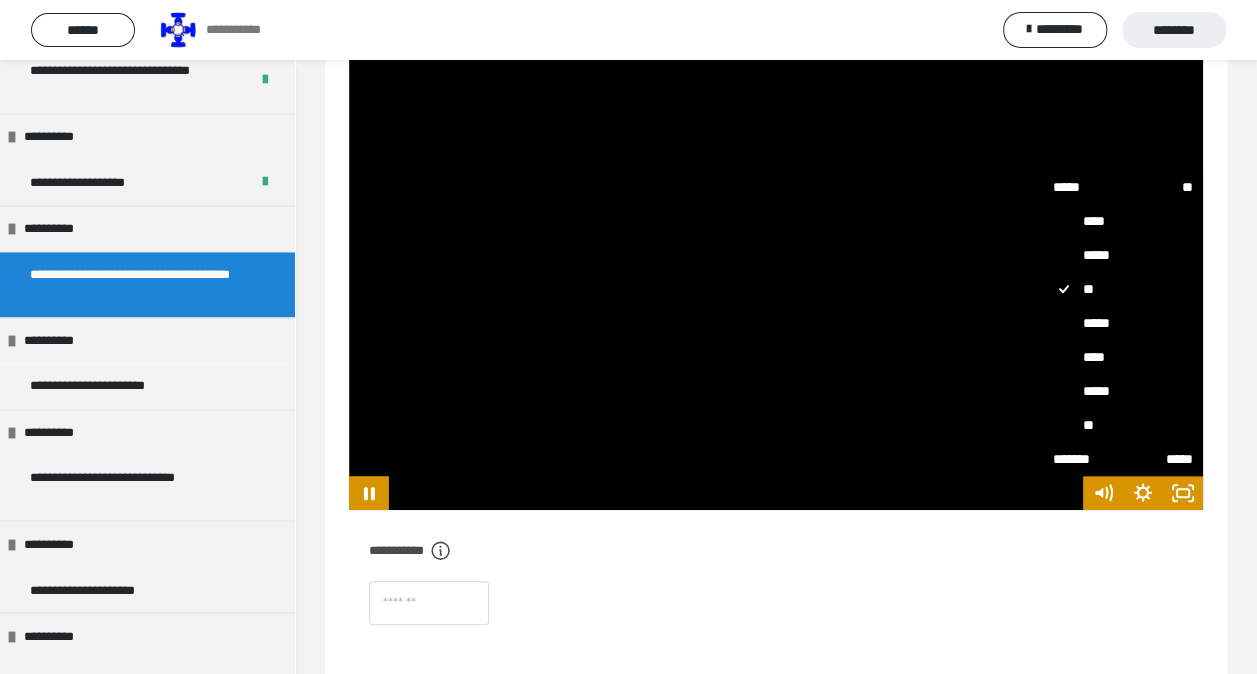 click on "*****" at bounding box center [1123, 391] 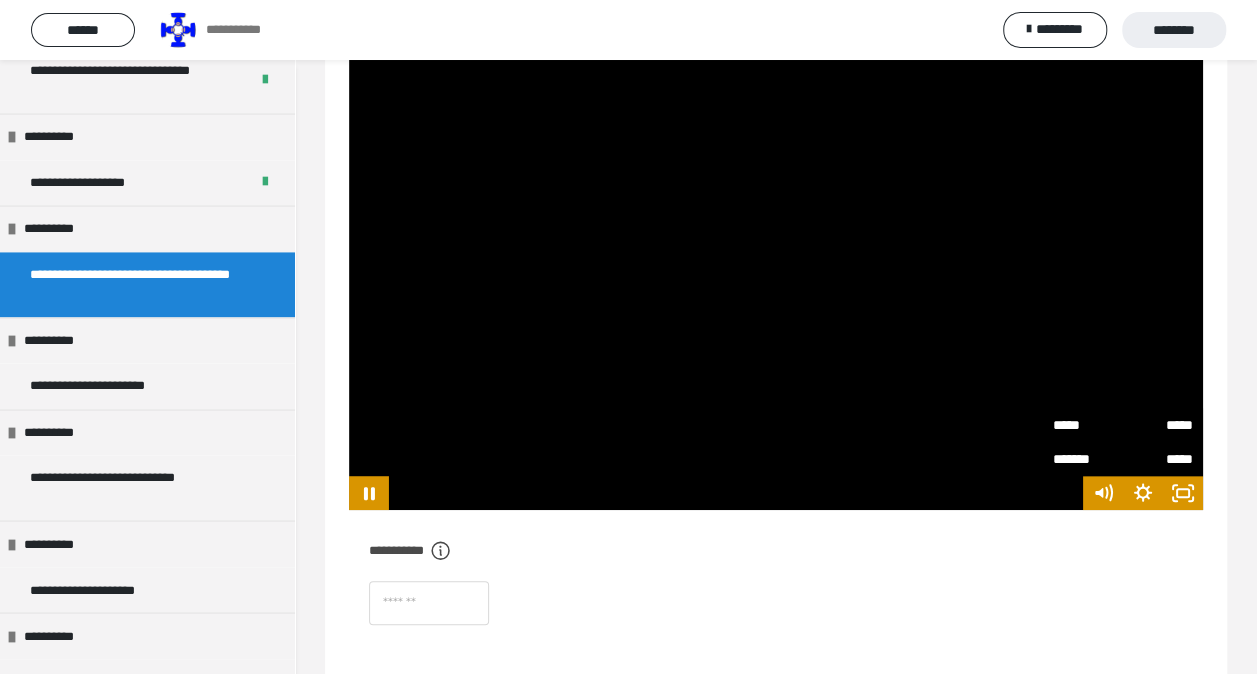 click on "**********" at bounding box center (776, 550) 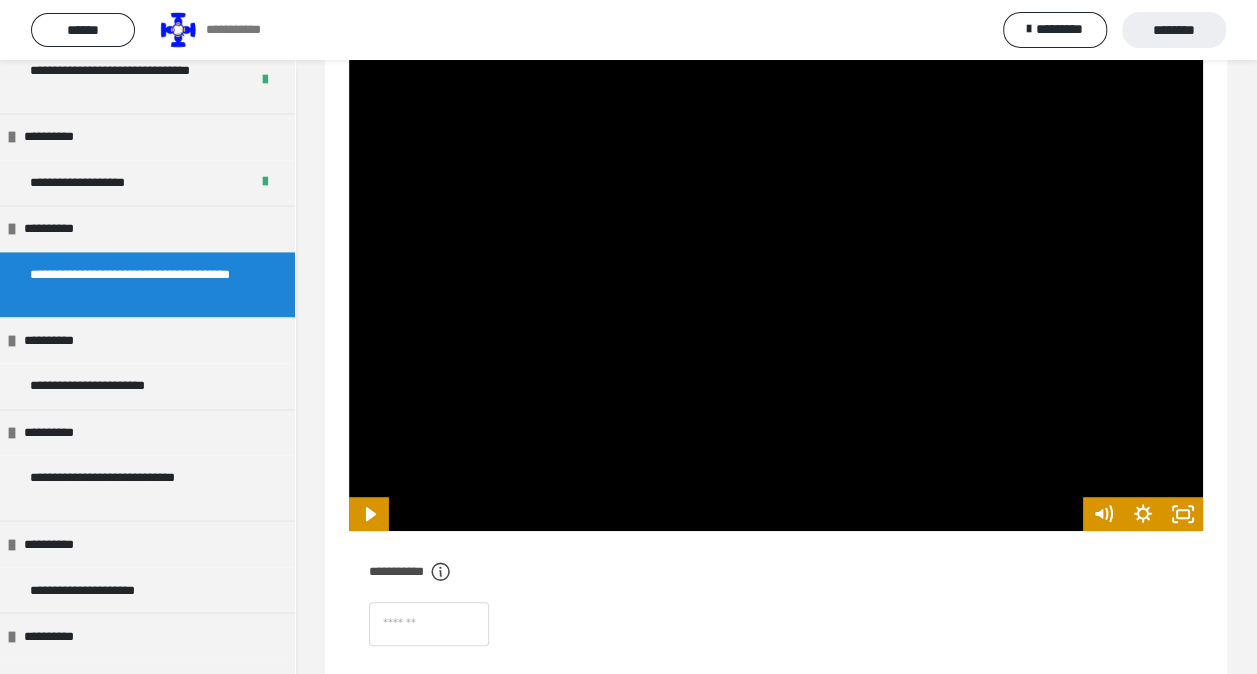 scroll, scrollTop: 362, scrollLeft: 0, axis: vertical 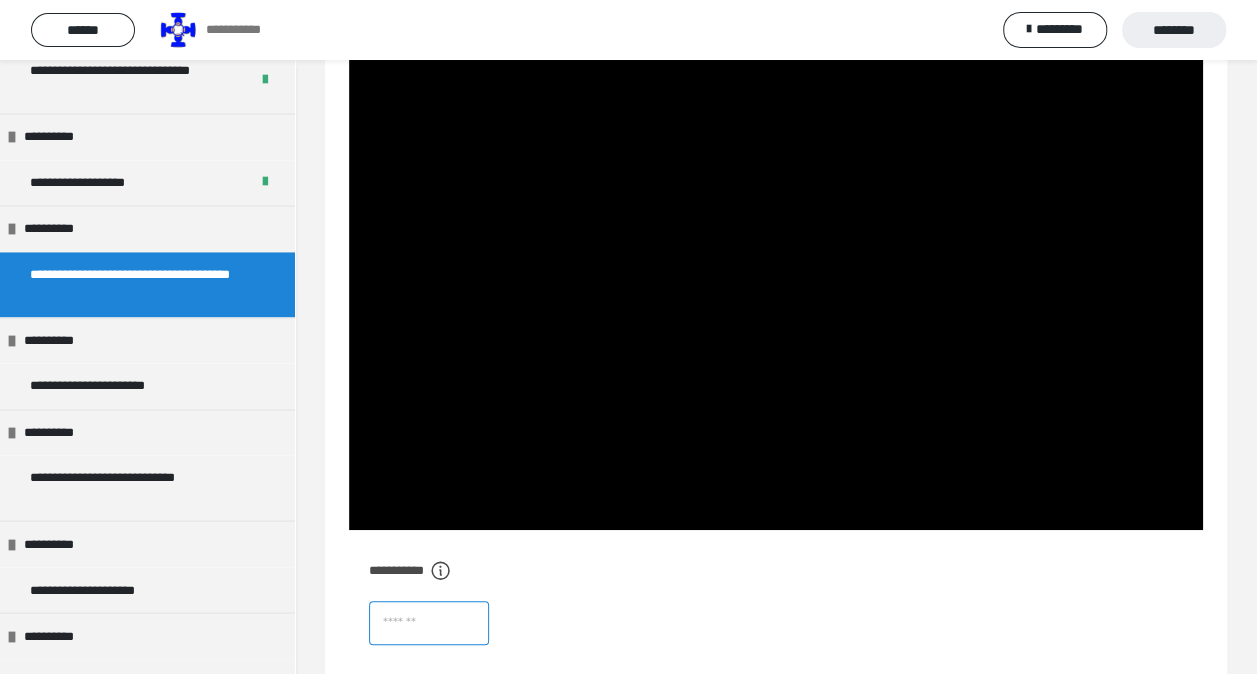 click at bounding box center (429, 623) 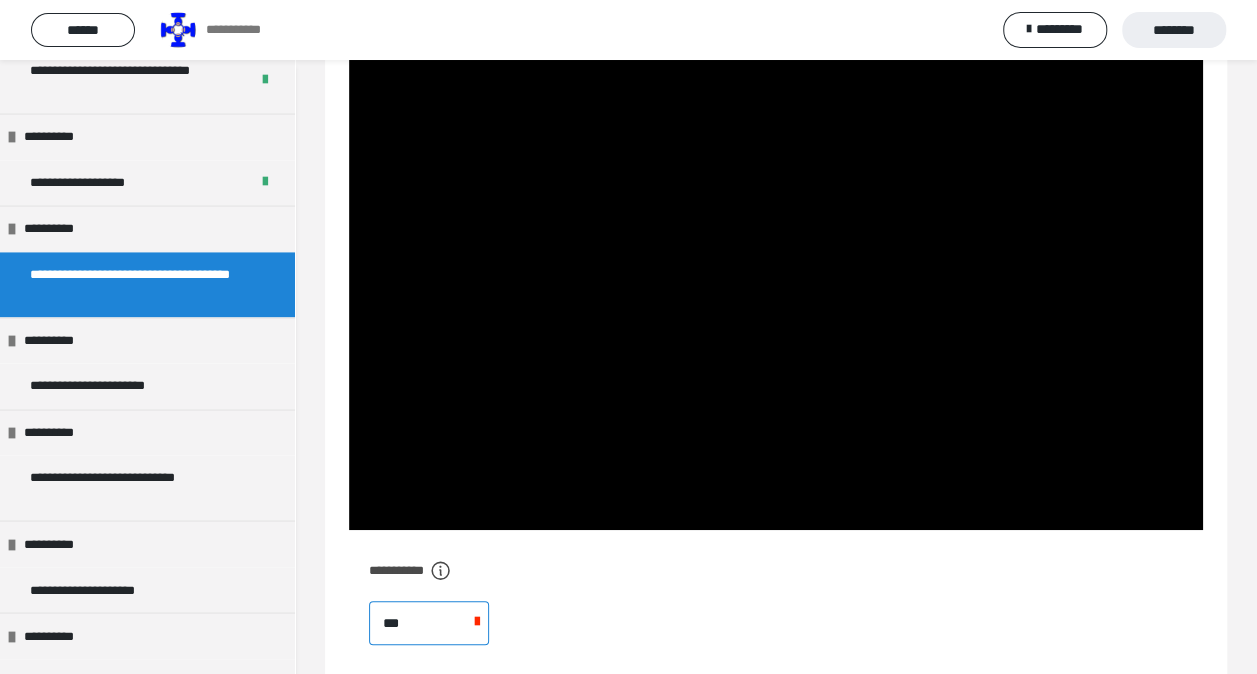 type on "****" 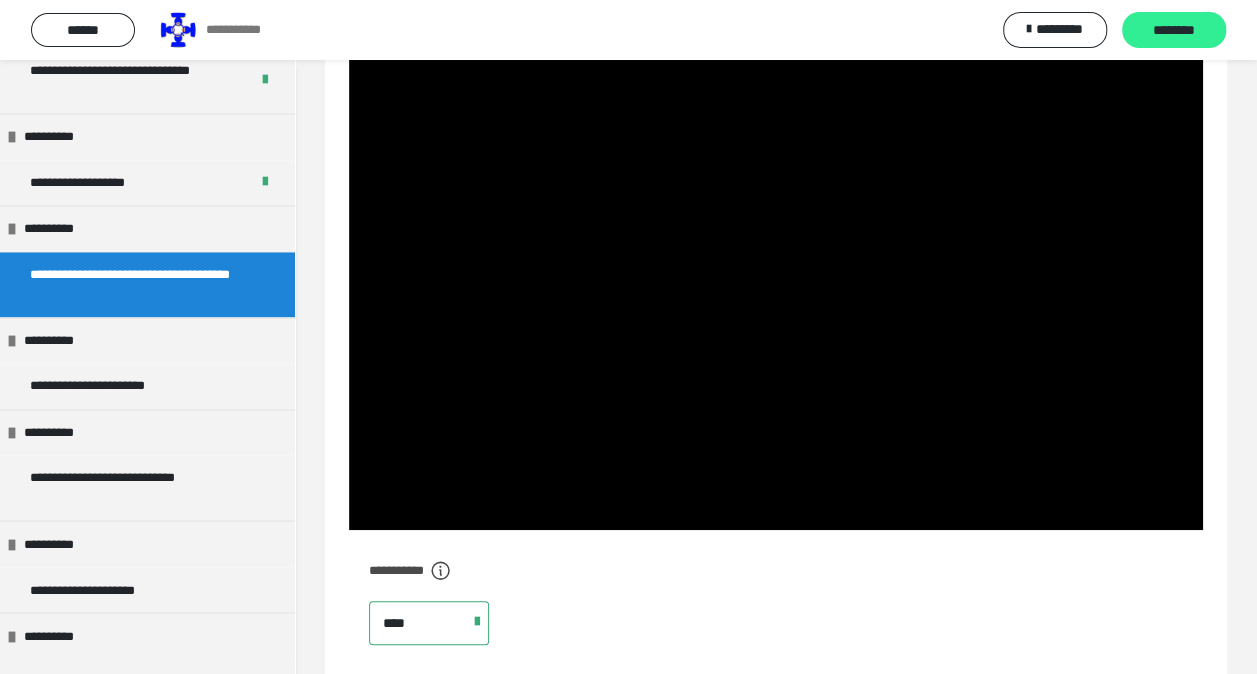 click on "********" at bounding box center [1174, 31] 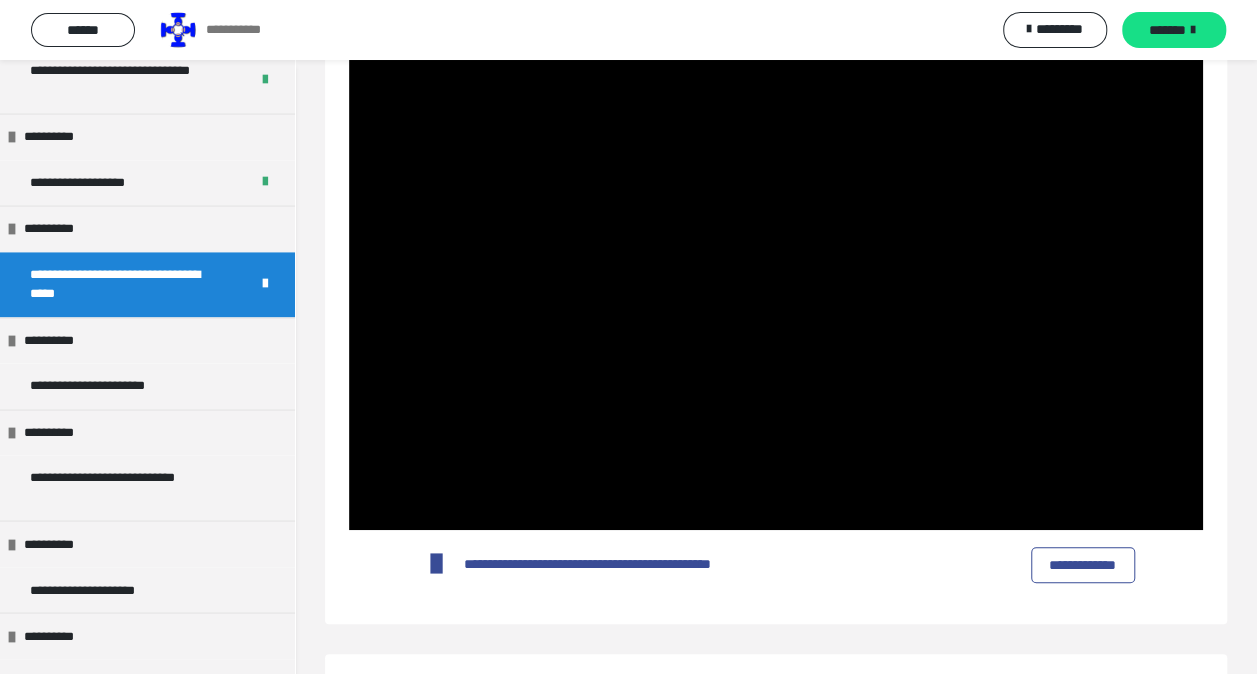 click on "*******" at bounding box center (1167, 30) 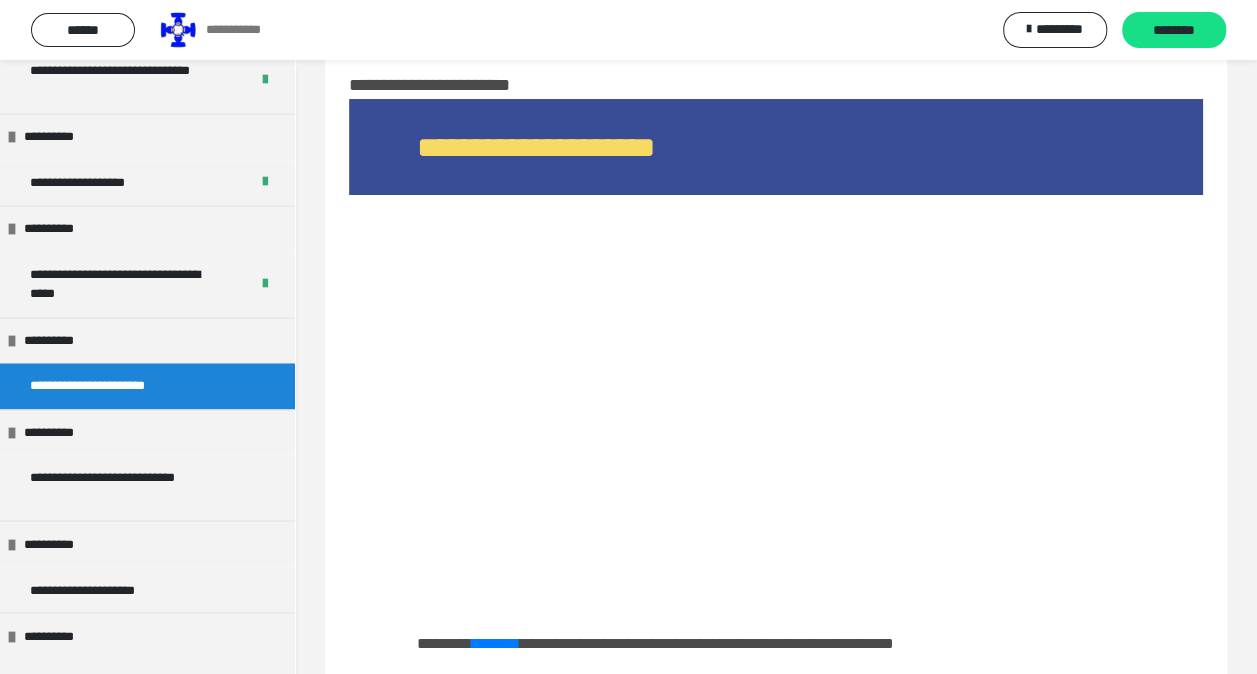 scroll, scrollTop: 0, scrollLeft: 0, axis: both 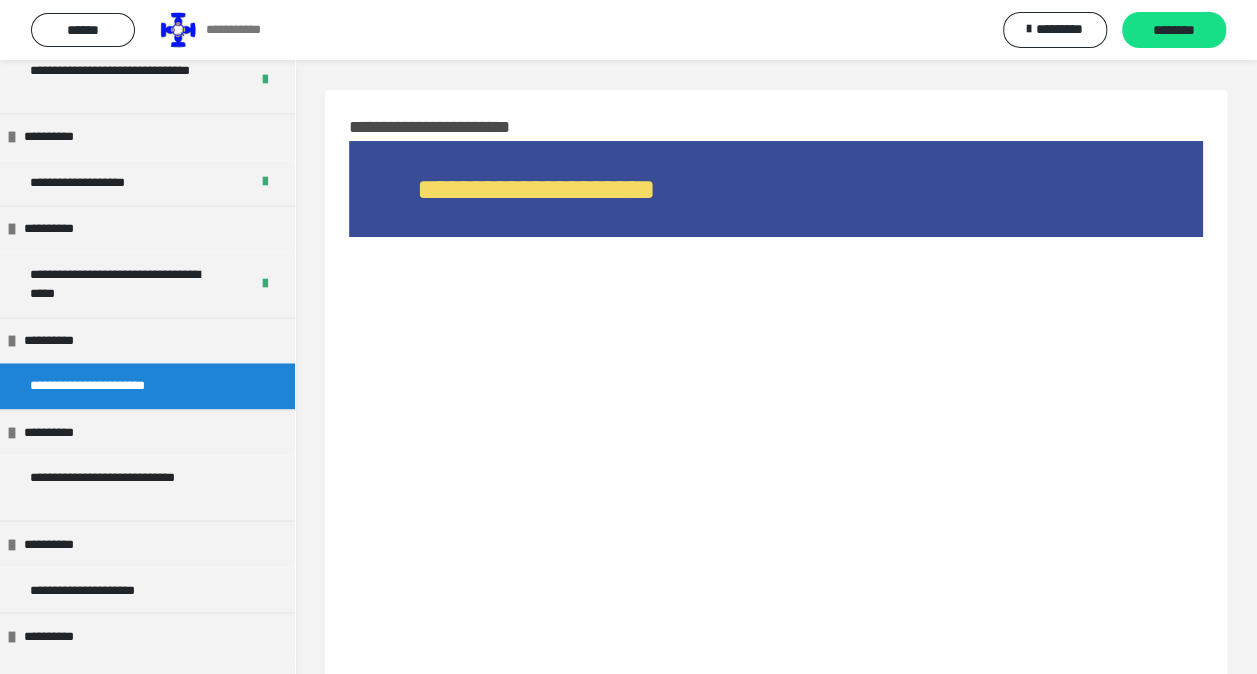 click at bounding box center (776, 442) 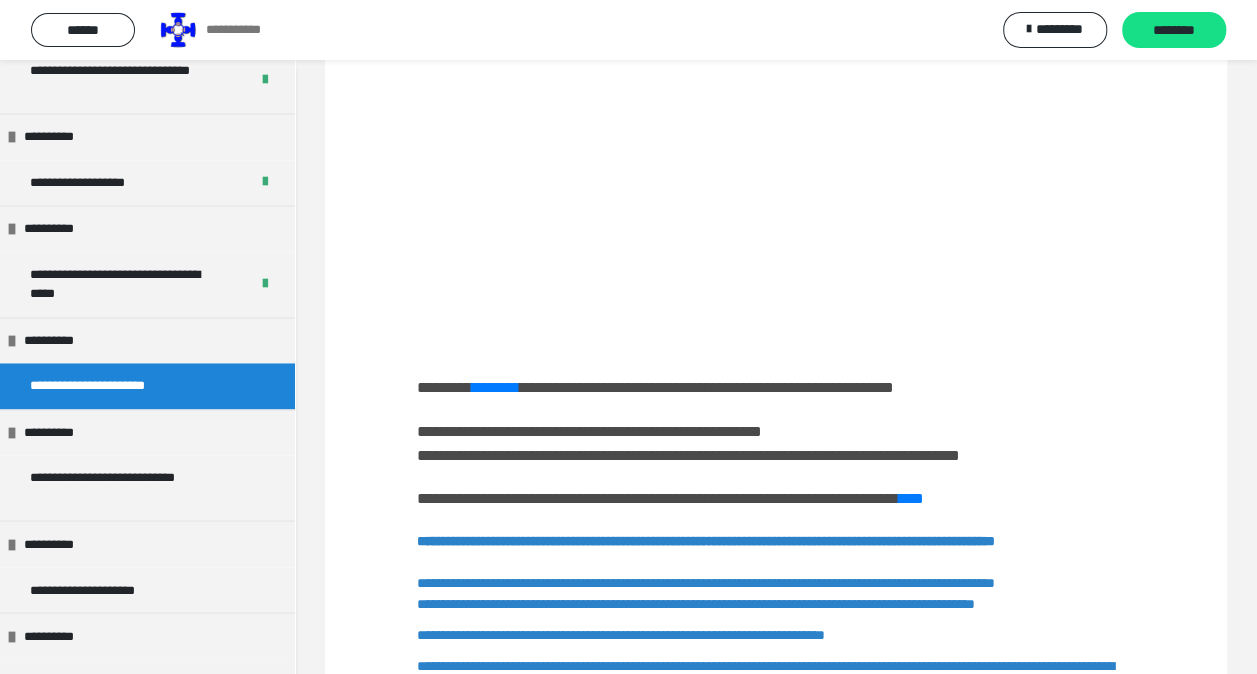 scroll, scrollTop: 306, scrollLeft: 0, axis: vertical 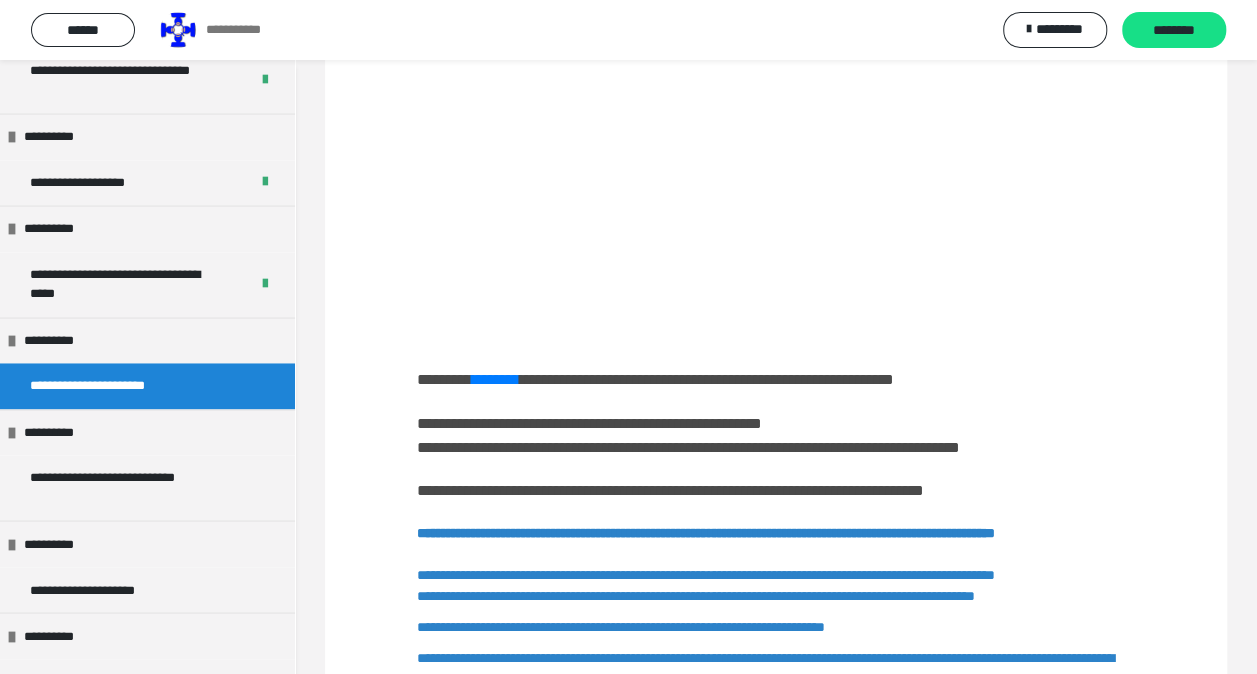 click on "****" at bounding box center (910, 490) 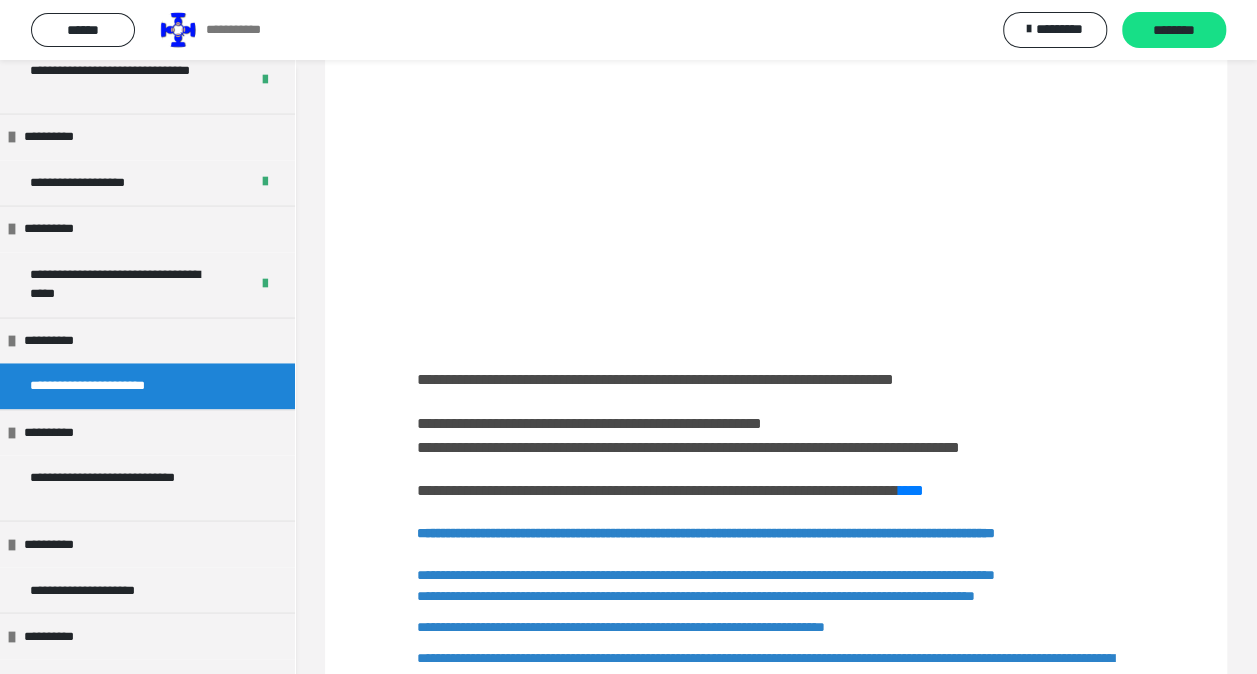 click on "********" at bounding box center (496, 379) 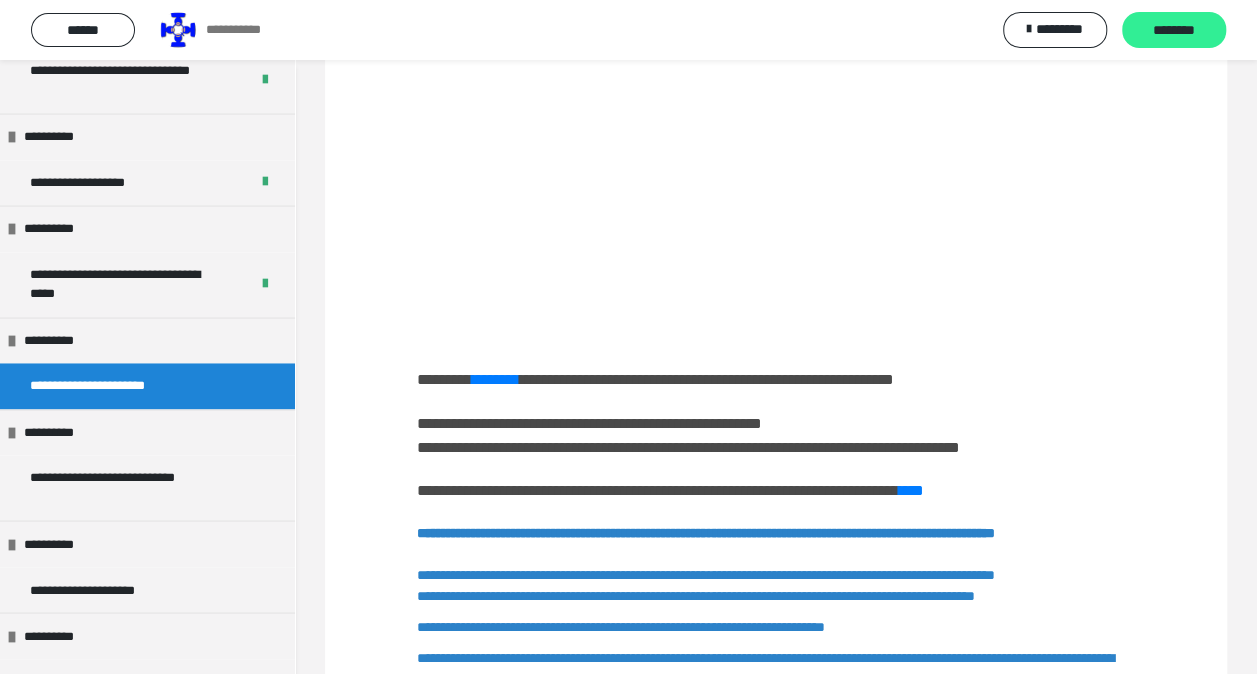 click on "********" at bounding box center [1174, 31] 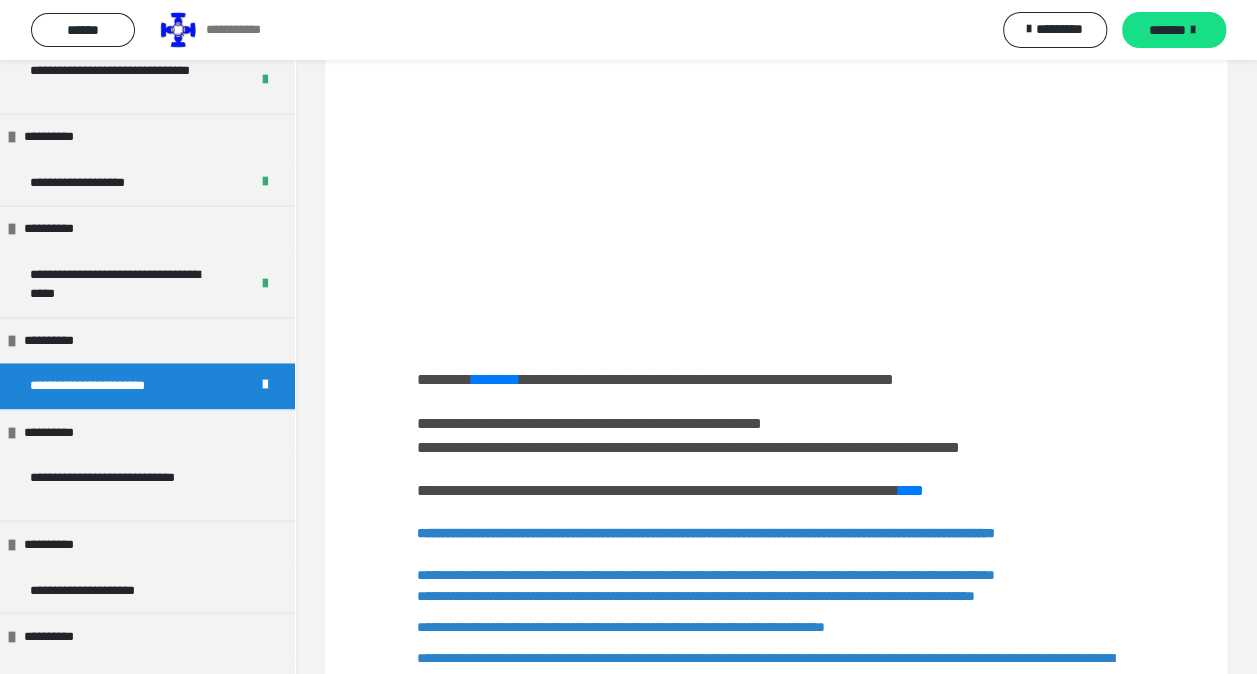click on "*******" at bounding box center (1174, 30) 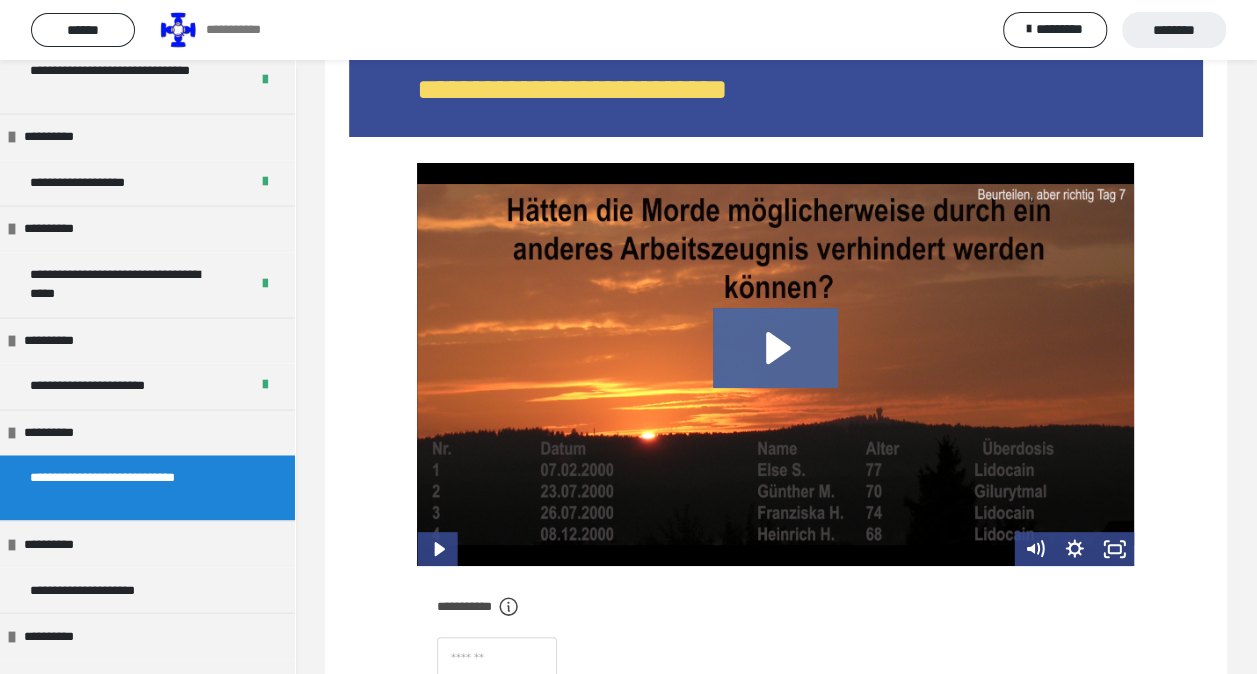 scroll, scrollTop: 0, scrollLeft: 0, axis: both 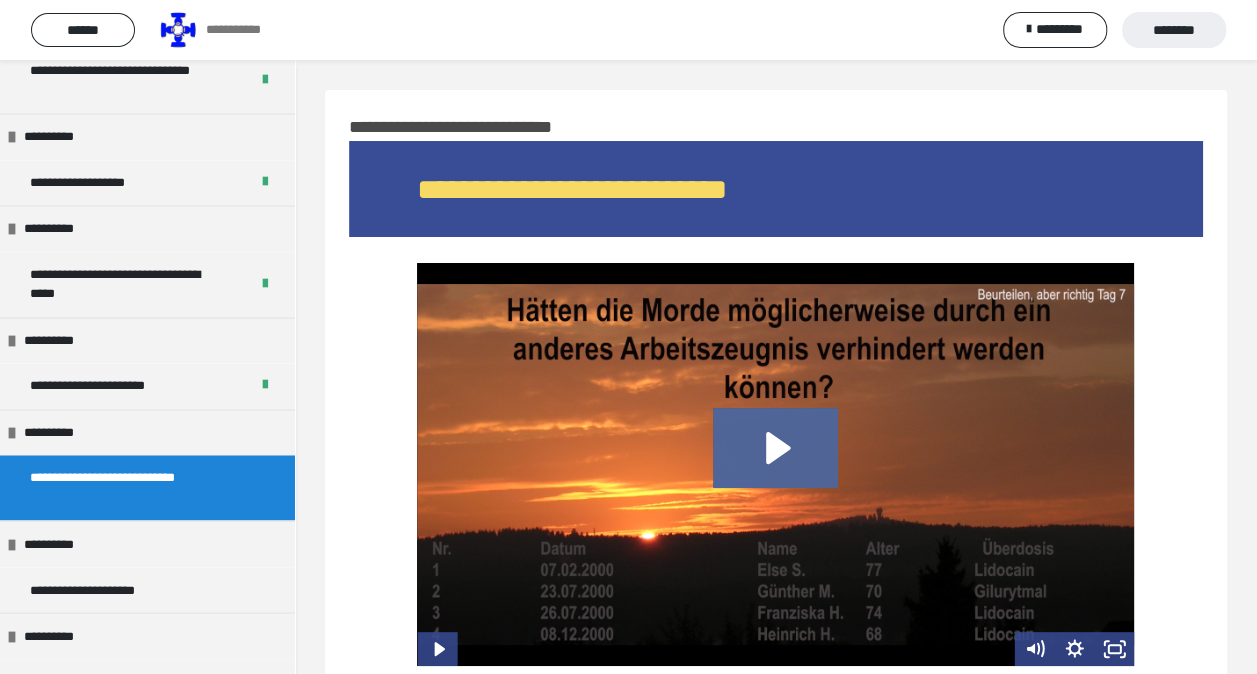 click 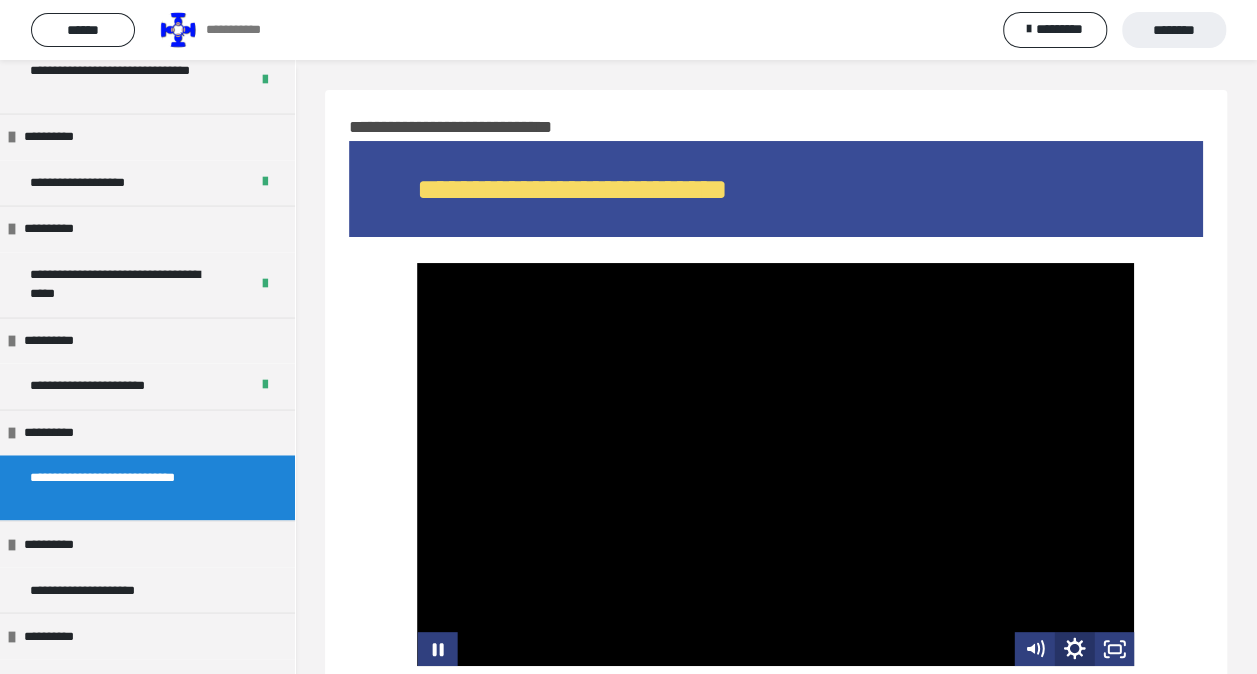click 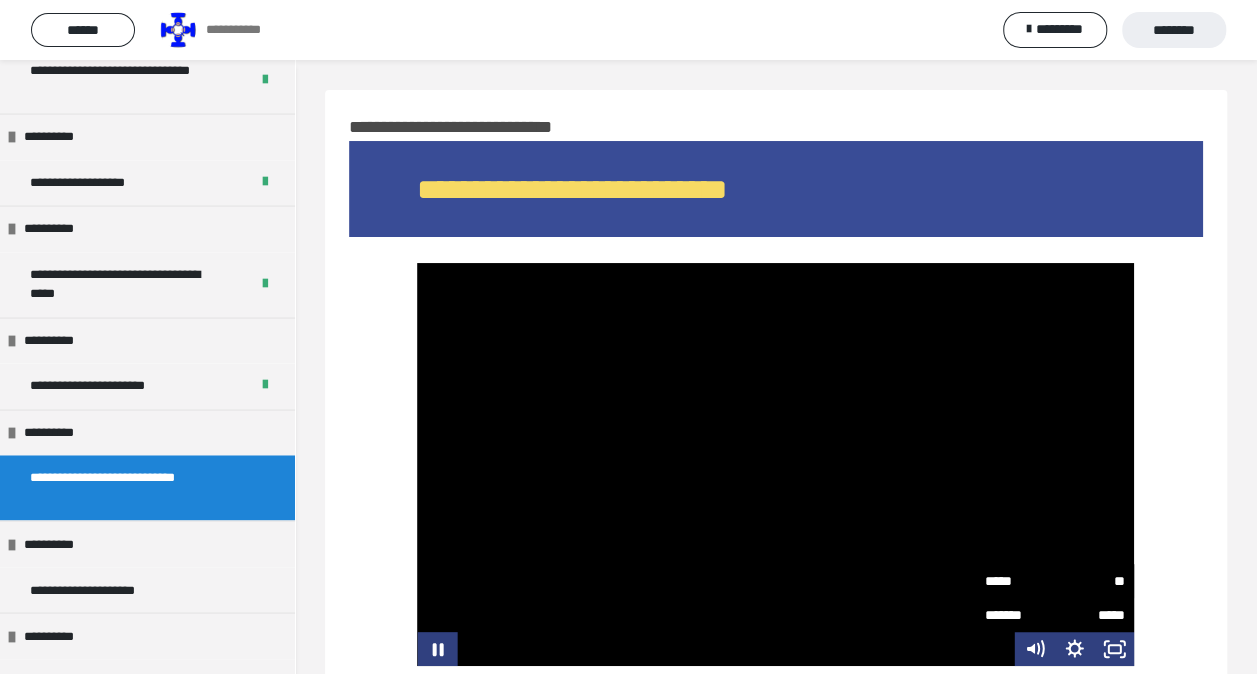 click on "**" at bounding box center [1089, 581] 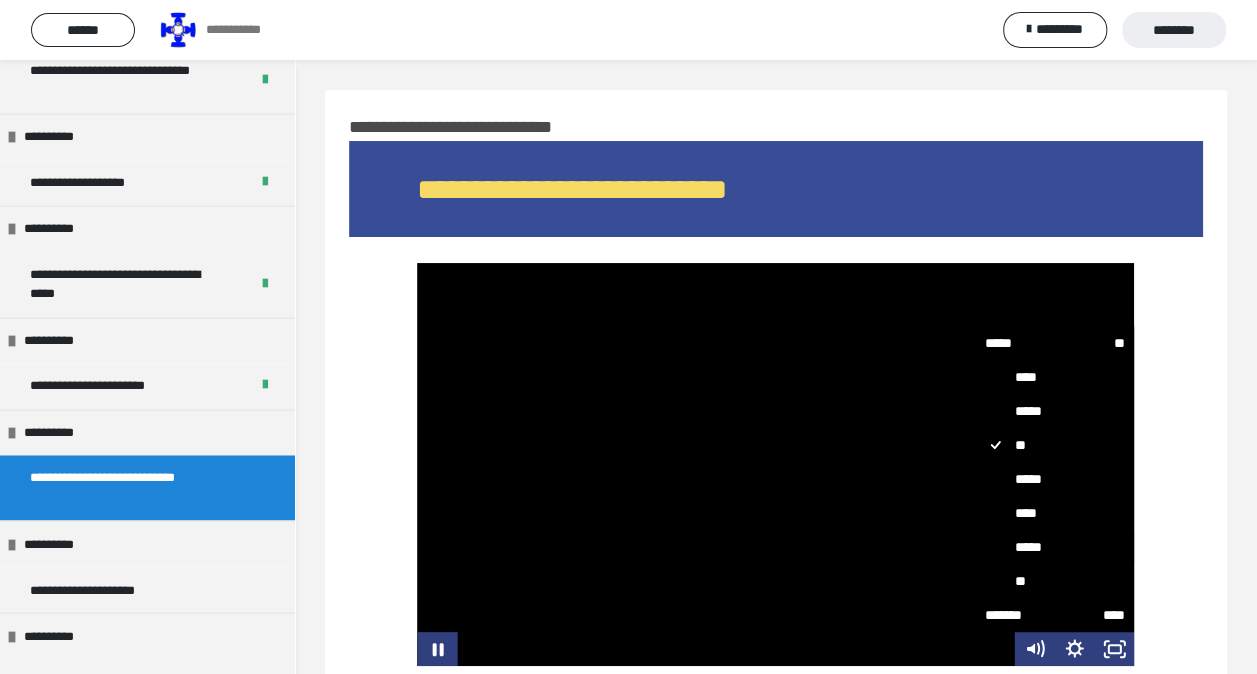 click on "*****" at bounding box center (1054, 547) 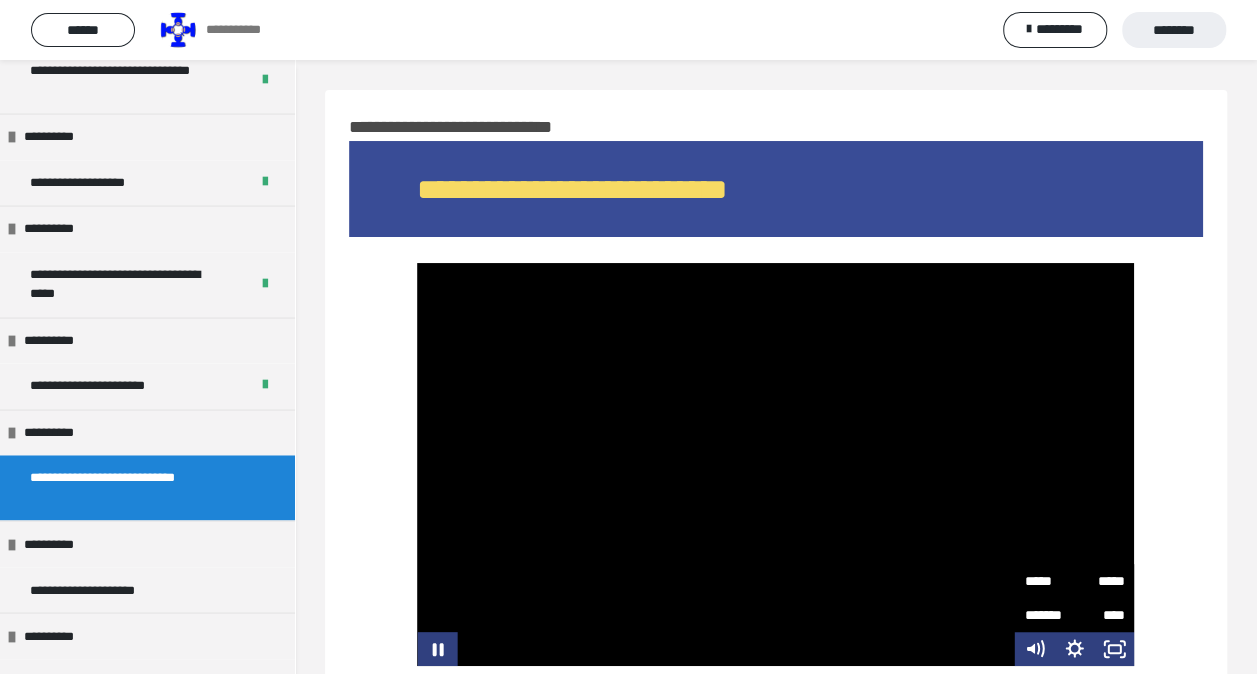 click on "**********" at bounding box center (776, 542) 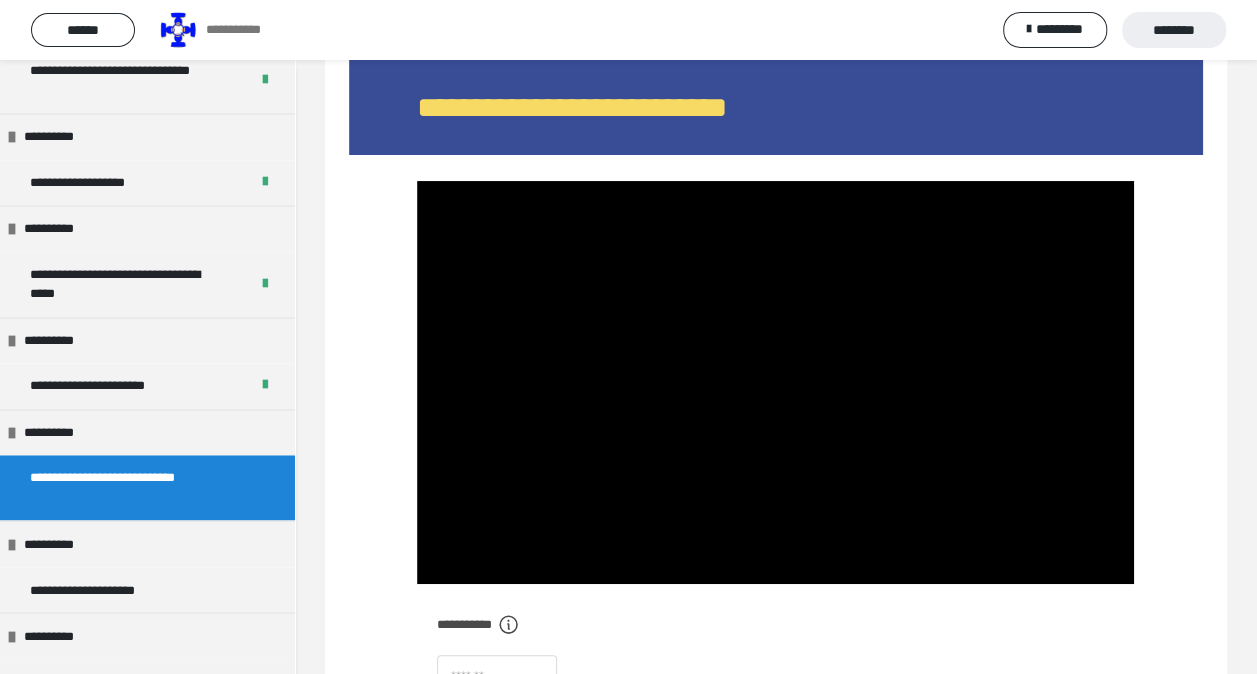 scroll, scrollTop: 84, scrollLeft: 0, axis: vertical 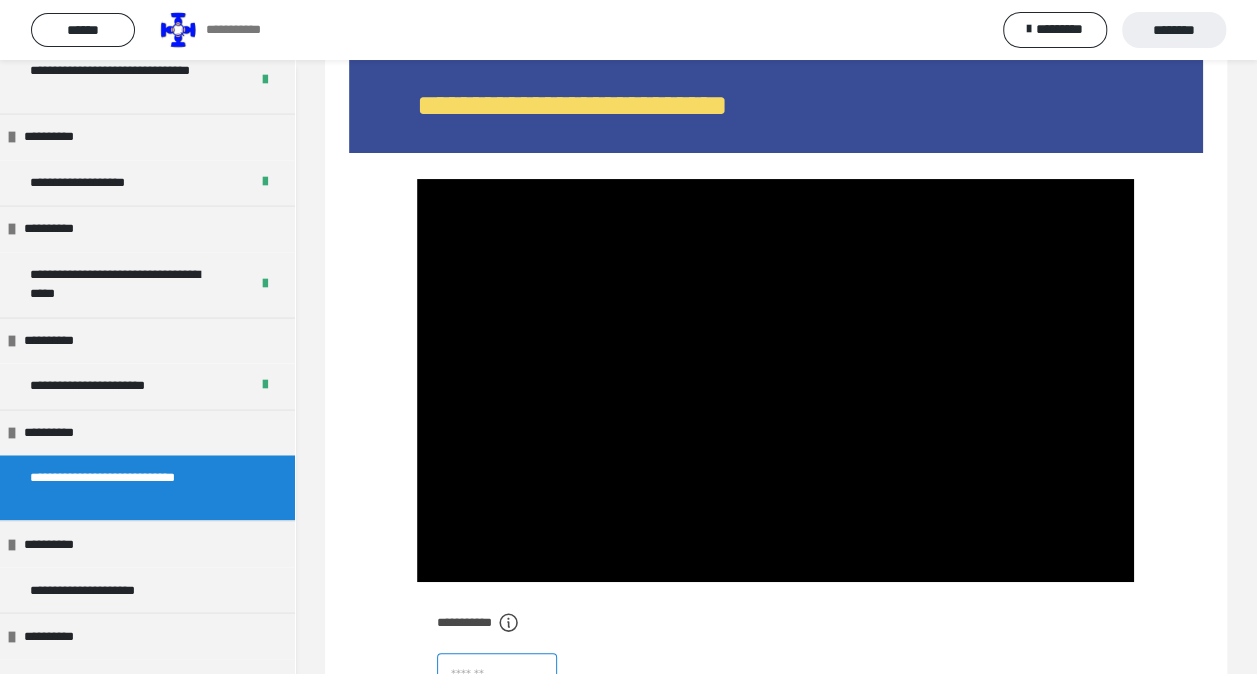 click at bounding box center [497, 675] 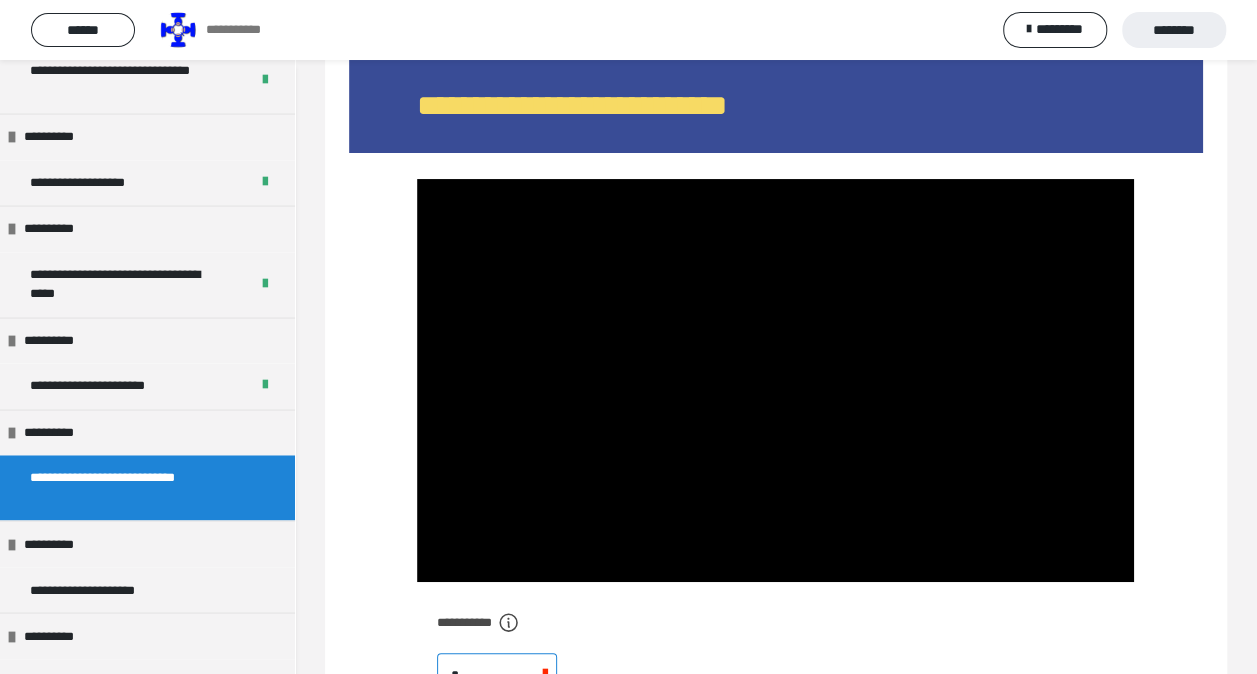 scroll, scrollTop: 93, scrollLeft: 0, axis: vertical 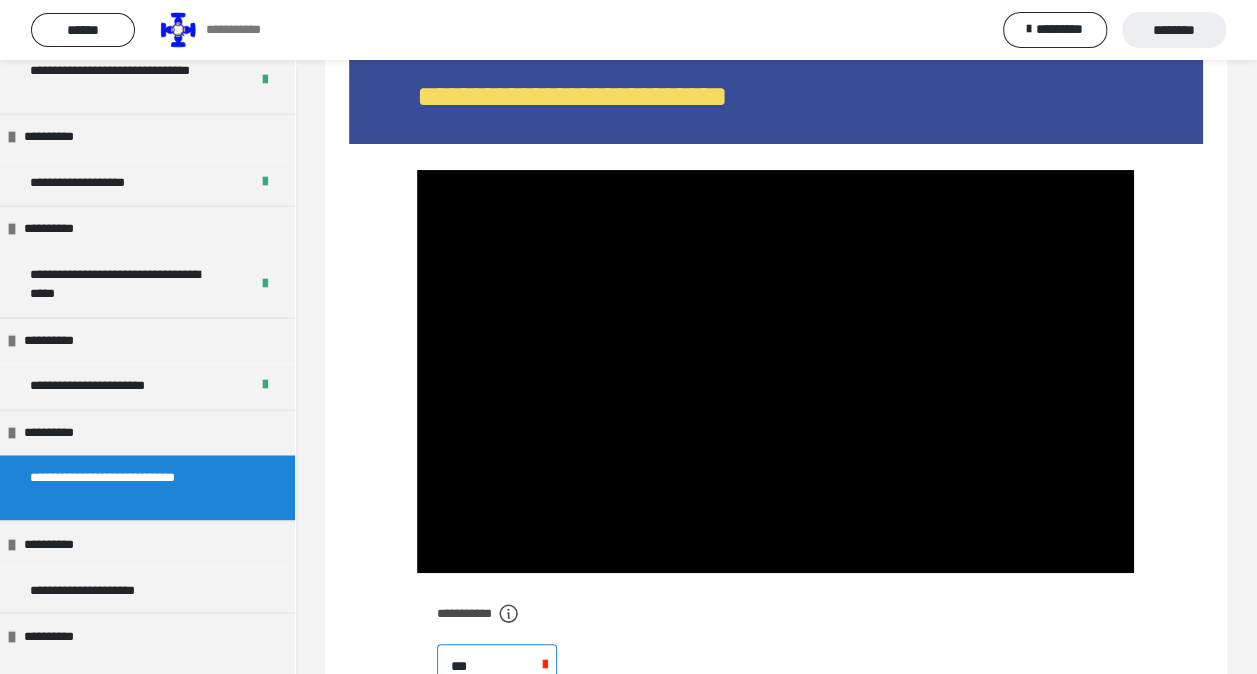 type on "****" 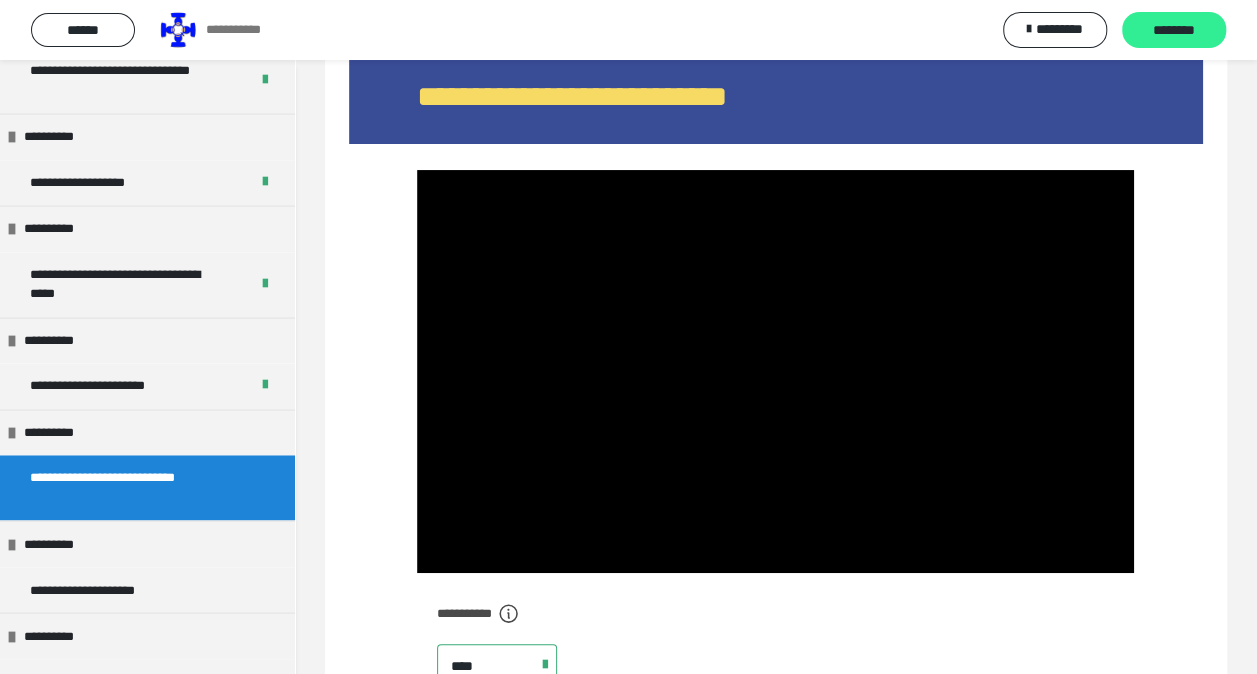 click on "********" at bounding box center (1174, 30) 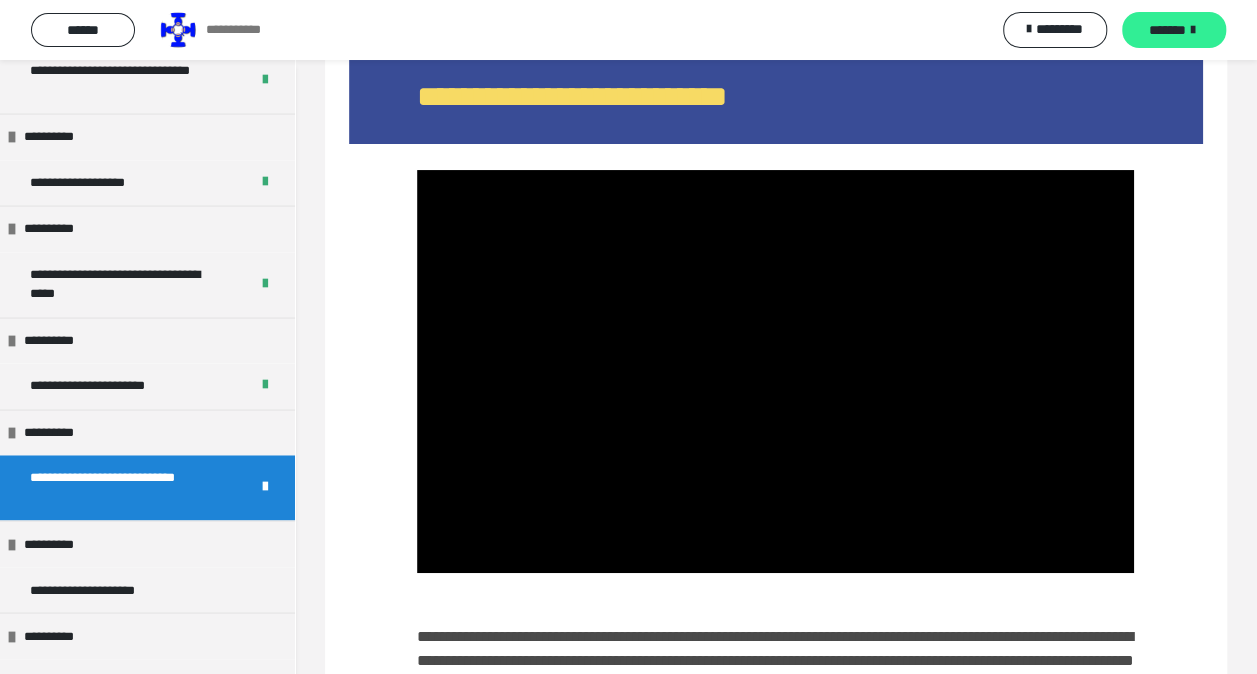 click on "*******" at bounding box center (1167, 30) 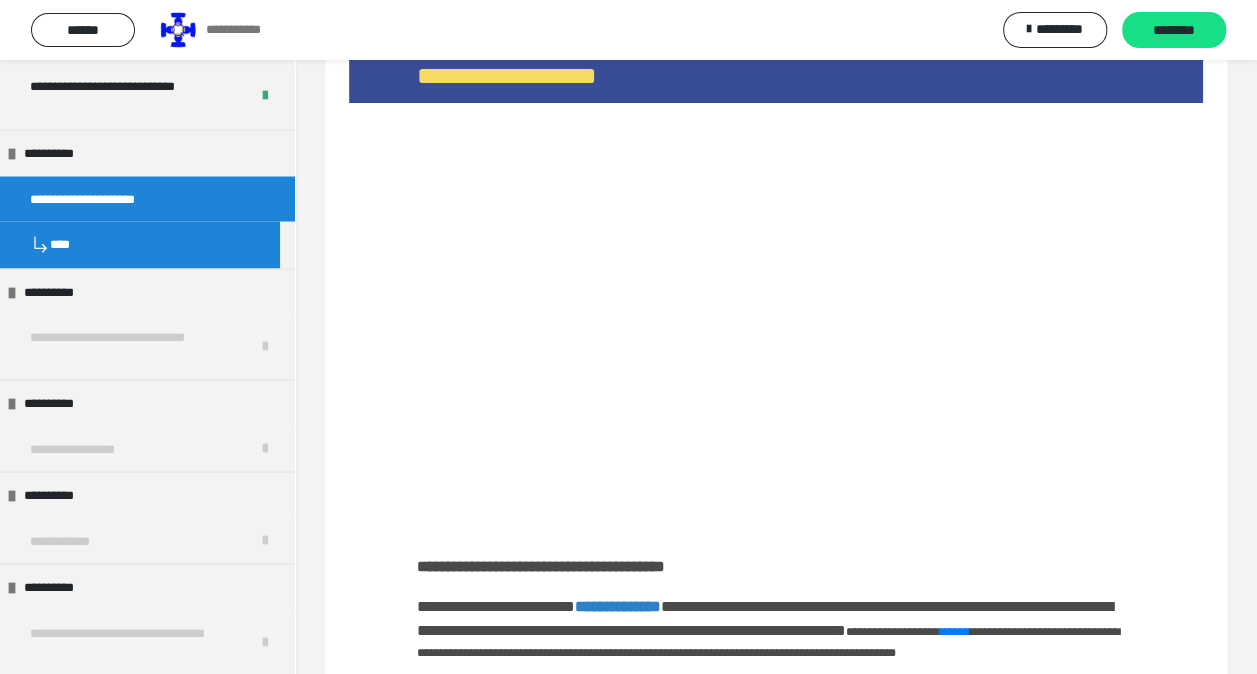 scroll, scrollTop: 1819, scrollLeft: 0, axis: vertical 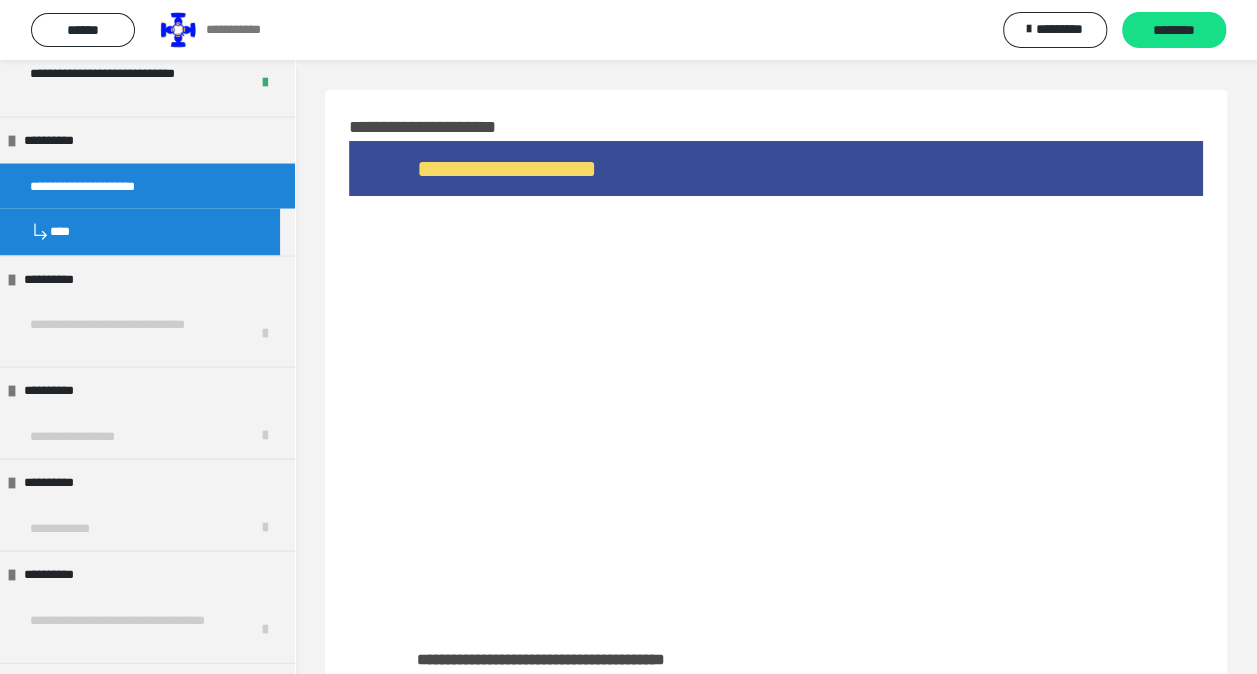 click at bounding box center (776, 401) 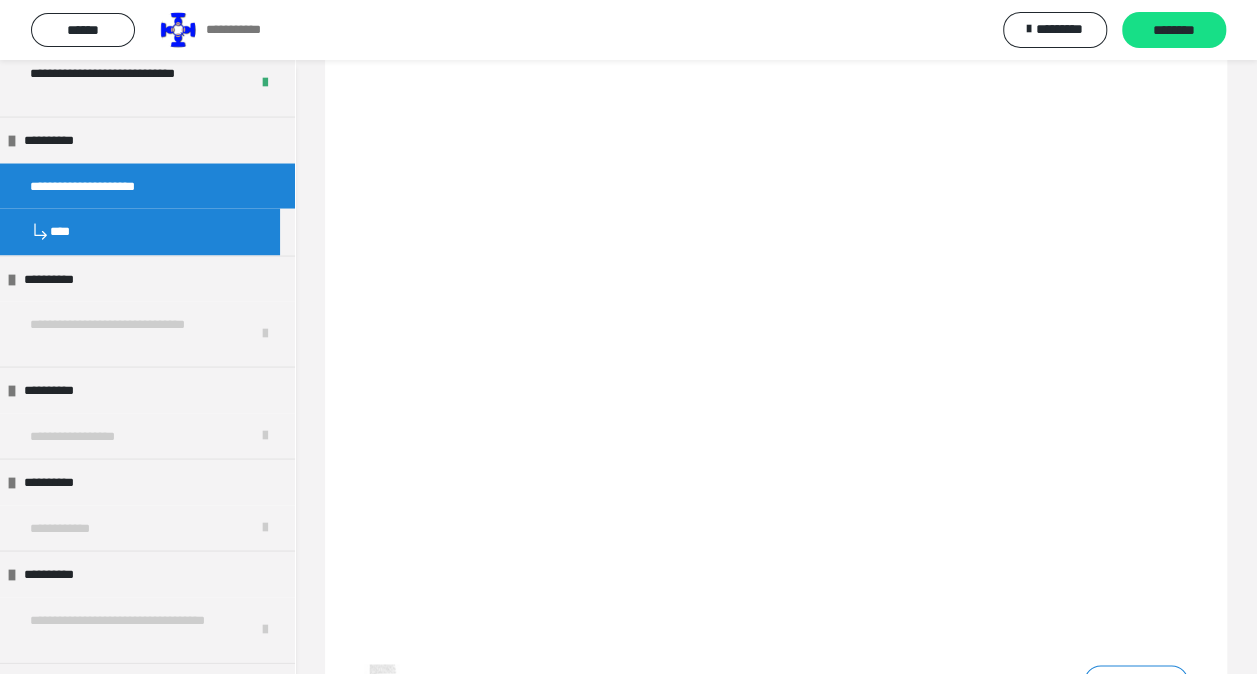 scroll, scrollTop: 1256, scrollLeft: 0, axis: vertical 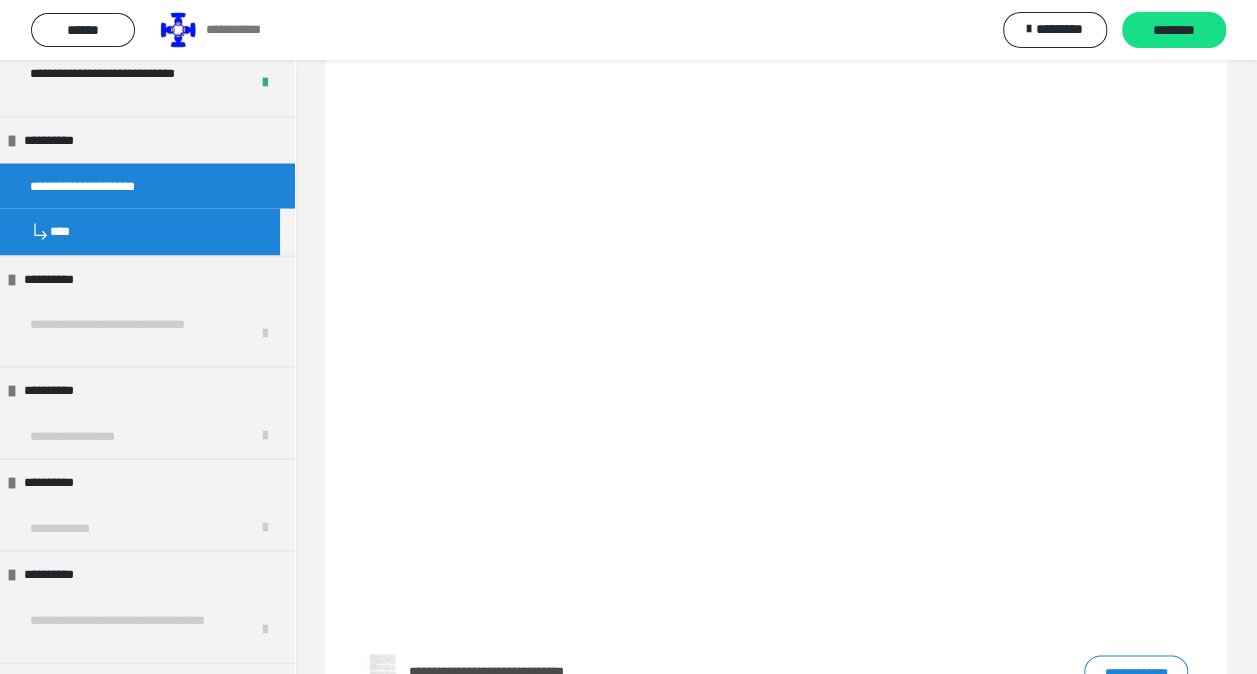 click at bounding box center [776, 311] 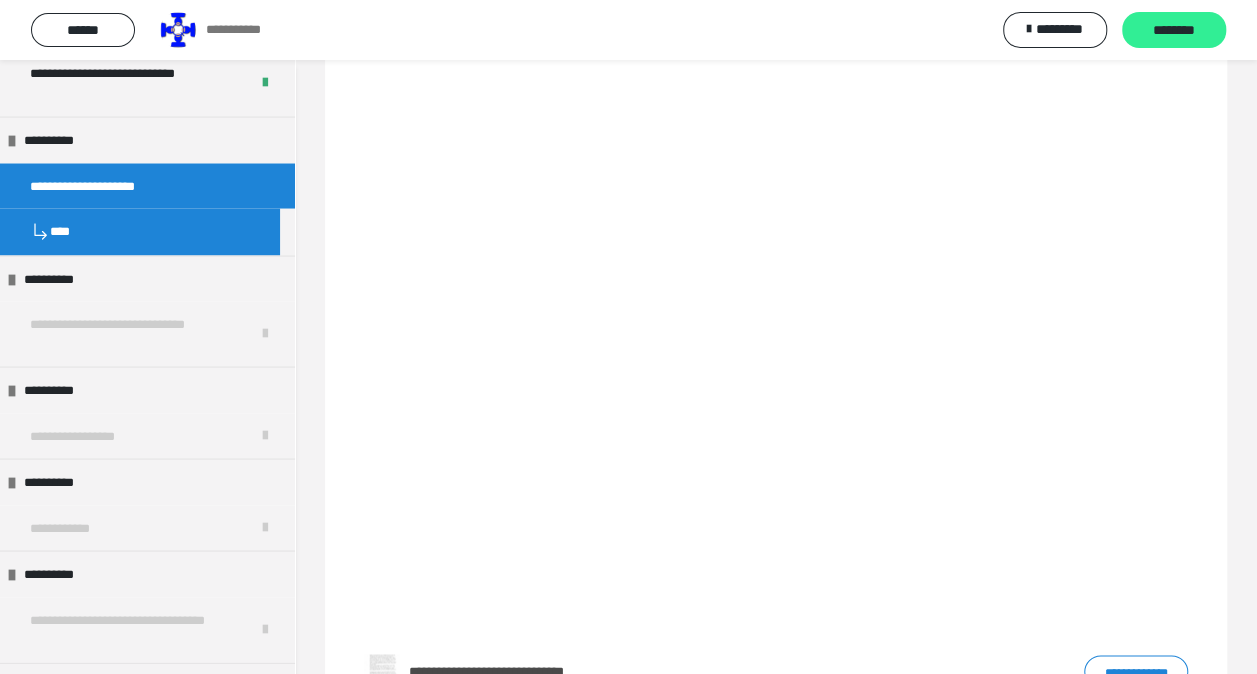 click on "********" at bounding box center (1174, 31) 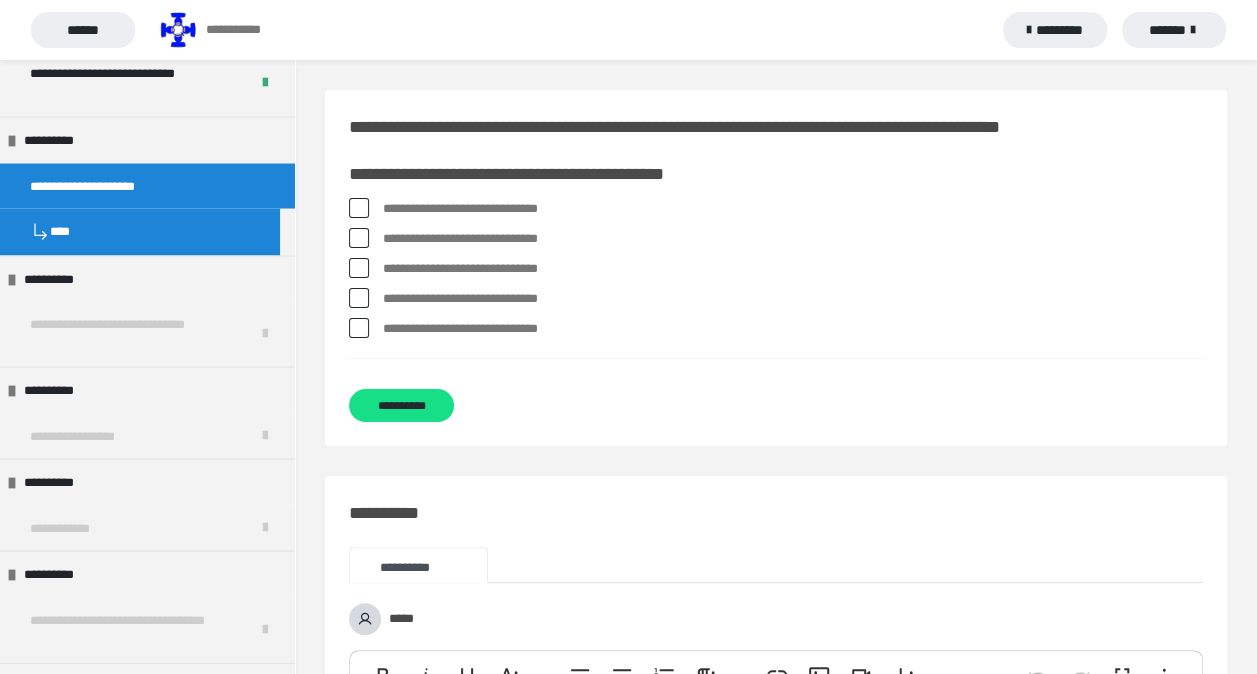 click at bounding box center [359, 298] 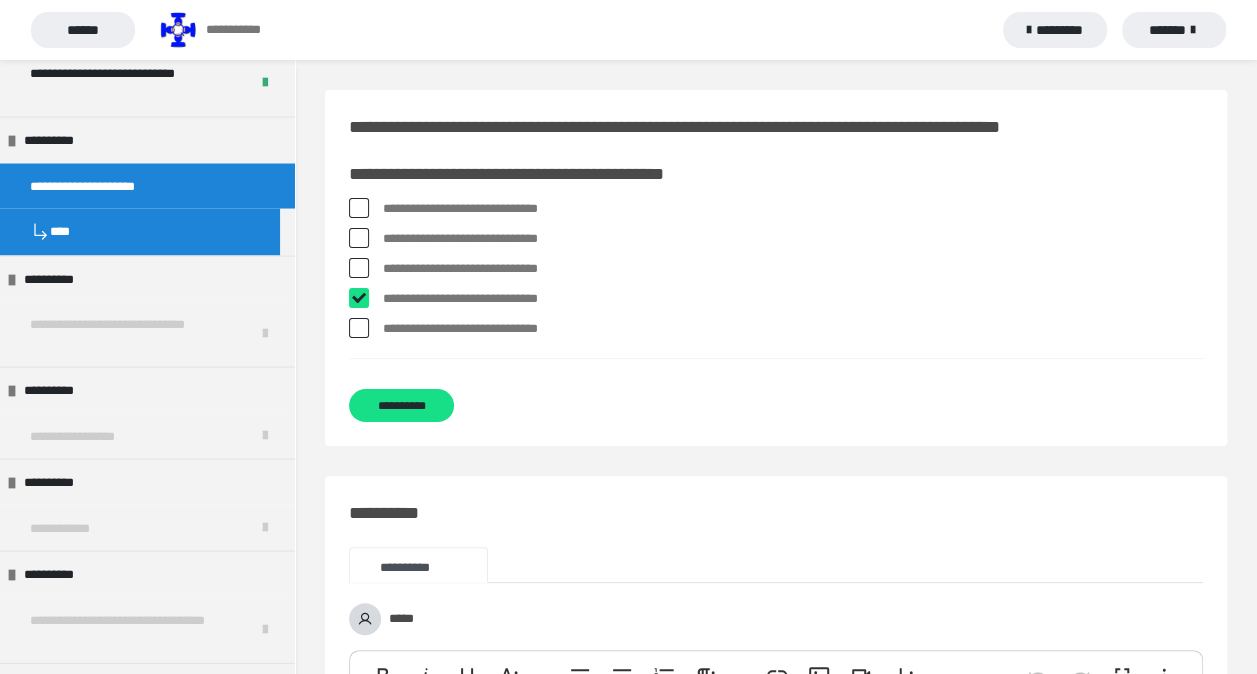 checkbox on "****" 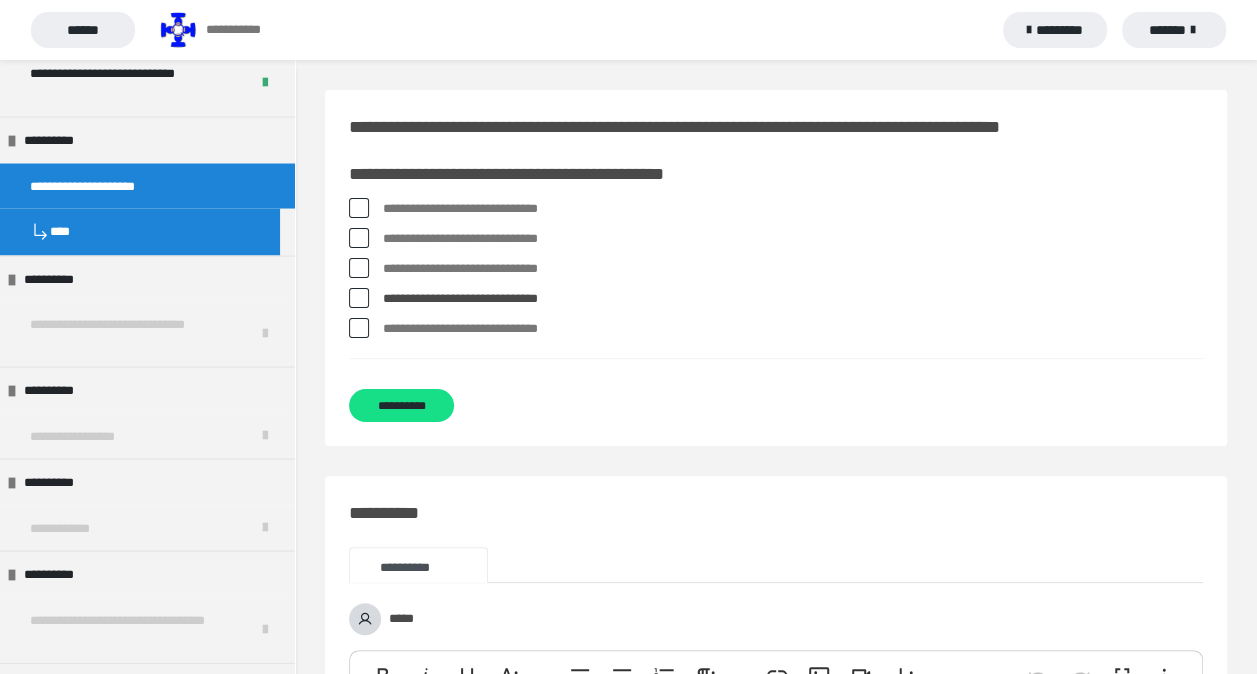 click at bounding box center [359, 208] 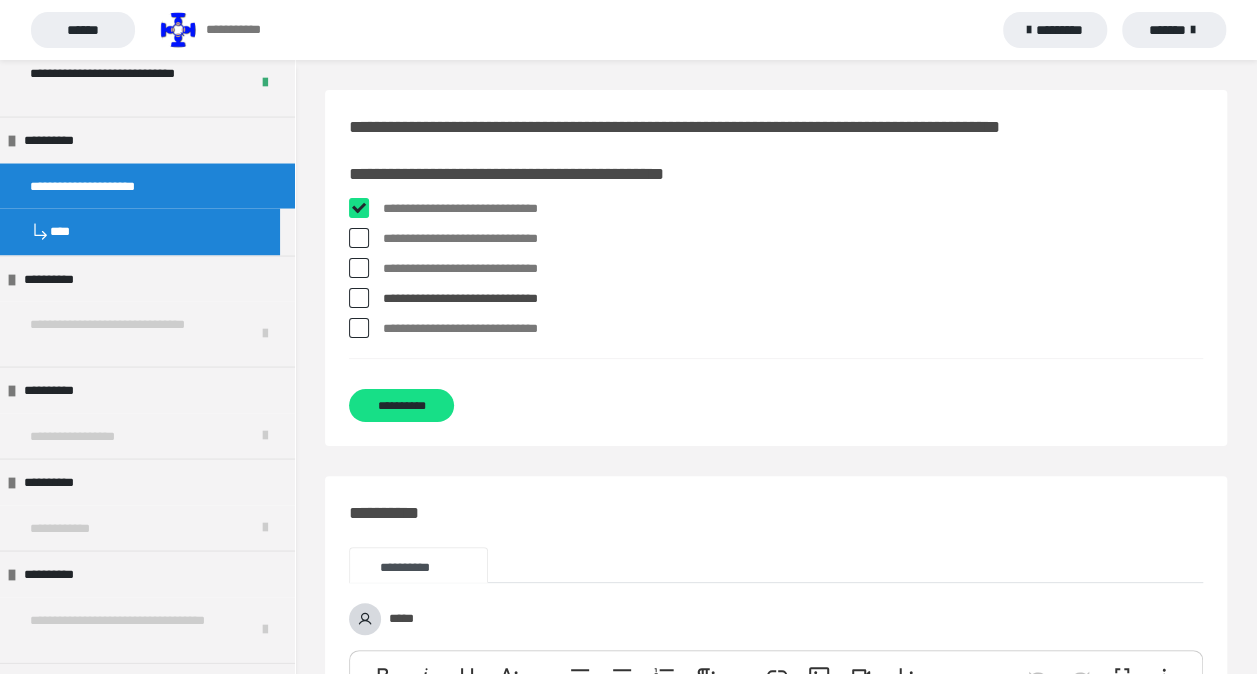 checkbox on "****" 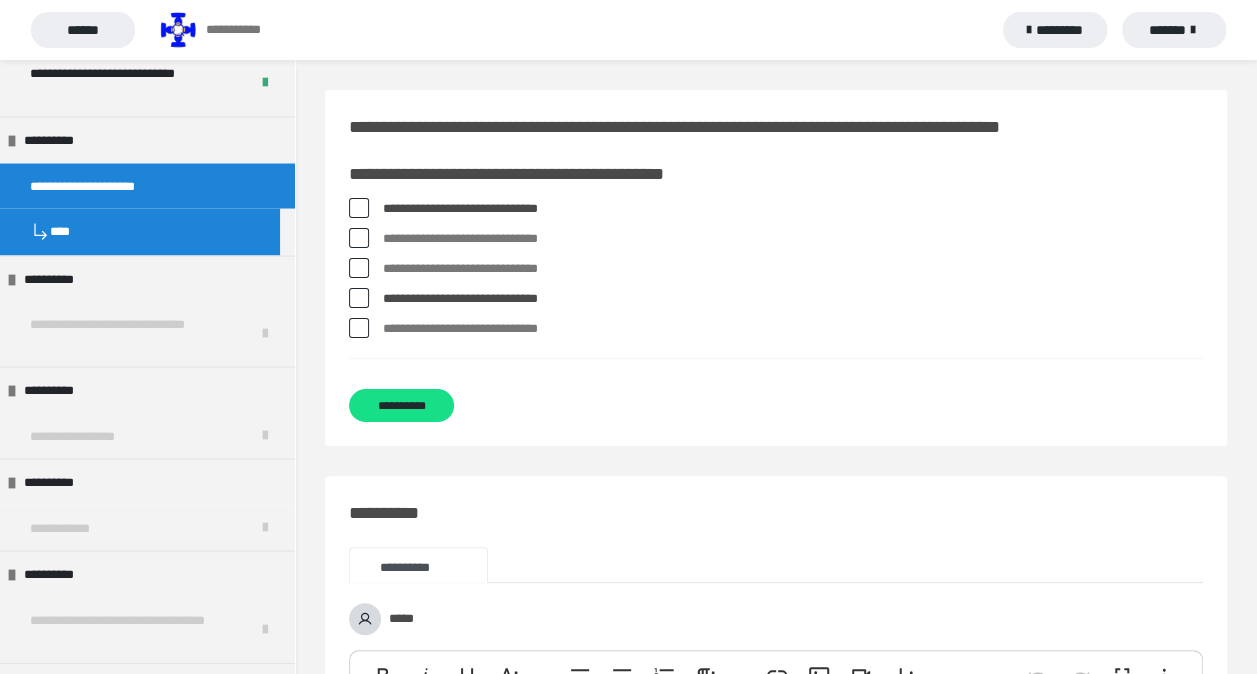 click at bounding box center (359, 238) 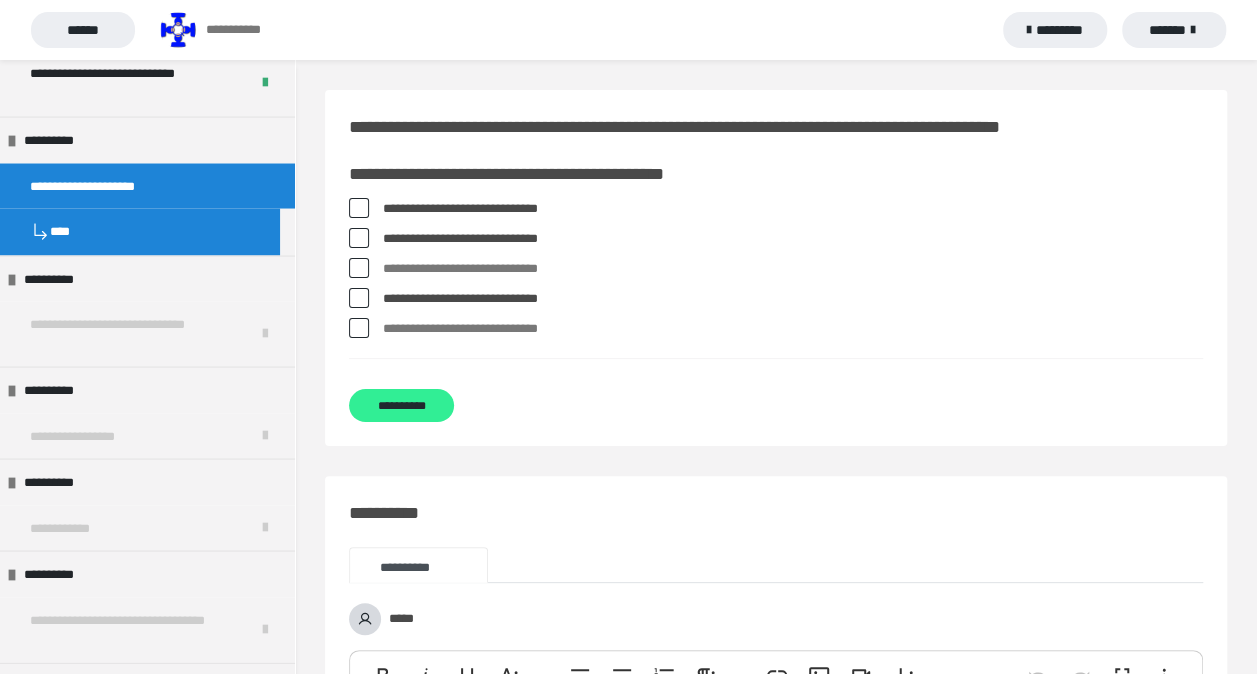 click on "**********" at bounding box center (401, 405) 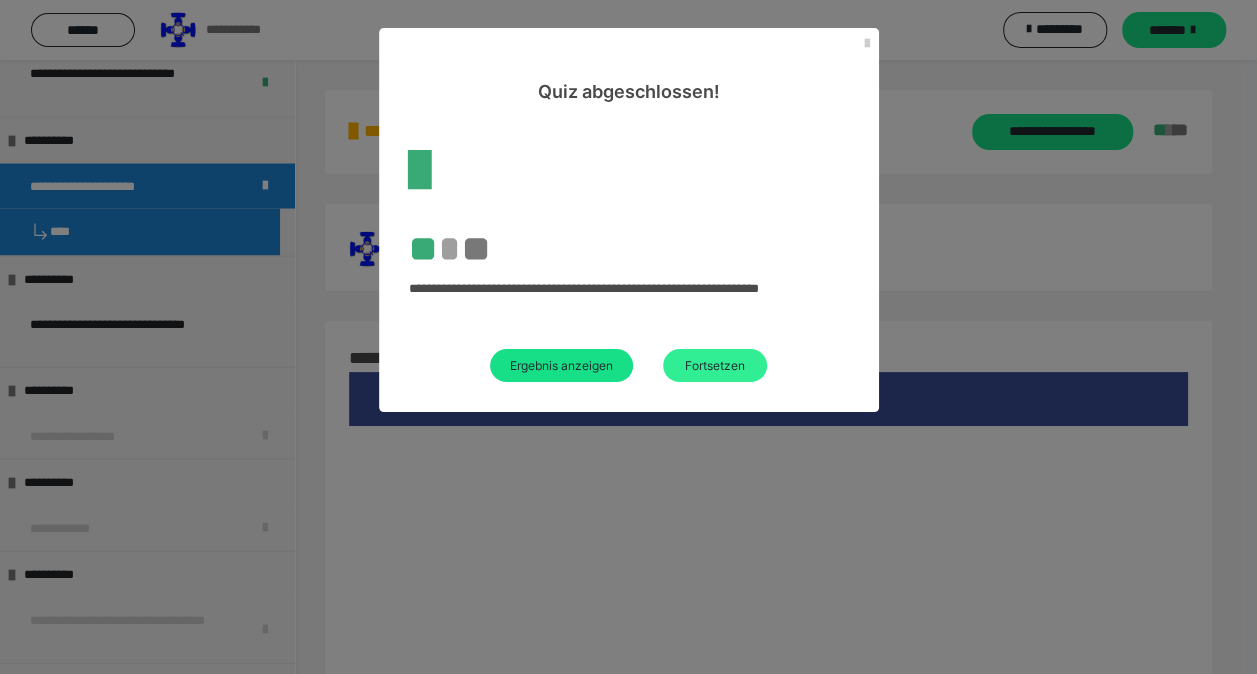 click on "Fortsetzen" at bounding box center (715, 365) 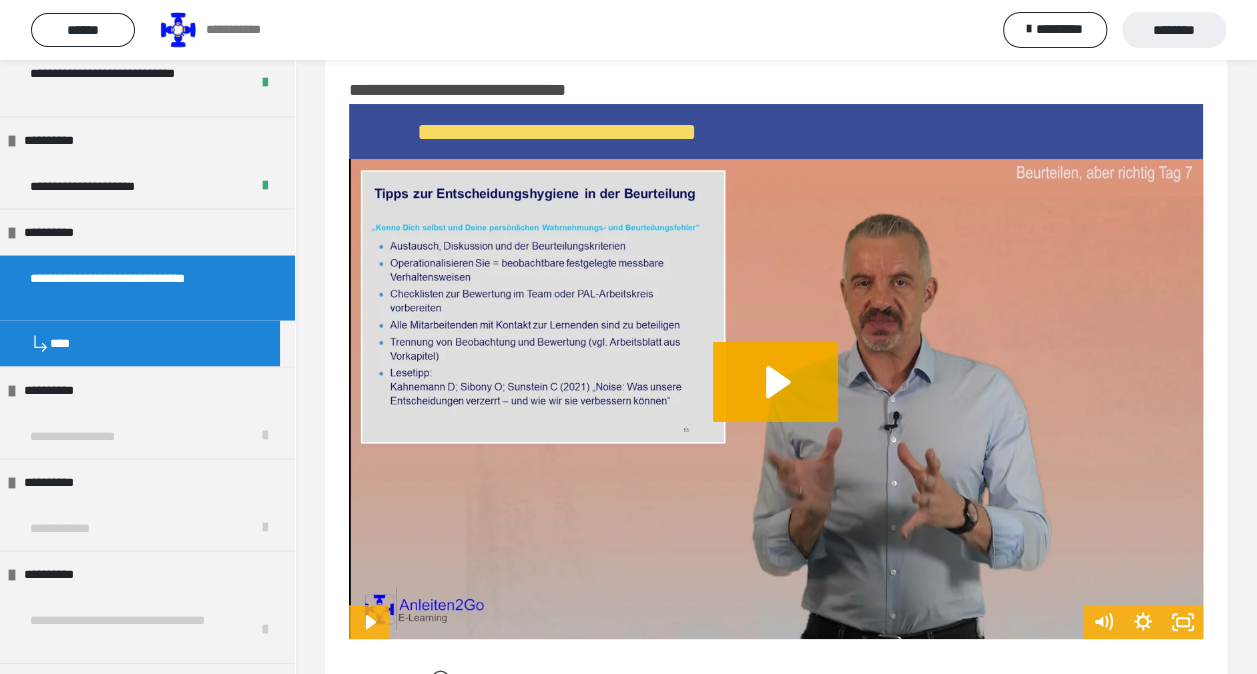 scroll, scrollTop: 38, scrollLeft: 0, axis: vertical 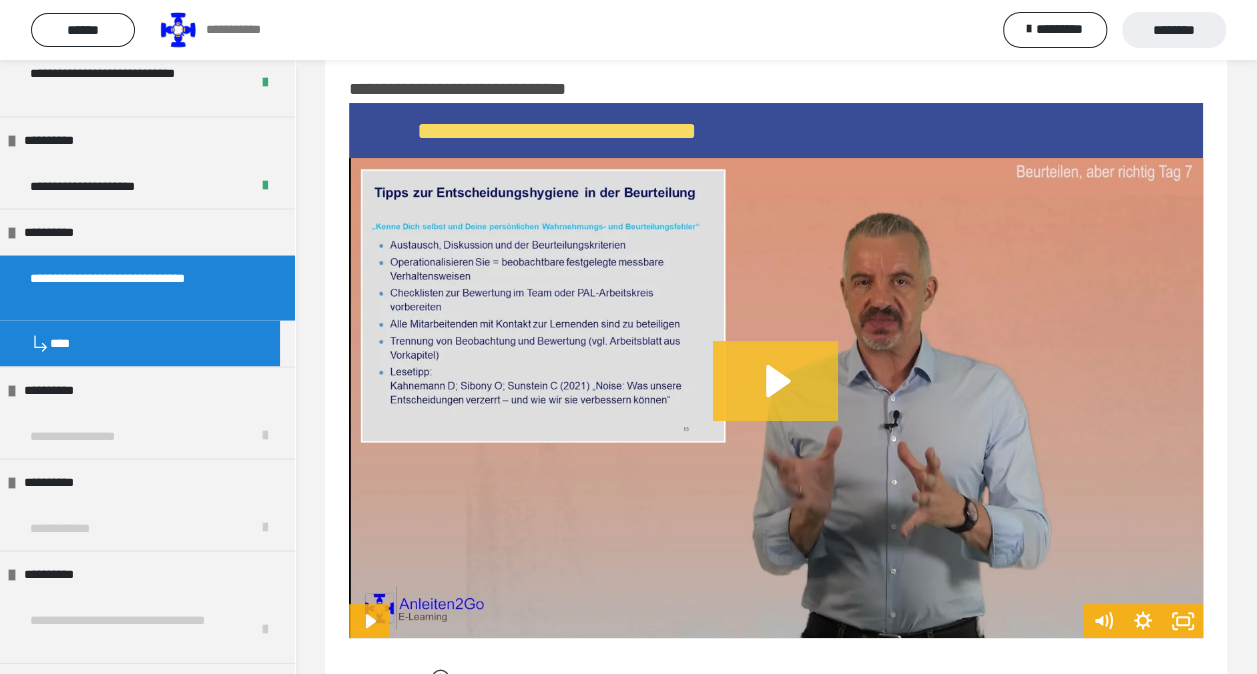 click 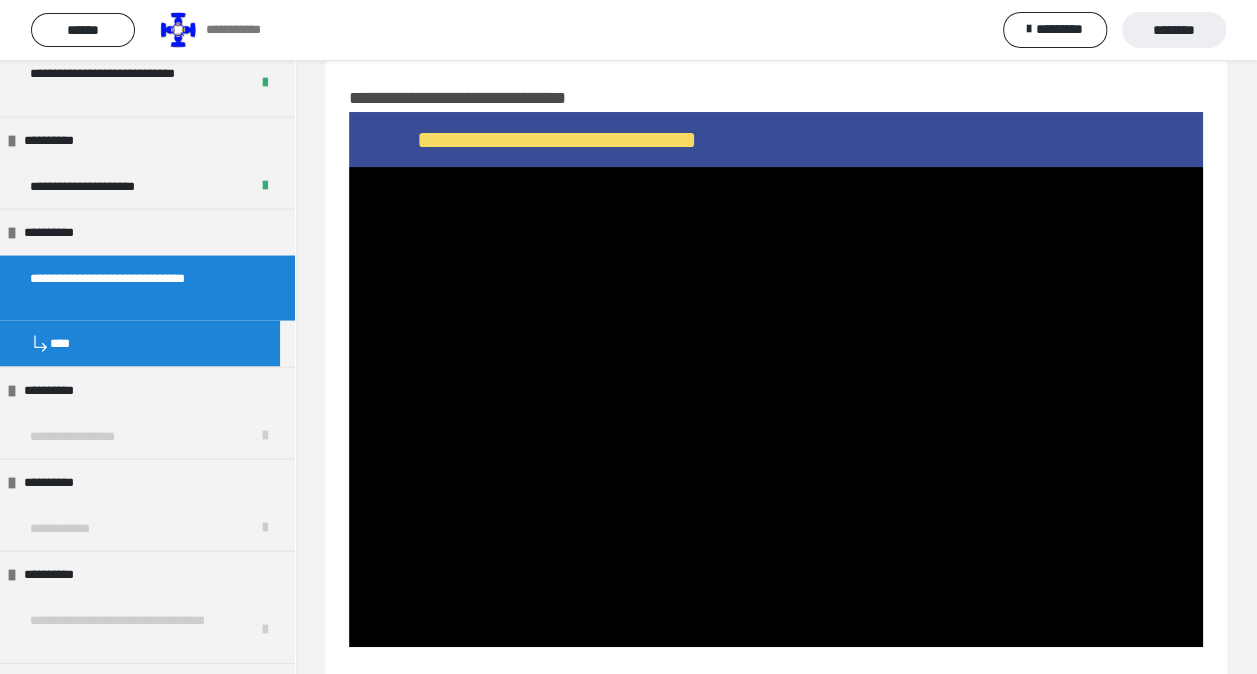 scroll, scrollTop: 28, scrollLeft: 0, axis: vertical 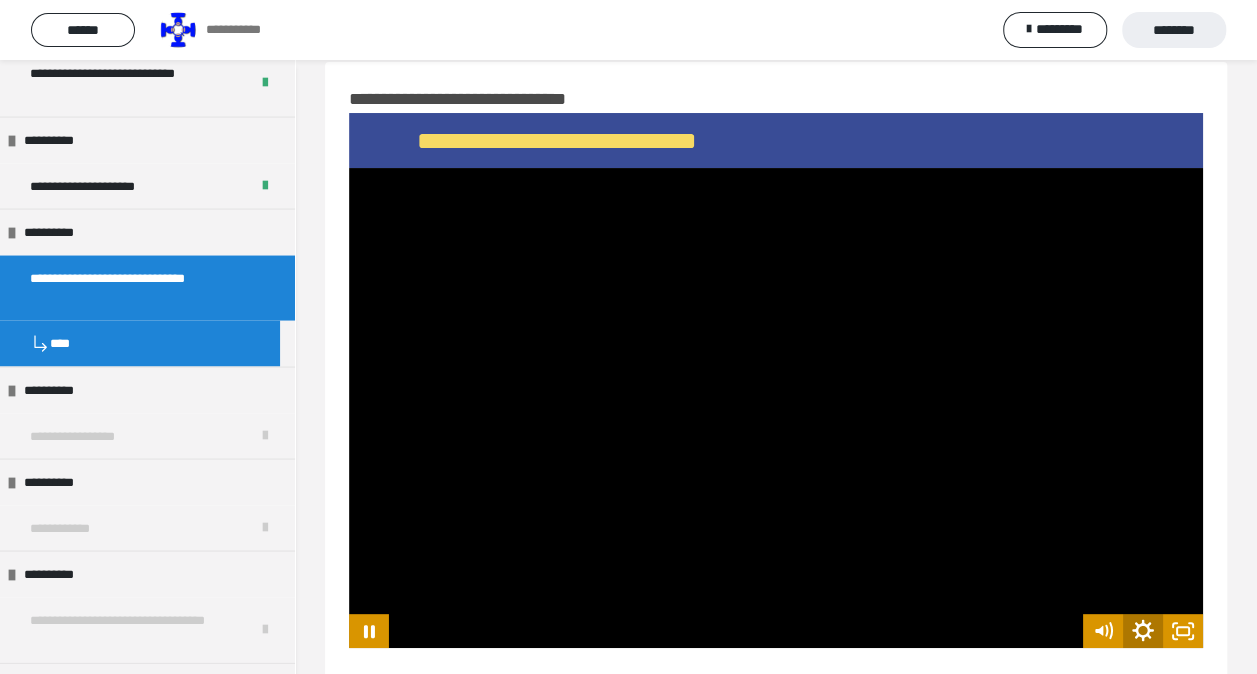 click 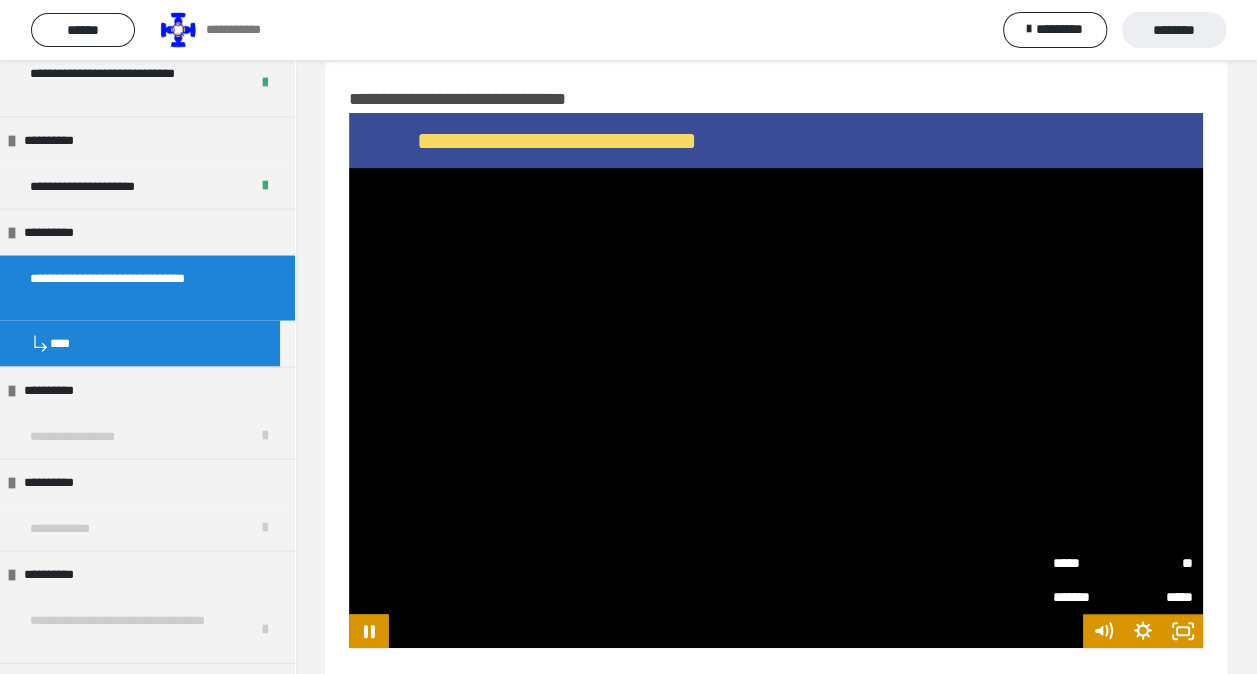 click on "**" at bounding box center [1158, 563] 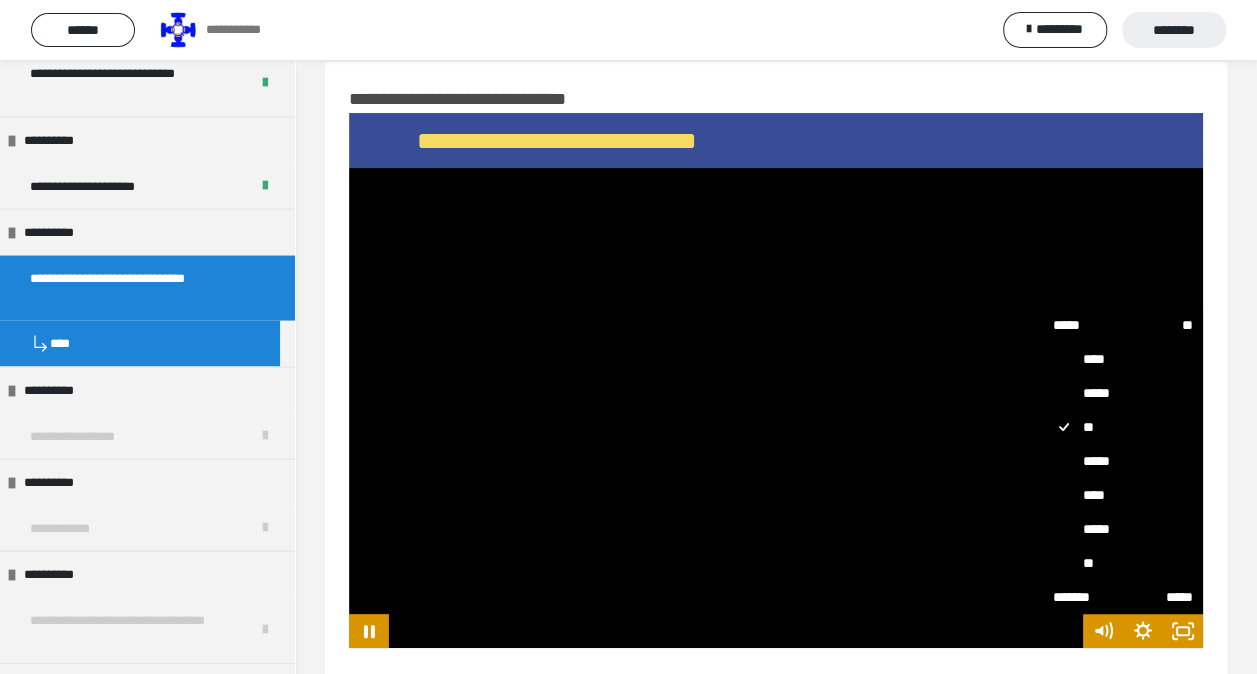 click on "****" at bounding box center [1123, 495] 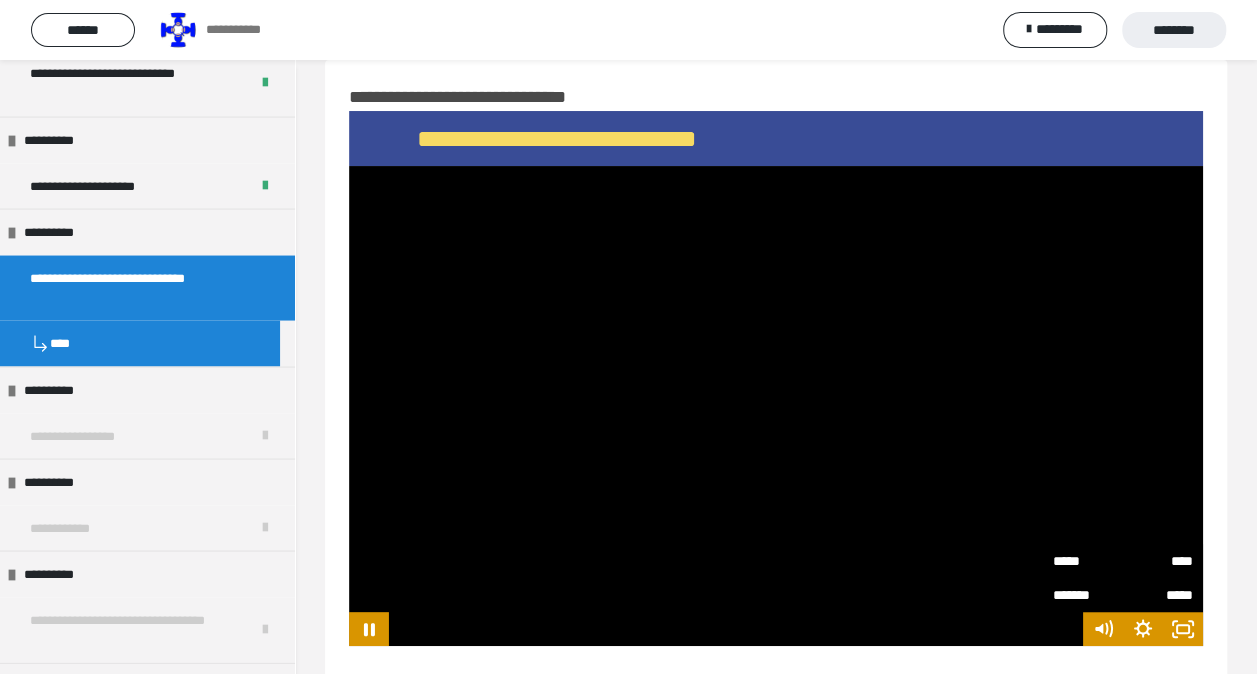 scroll, scrollTop: 31, scrollLeft: 0, axis: vertical 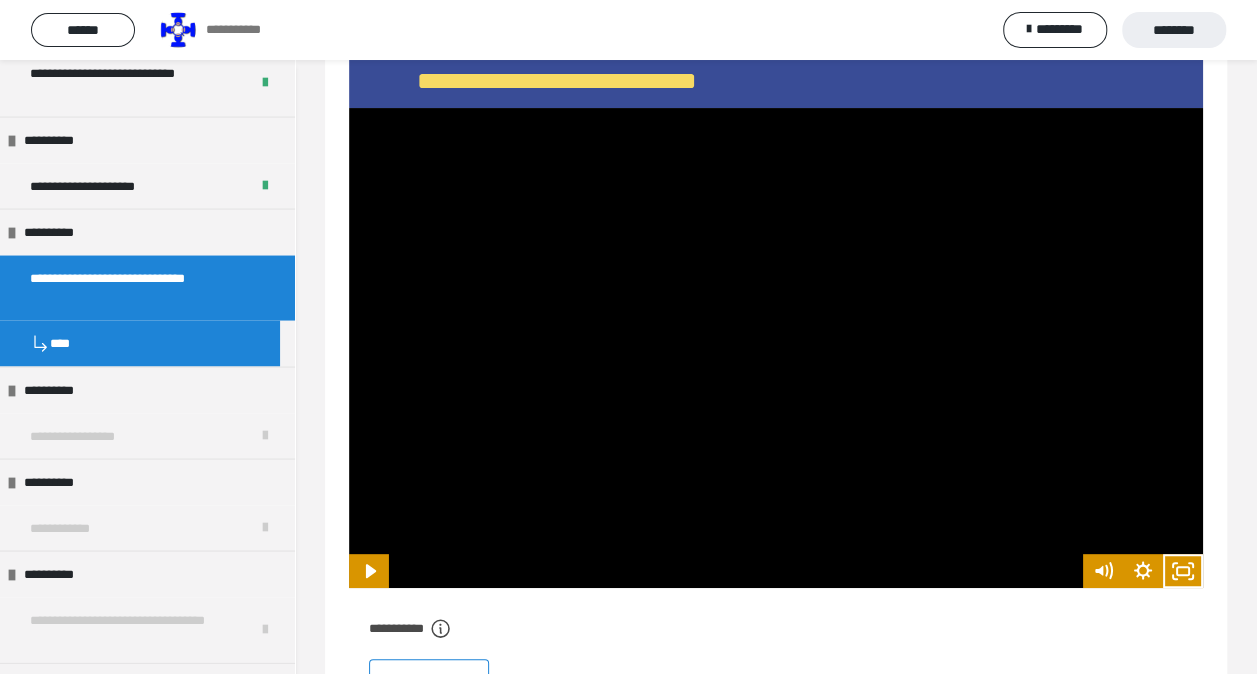 drag, startPoint x: 462, startPoint y: 661, endPoint x: 462, endPoint y: 616, distance: 45 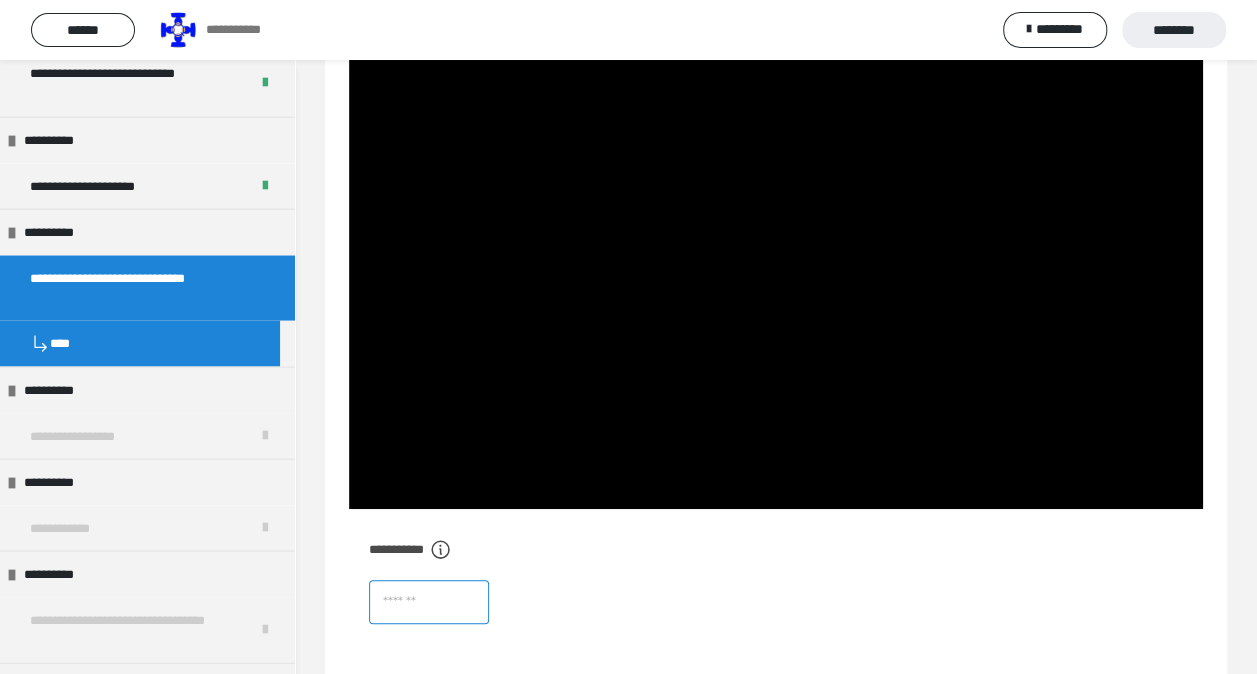scroll, scrollTop: 174, scrollLeft: 0, axis: vertical 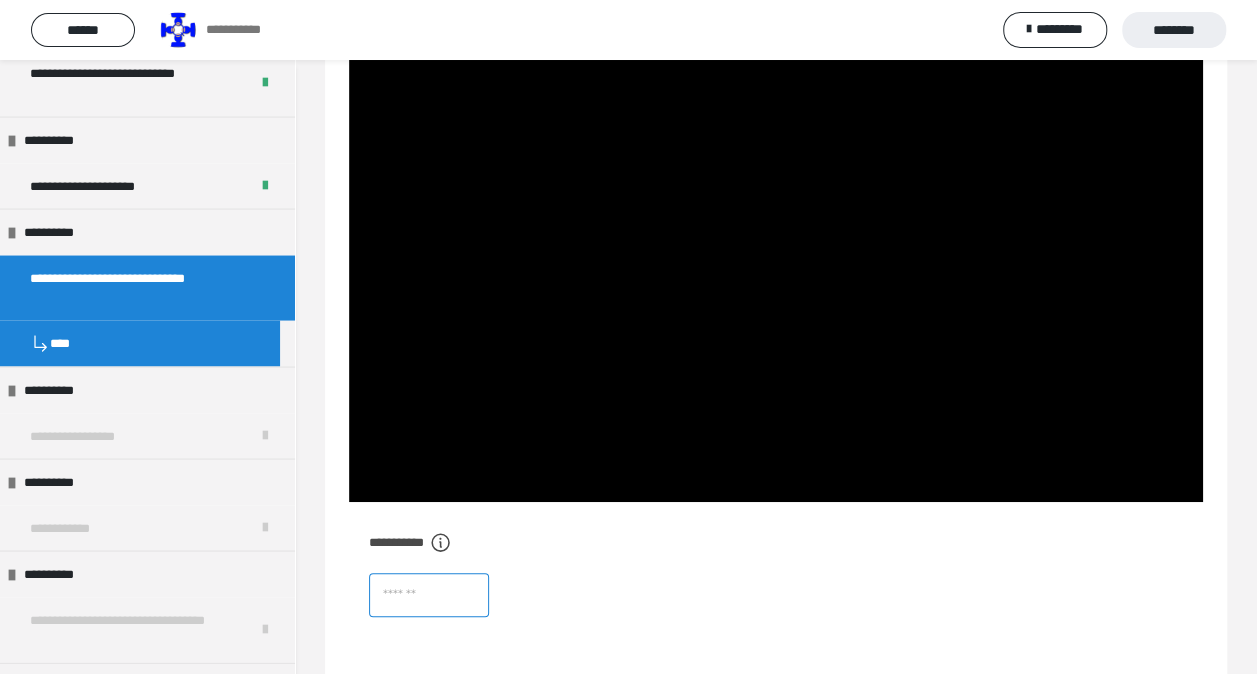 click at bounding box center (429, 595) 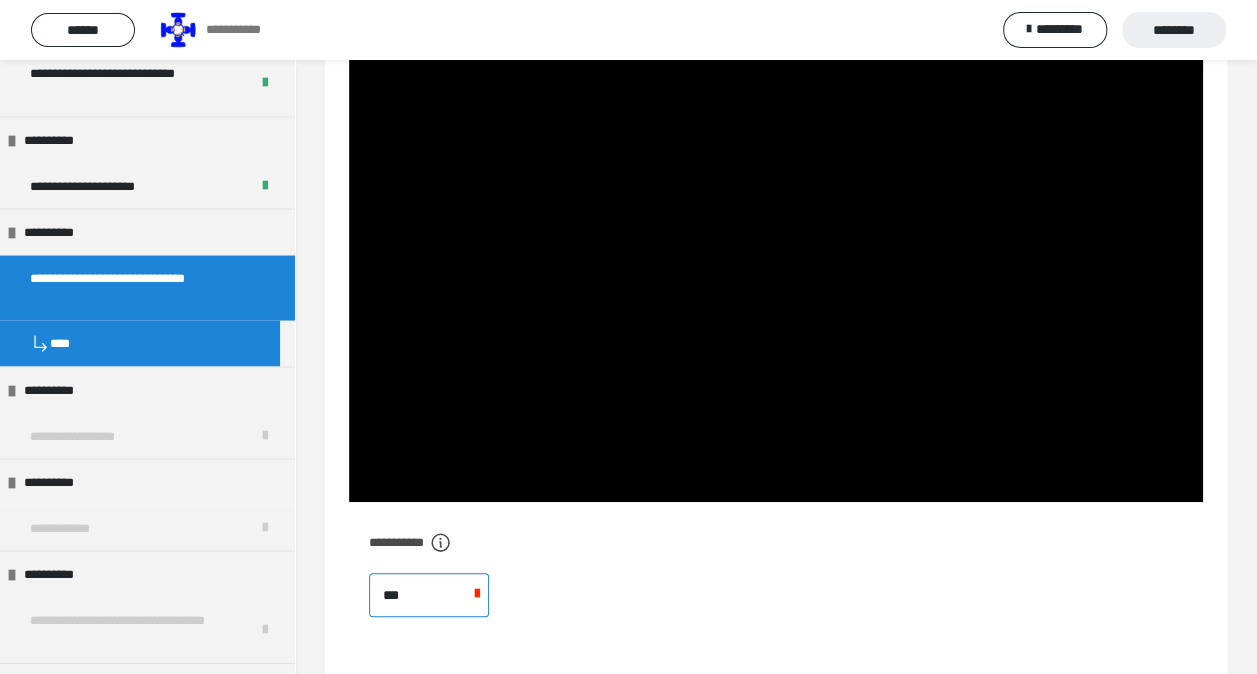 type on "****" 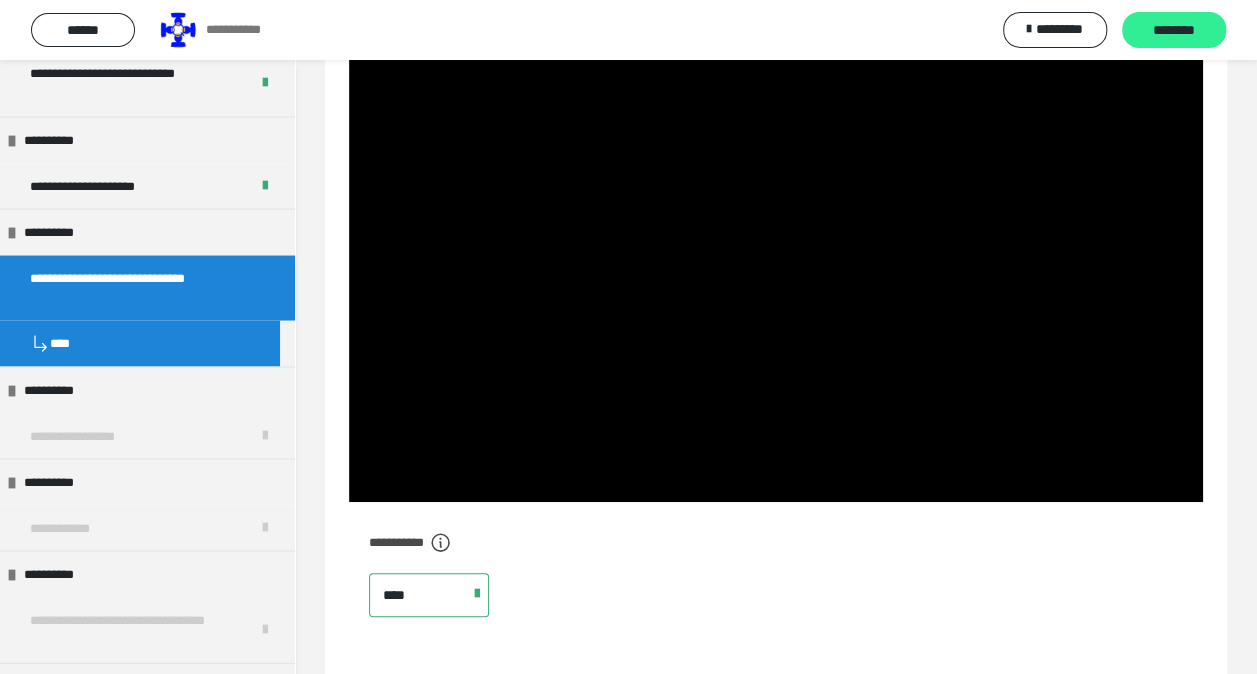 click on "********" at bounding box center (1174, 31) 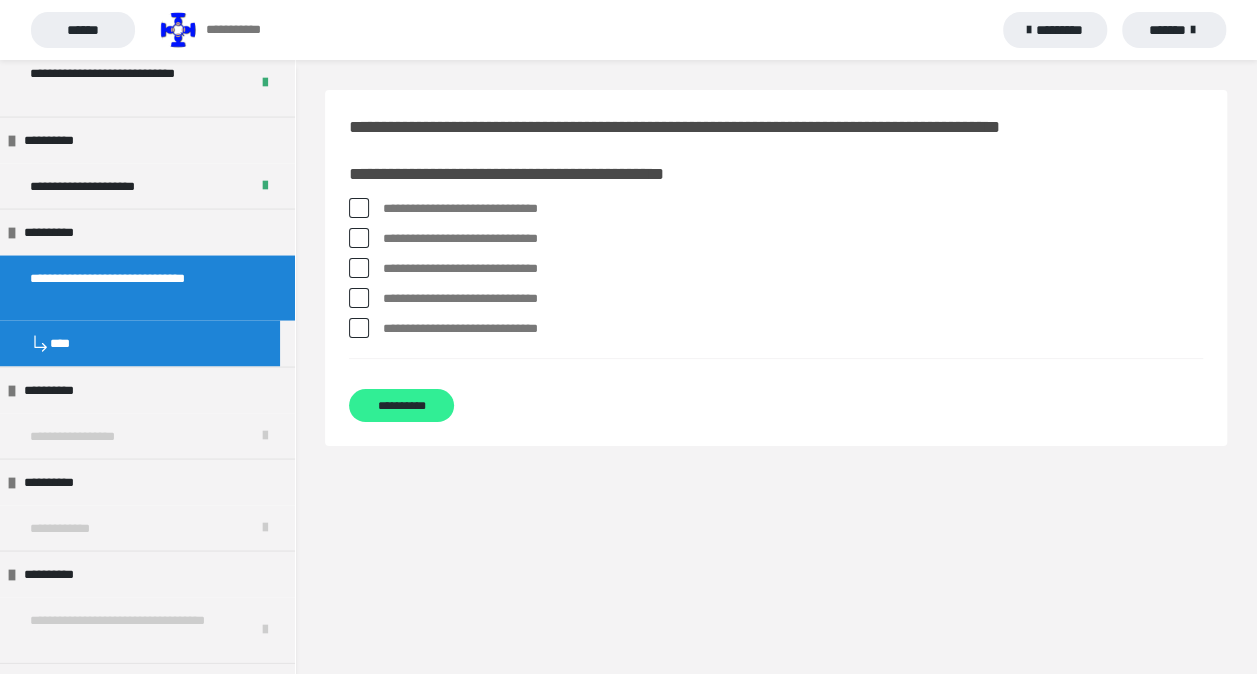 click on "**********" at bounding box center [401, 405] 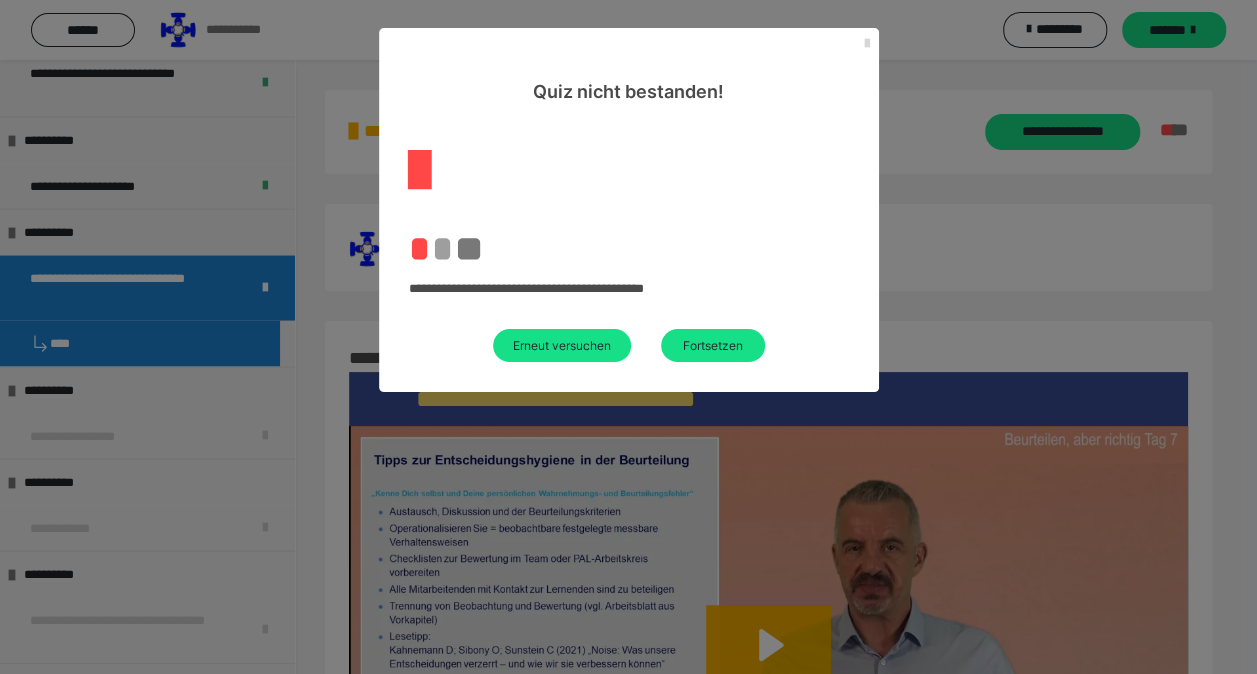 click at bounding box center [867, 44] 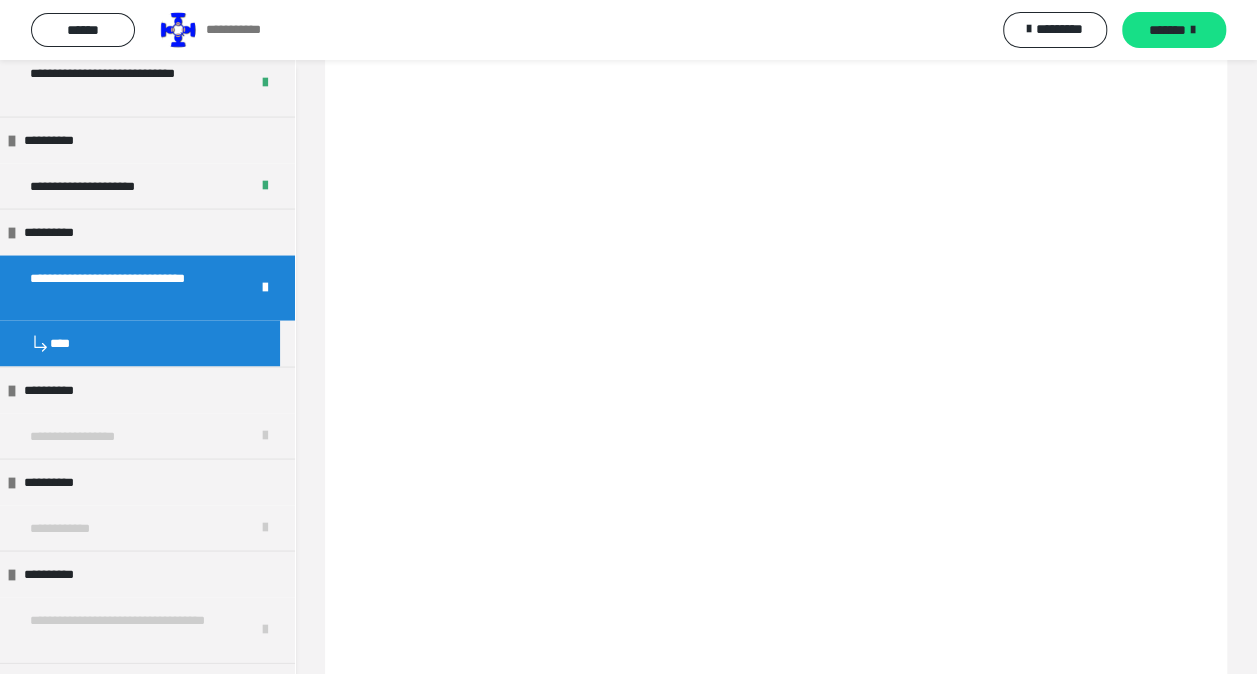scroll, scrollTop: 876, scrollLeft: 0, axis: vertical 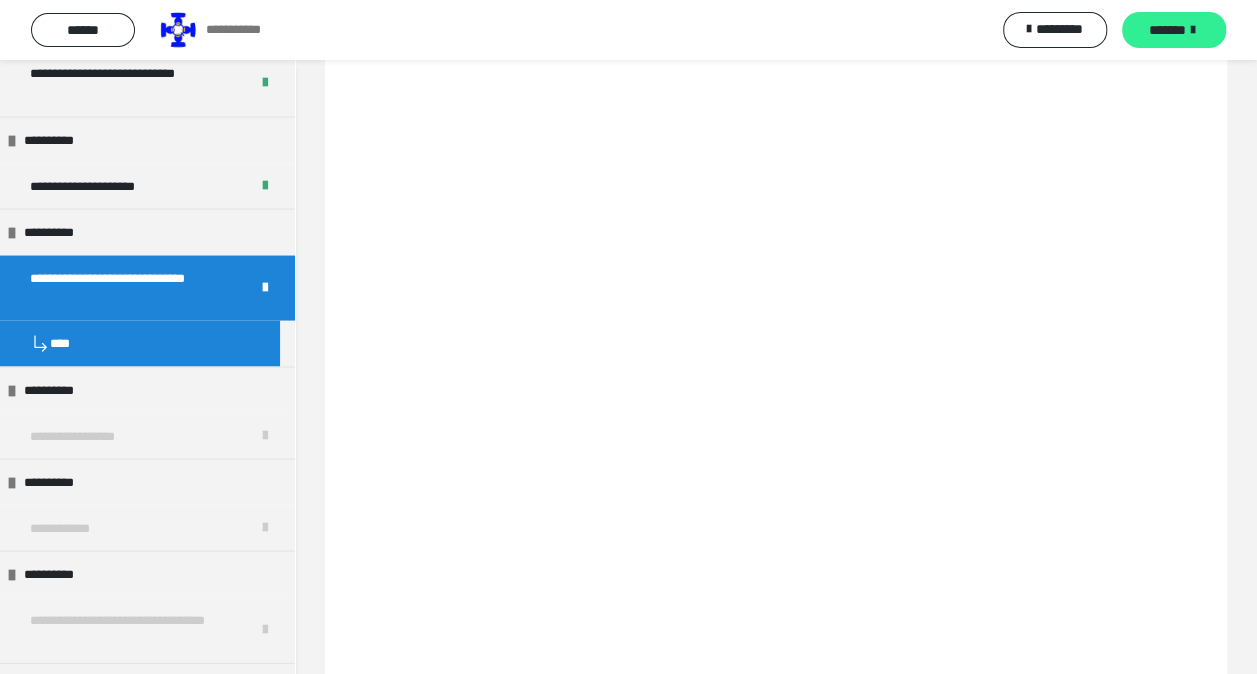click on "*******" at bounding box center (1167, 30) 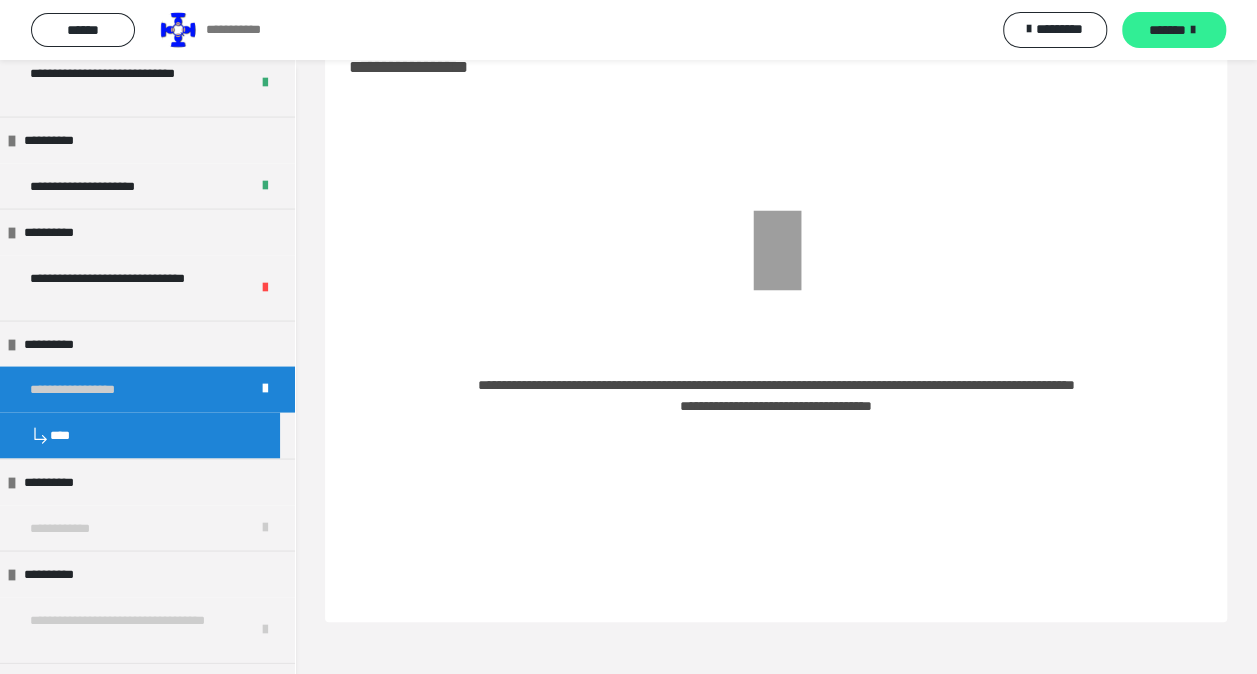 scroll, scrollTop: 60, scrollLeft: 0, axis: vertical 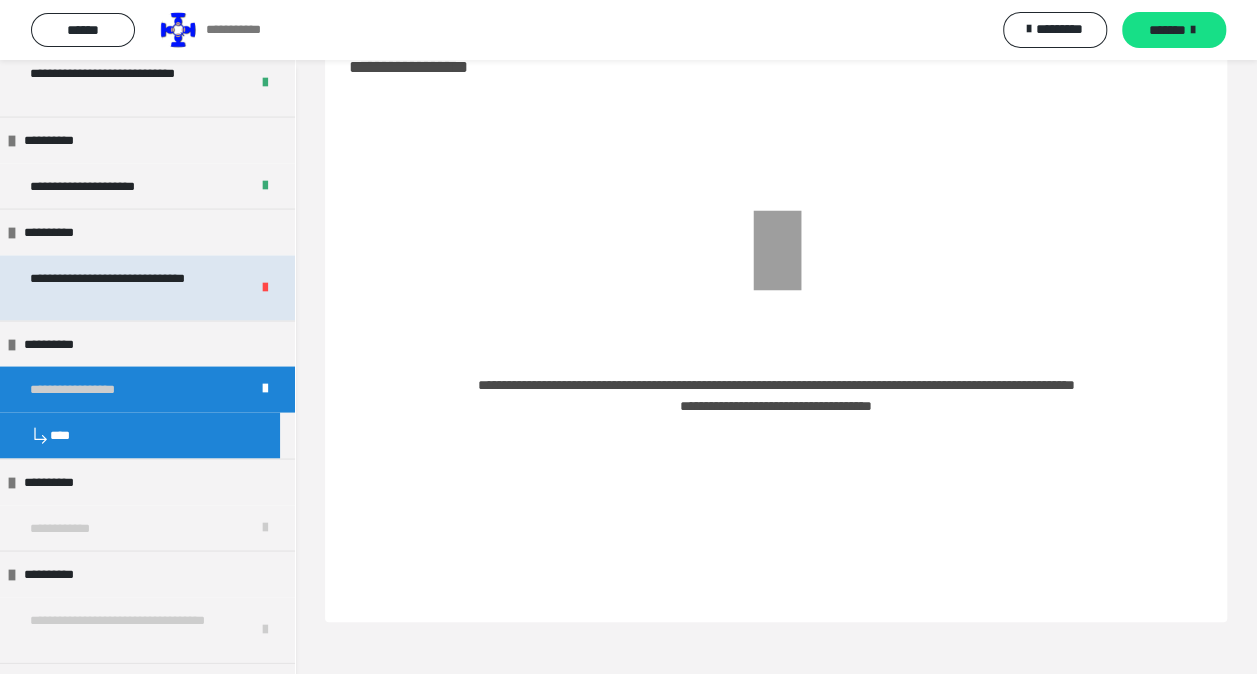 click on "**********" at bounding box center (124, 287) 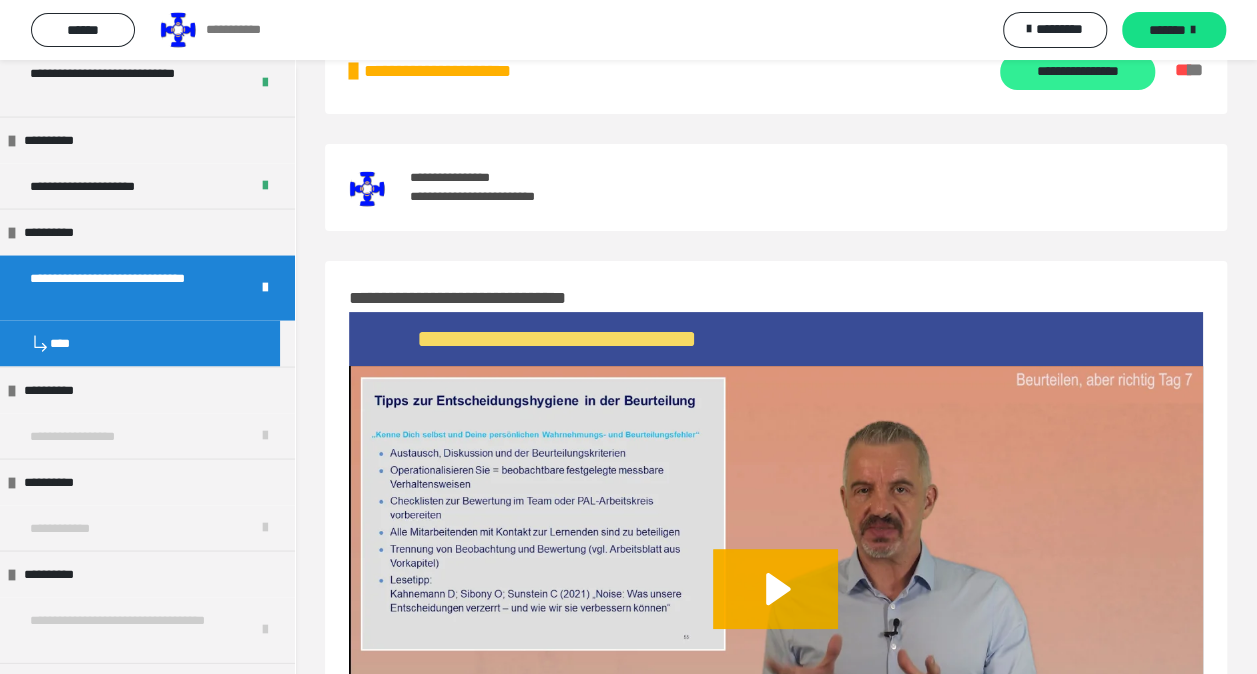 click on "**********" at bounding box center [1077, 72] 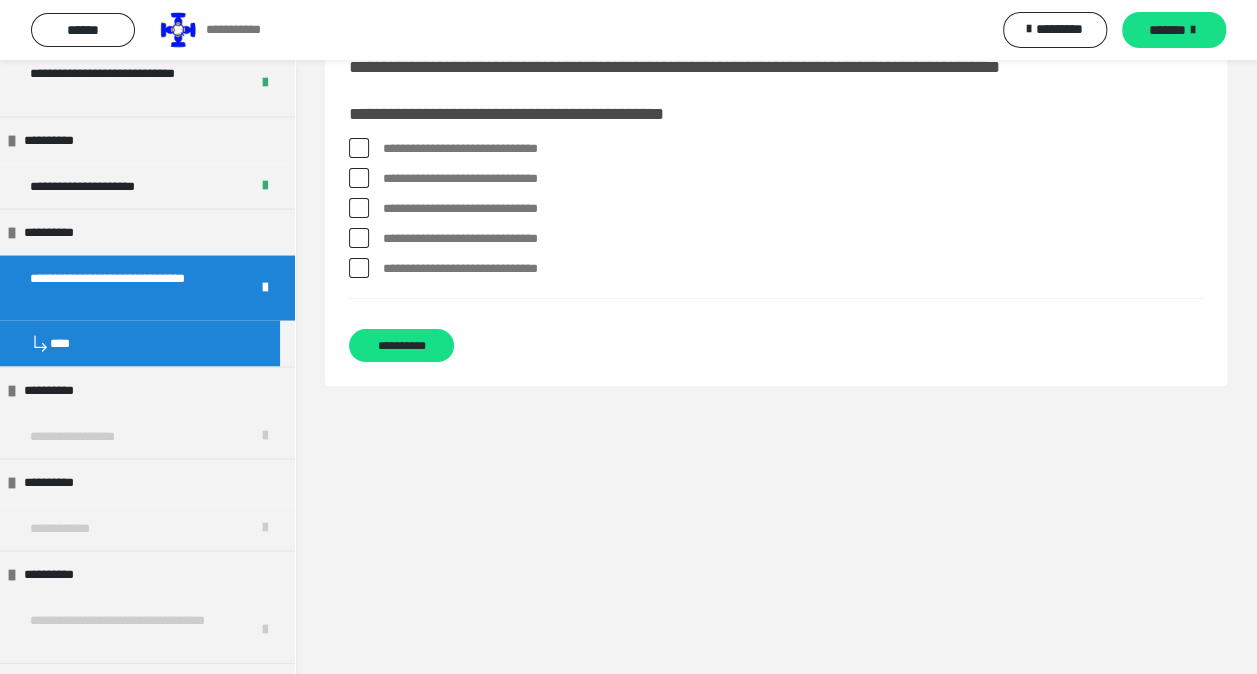 click at bounding box center (359, 238) 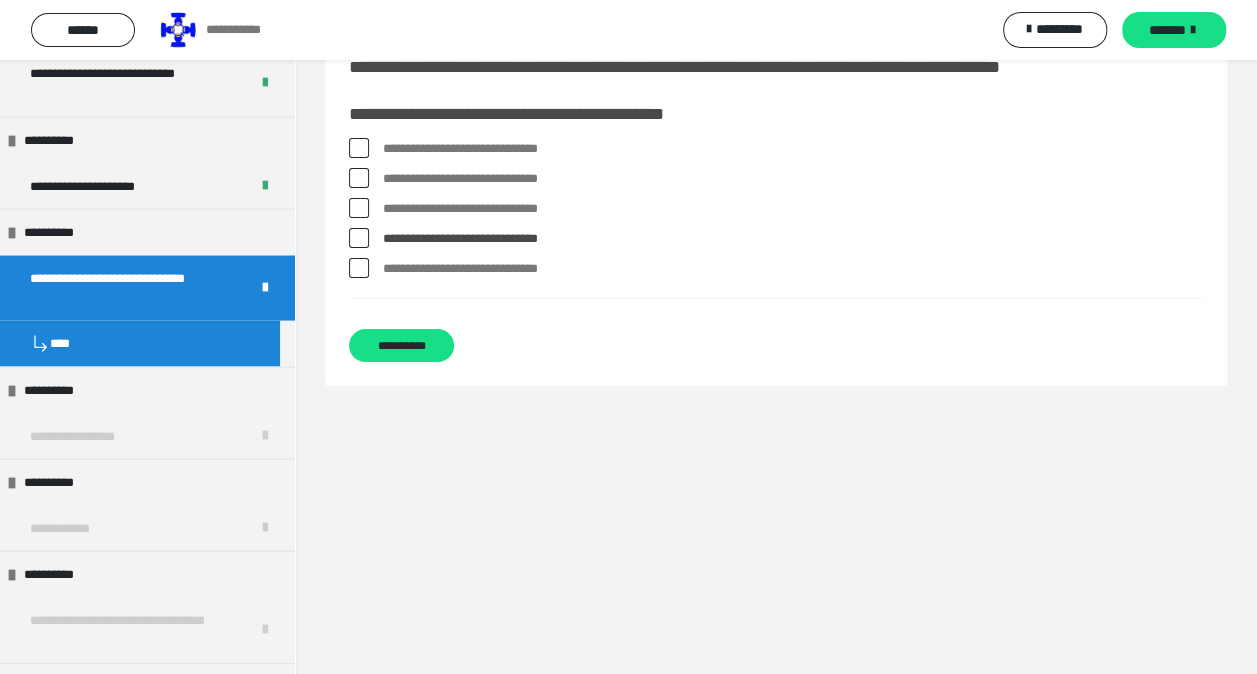 click at bounding box center (359, 208) 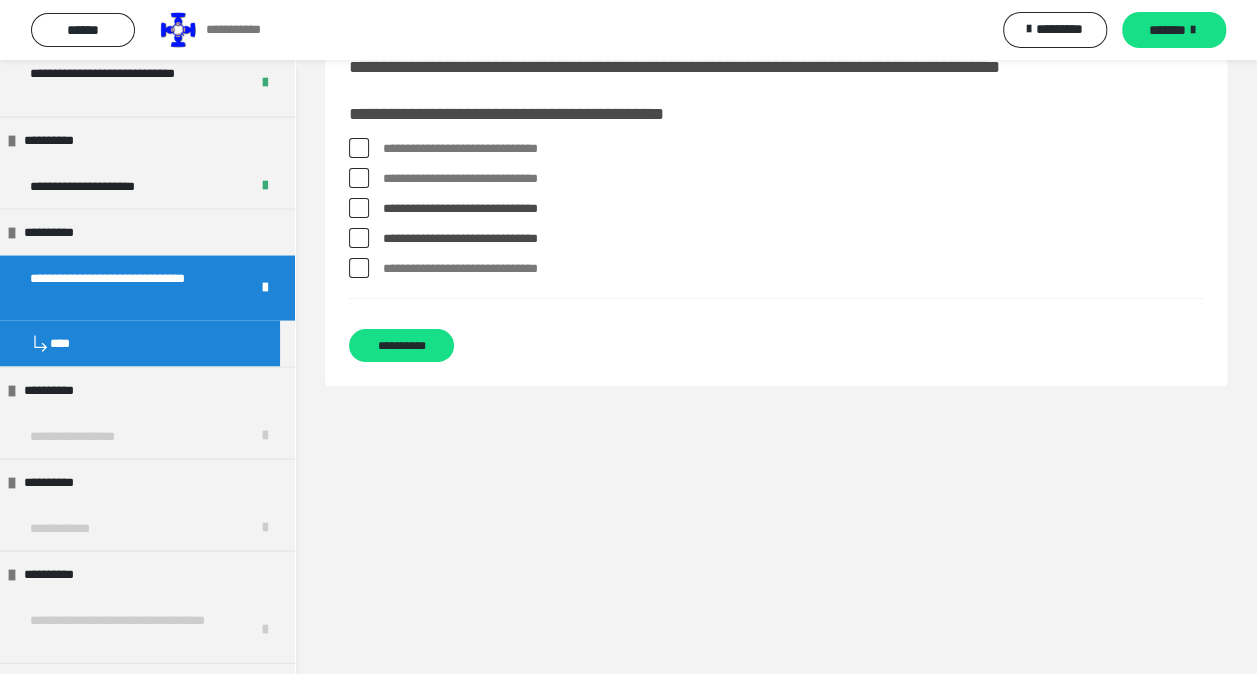 click at bounding box center [359, 178] 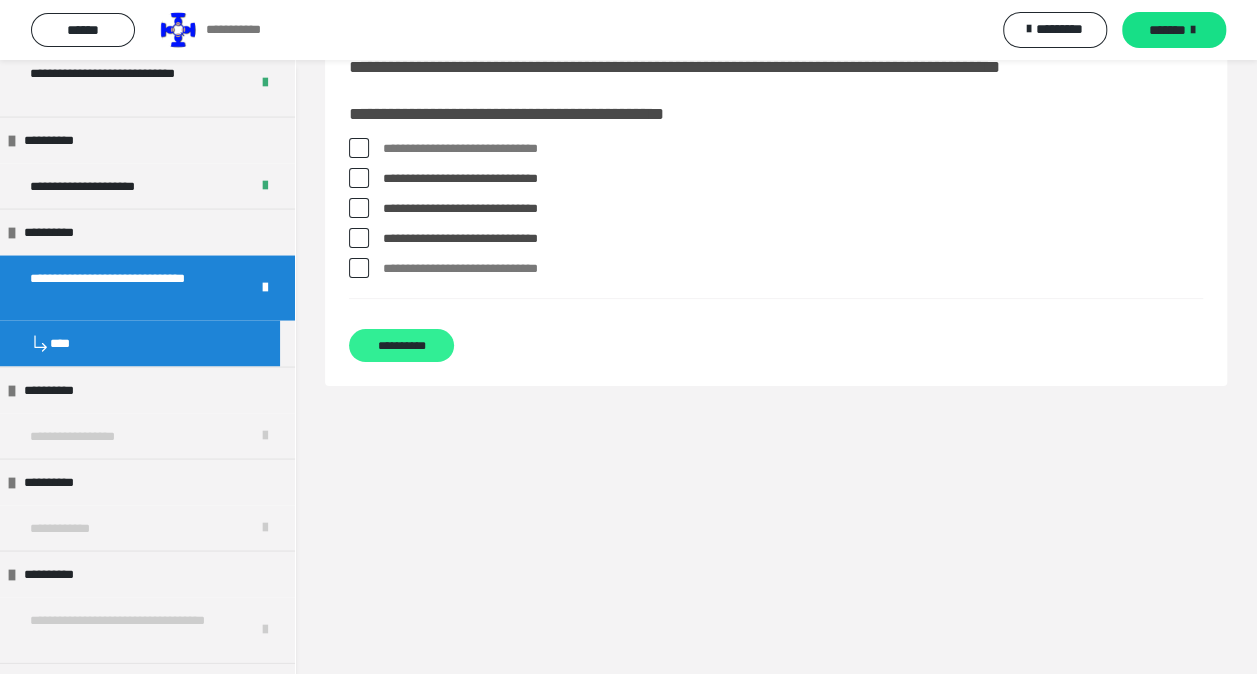 click on "**********" at bounding box center (401, 345) 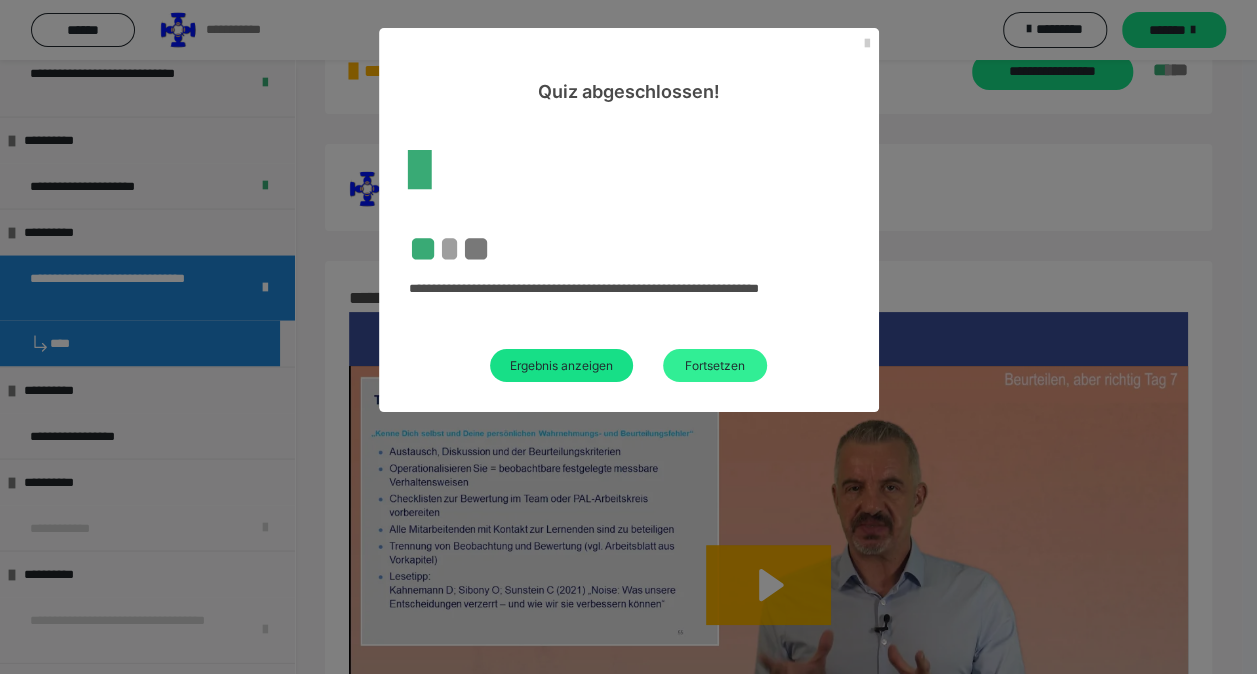 click on "Fortsetzen" at bounding box center (715, 365) 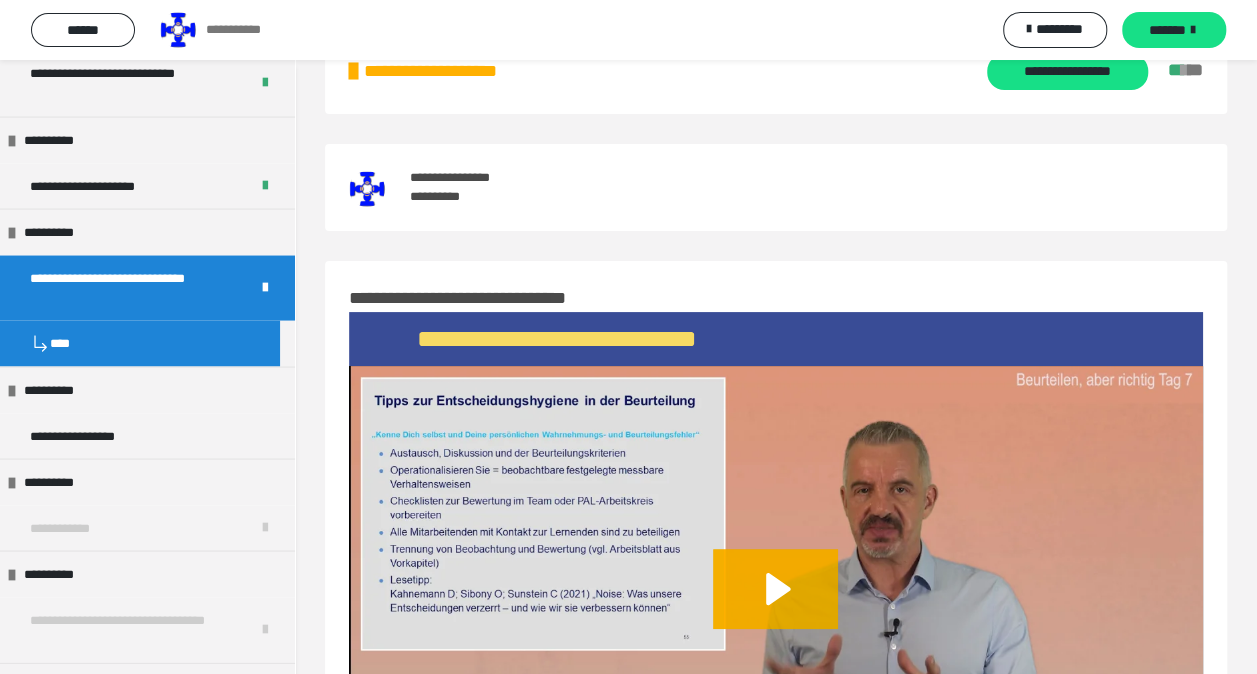 scroll, scrollTop: 0, scrollLeft: 0, axis: both 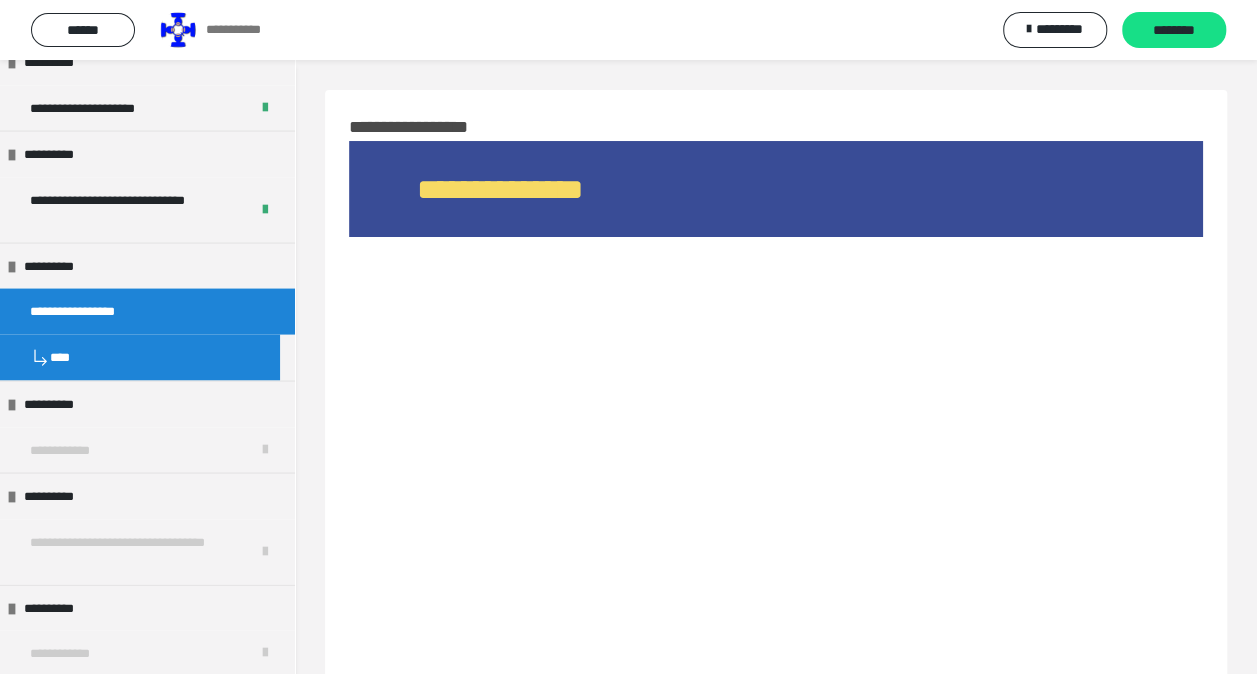 click at bounding box center [776, 442] 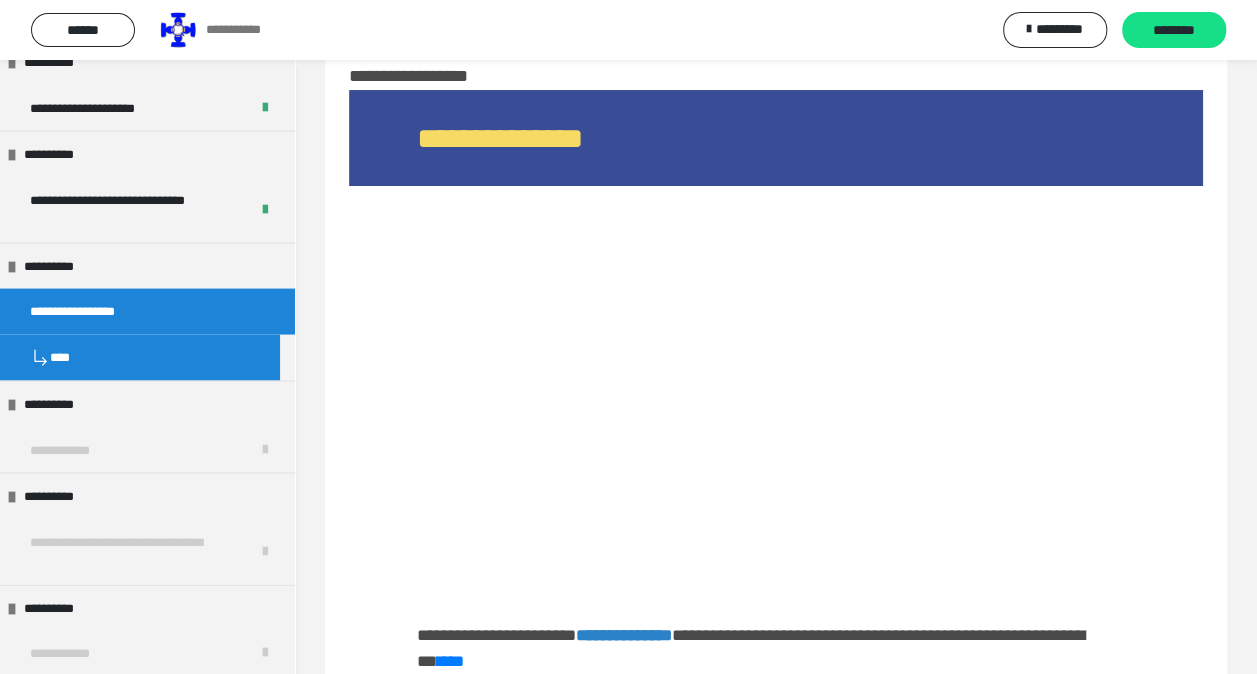 scroll, scrollTop: 50, scrollLeft: 0, axis: vertical 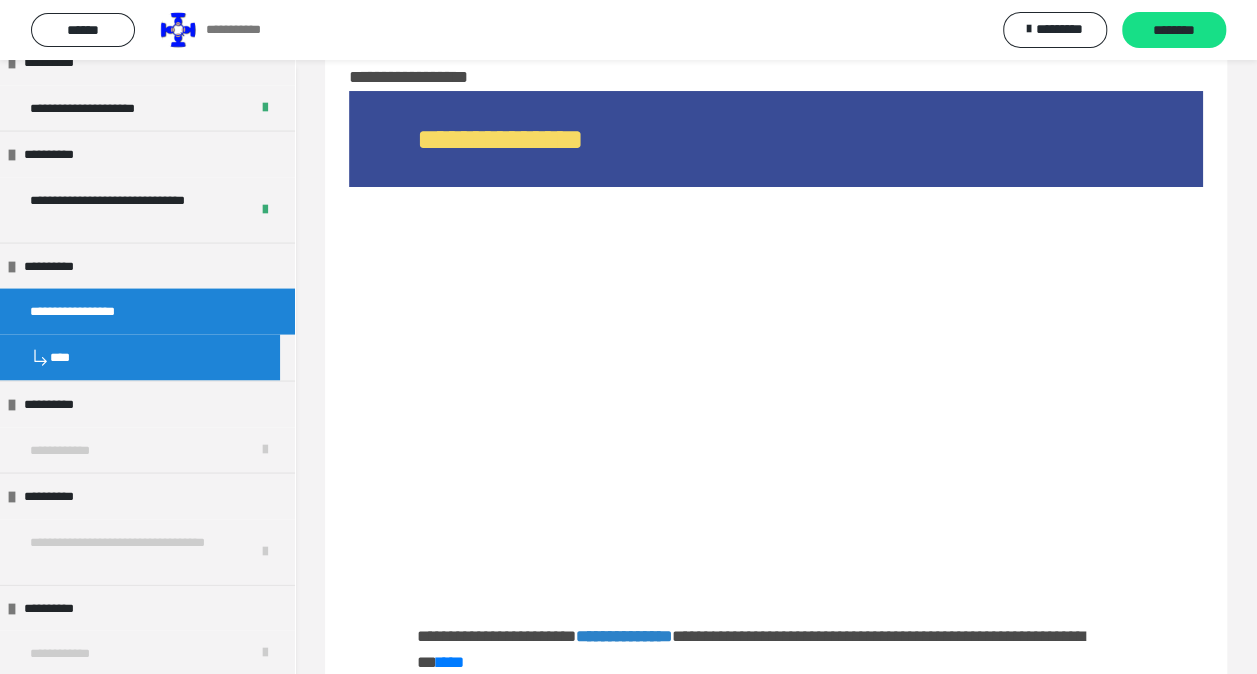click at bounding box center (776, 392) 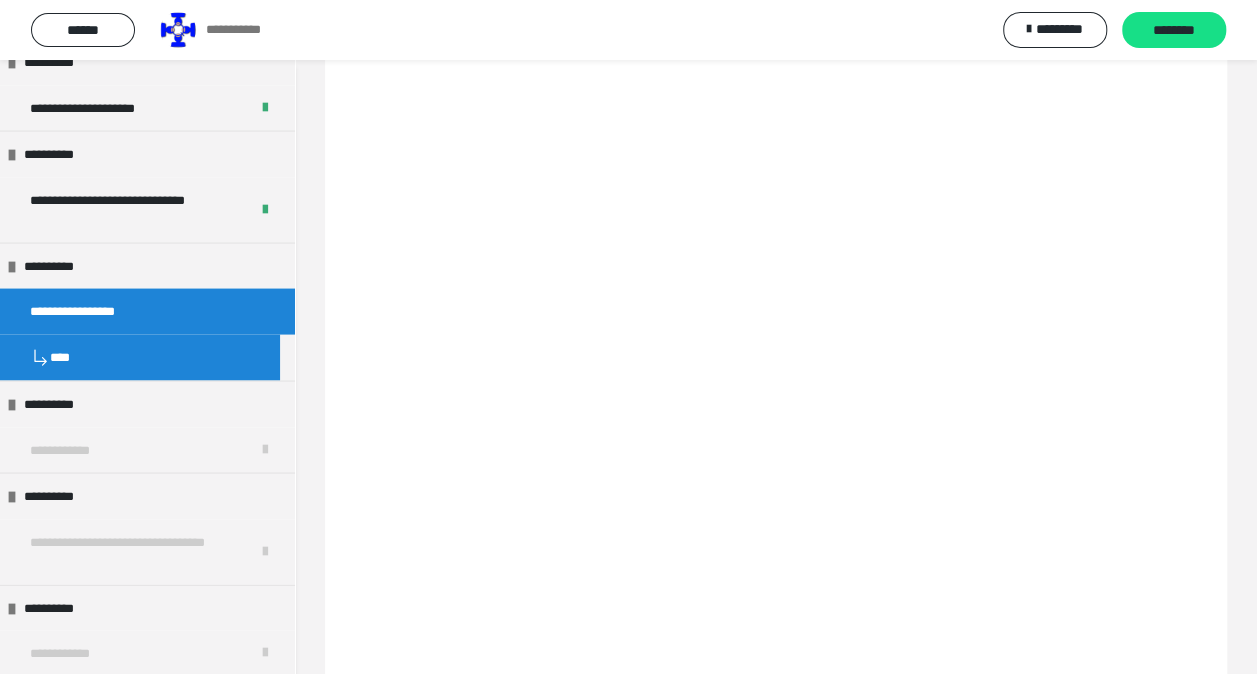 scroll, scrollTop: 1282, scrollLeft: 0, axis: vertical 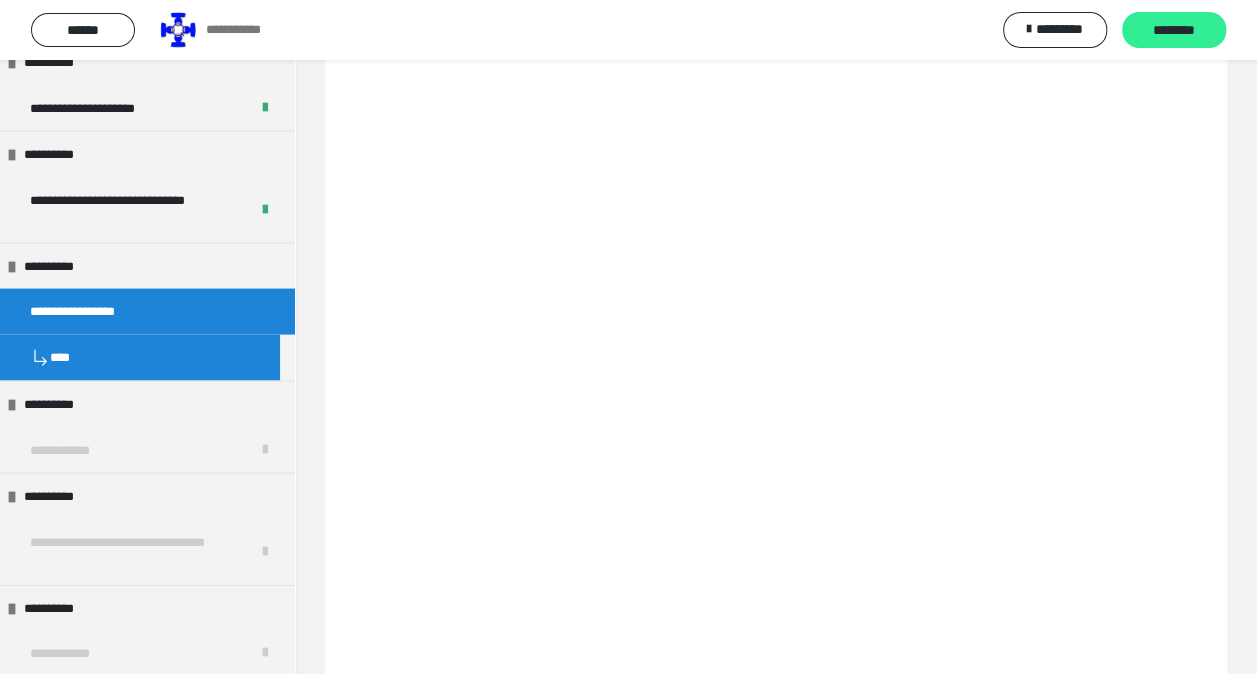 click on "********" at bounding box center (1174, 30) 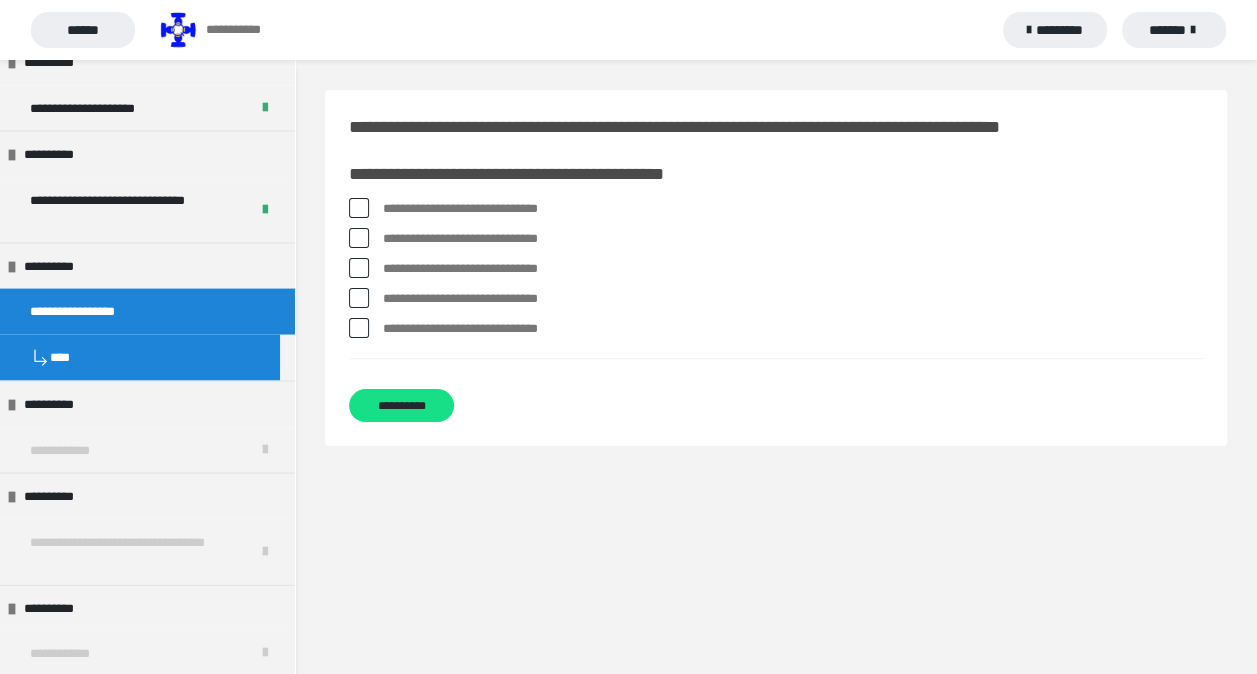 click at bounding box center (359, 208) 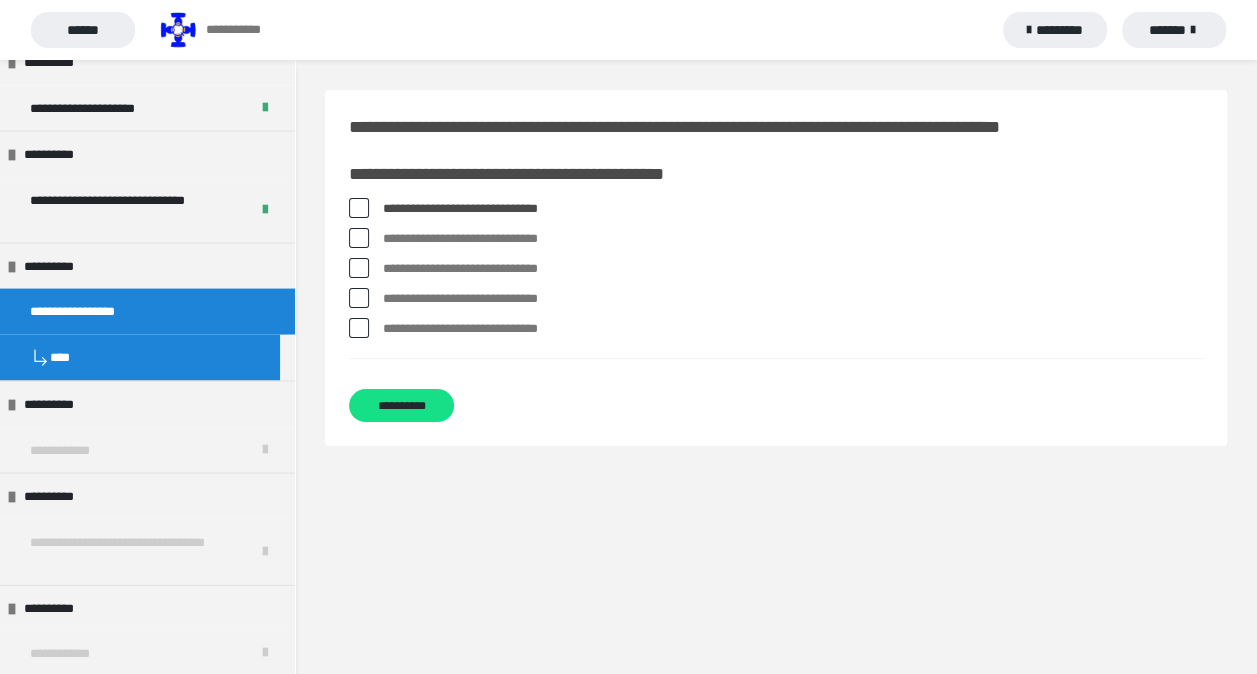 click at bounding box center [359, 298] 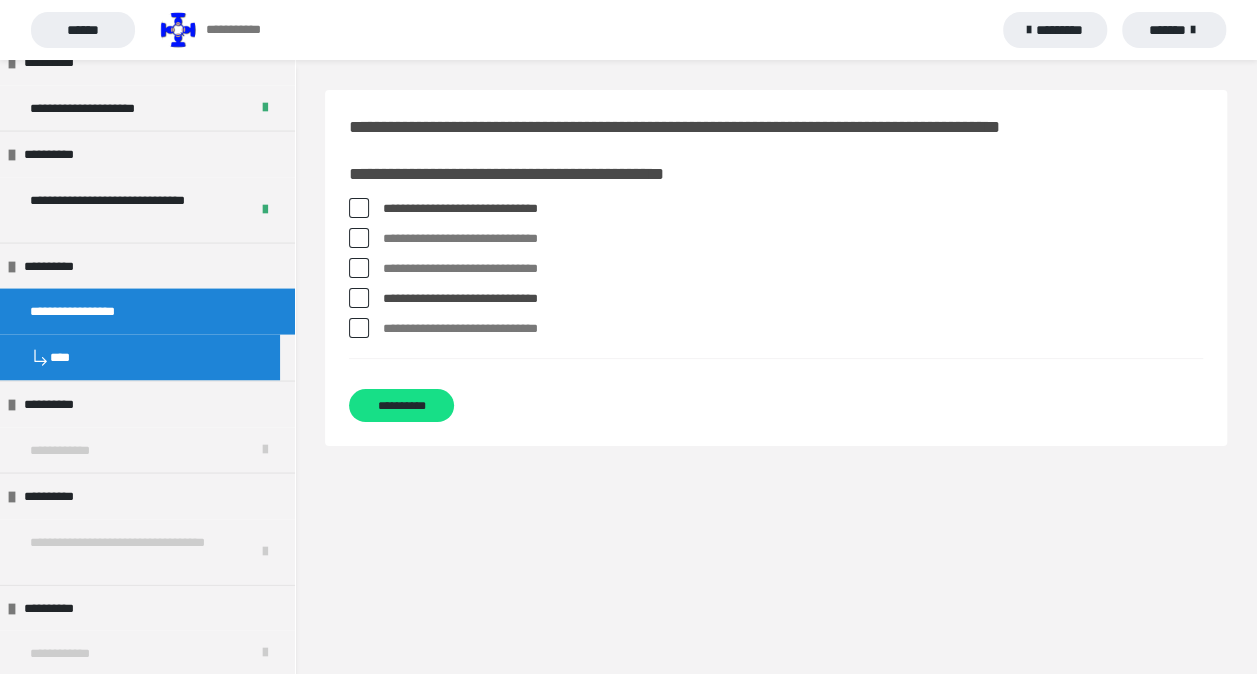 click at bounding box center [359, 328] 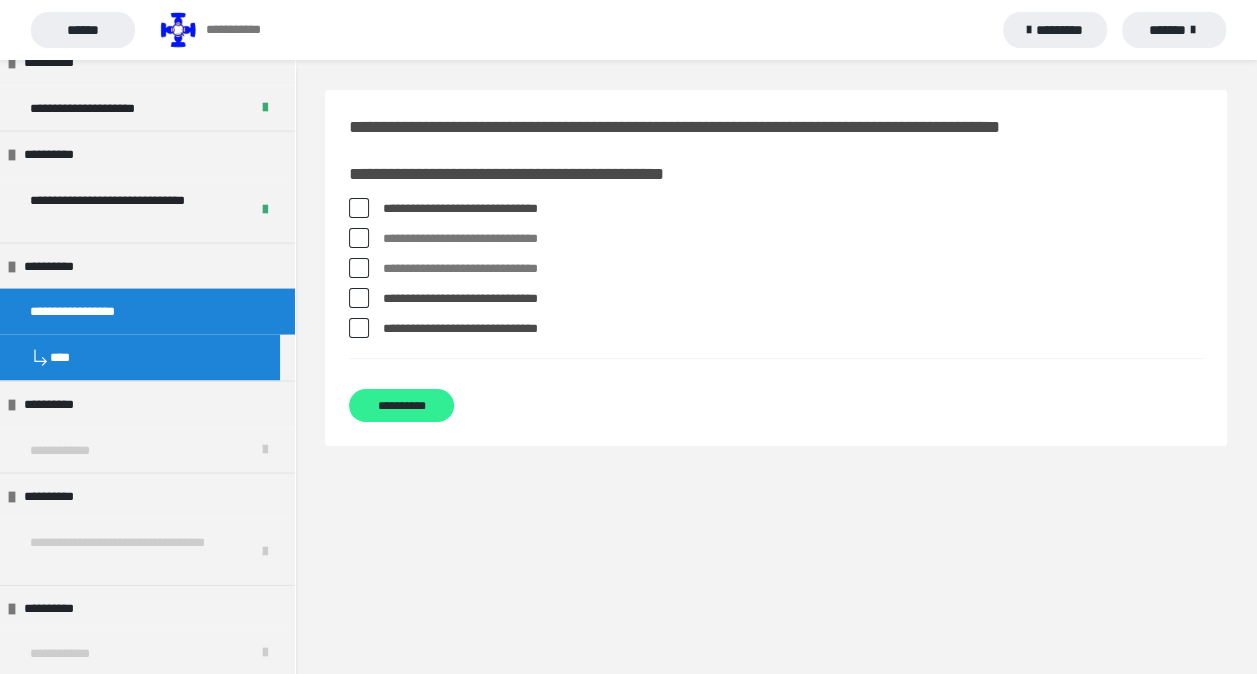 click on "**********" at bounding box center [401, 405] 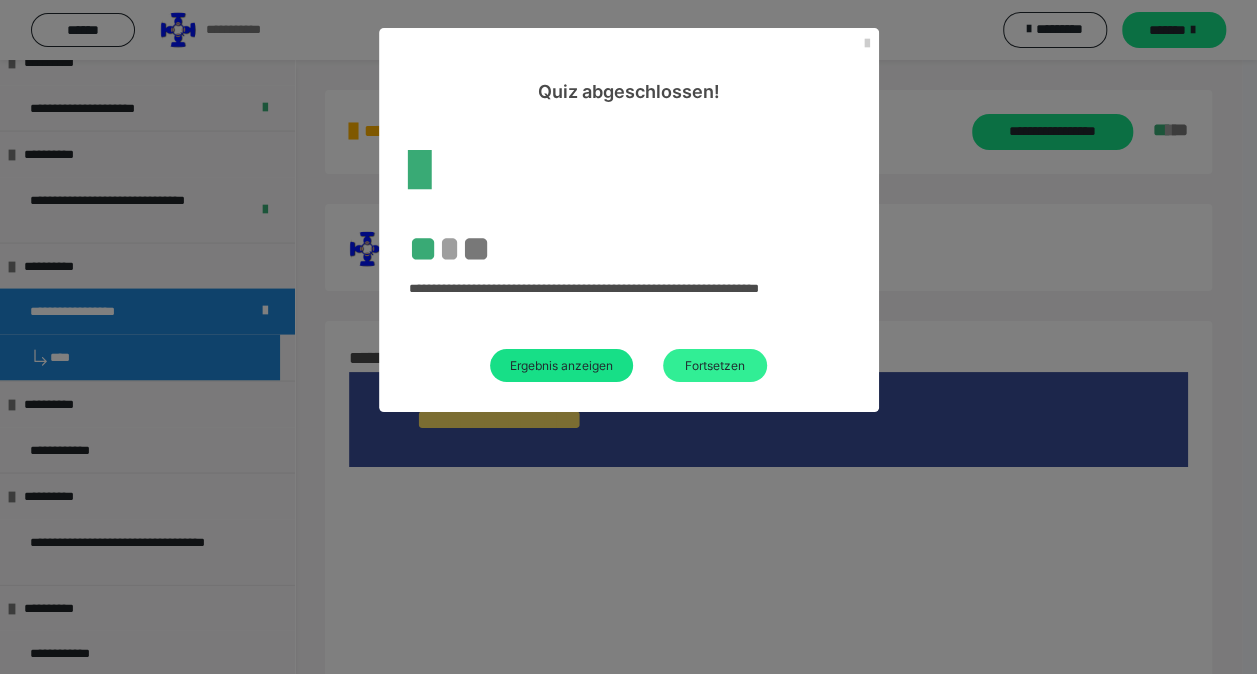 click on "Fortsetzen" at bounding box center (715, 365) 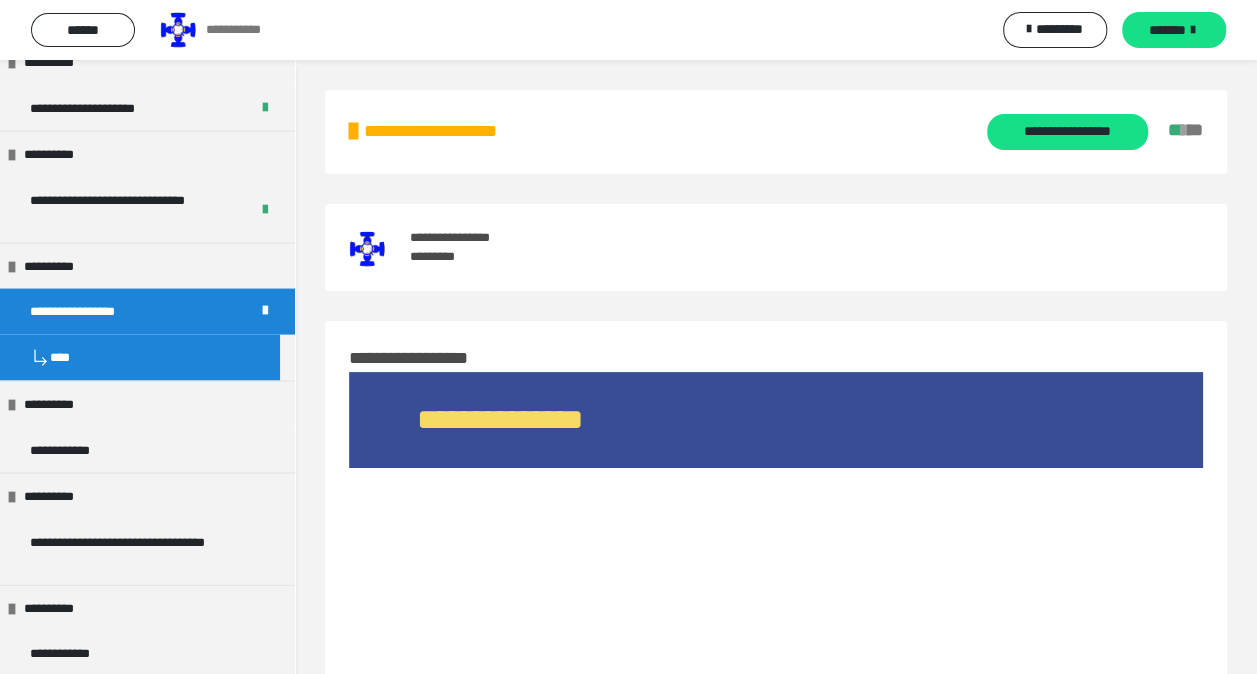 scroll, scrollTop: 1850, scrollLeft: 0, axis: vertical 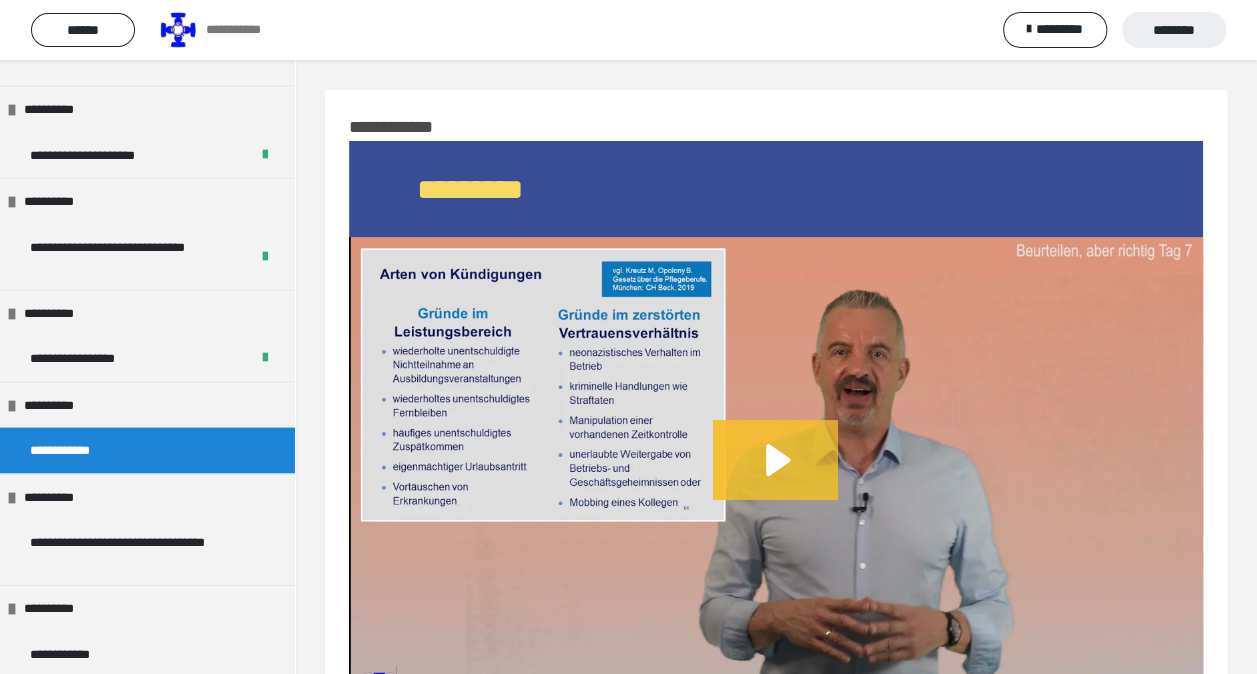 click 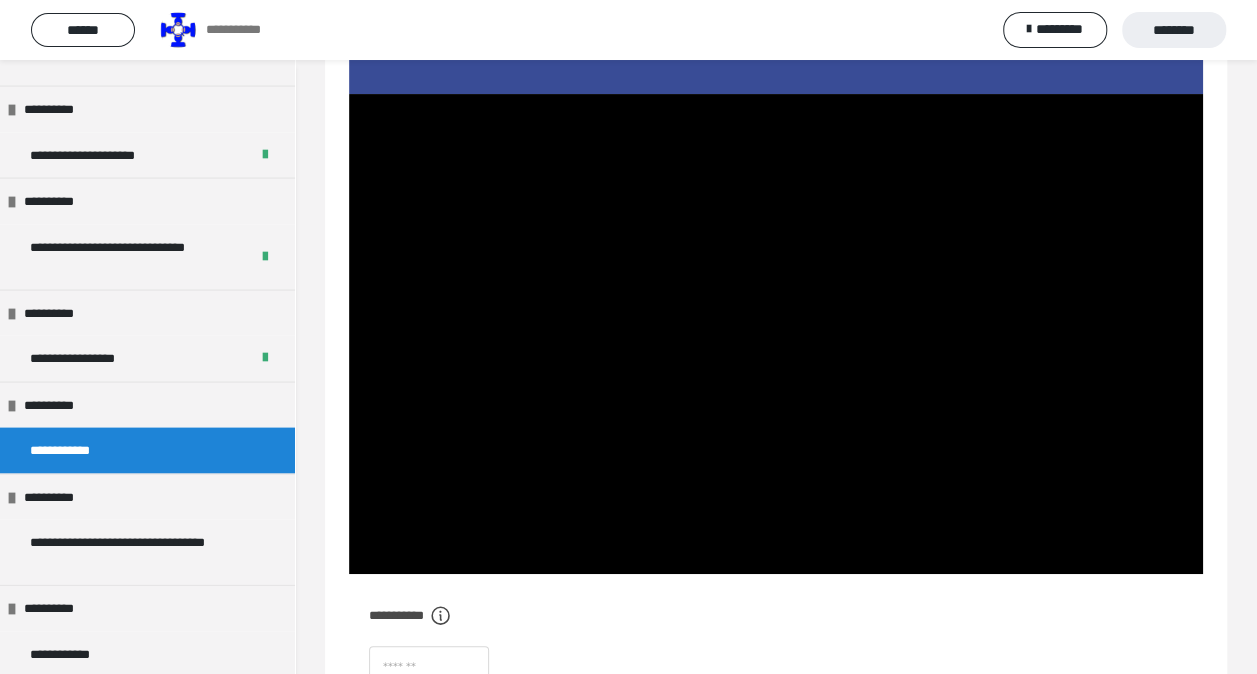 scroll, scrollTop: 195, scrollLeft: 0, axis: vertical 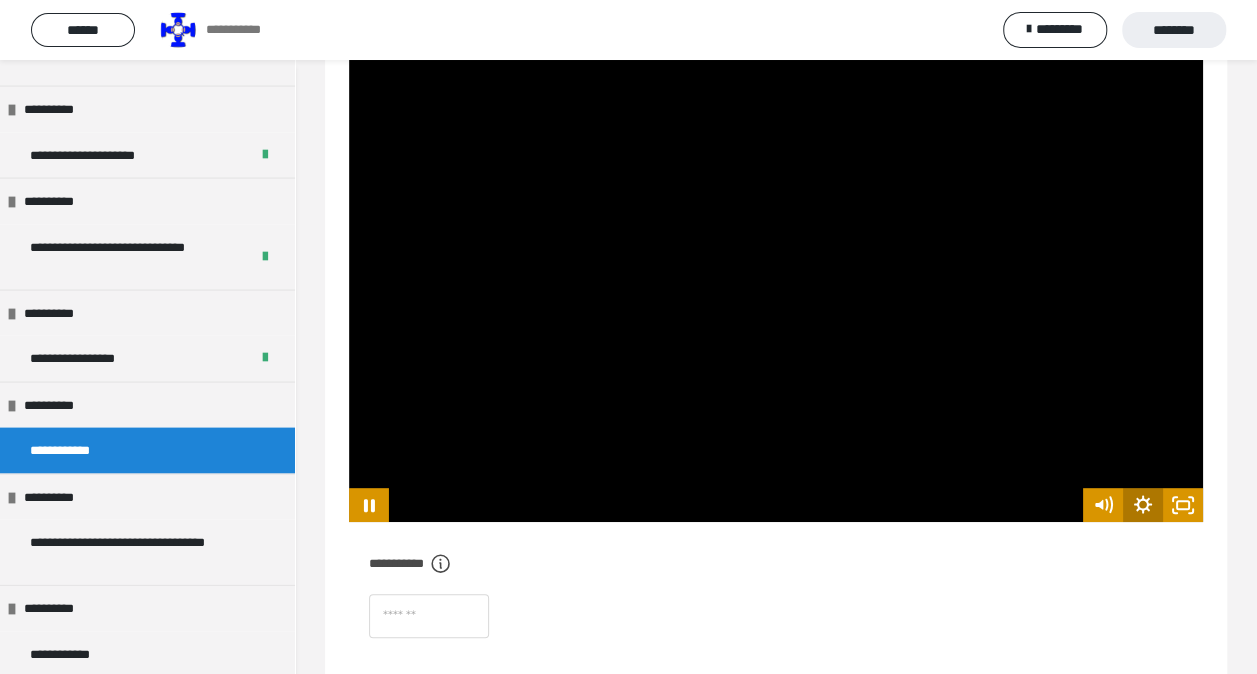 click 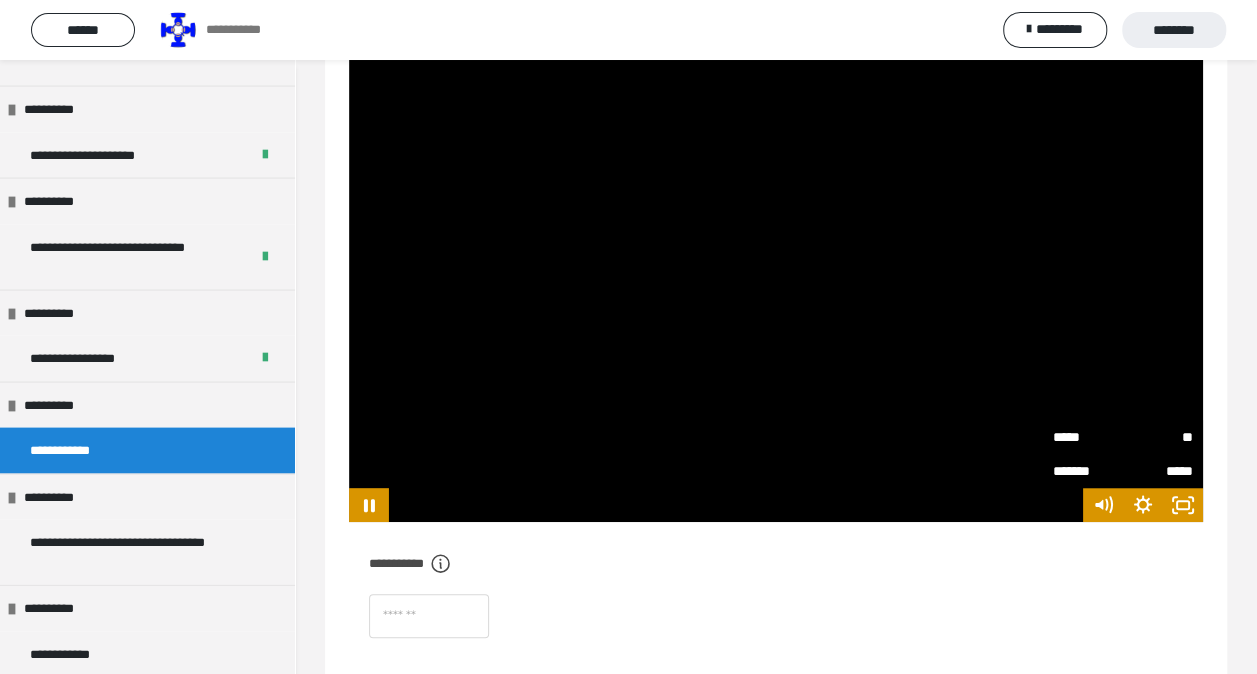 click on "**" at bounding box center (1158, 435) 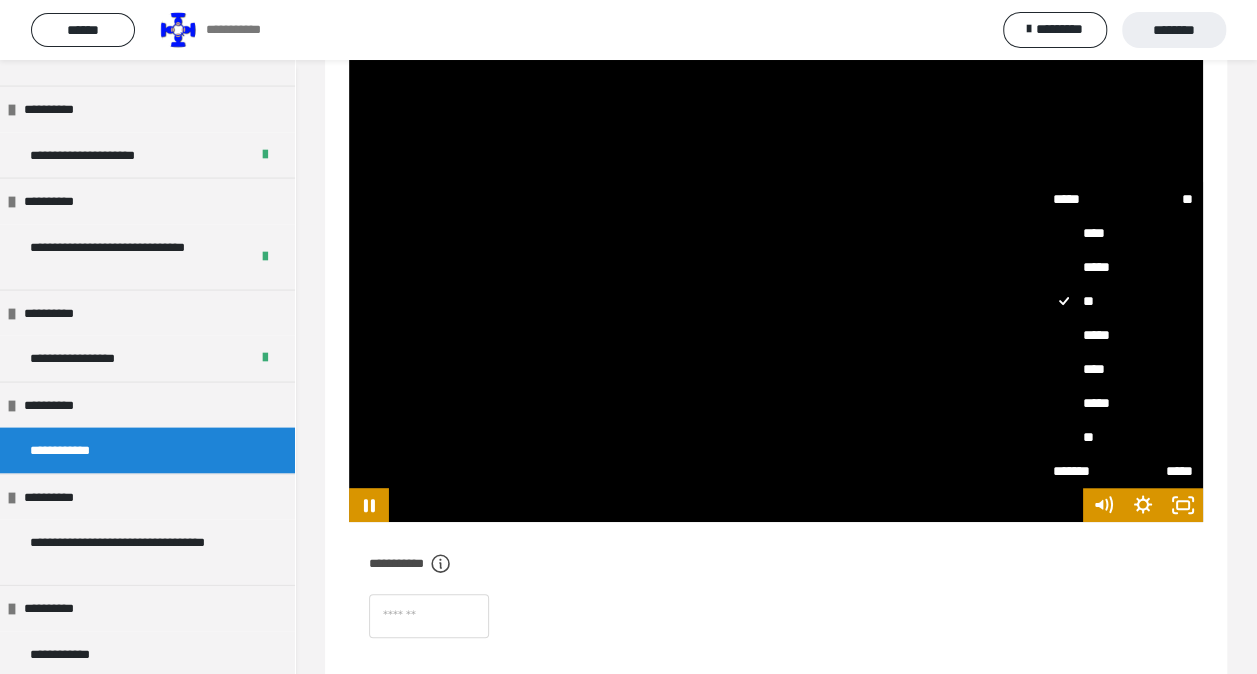 click on "****" at bounding box center (1123, 369) 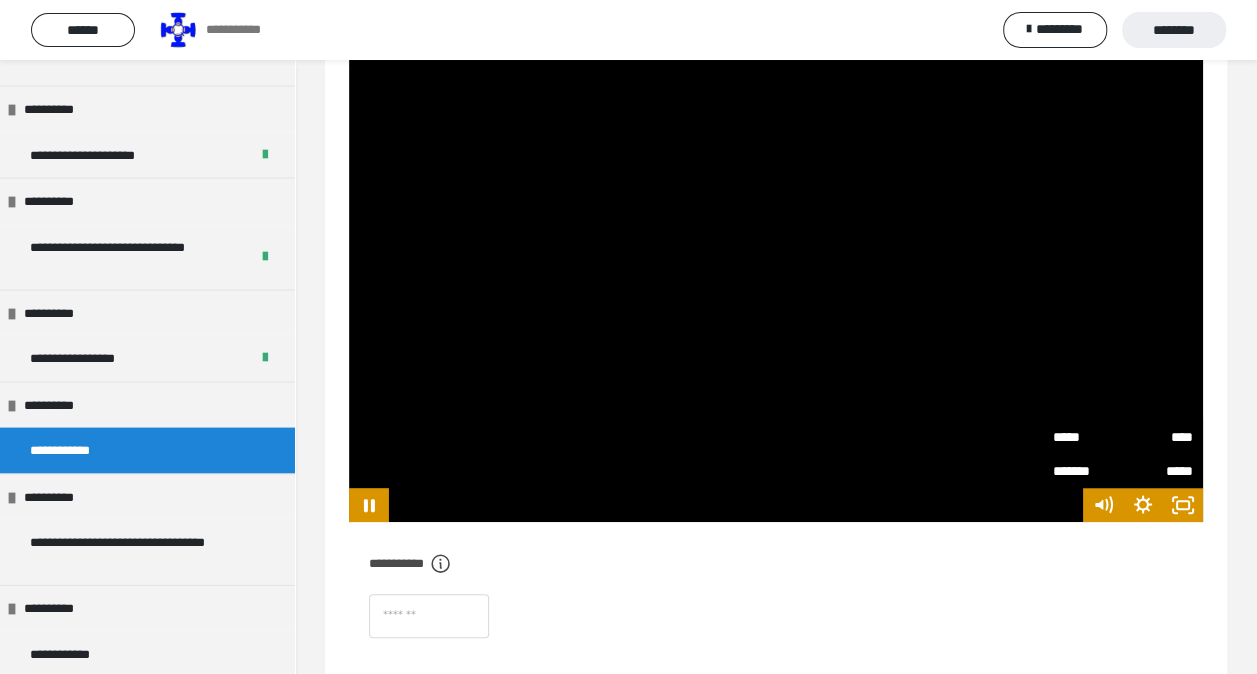 click on "****" at bounding box center (1158, 437) 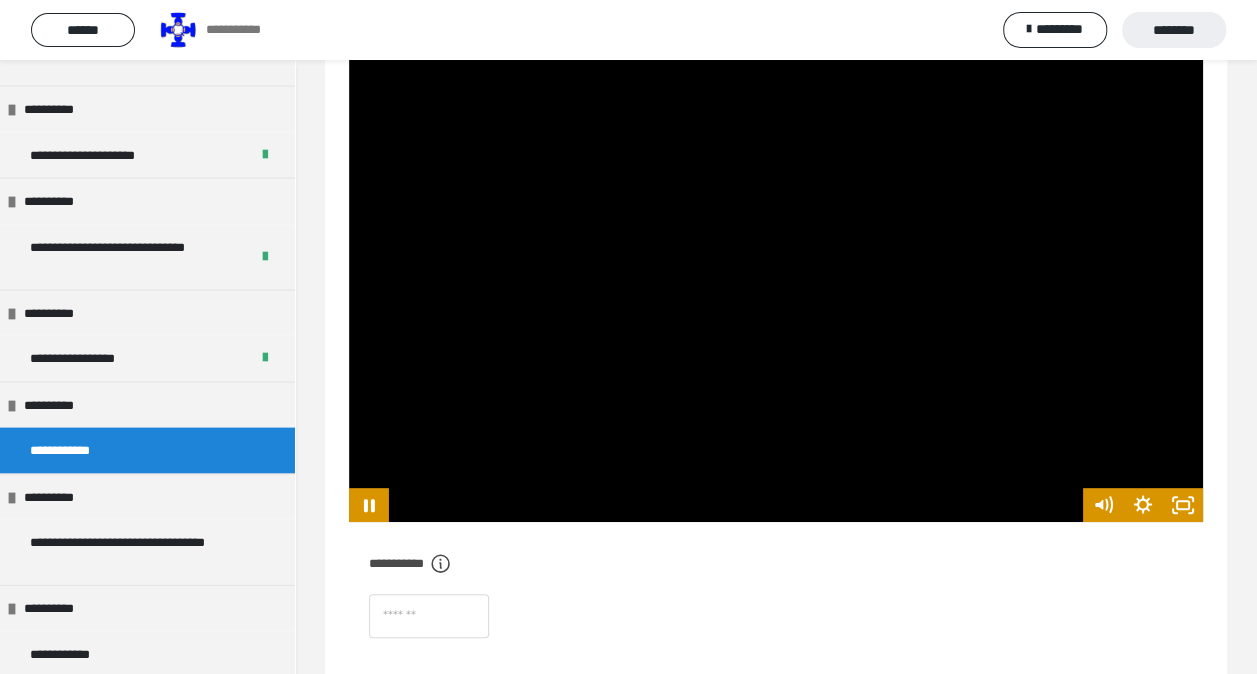 click on "**********" at bounding box center (776, 495) 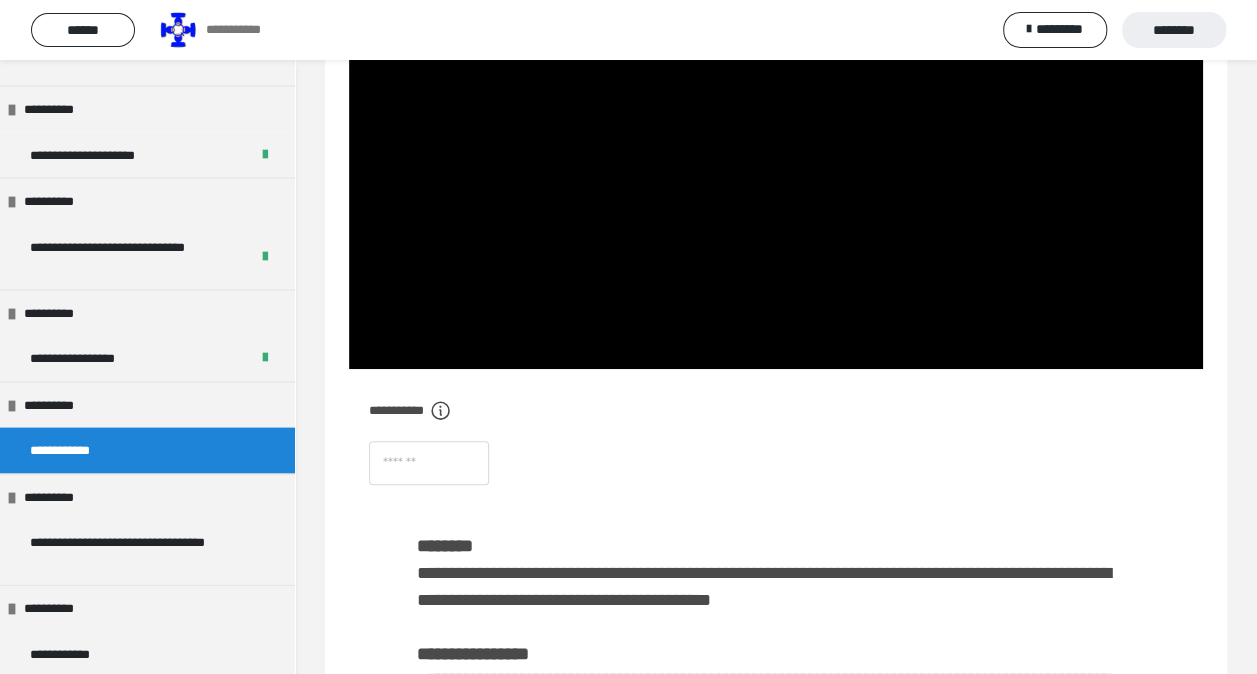scroll, scrollTop: 345, scrollLeft: 0, axis: vertical 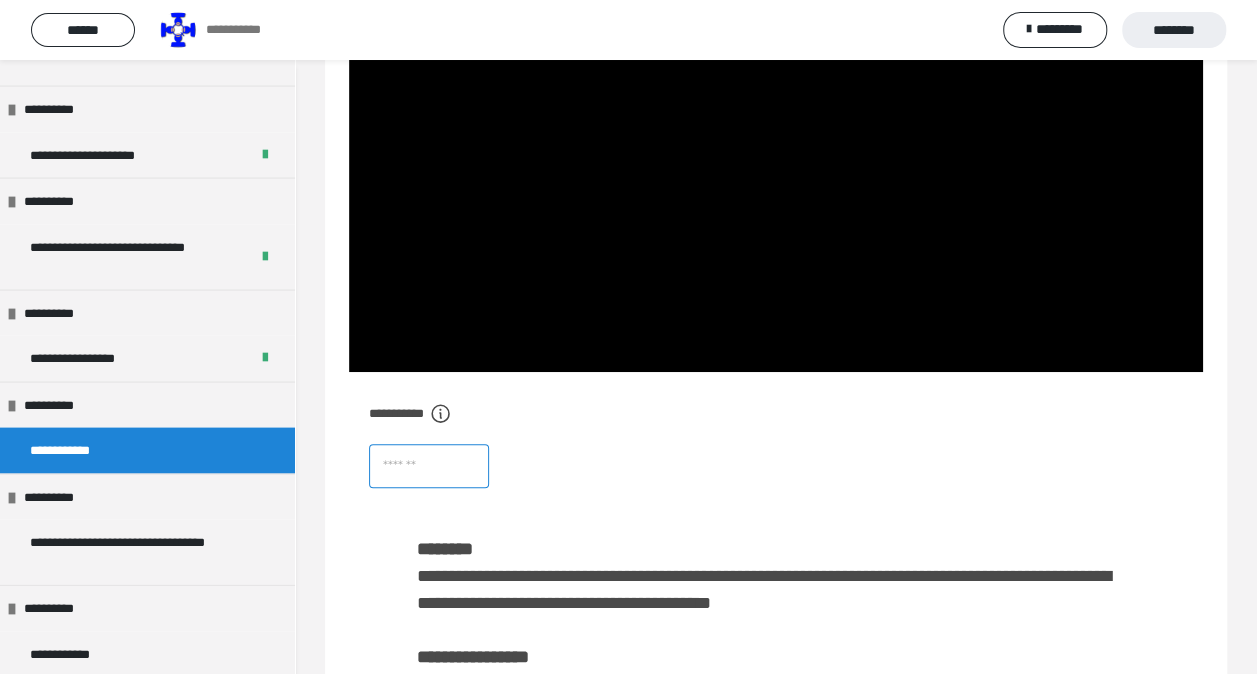 click at bounding box center (429, 466) 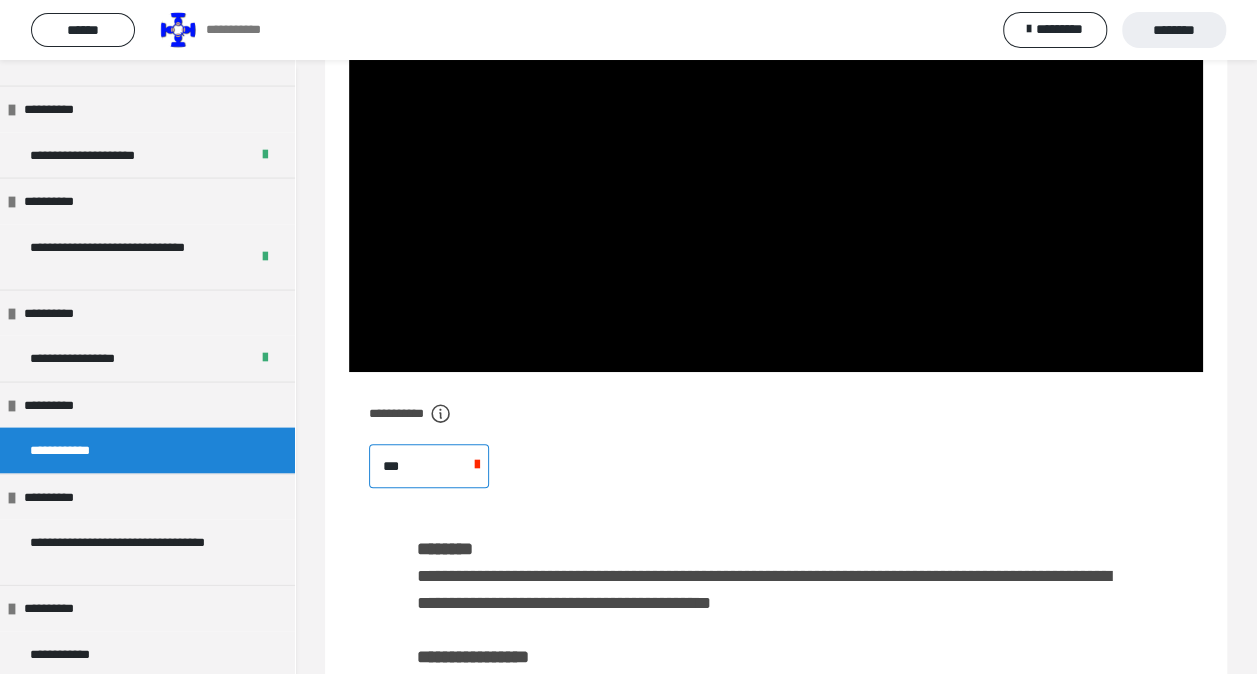 type on "****" 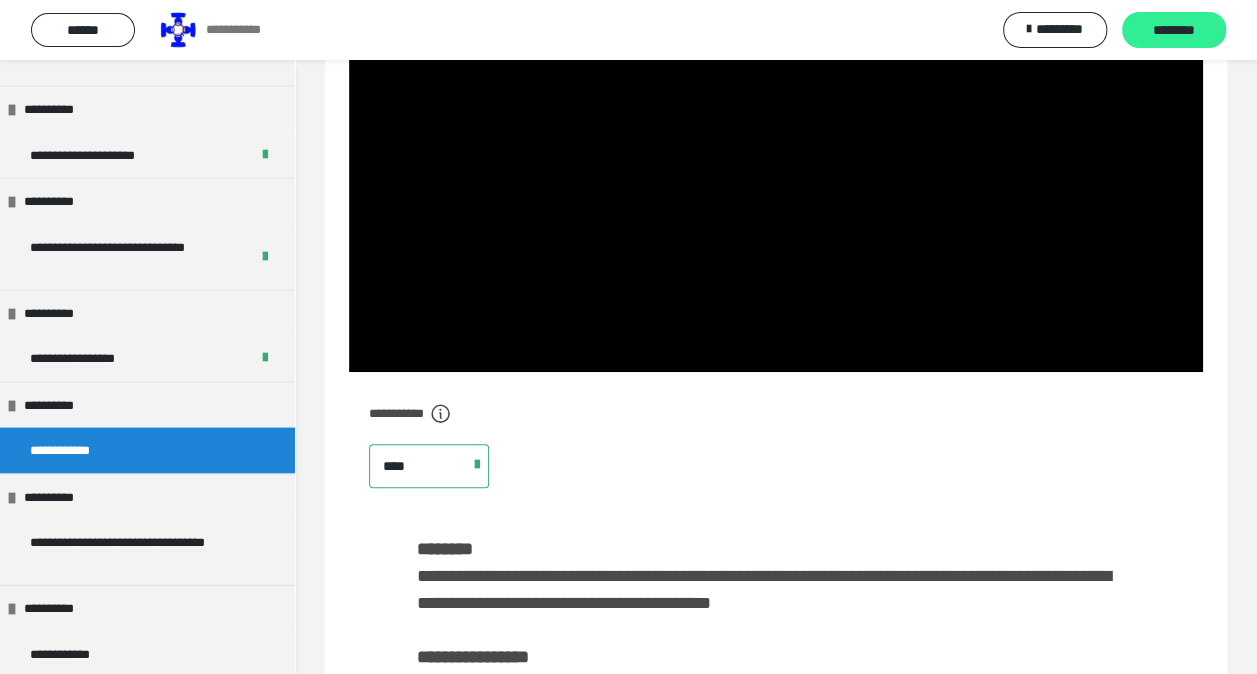 click on "********" at bounding box center (1174, 31) 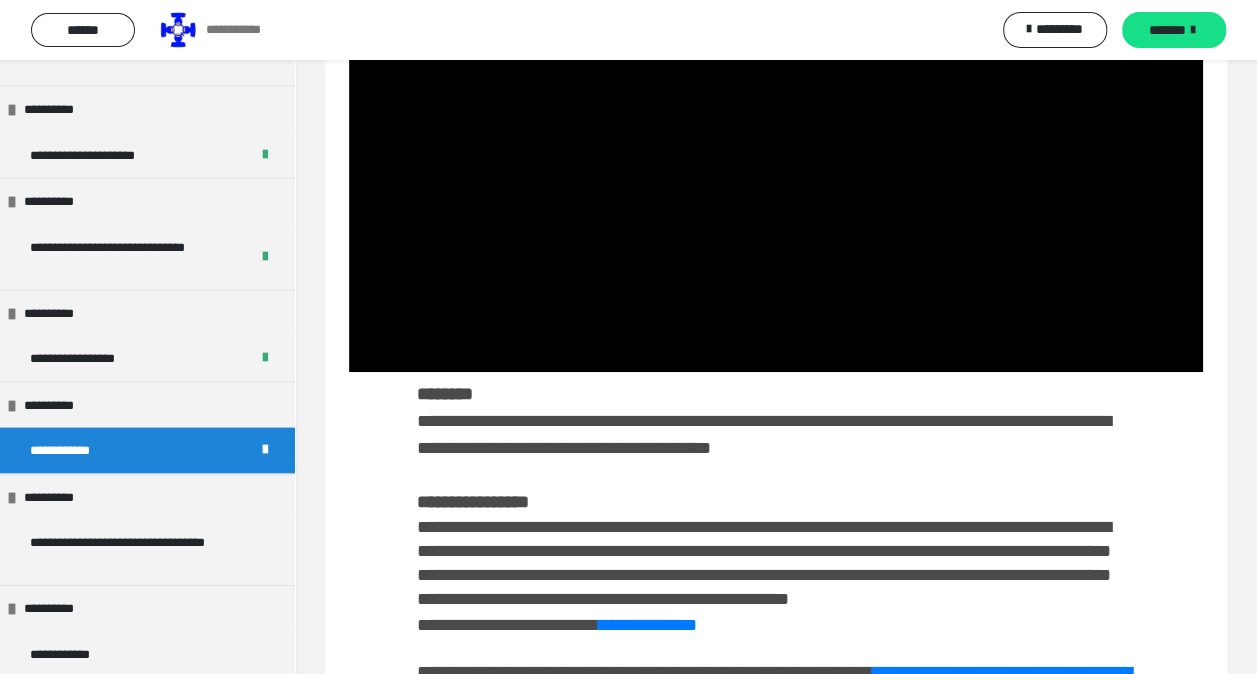 click on "*******" at bounding box center (1167, 30) 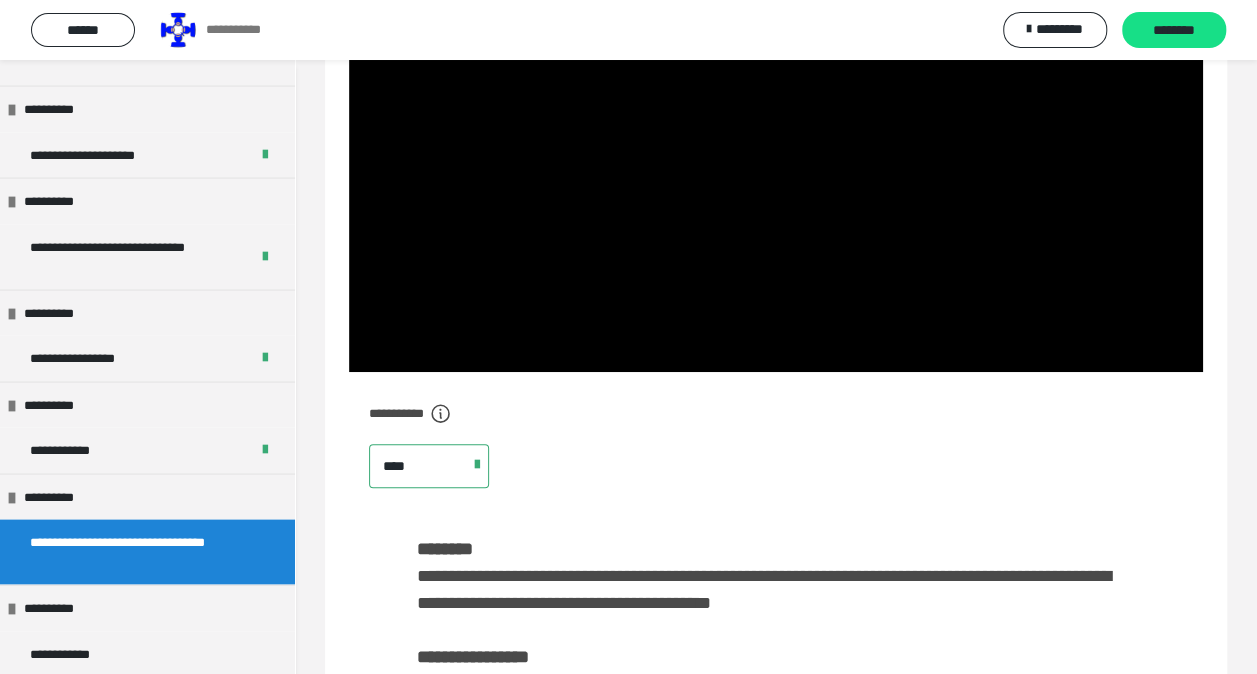 scroll, scrollTop: 116, scrollLeft: 0, axis: vertical 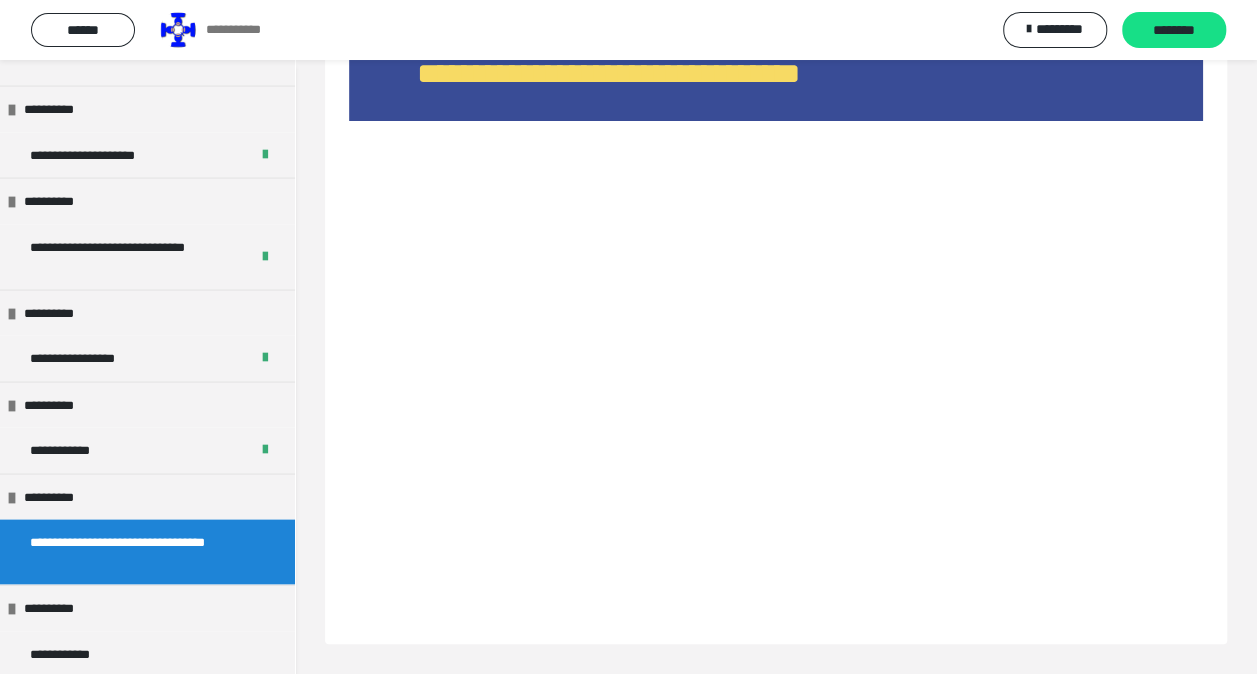 click at bounding box center [776, 326] 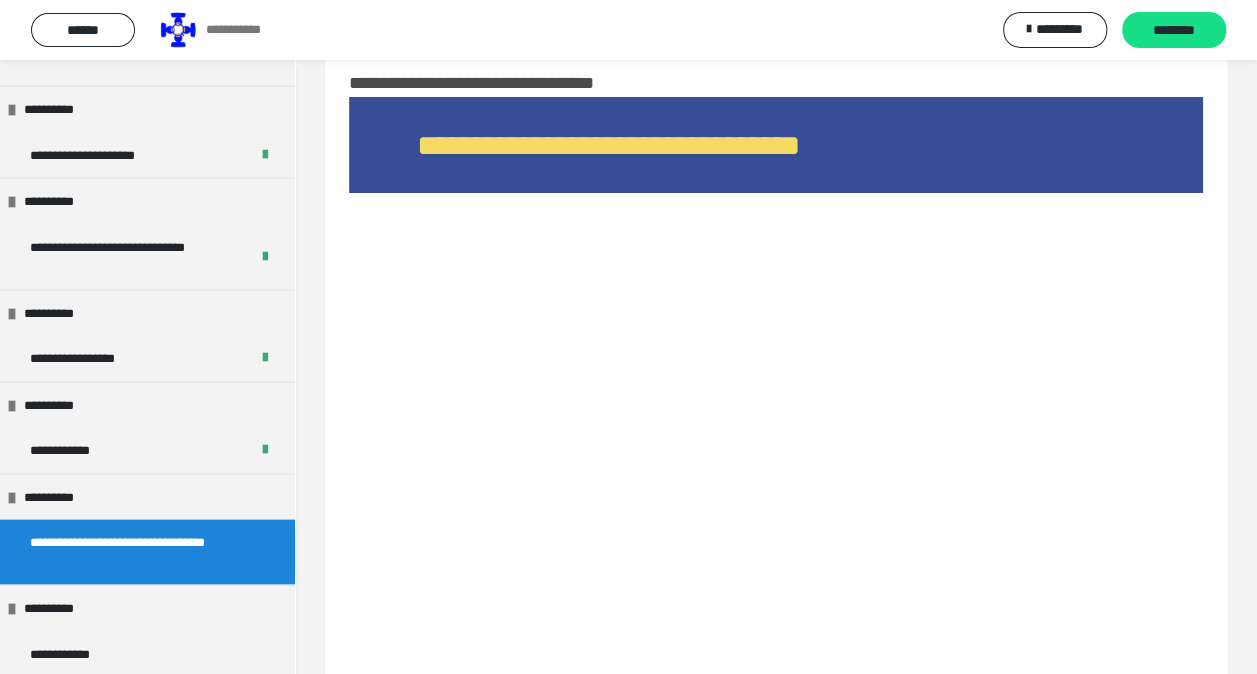 scroll, scrollTop: 116, scrollLeft: 0, axis: vertical 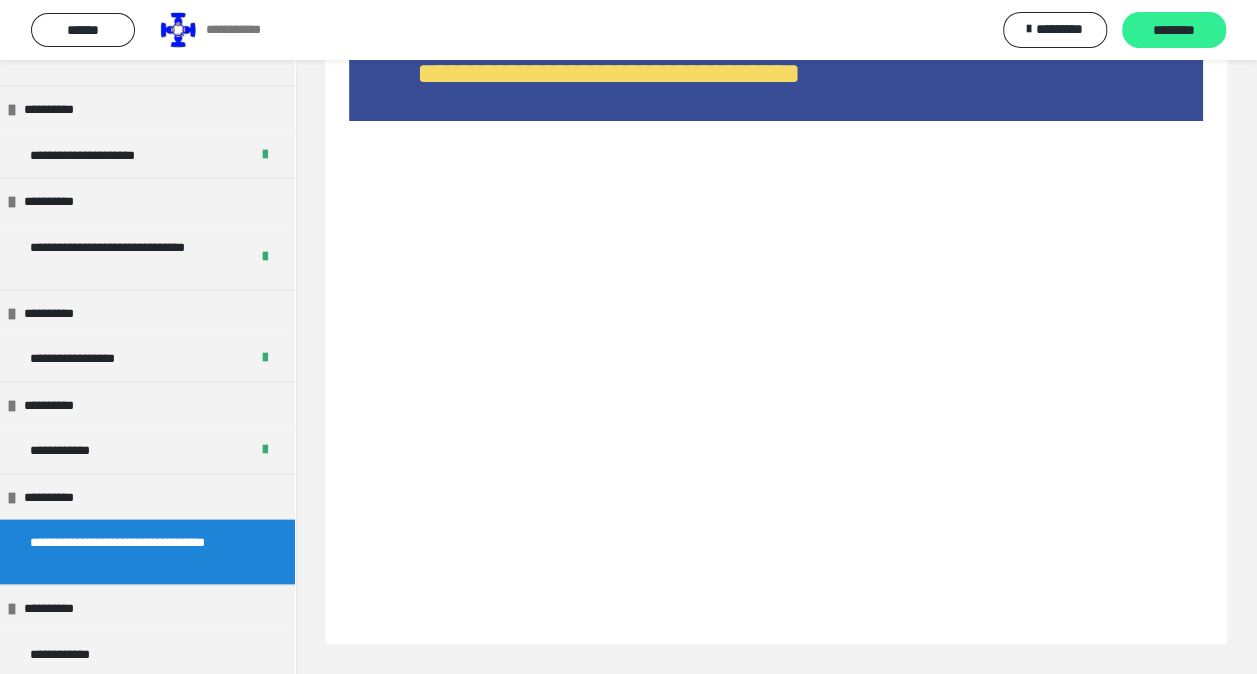 click on "********" at bounding box center (1174, 31) 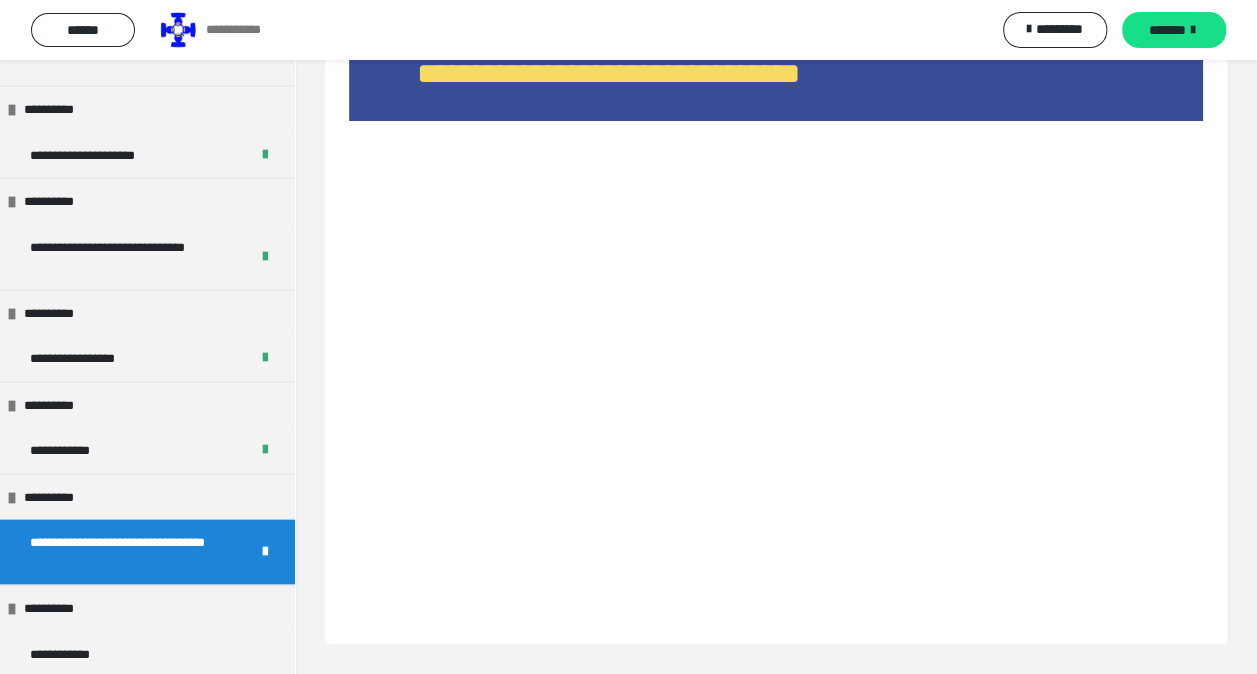click on "*******" at bounding box center [1167, 30] 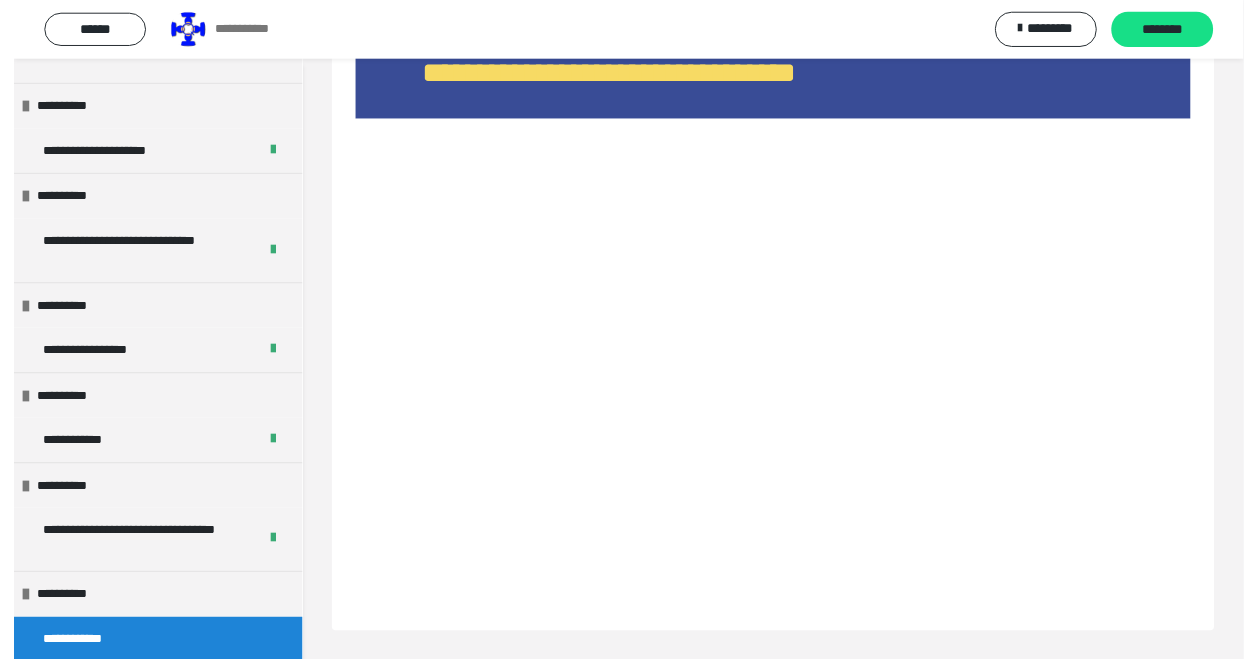 scroll, scrollTop: 1897, scrollLeft: 0, axis: vertical 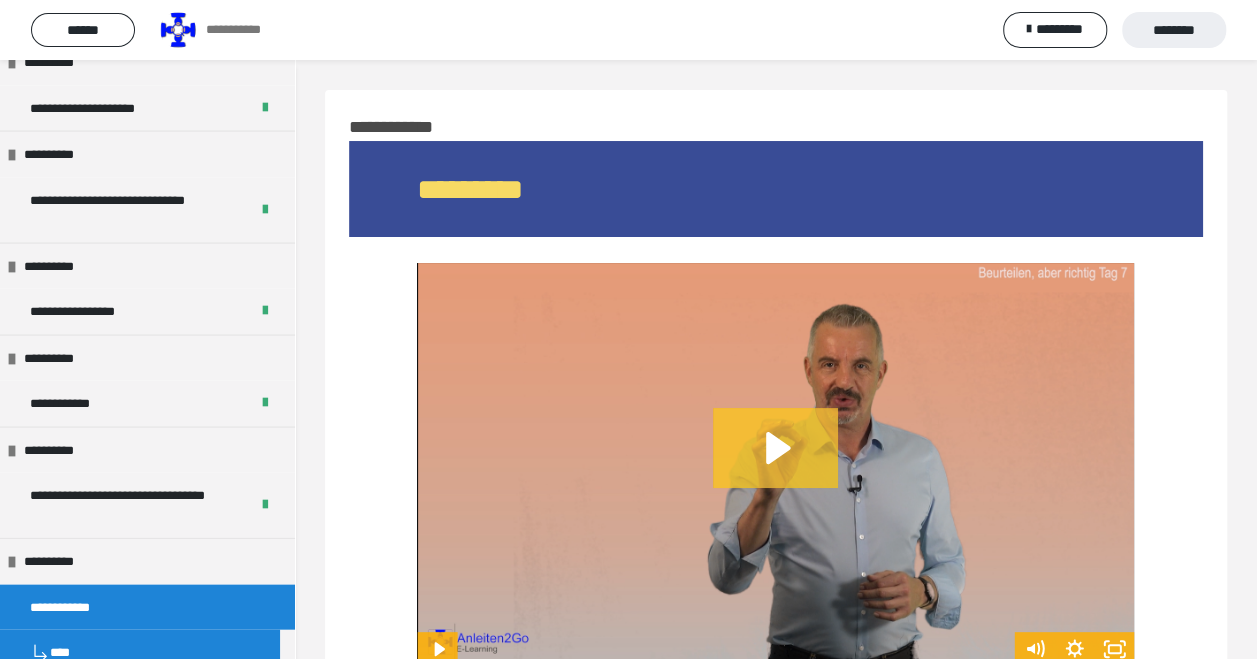 click 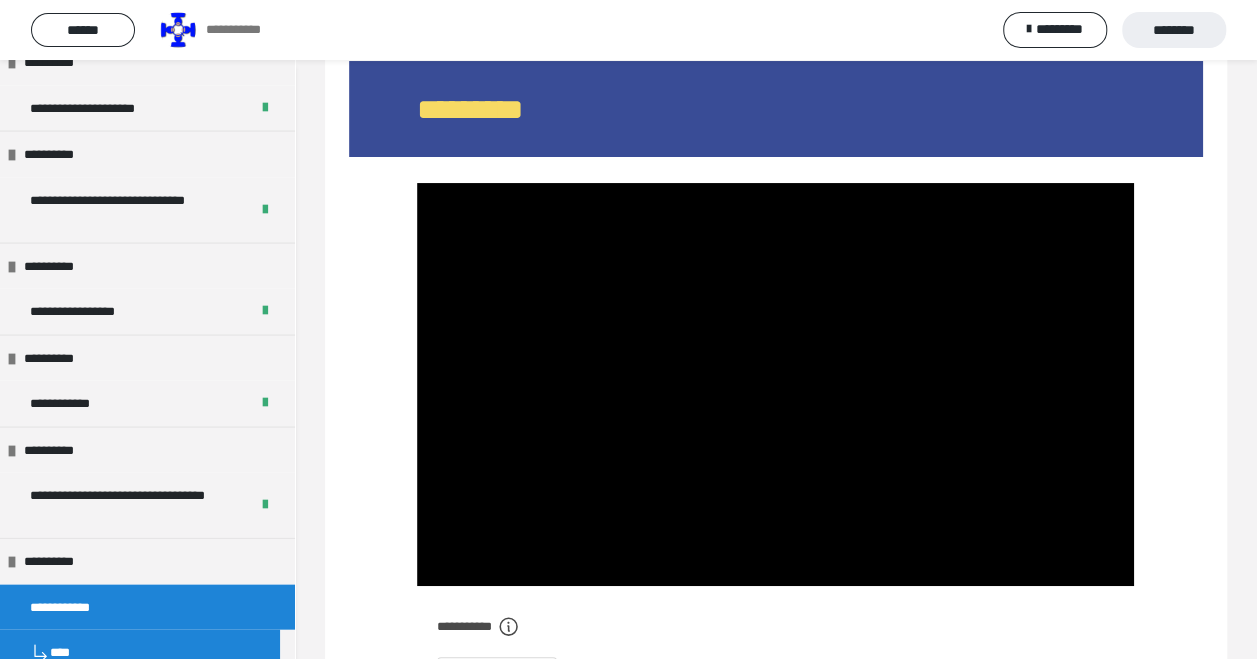 scroll, scrollTop: 86, scrollLeft: 0, axis: vertical 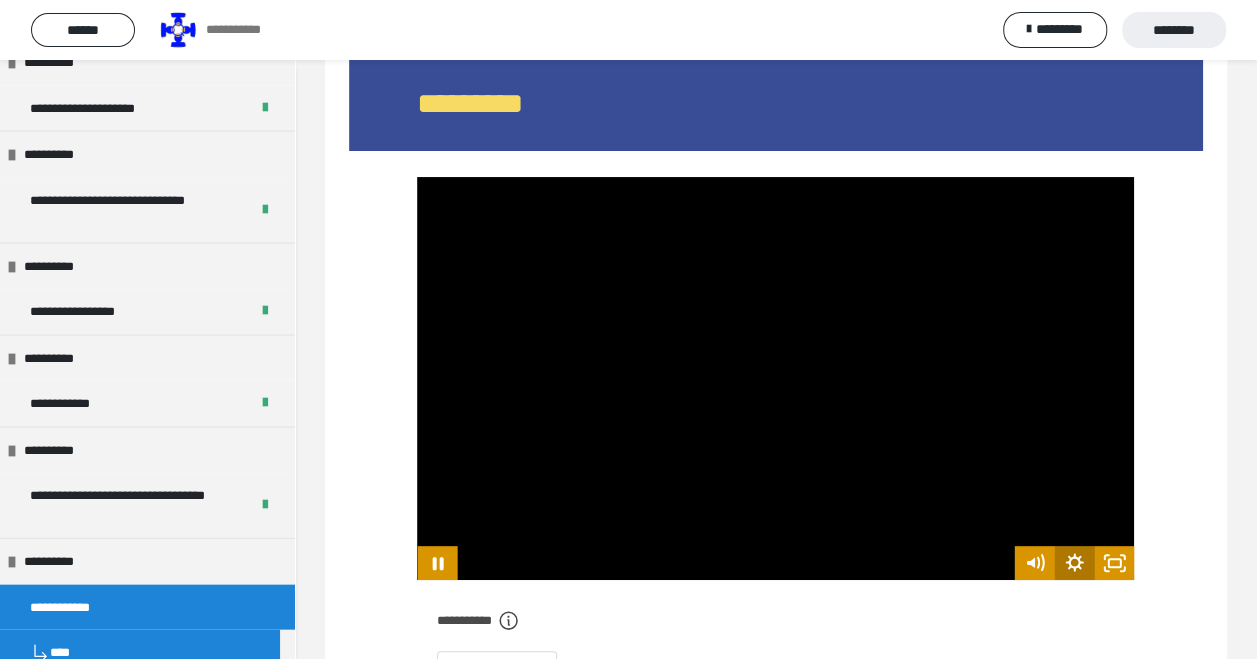 click 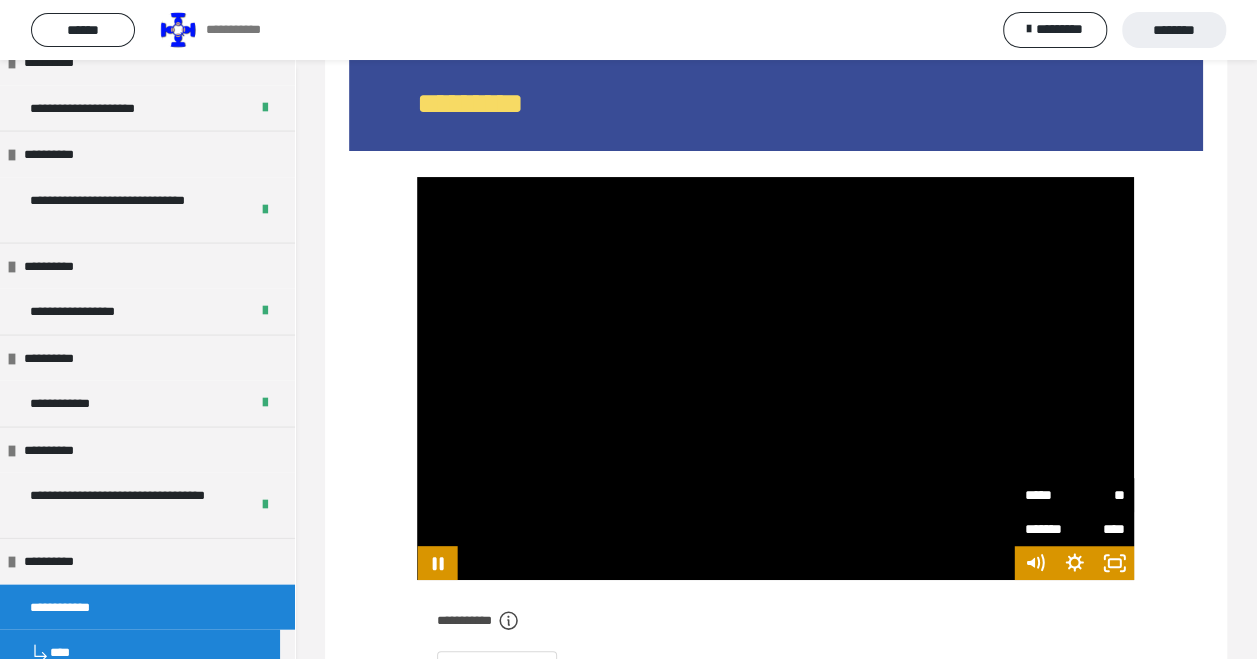 click on "*****" at bounding box center (1049, 493) 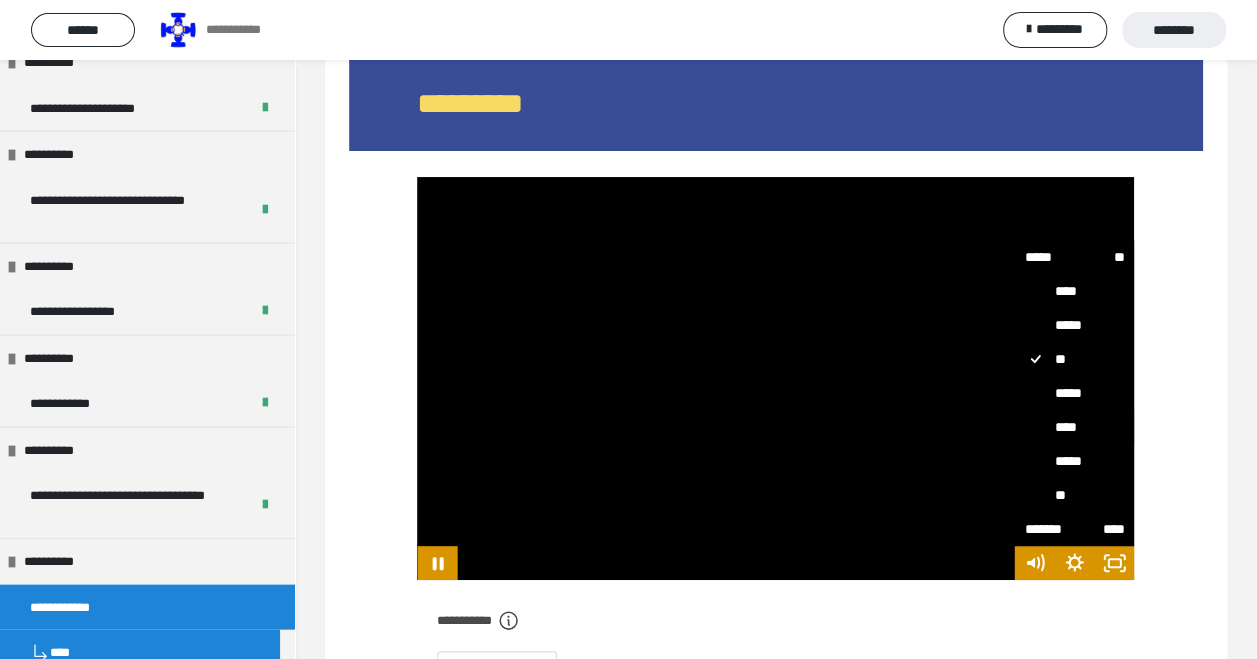 click on "****" at bounding box center [1074, 427] 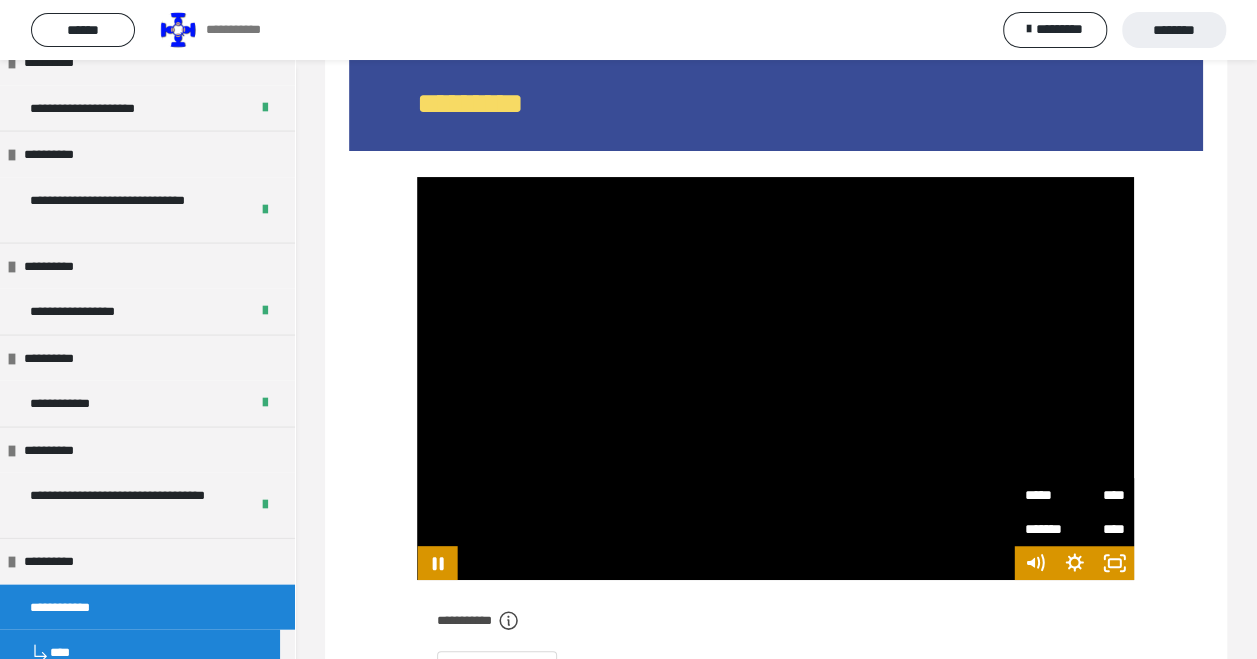click on "**********" at bounding box center (776, 456) 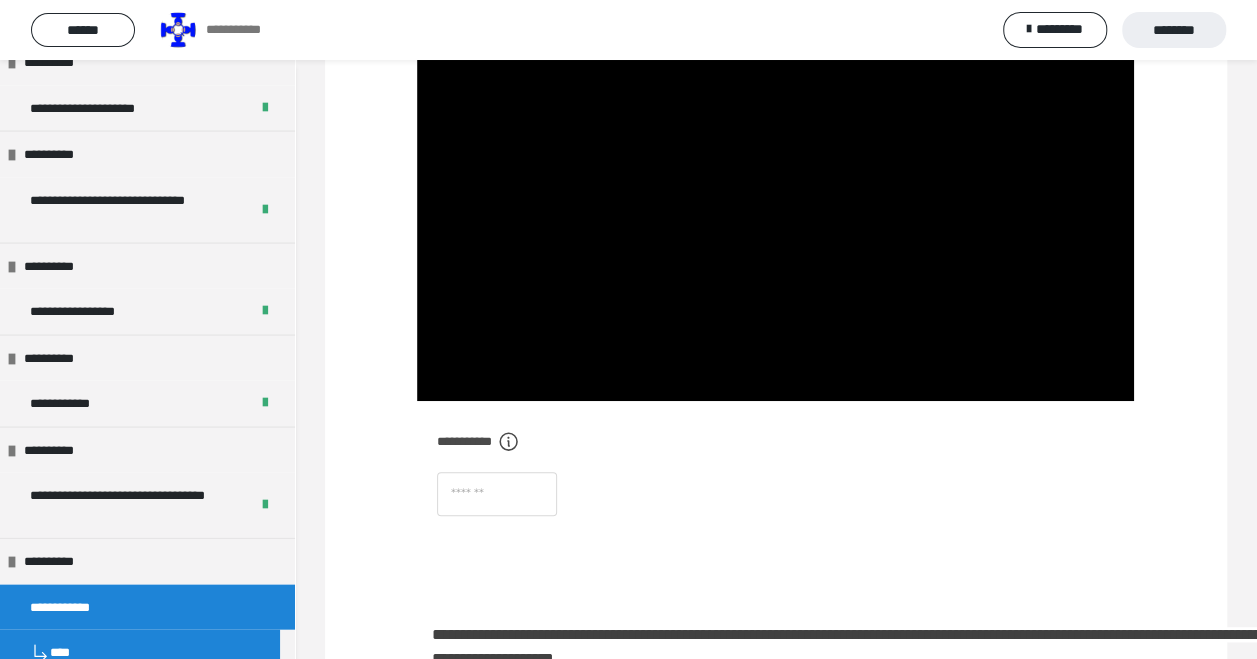 scroll, scrollTop: 266, scrollLeft: 0, axis: vertical 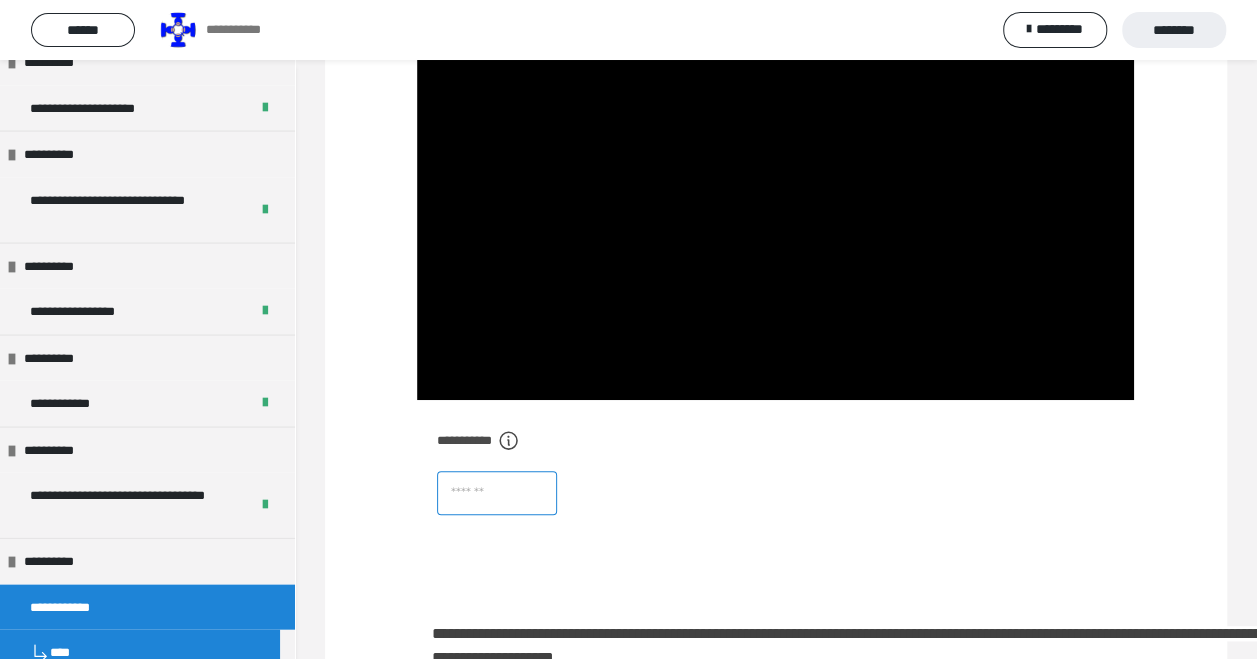 click at bounding box center (497, 493) 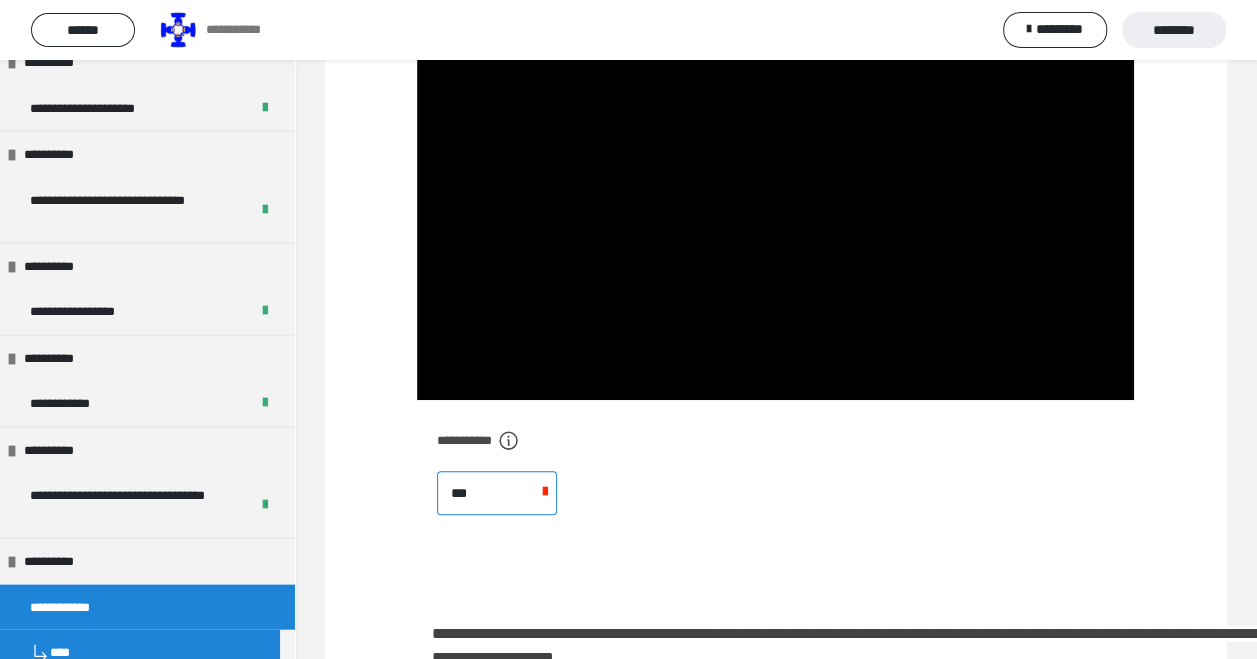 type on "****" 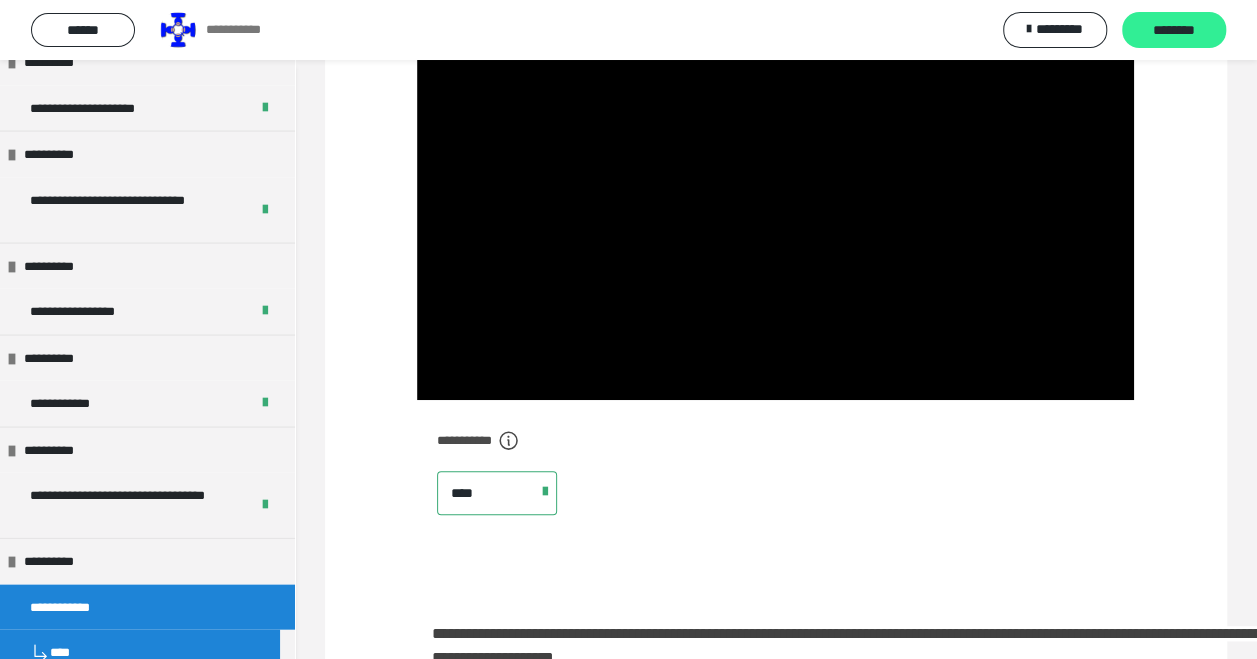click on "********" at bounding box center (1174, 31) 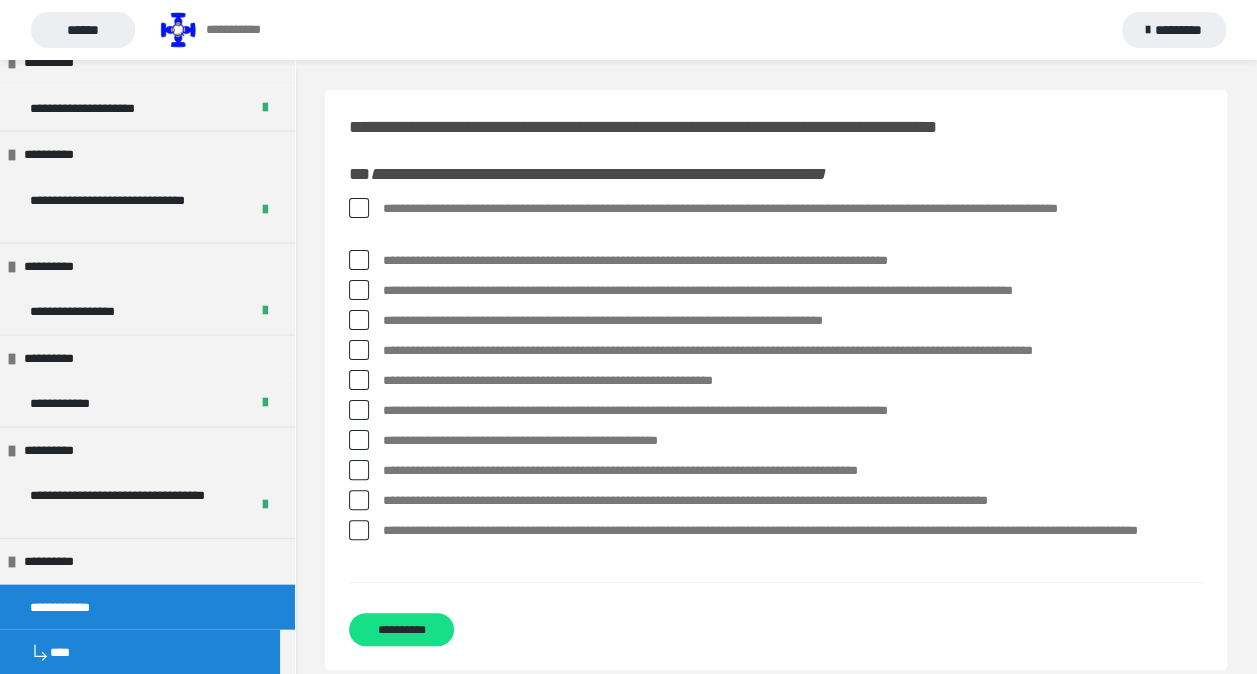 click at bounding box center (359, 208) 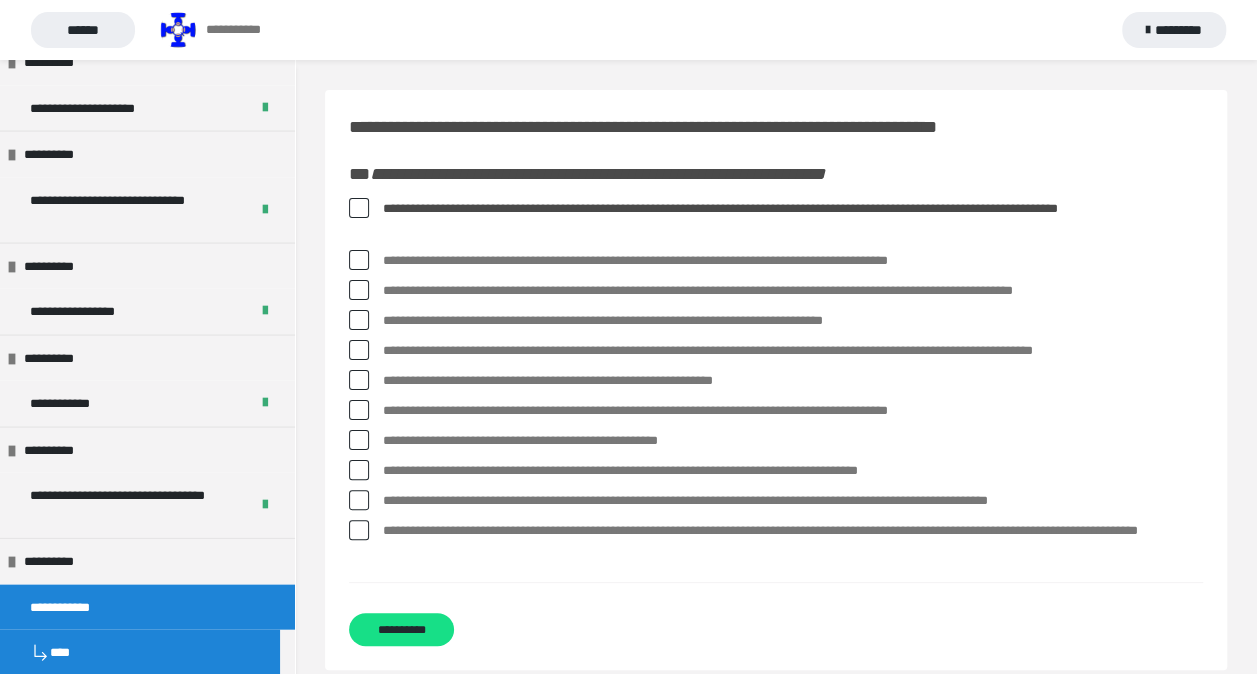 click at bounding box center [359, 350] 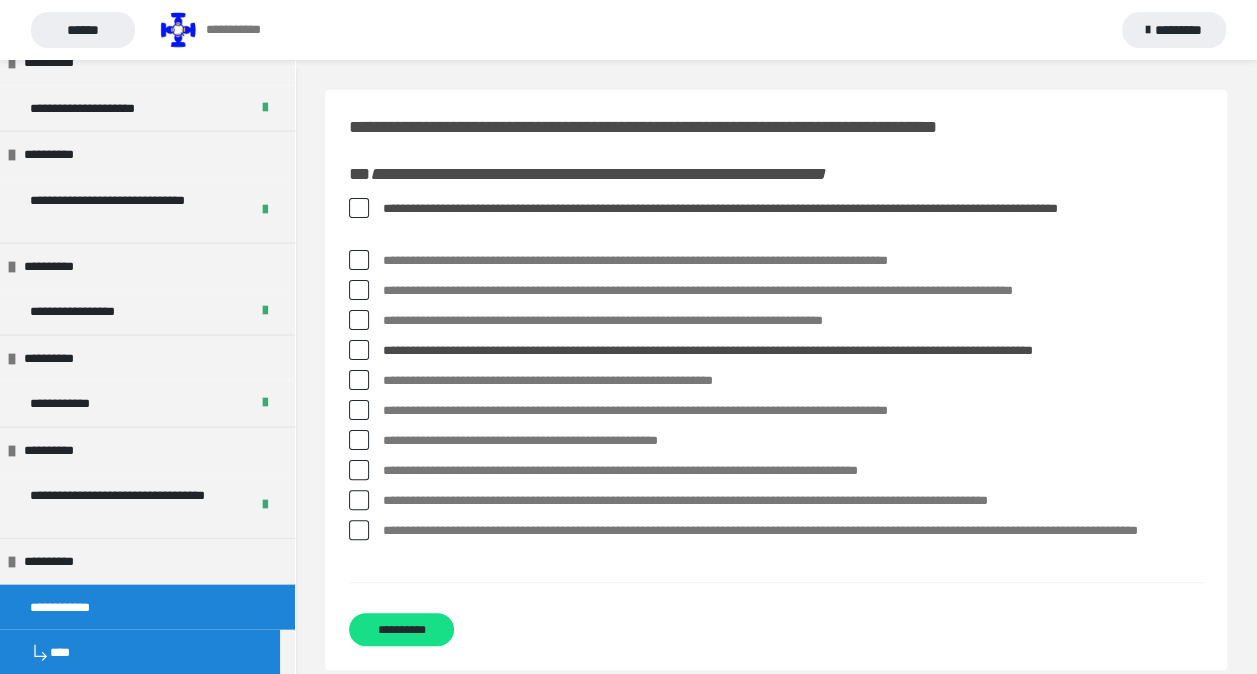 click at bounding box center [359, 380] 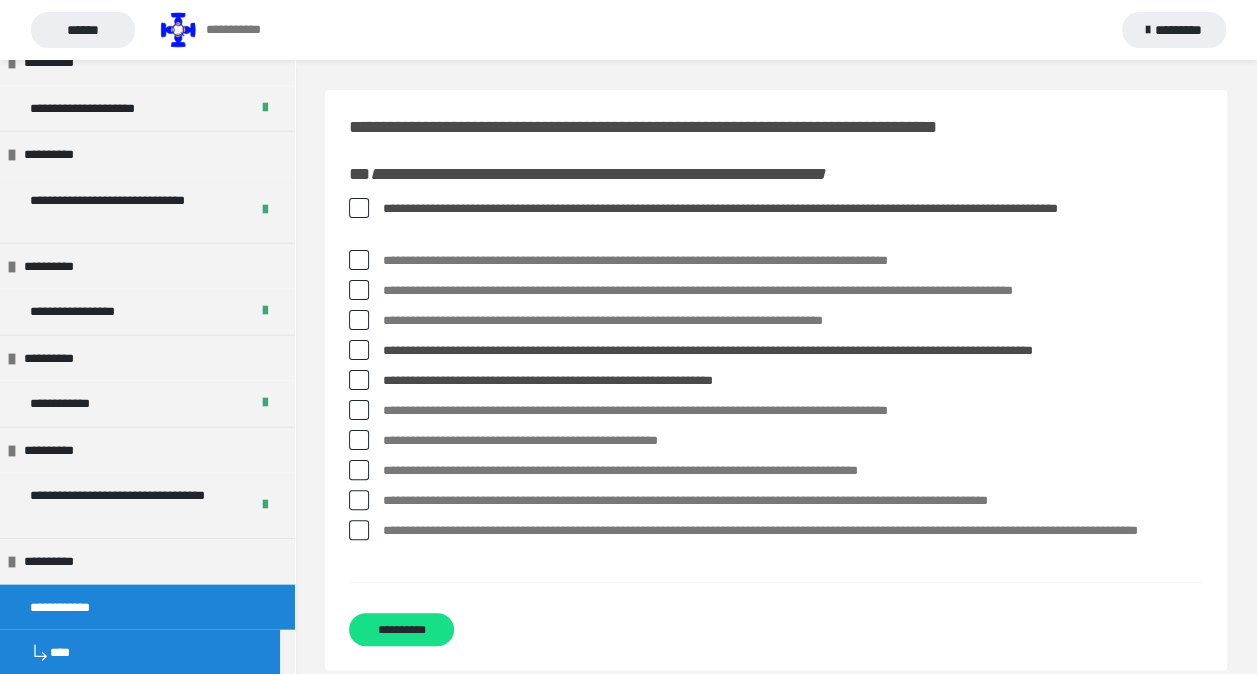 click at bounding box center (359, 440) 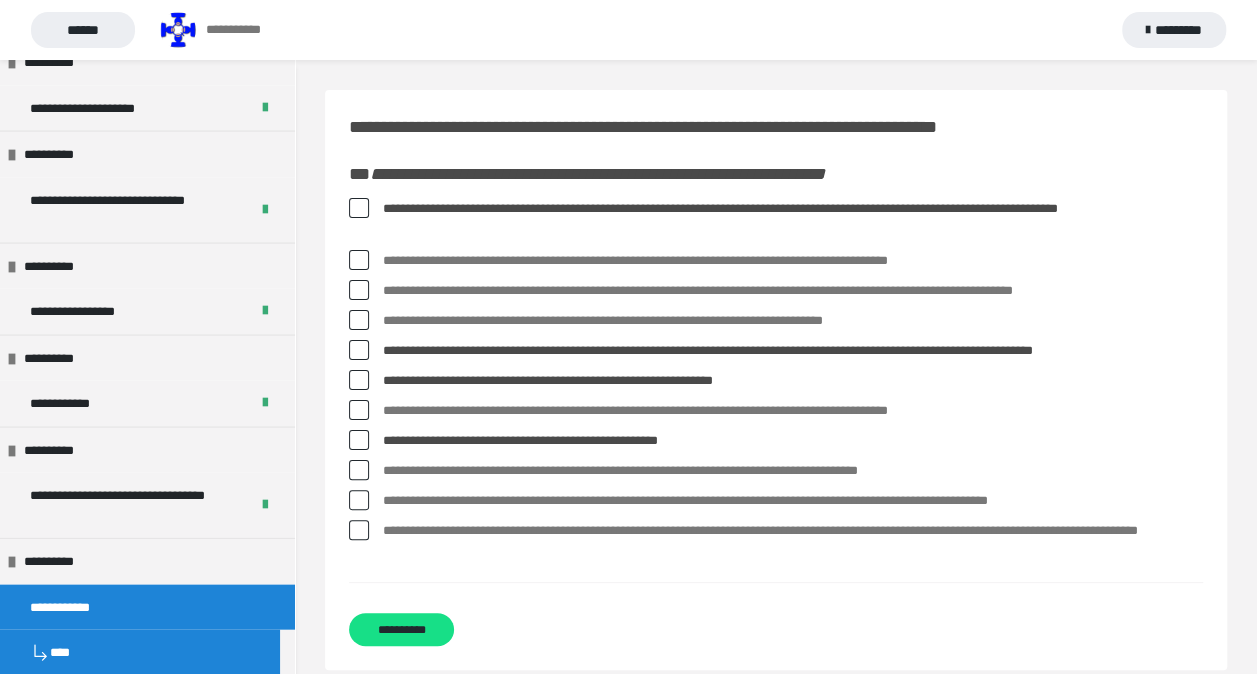 click at bounding box center [359, 470] 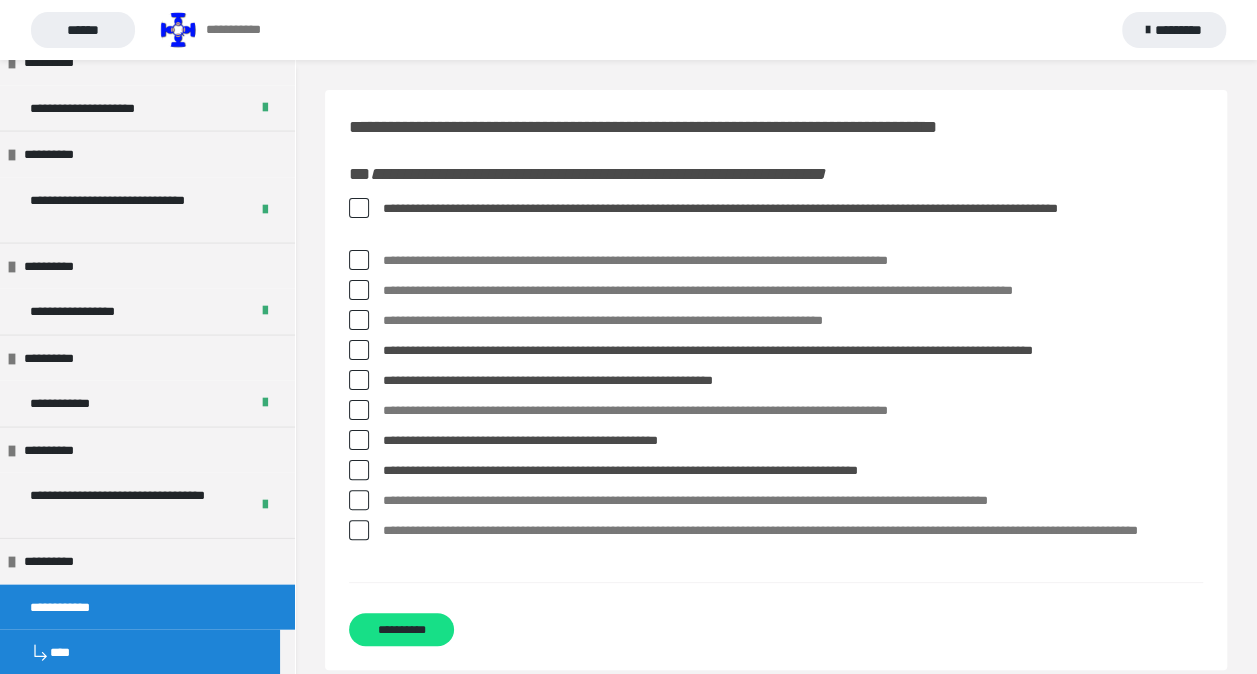 click at bounding box center (359, 530) 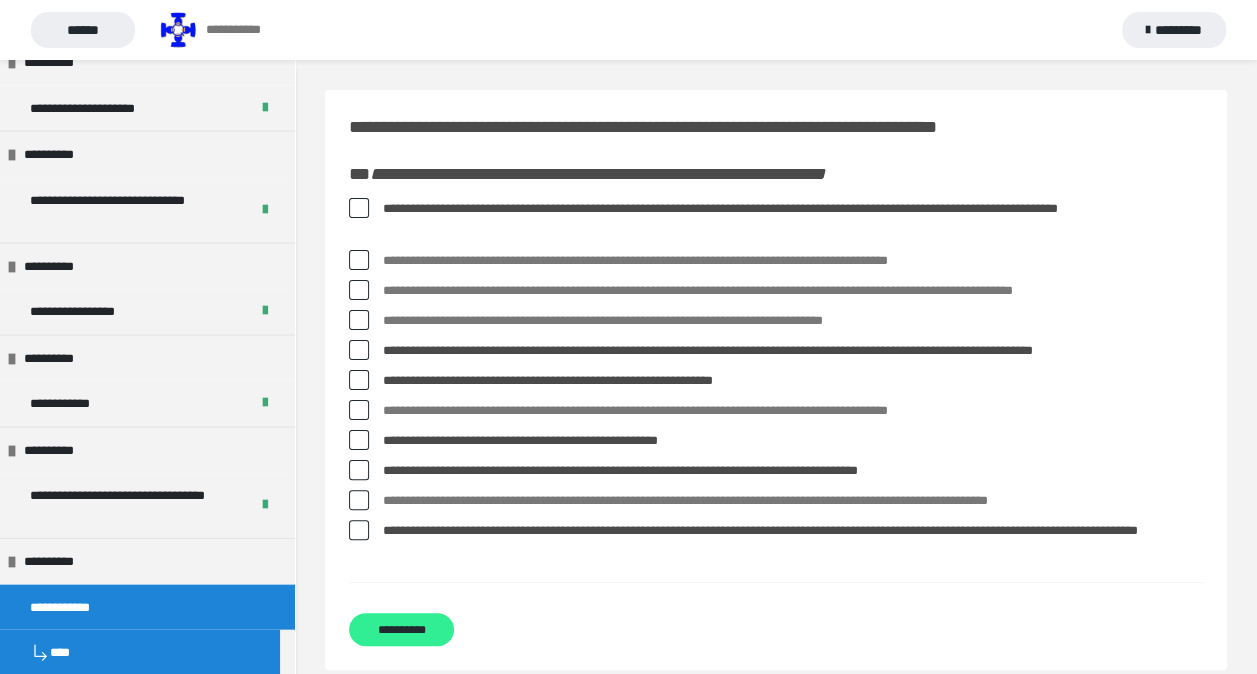 click on "**********" at bounding box center [401, 629] 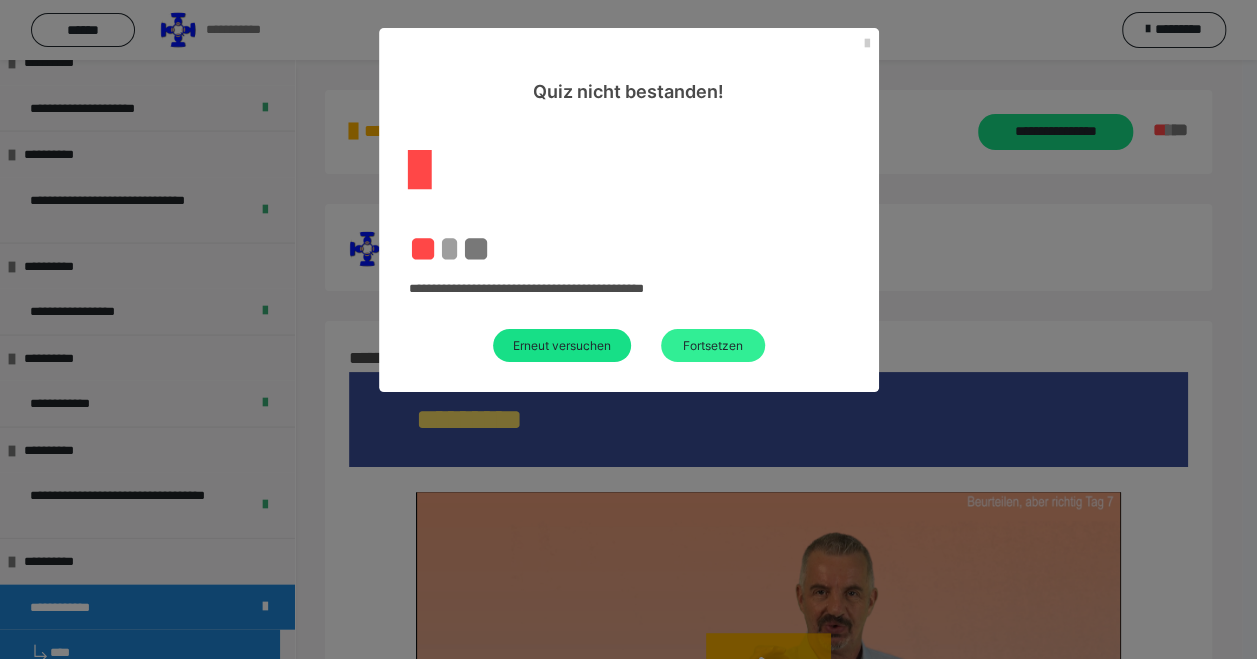 click on "Fortsetzen" at bounding box center [713, 345] 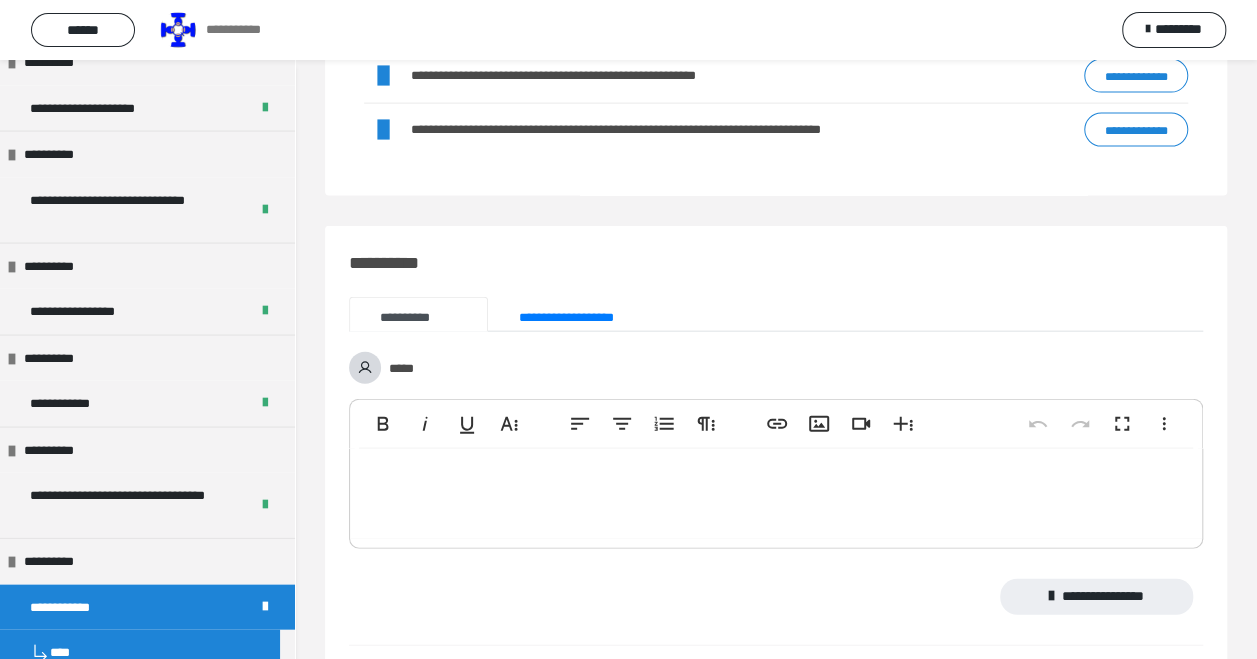 scroll, scrollTop: 2151, scrollLeft: 0, axis: vertical 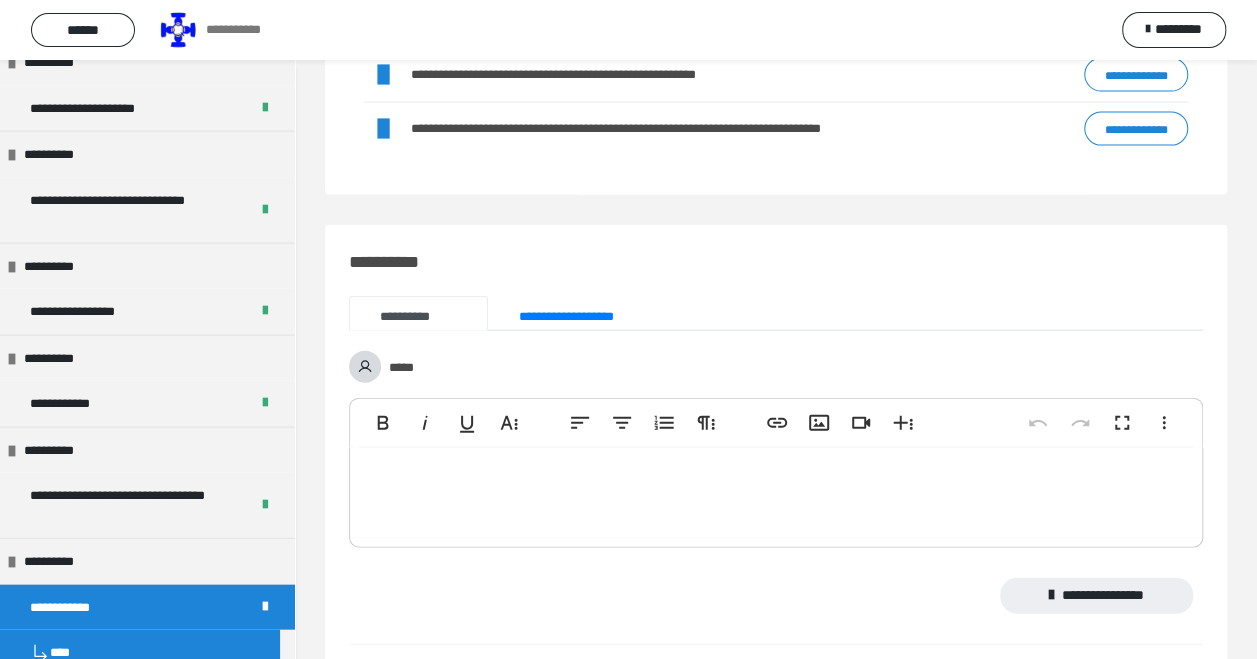 click on "**********" at bounding box center (776, 1615) 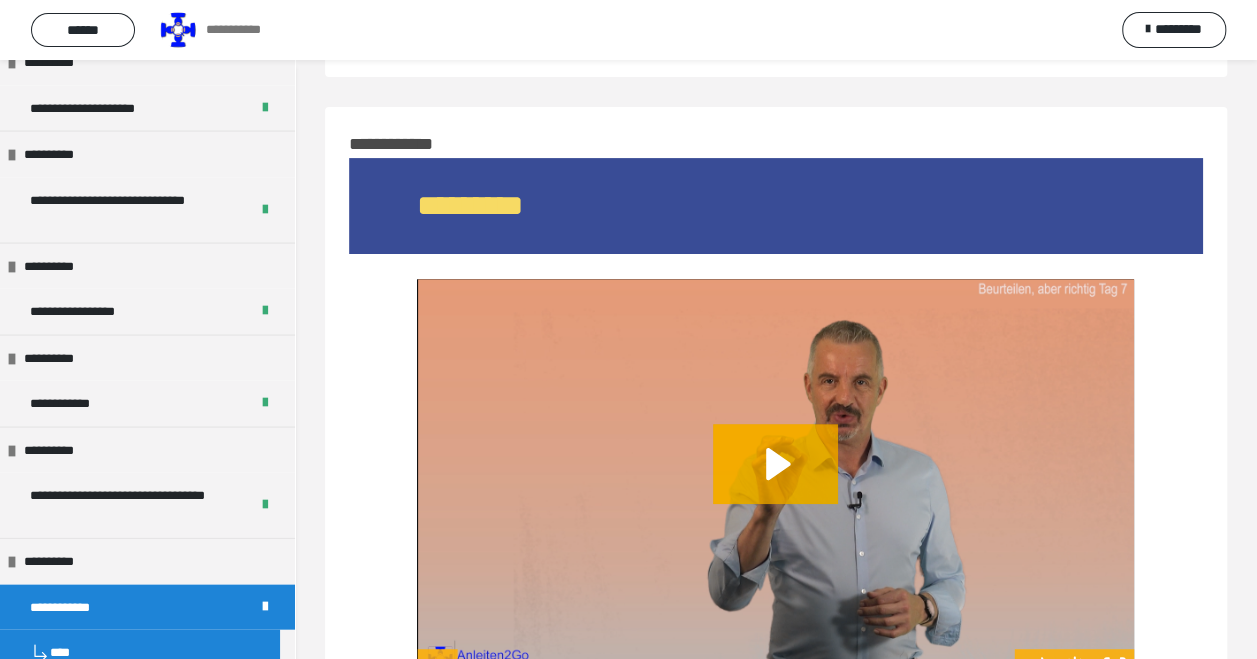 scroll, scrollTop: 54, scrollLeft: 0, axis: vertical 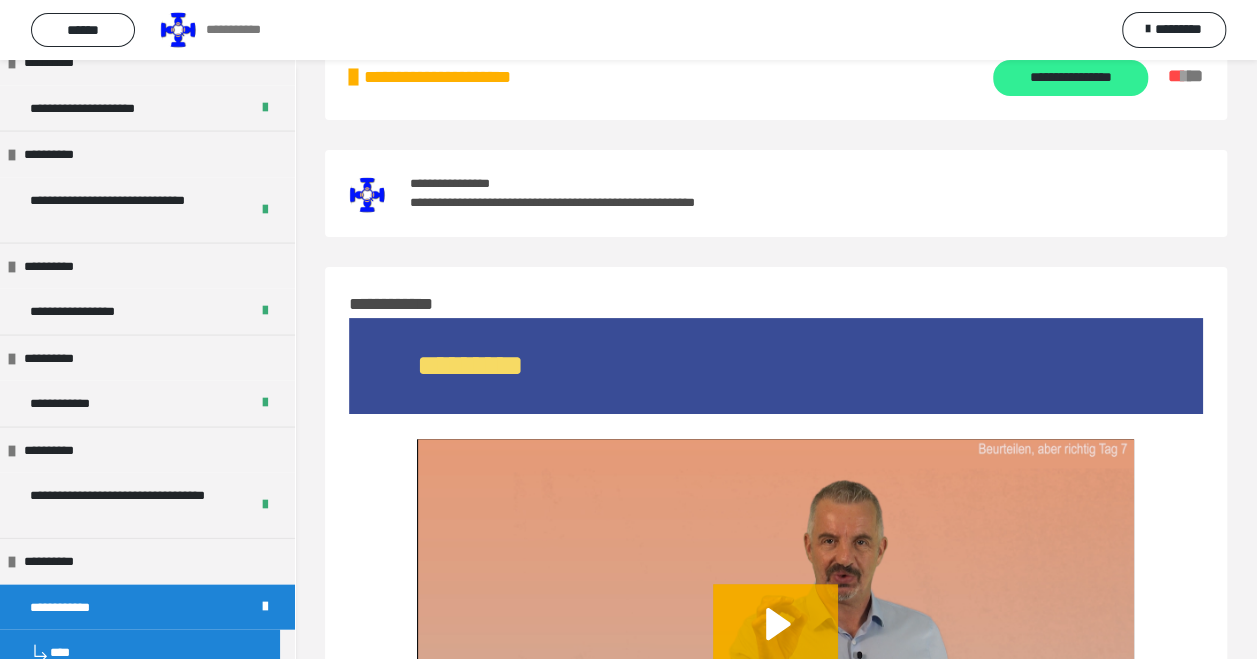 click on "**********" at bounding box center [1070, 78] 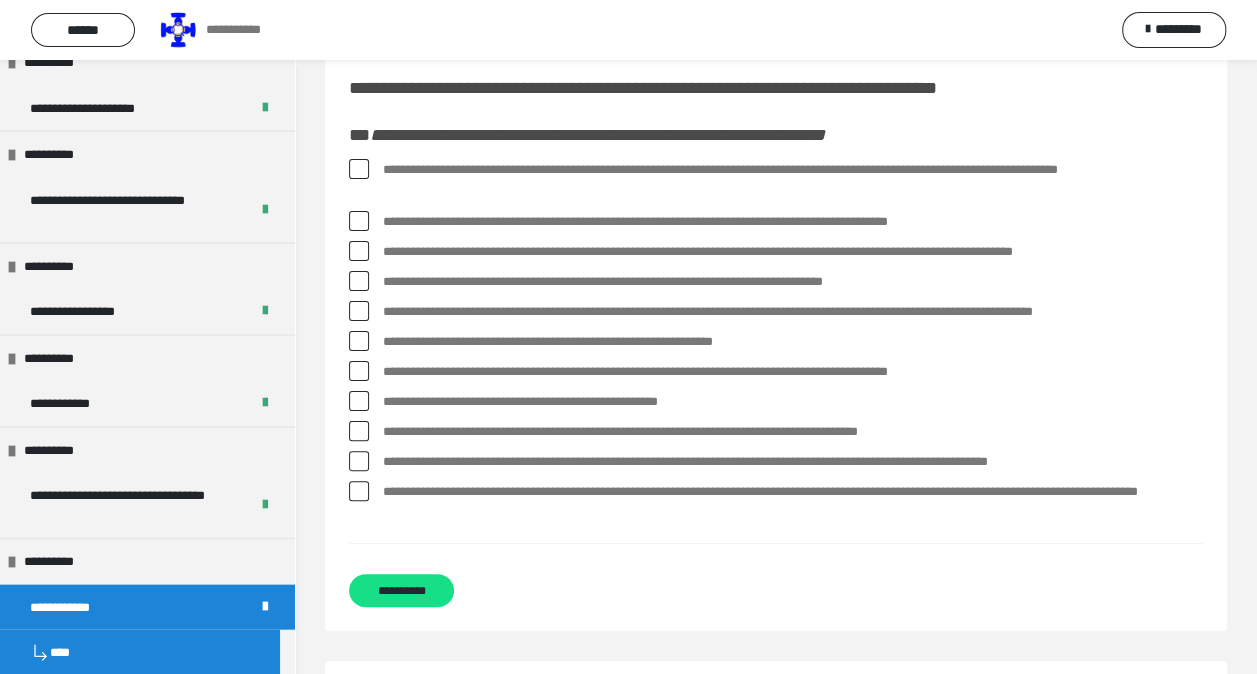 scroll, scrollTop: 38, scrollLeft: 0, axis: vertical 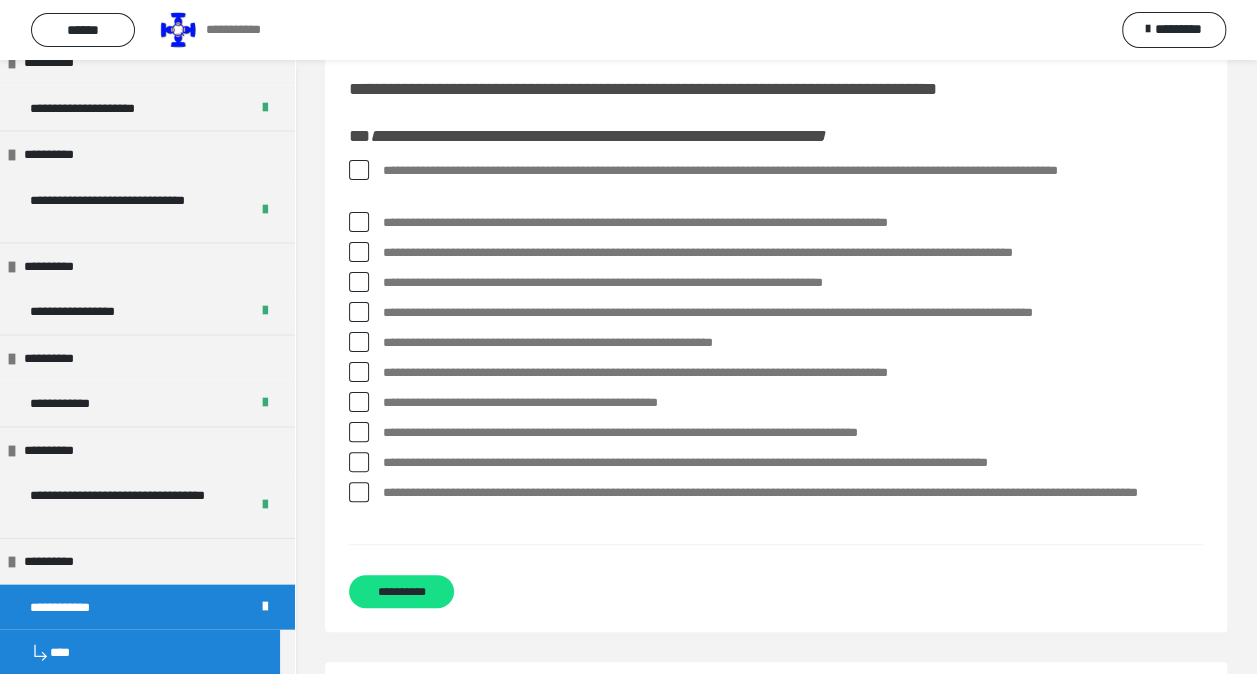 click at bounding box center [359, 170] 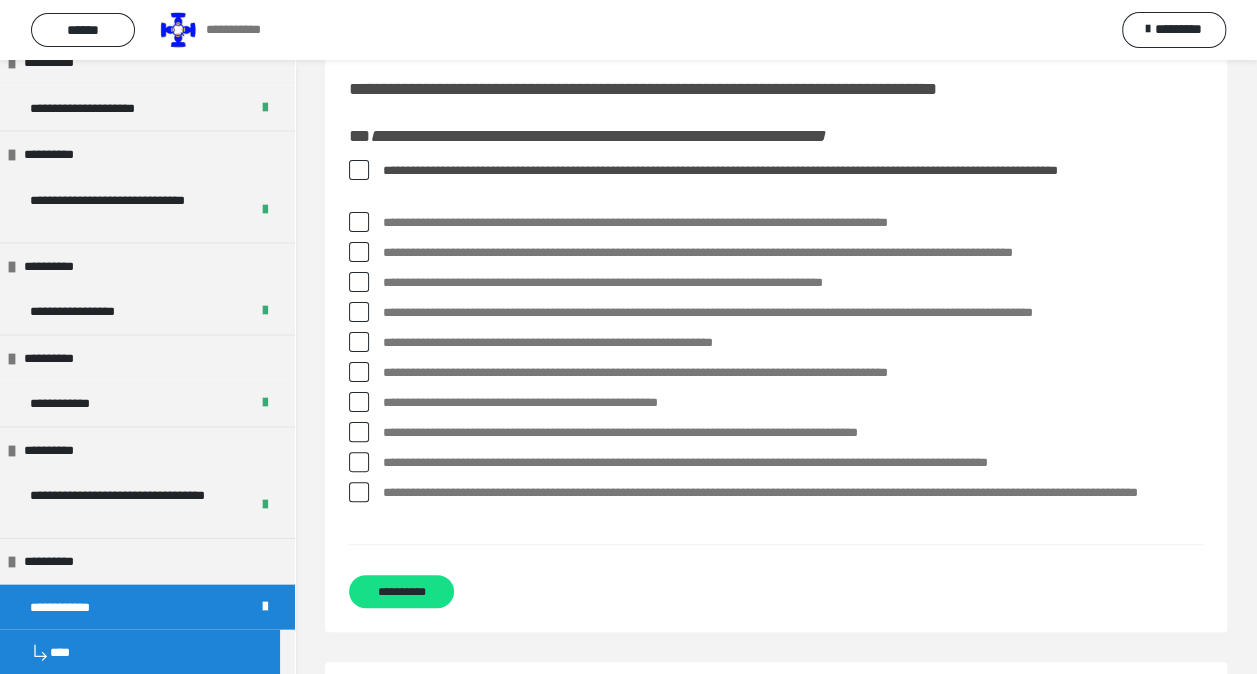 click at bounding box center (359, 312) 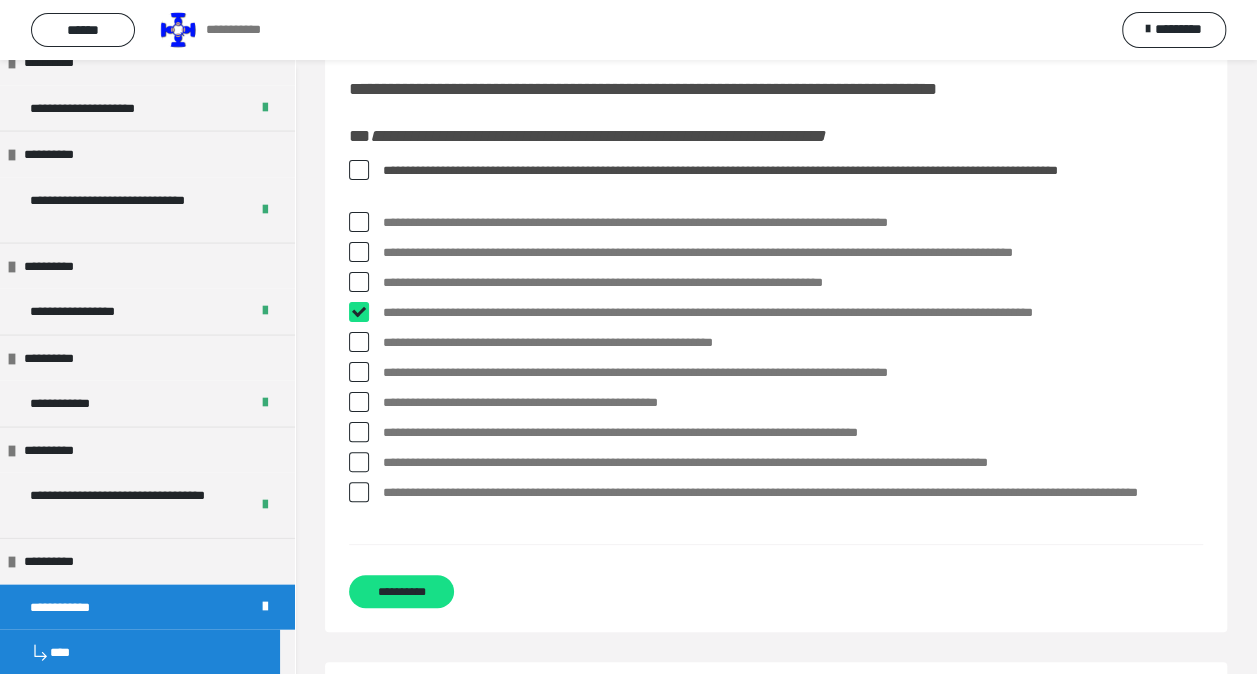 checkbox on "****" 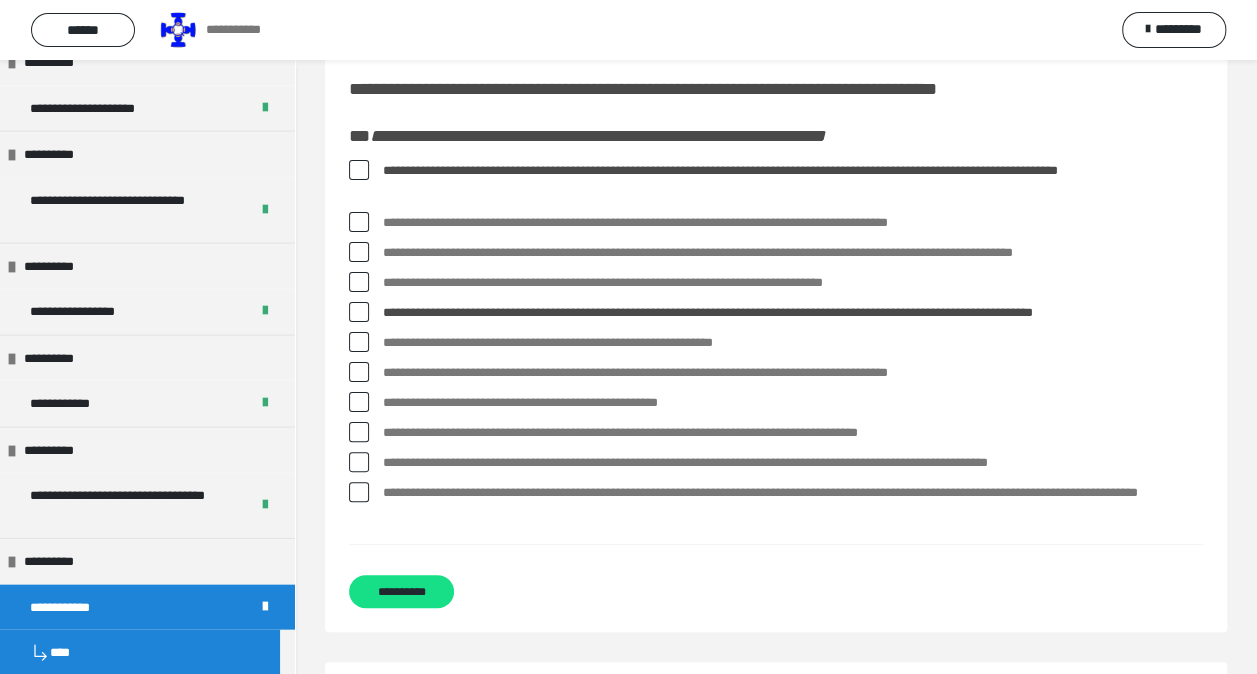 click at bounding box center (359, 342) 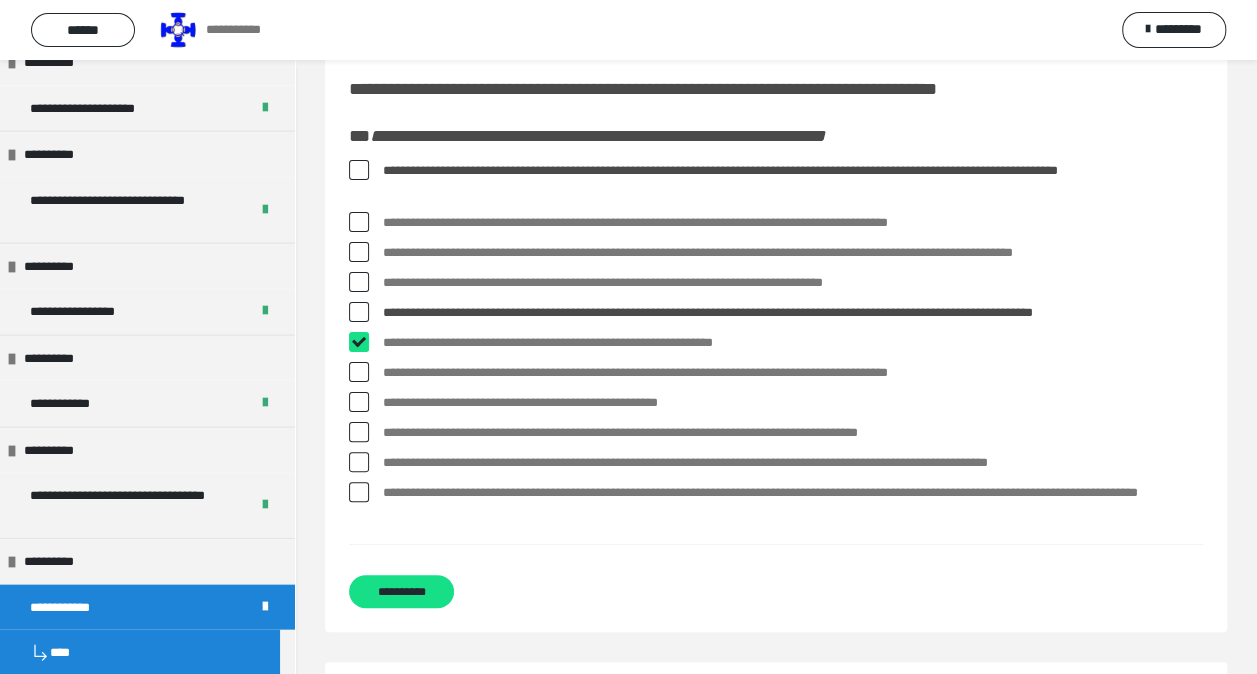 checkbox on "****" 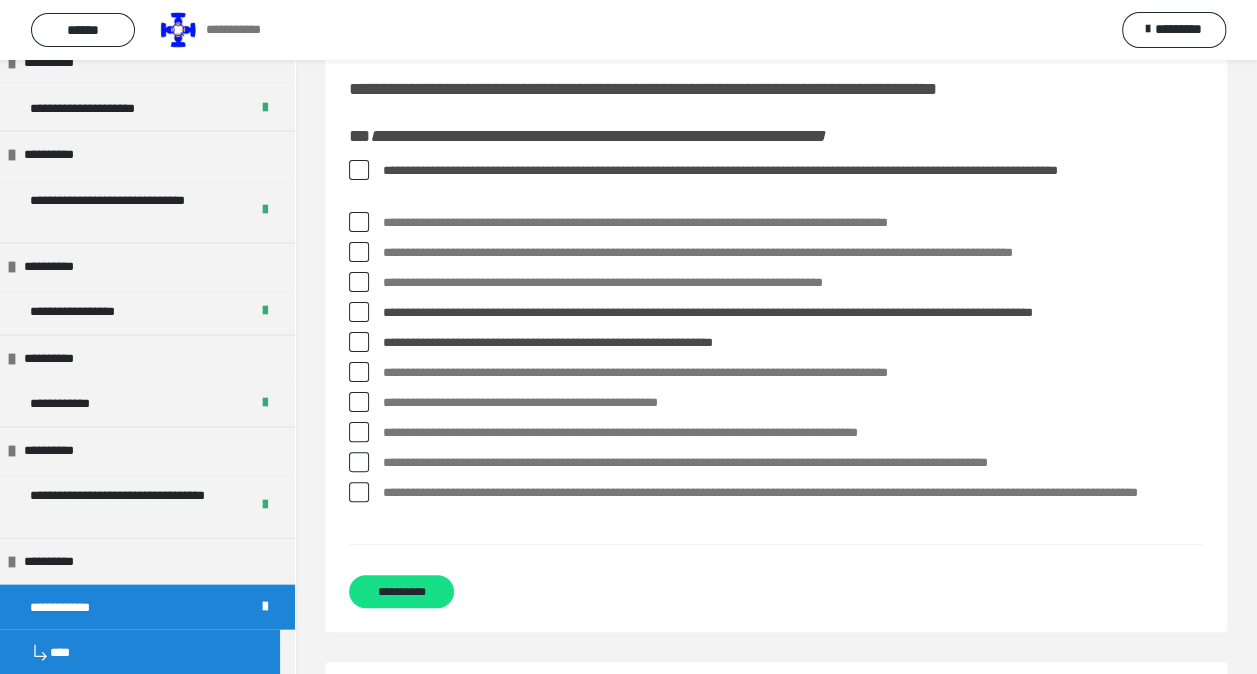 click at bounding box center [359, 402] 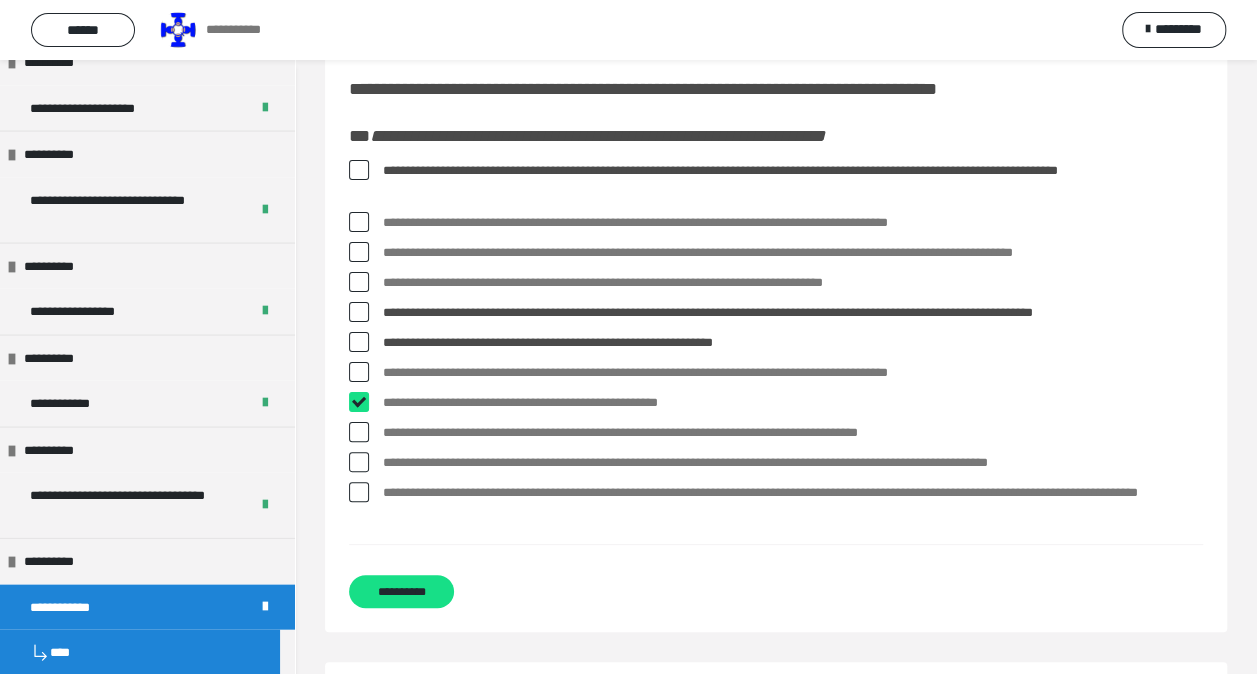 checkbox on "****" 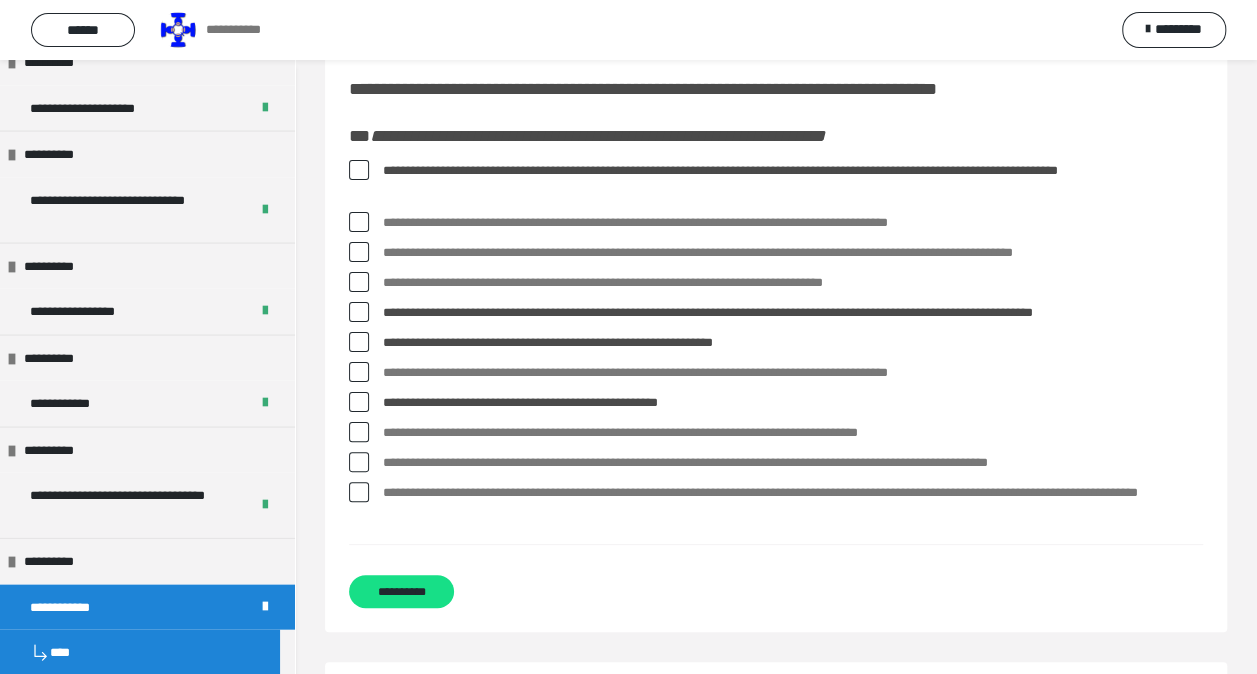 click at bounding box center (359, 432) 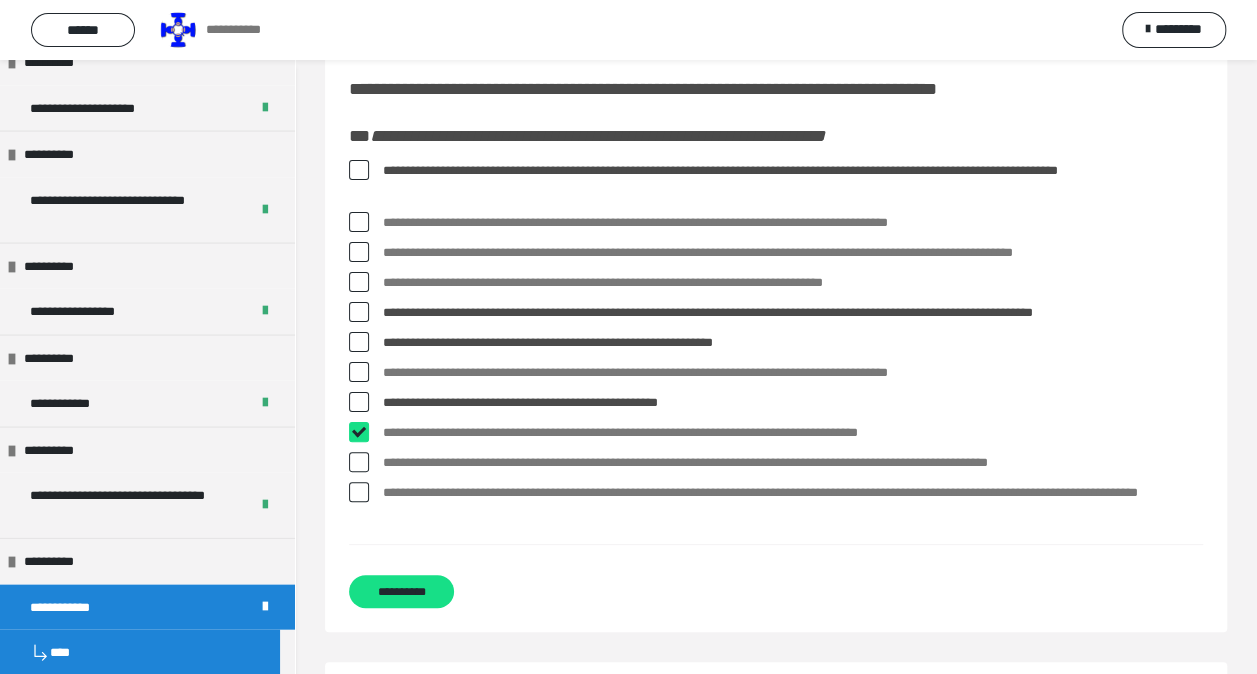 checkbox on "****" 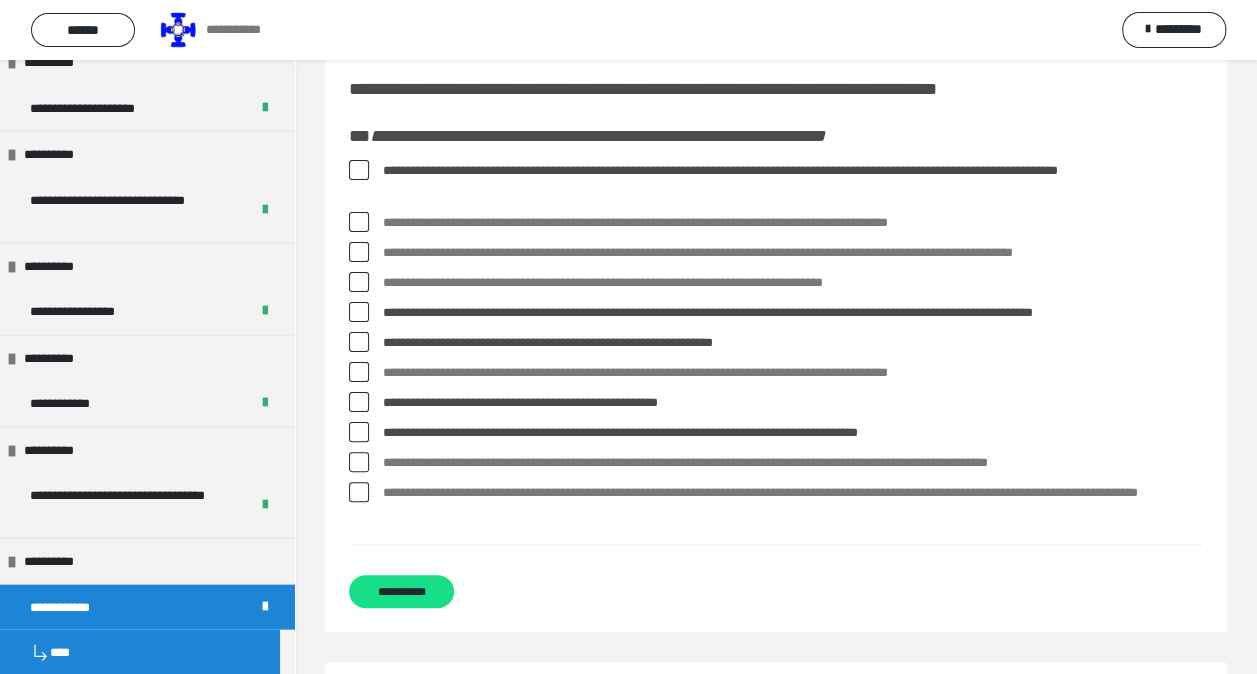 click at bounding box center [359, 492] 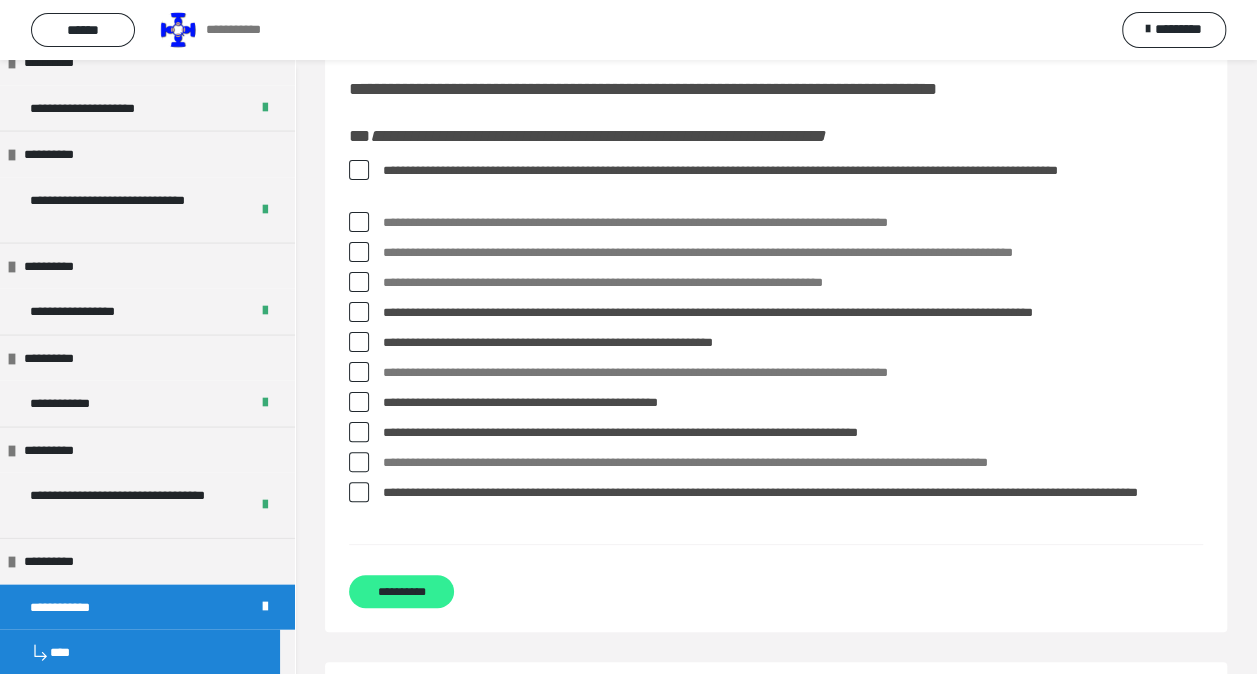click on "**********" at bounding box center (401, 591) 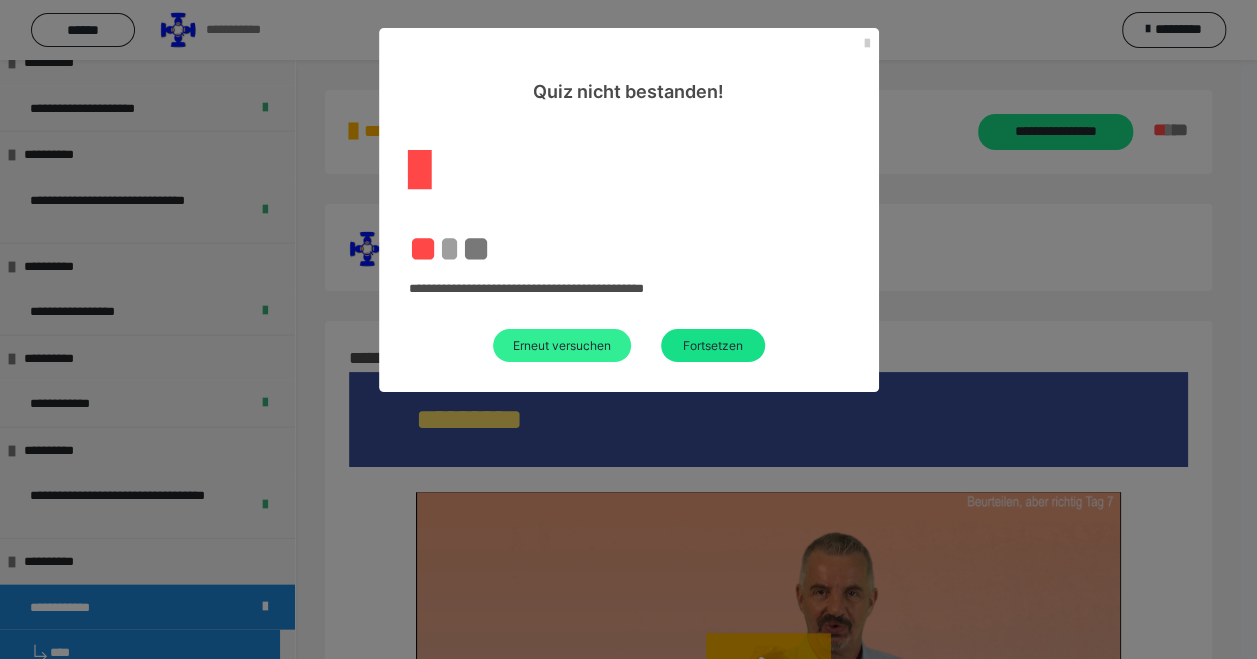 click on "Erneut versuchen" at bounding box center [562, 345] 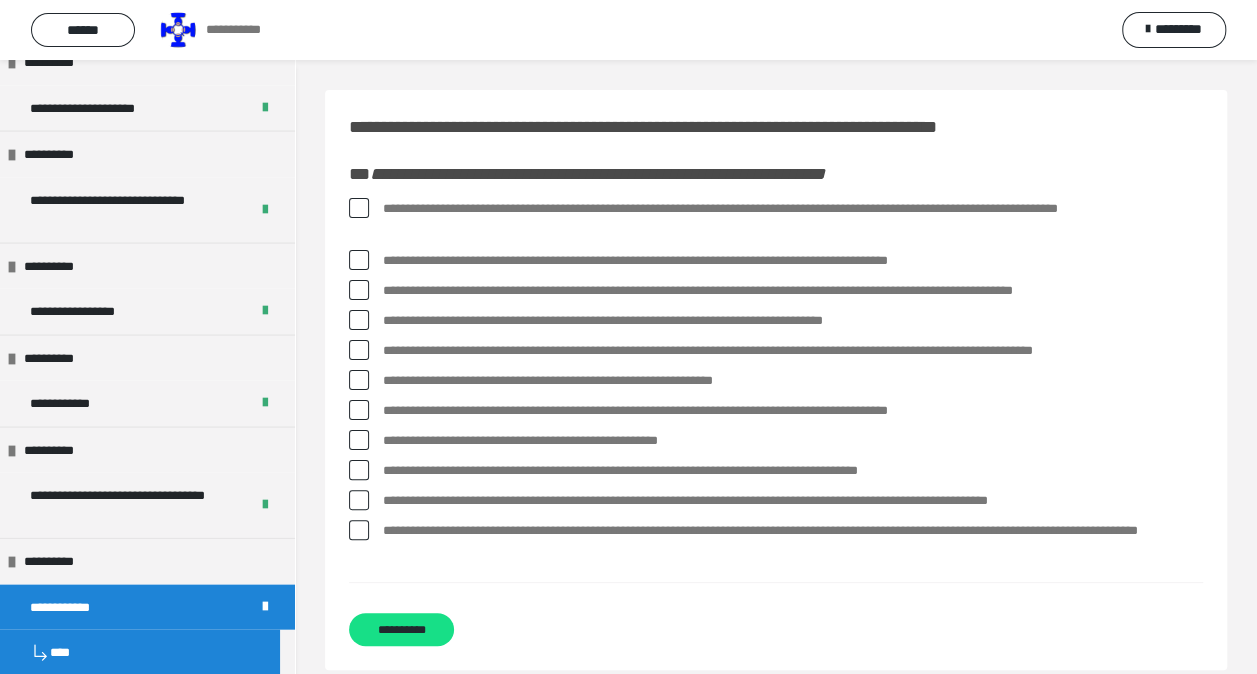 click at bounding box center [359, 208] 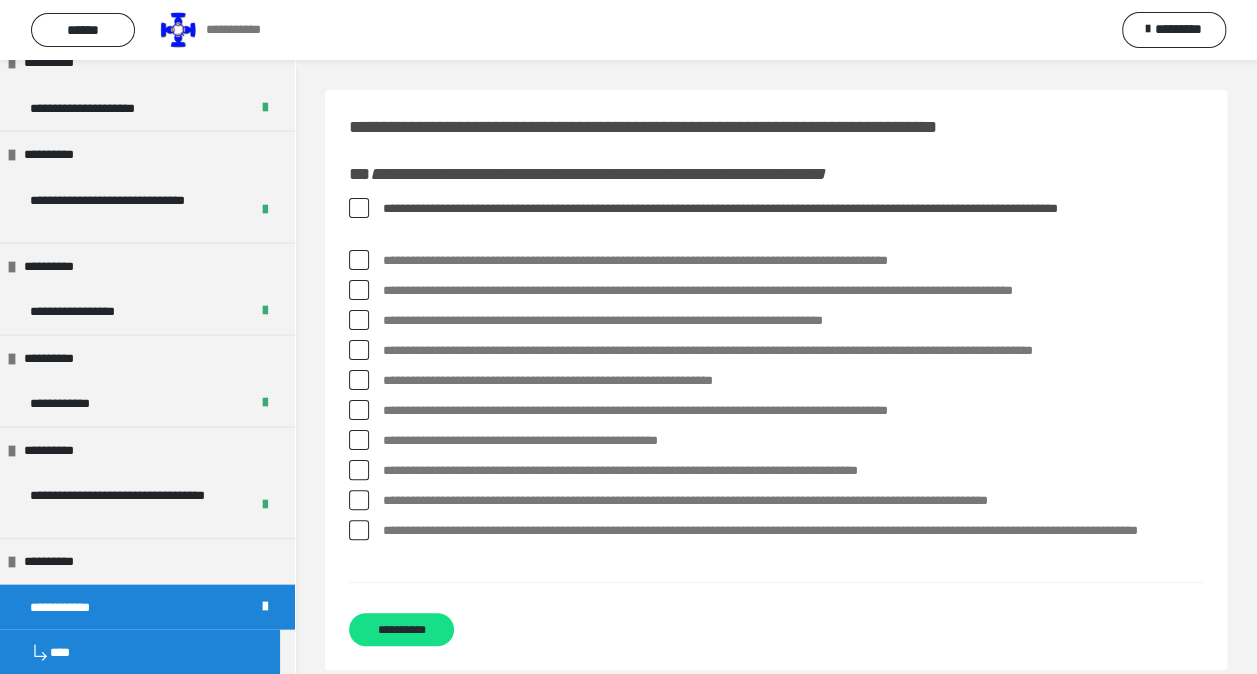 click at bounding box center (359, 350) 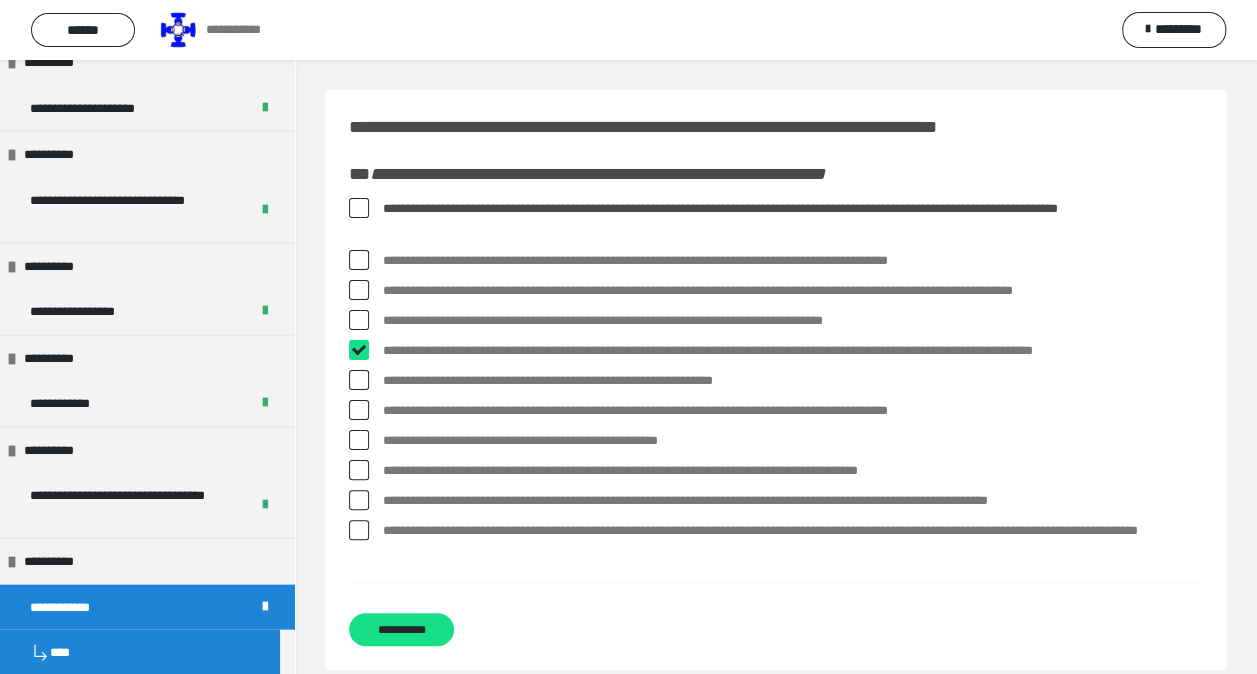 checkbox on "****" 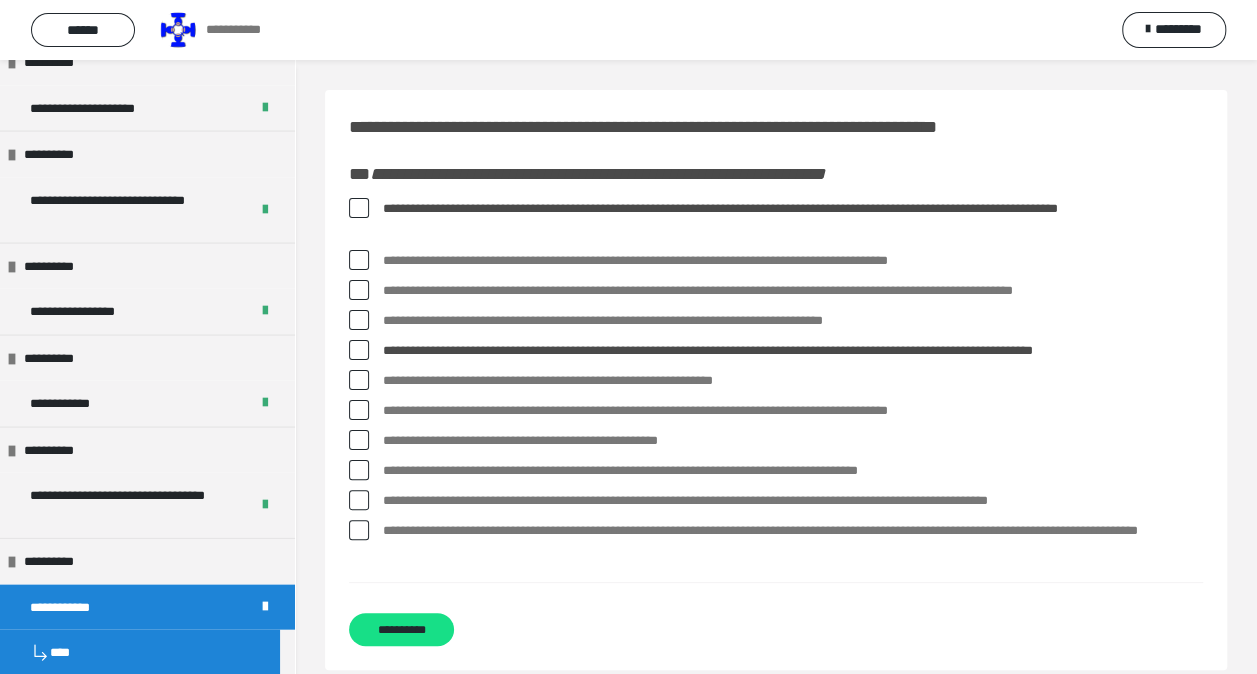 click at bounding box center (359, 380) 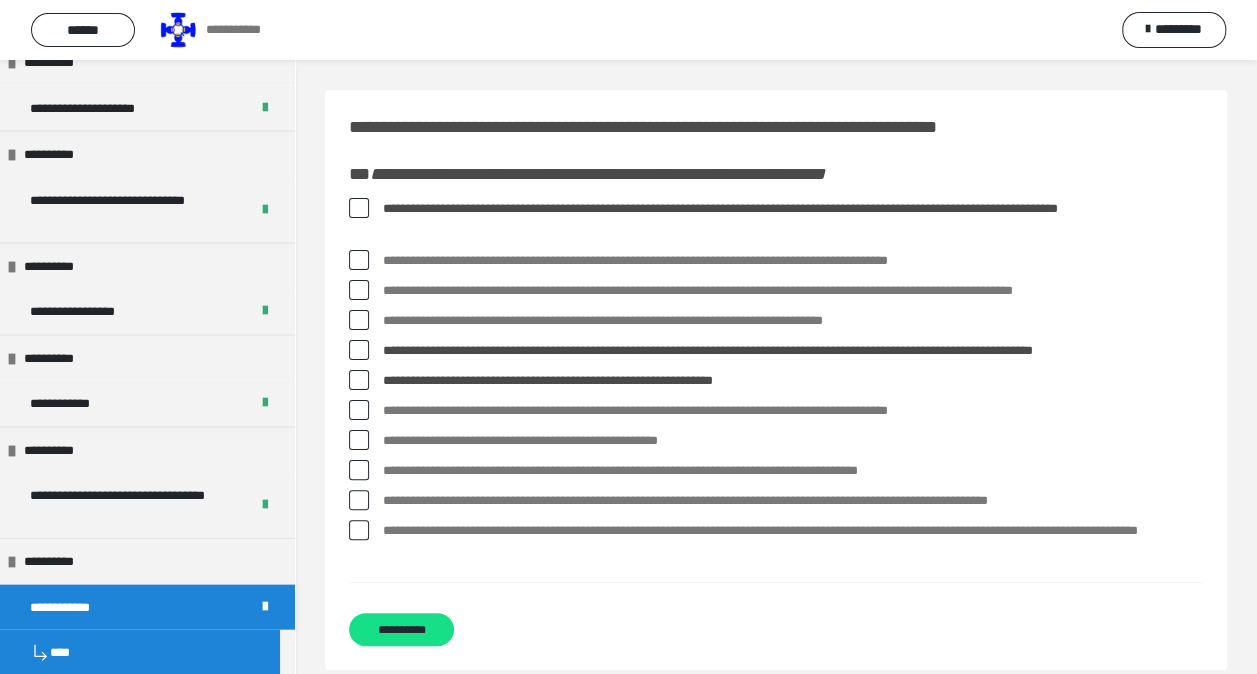 click at bounding box center (359, 440) 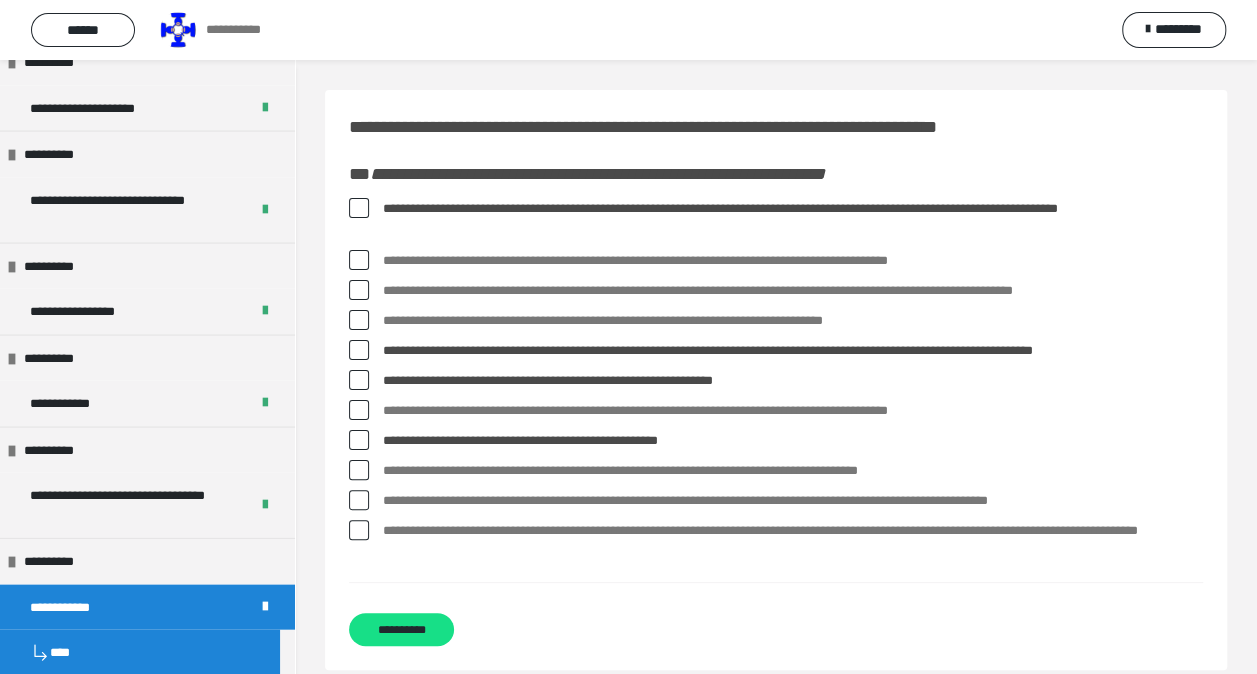 click at bounding box center (359, 530) 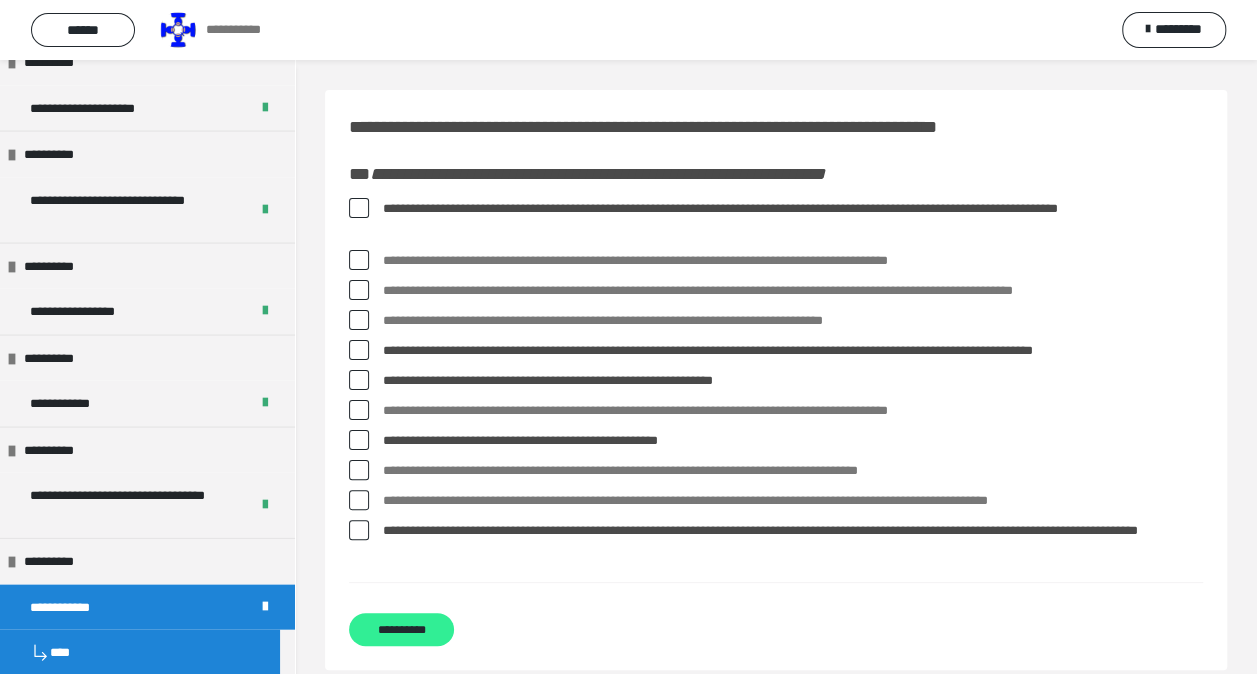 click on "**********" at bounding box center [401, 629] 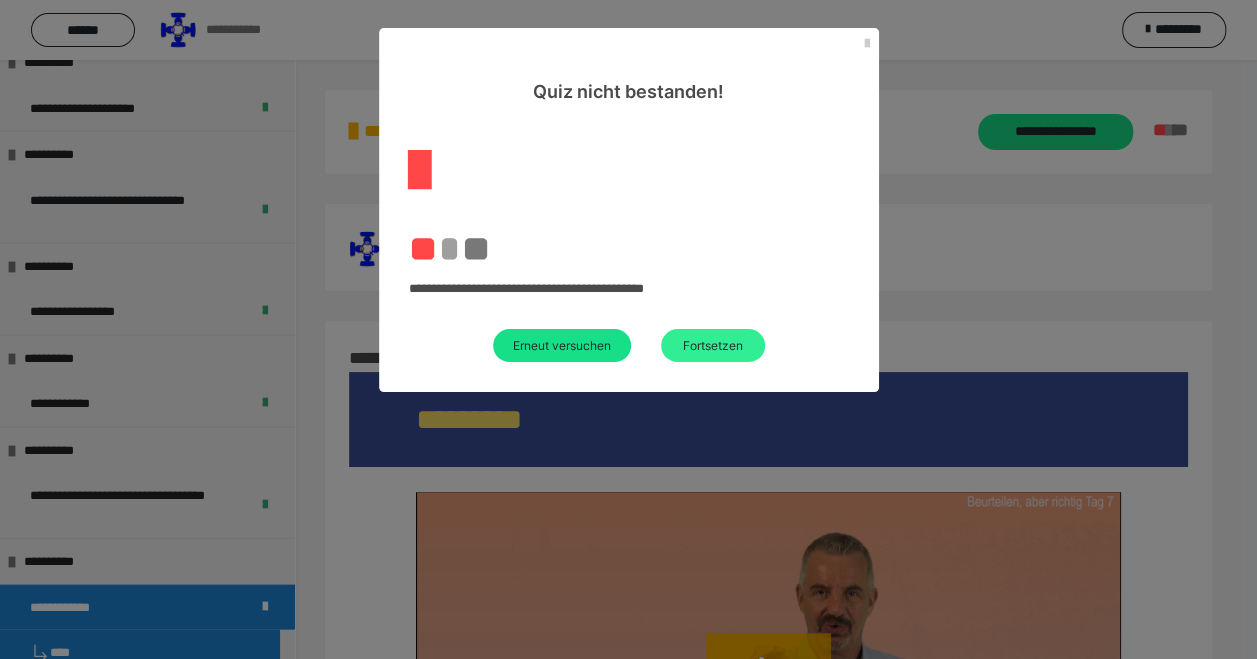 click on "Fortsetzen" at bounding box center [713, 345] 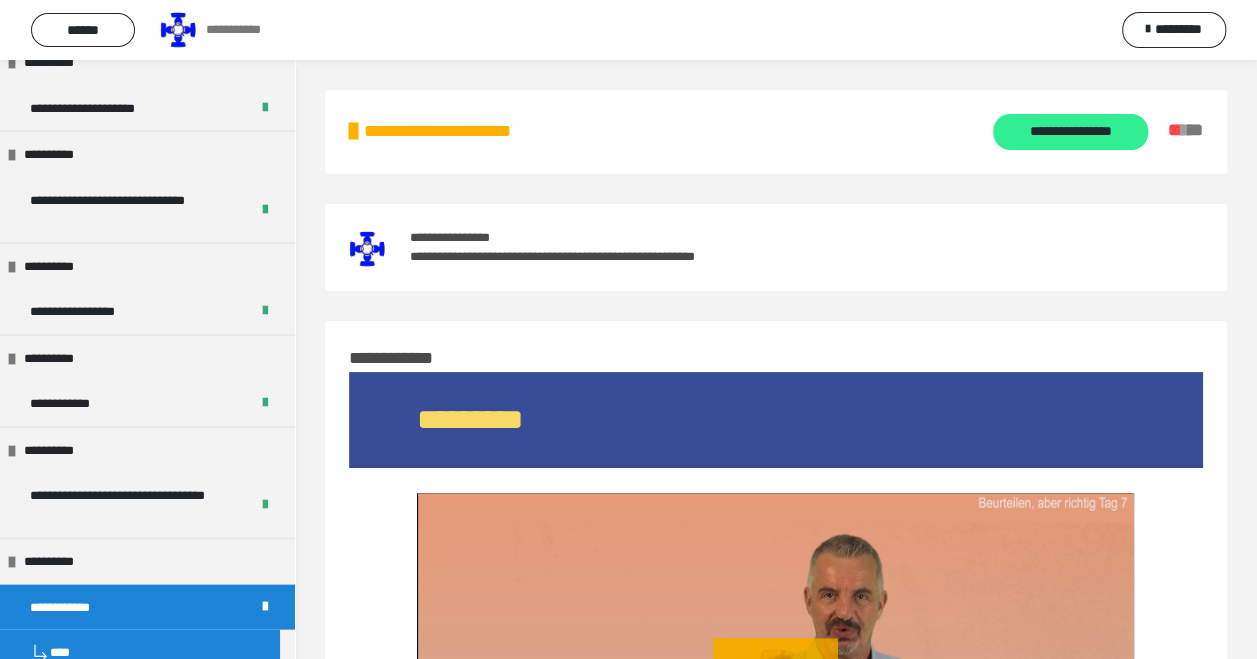 click on "**********" at bounding box center [1070, 132] 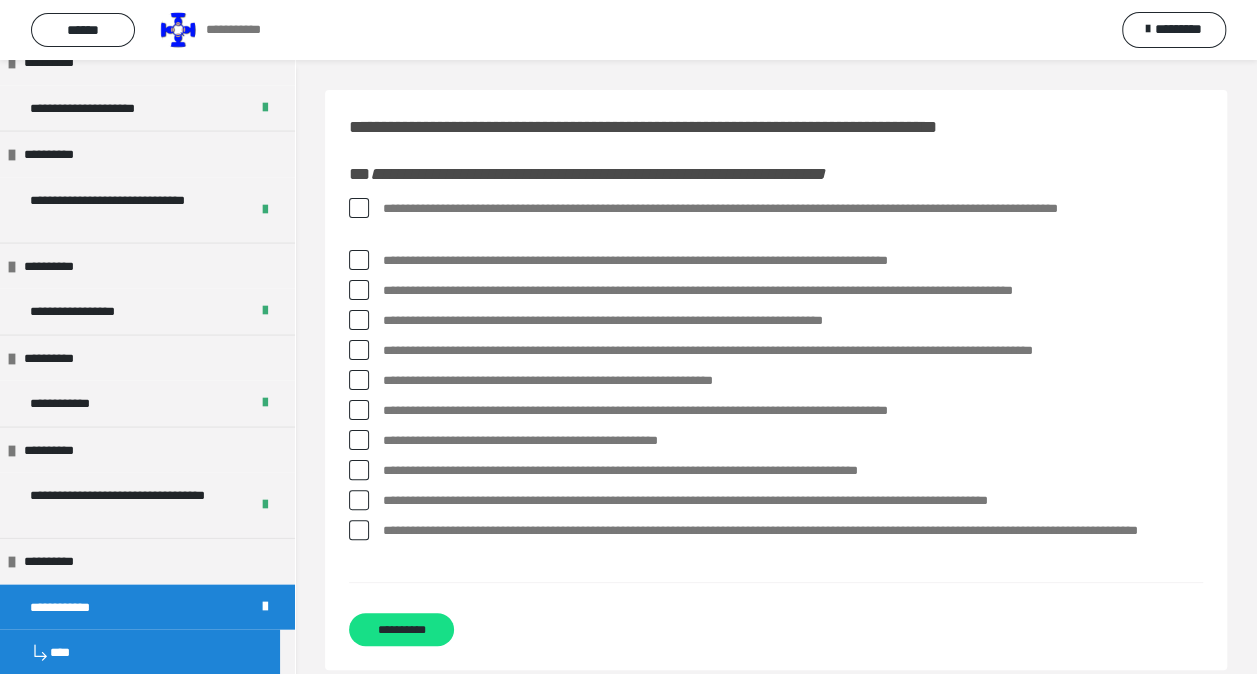 click at bounding box center (359, 208) 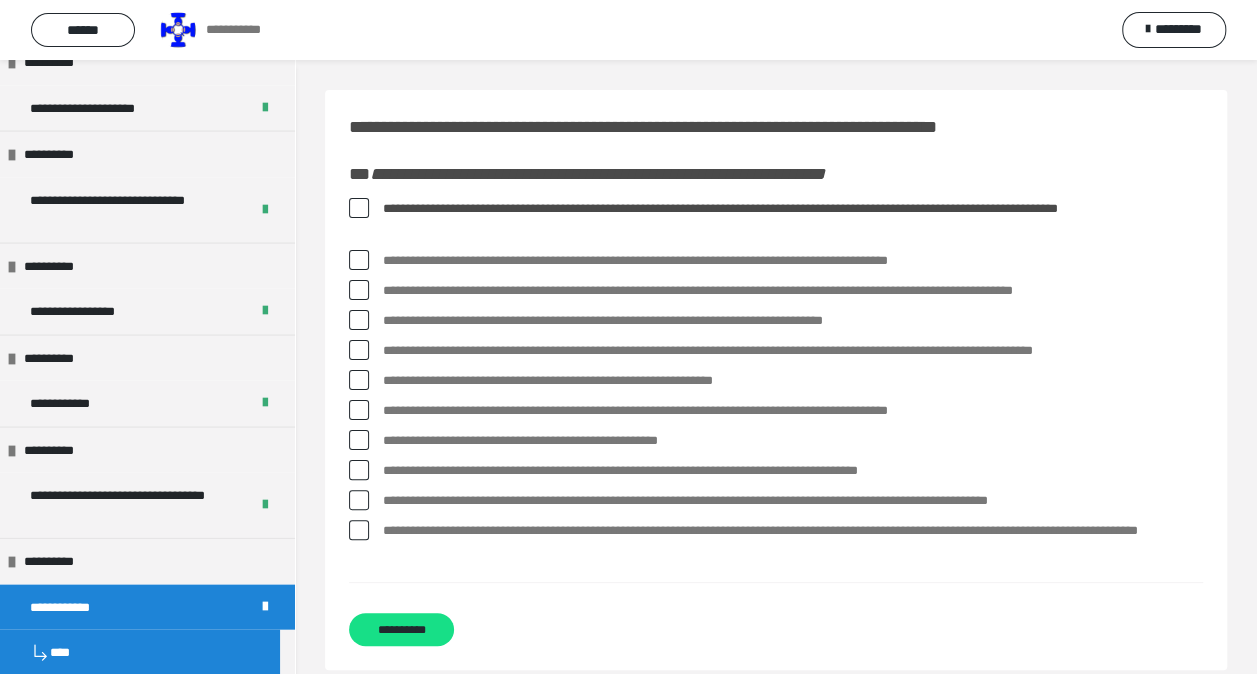 click at bounding box center [359, 208] 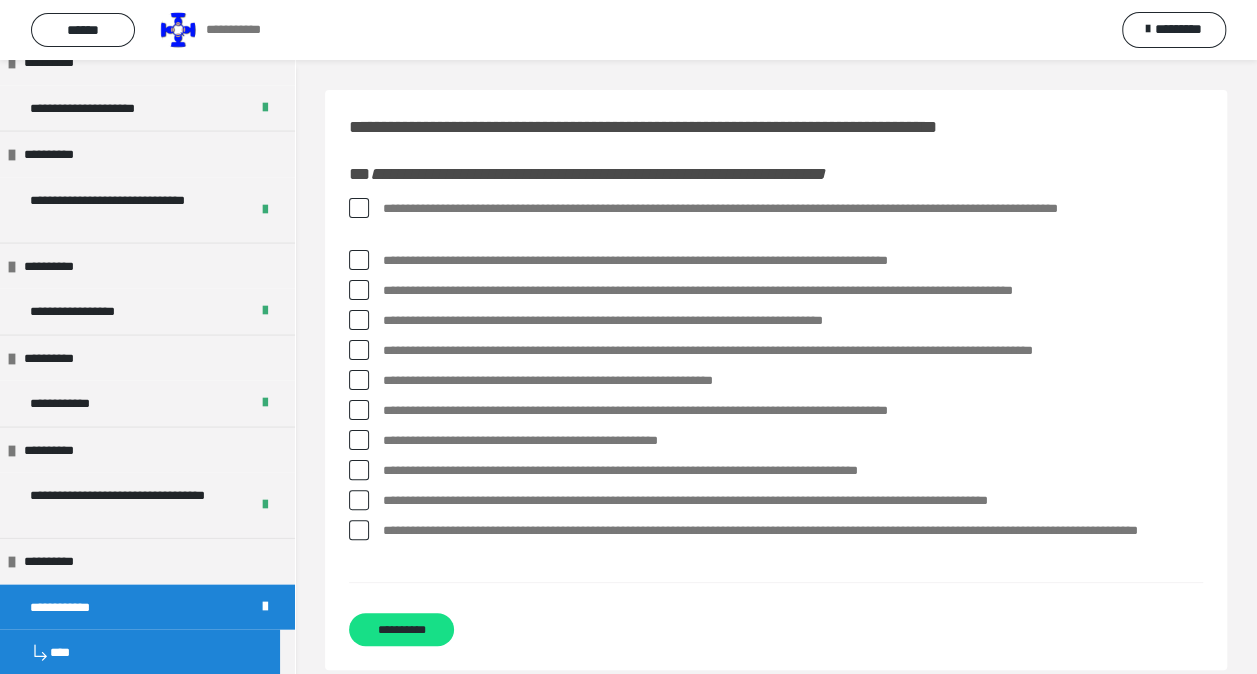 click at bounding box center [359, 208] 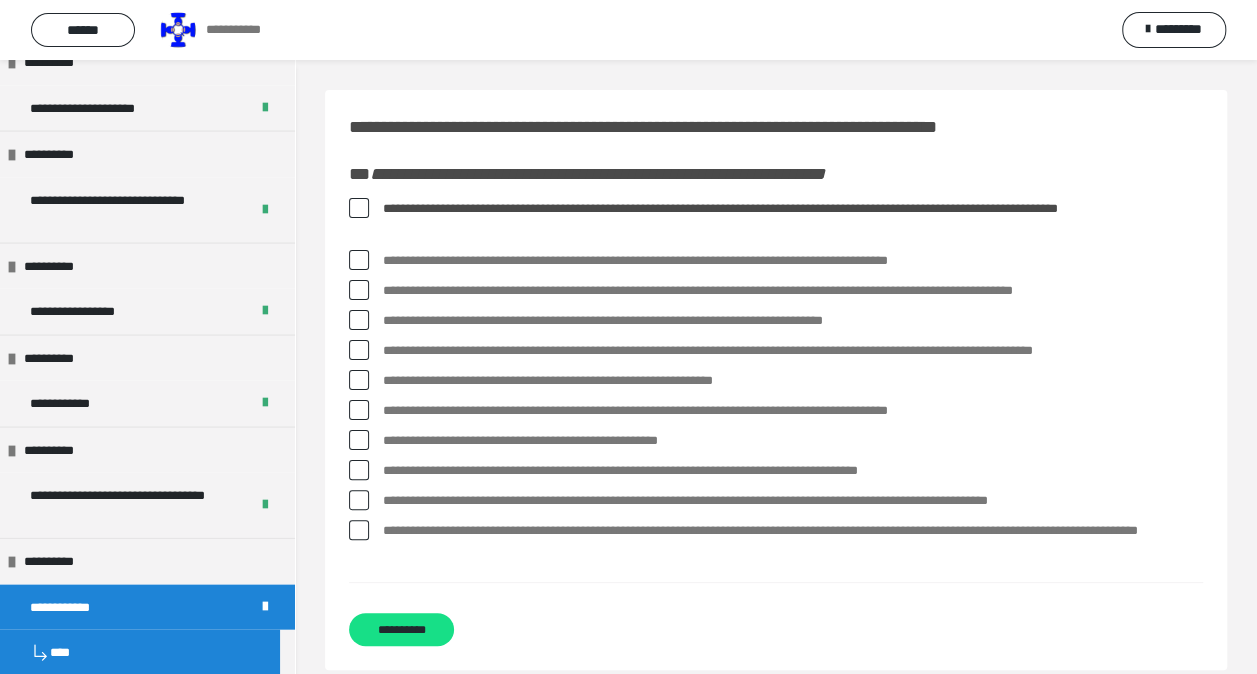 click at bounding box center (359, 350) 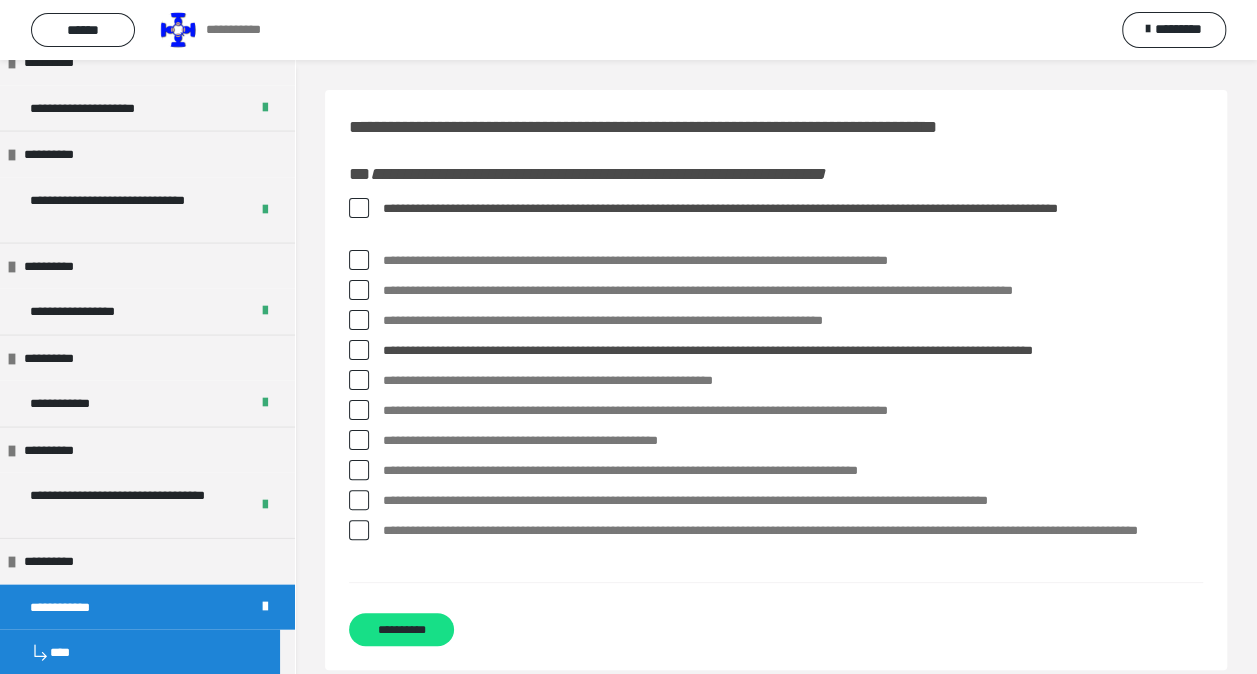click at bounding box center [359, 440] 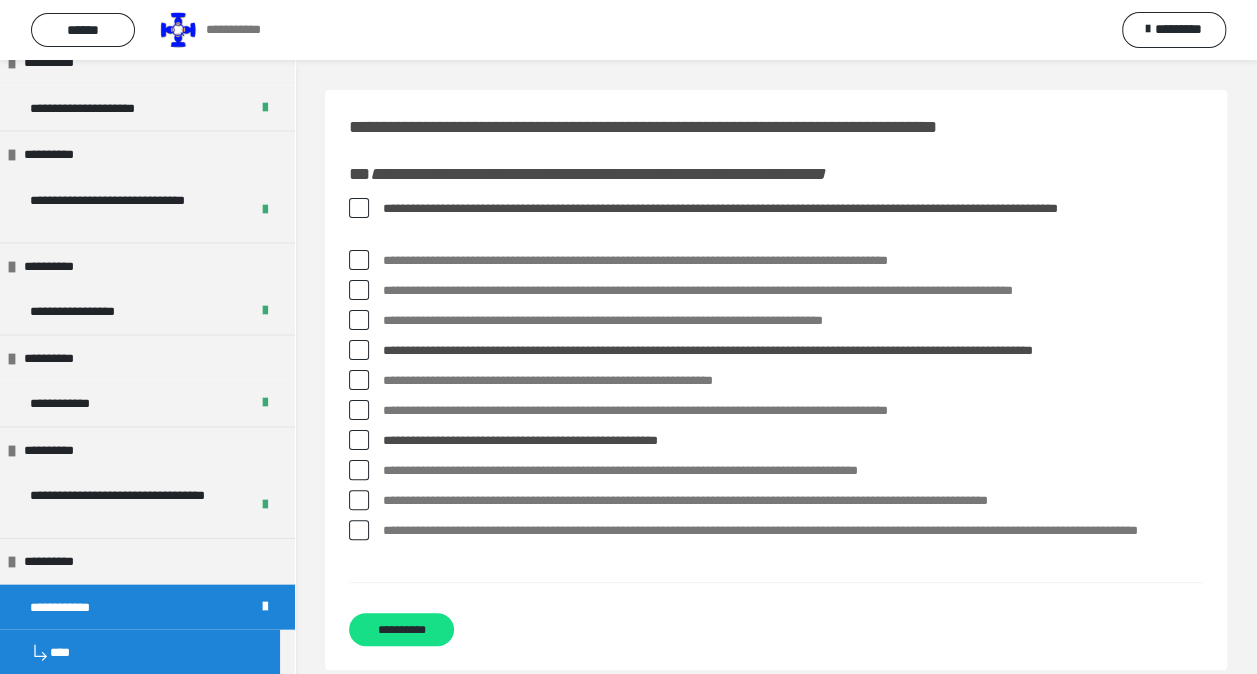 click at bounding box center [359, 470] 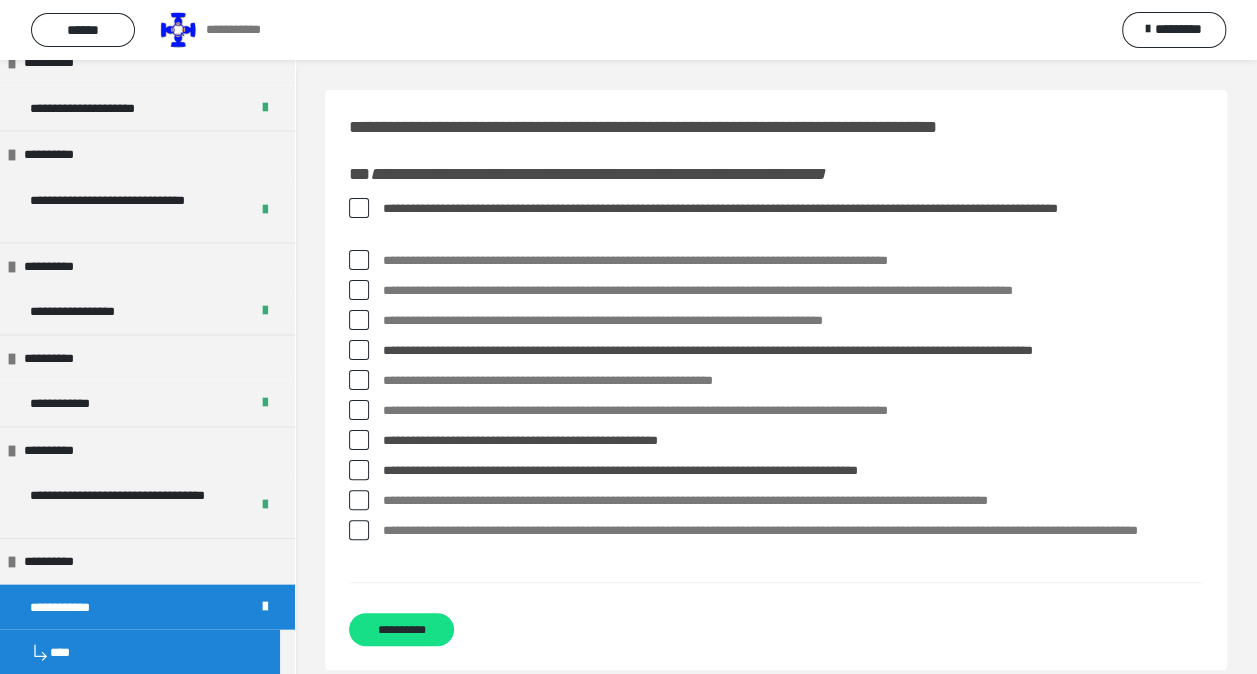 click at bounding box center [359, 500] 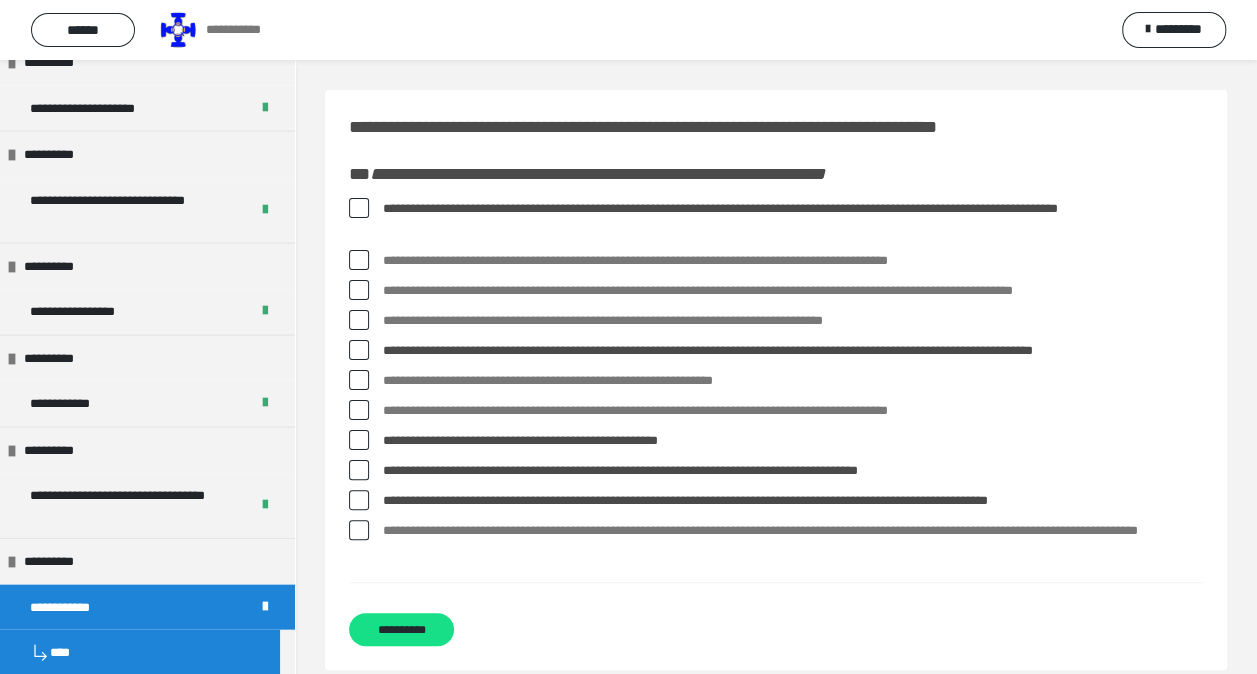 click at bounding box center (359, 530) 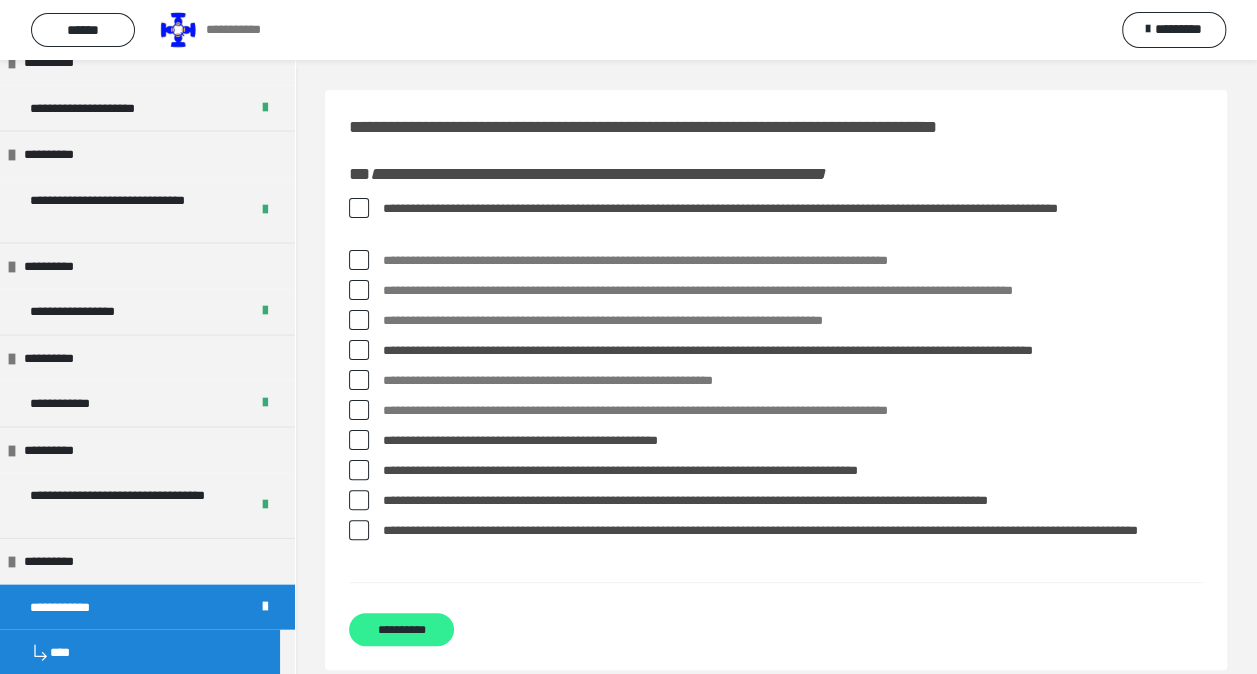 click on "**********" at bounding box center (401, 629) 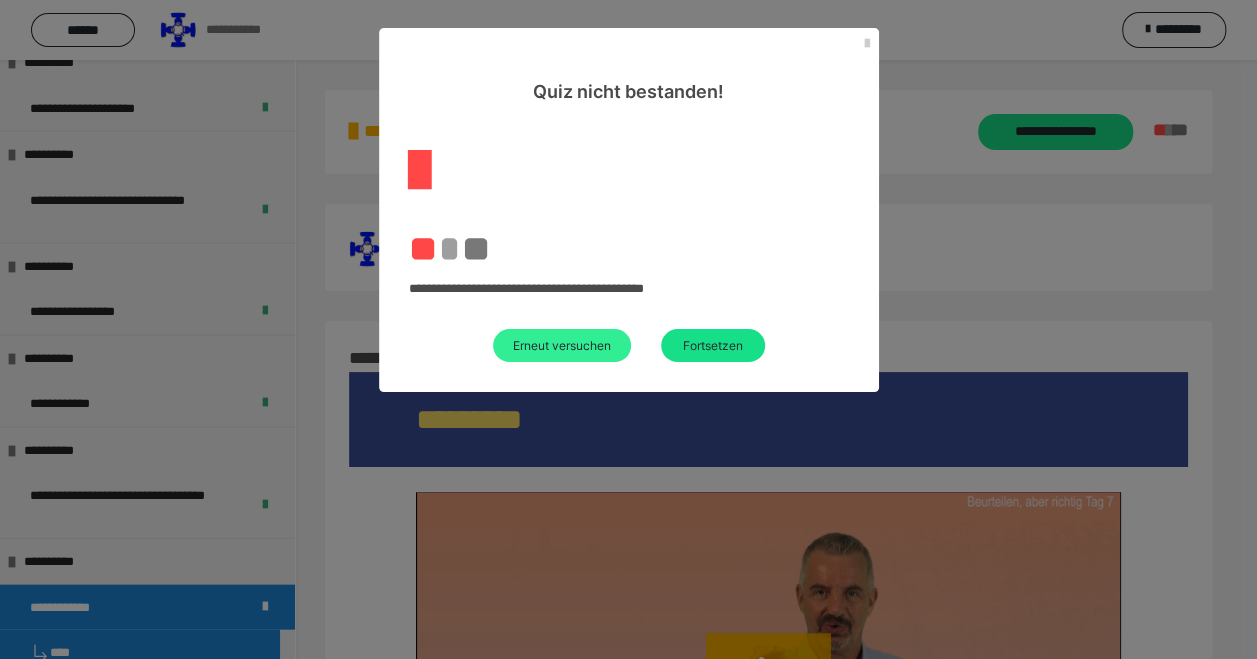 click on "Erneut versuchen" at bounding box center [562, 345] 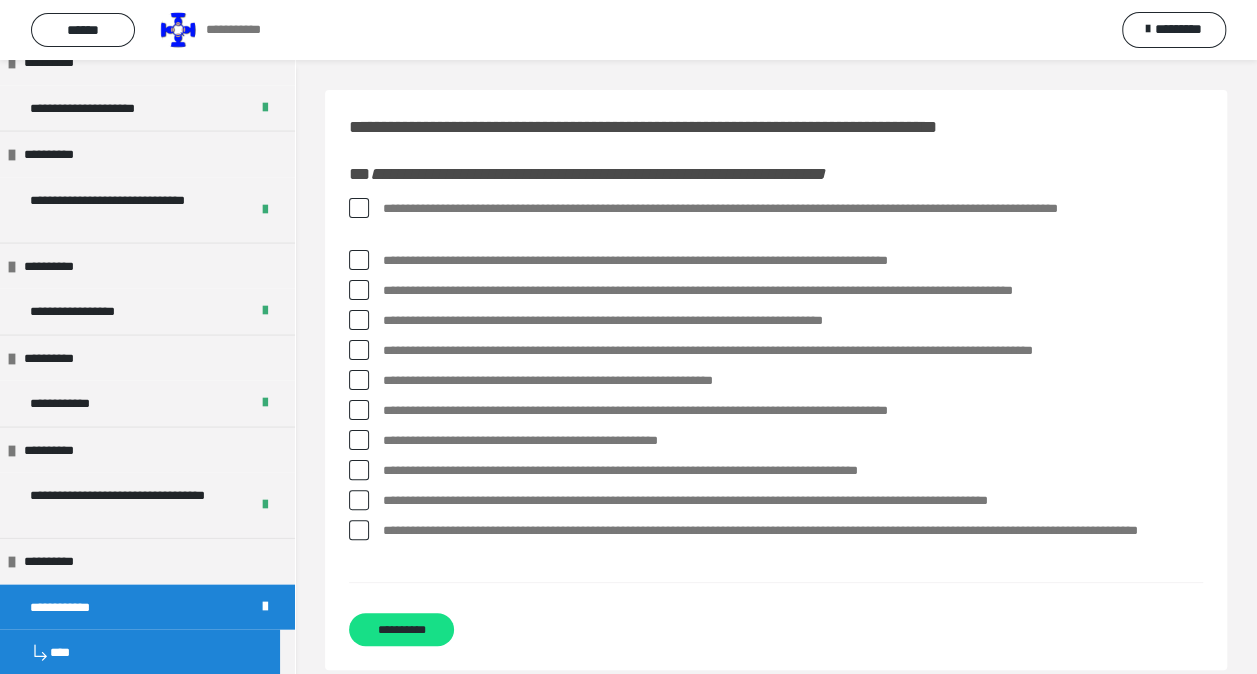 click at bounding box center (359, 440) 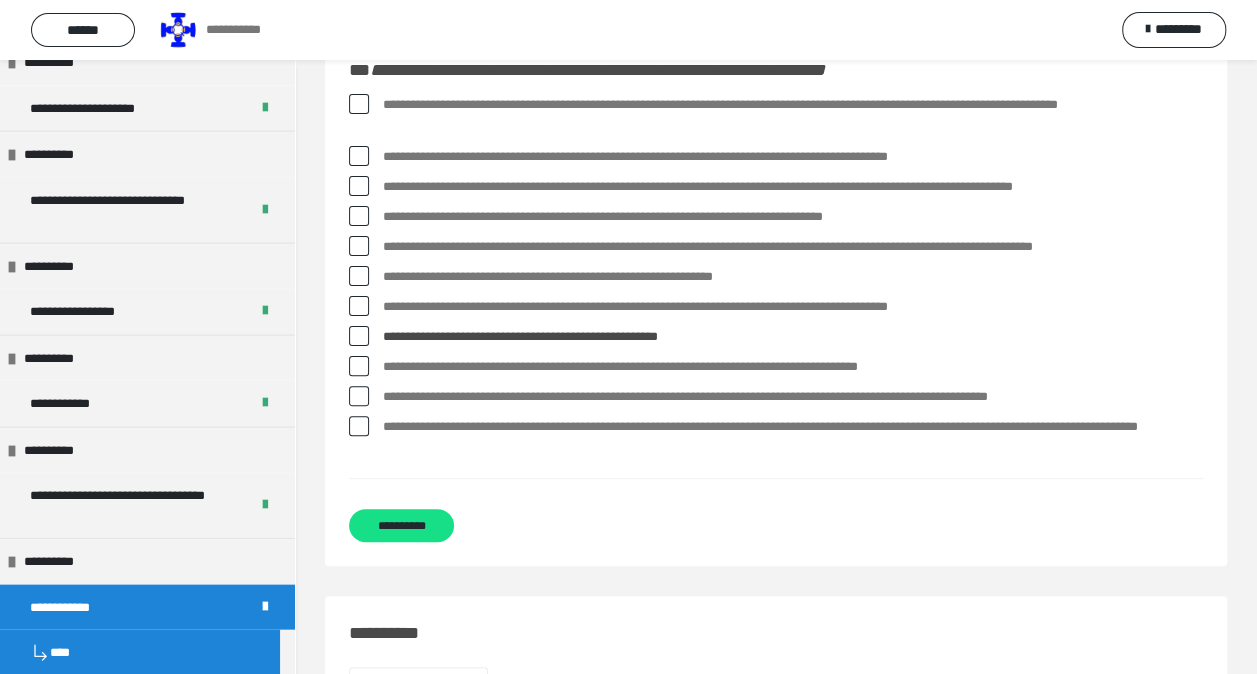 scroll, scrollTop: 105, scrollLeft: 0, axis: vertical 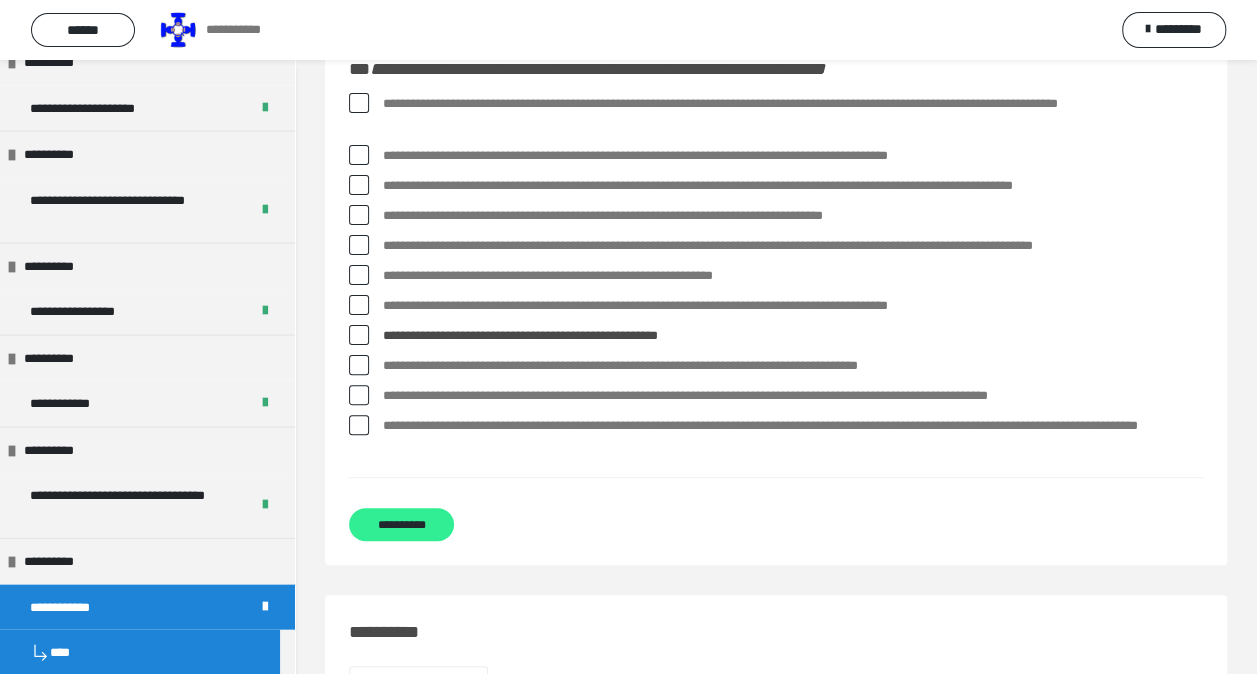 click on "**********" at bounding box center (401, 524) 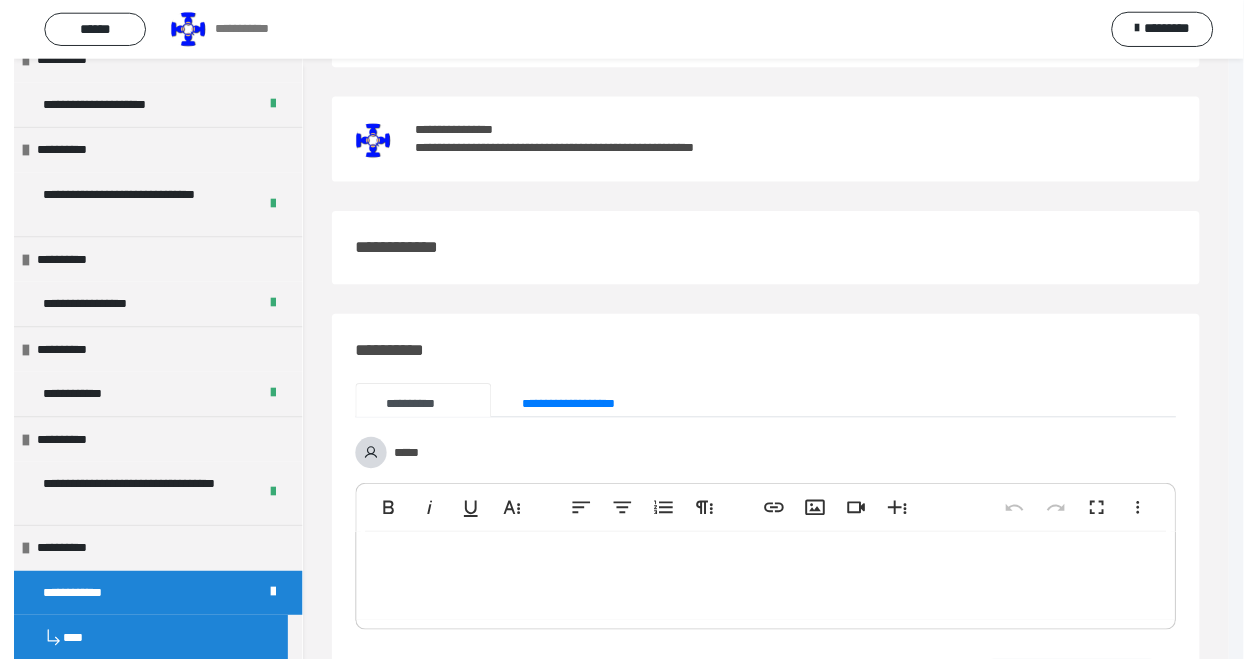 scroll, scrollTop: 0, scrollLeft: 0, axis: both 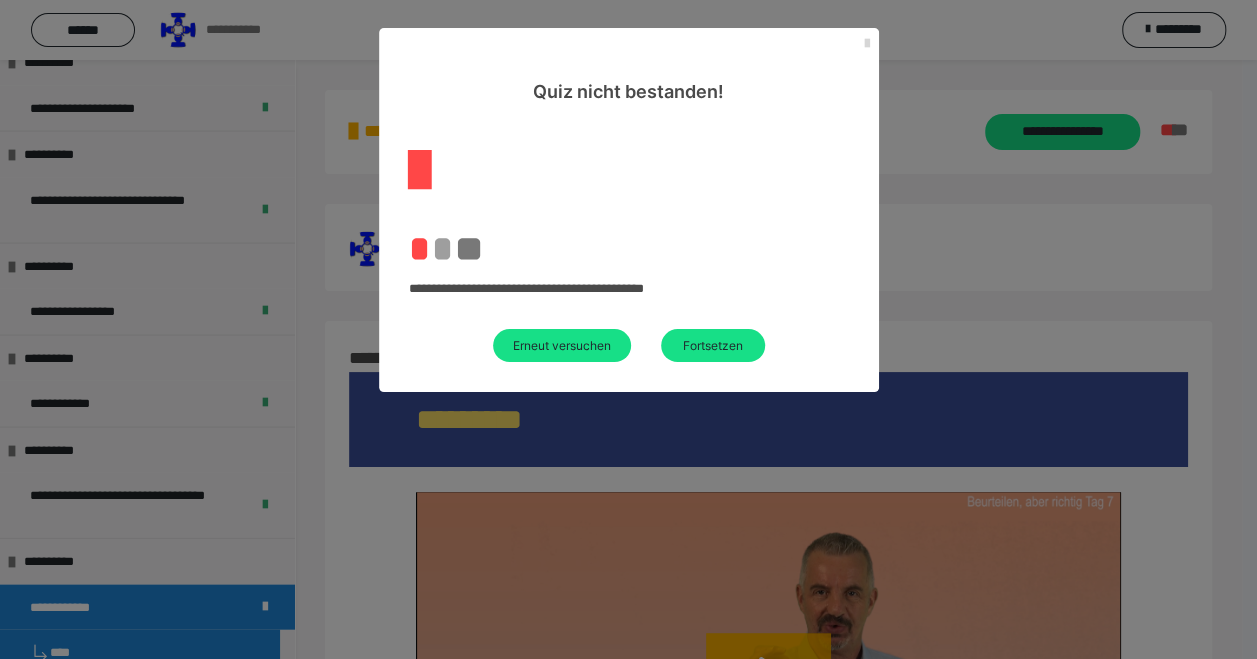 click at bounding box center [867, 44] 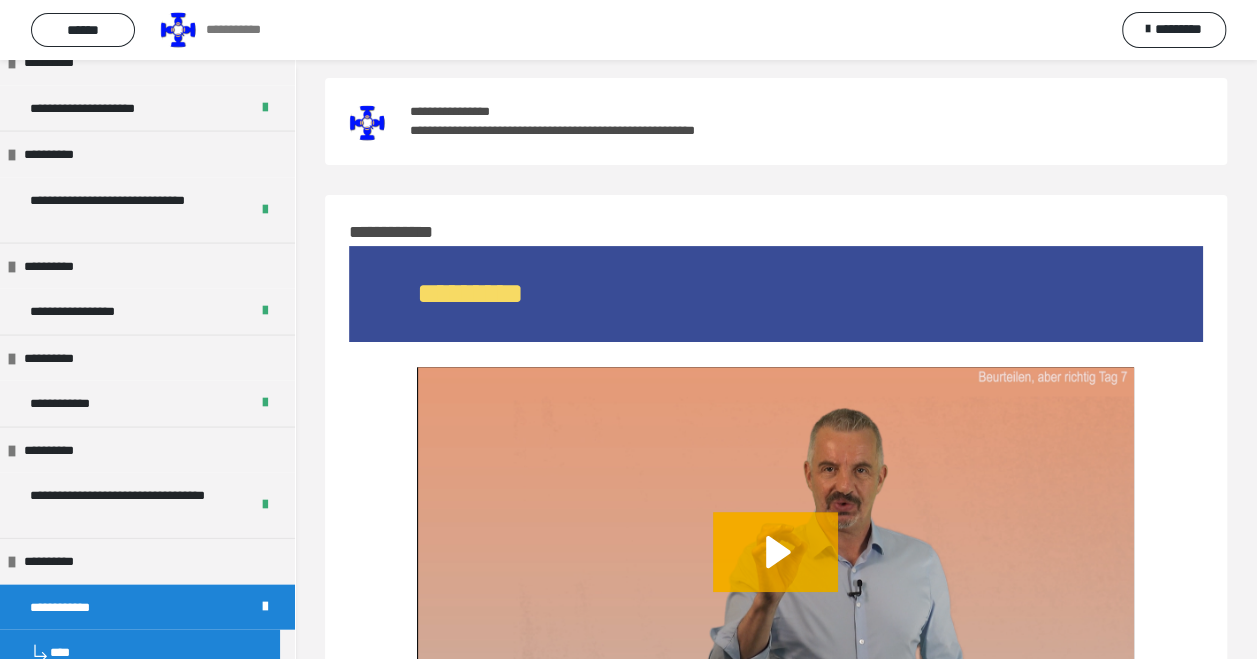 scroll, scrollTop: 0, scrollLeft: 0, axis: both 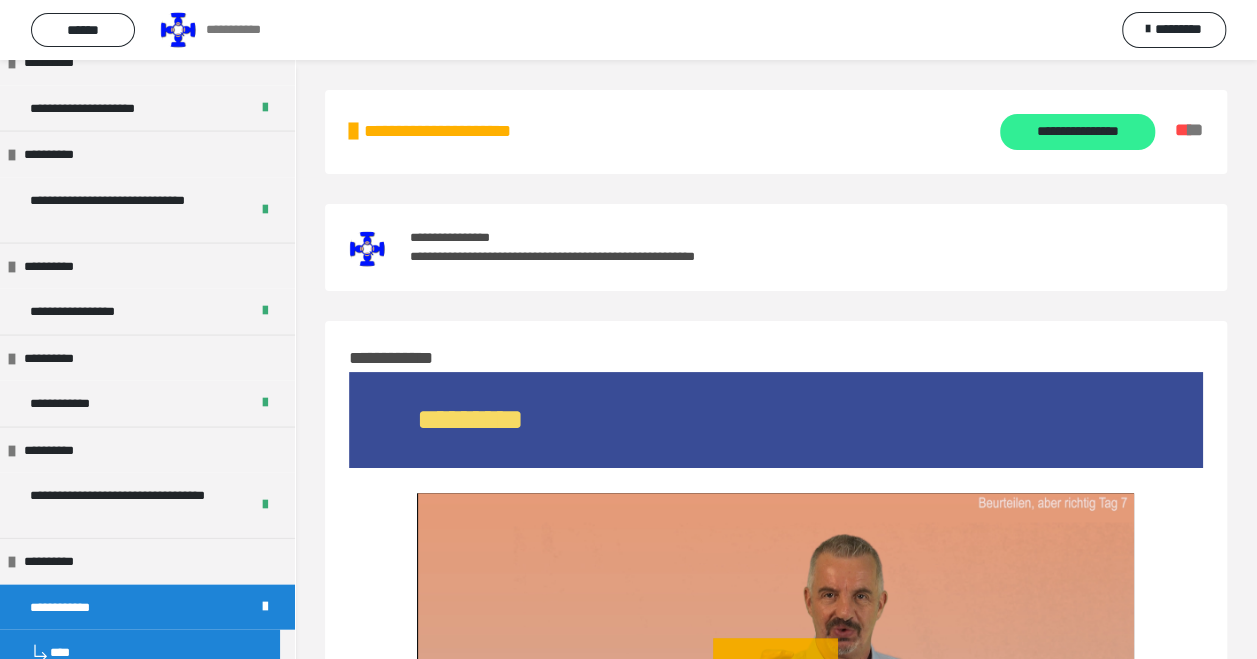 click on "**********" at bounding box center [1077, 132] 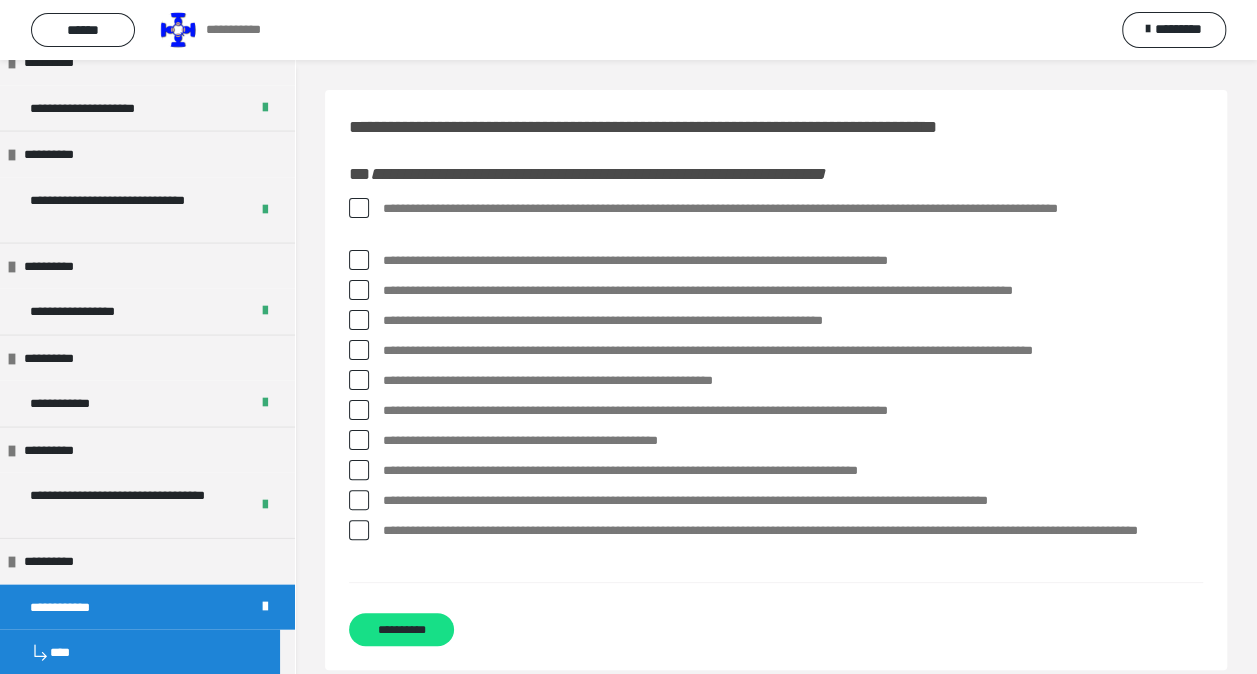 click at bounding box center [359, 208] 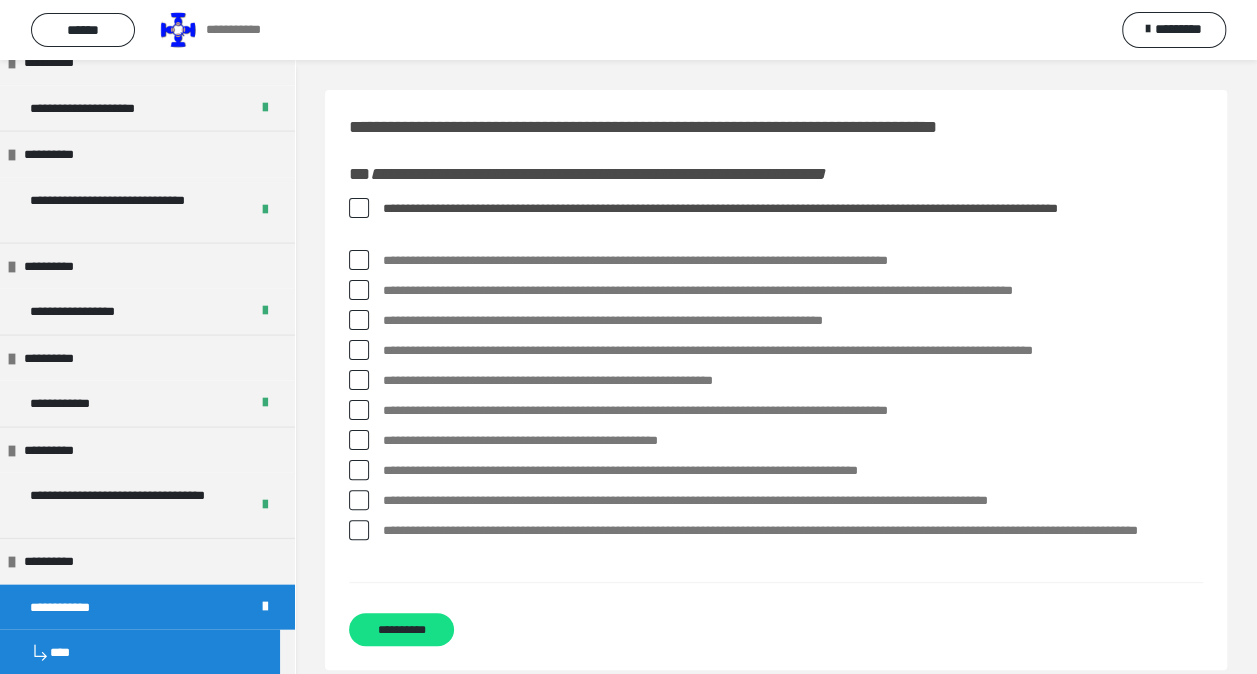 click at bounding box center [359, 208] 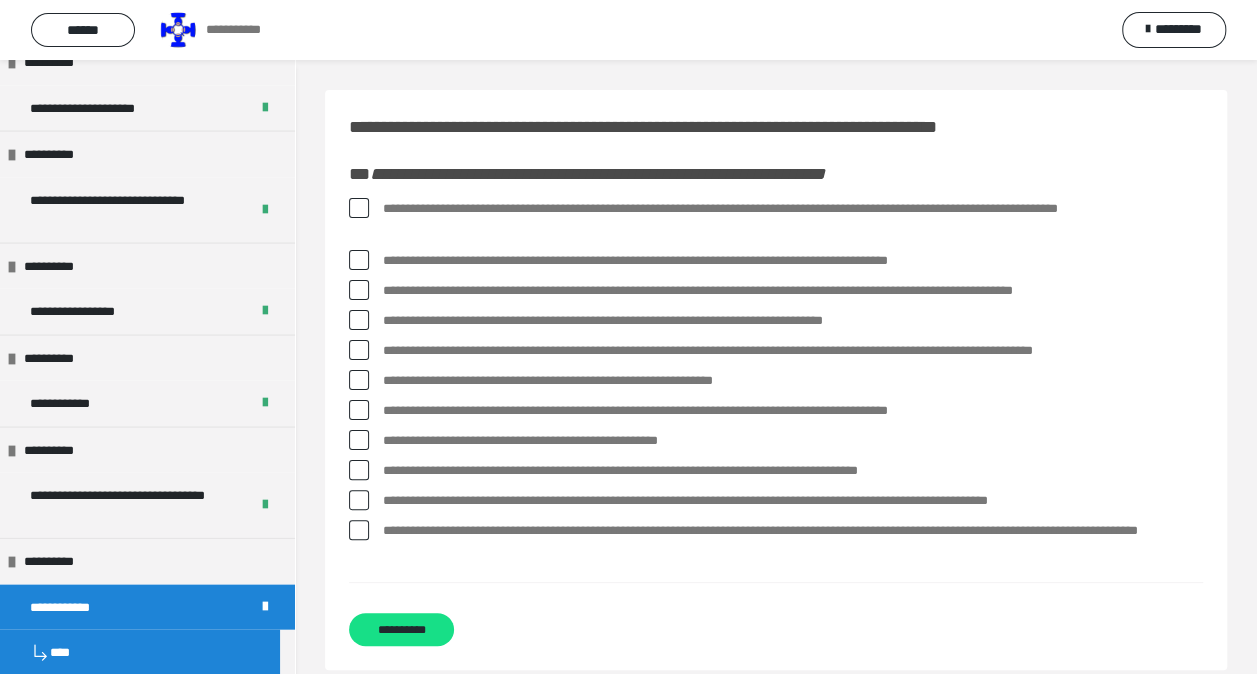 click at bounding box center (359, 500) 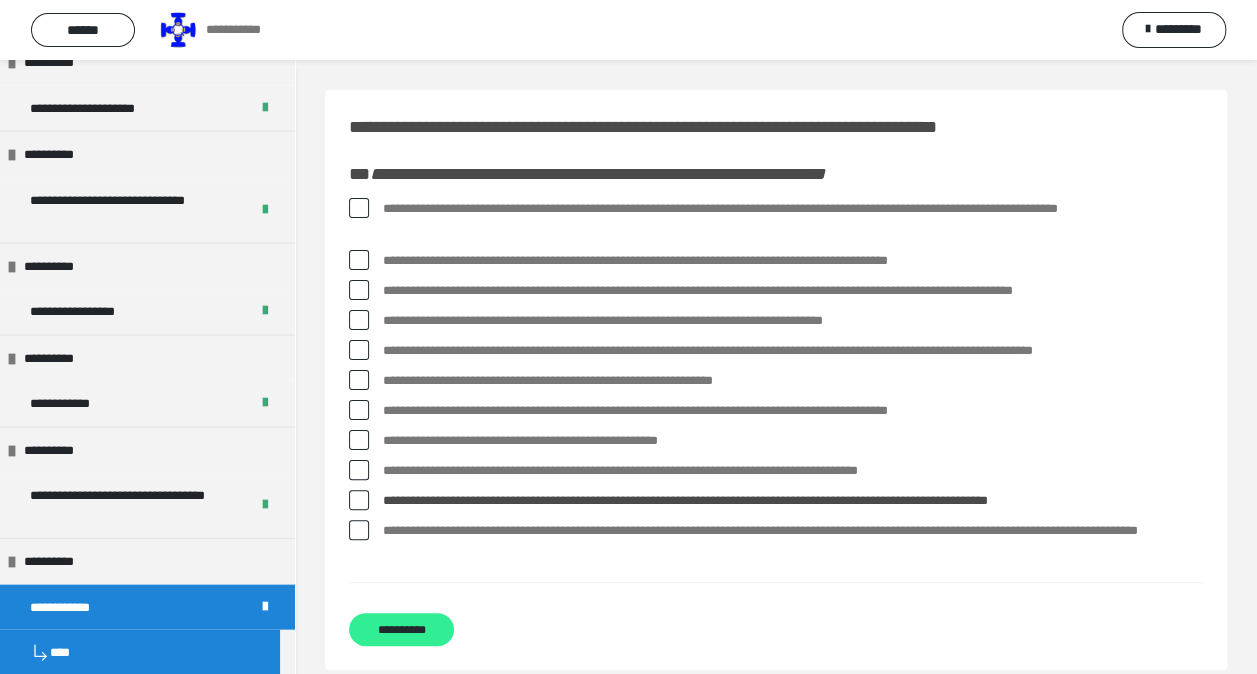 click on "**********" at bounding box center [401, 629] 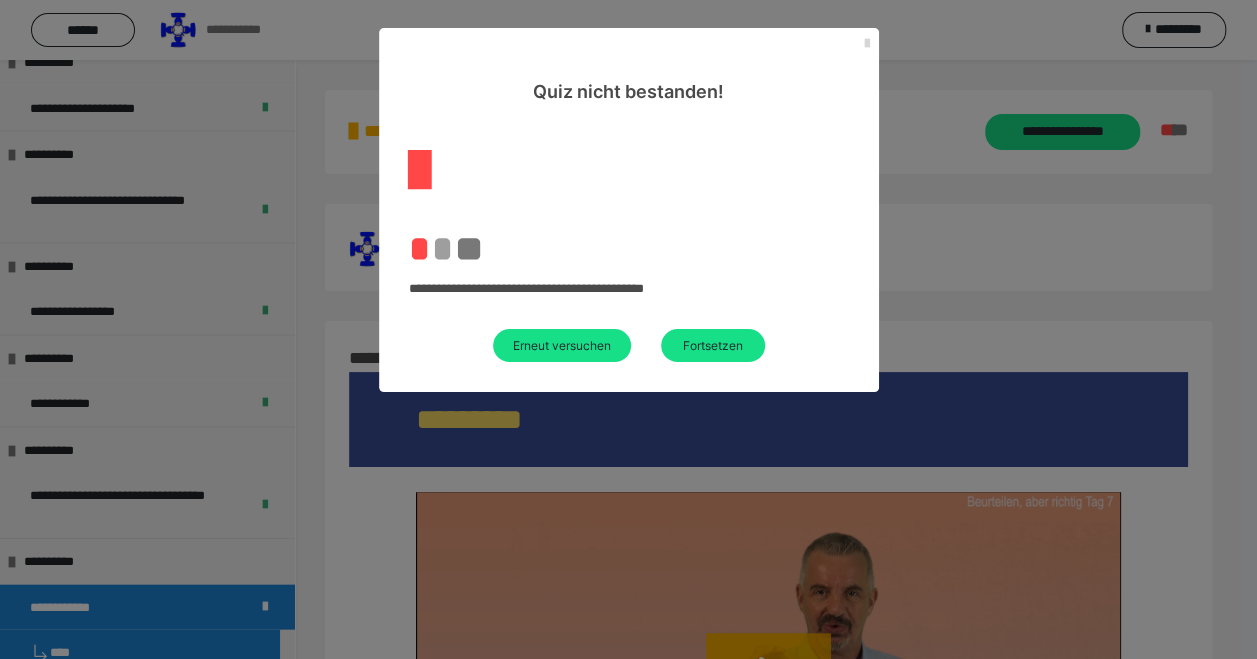 click at bounding box center [867, 44] 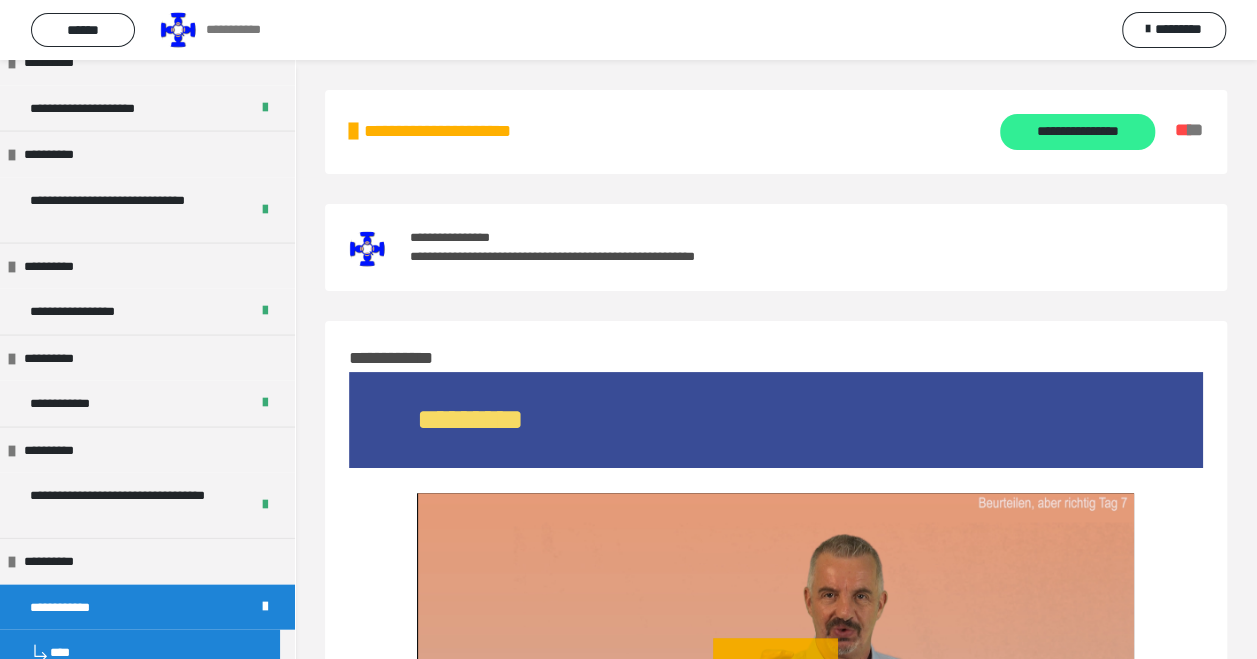 click on "**********" at bounding box center (1077, 132) 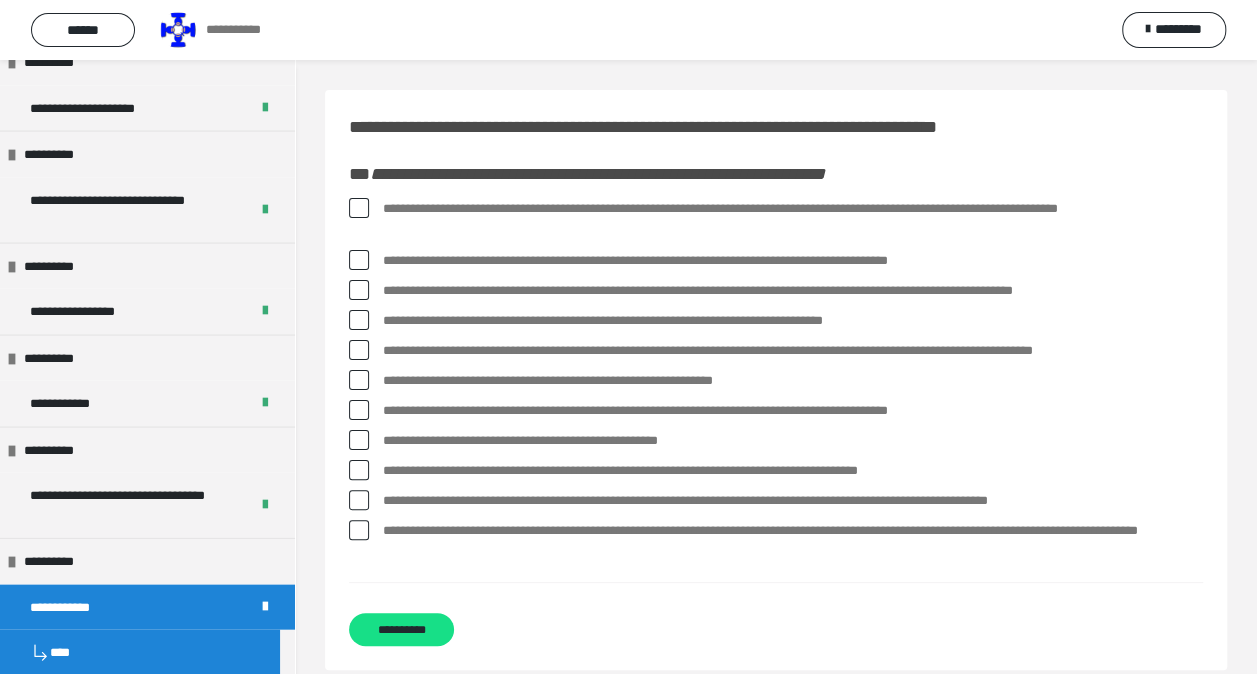 click at bounding box center [359, 530] 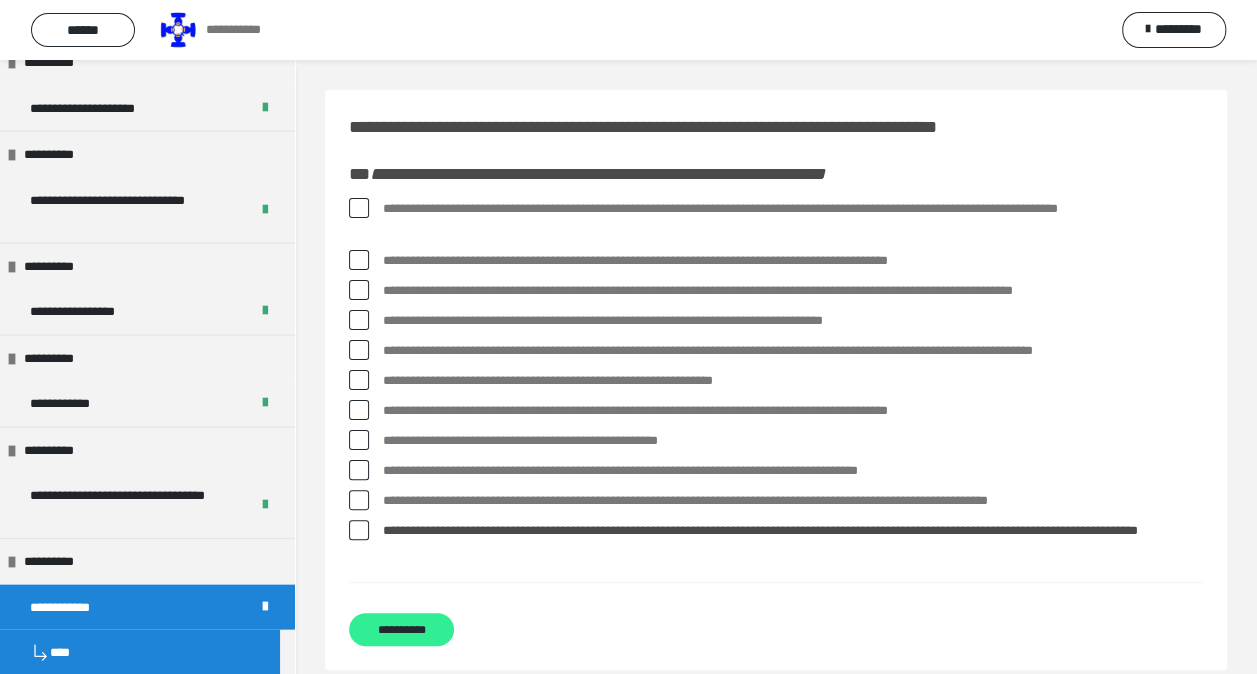 click on "**********" at bounding box center [401, 629] 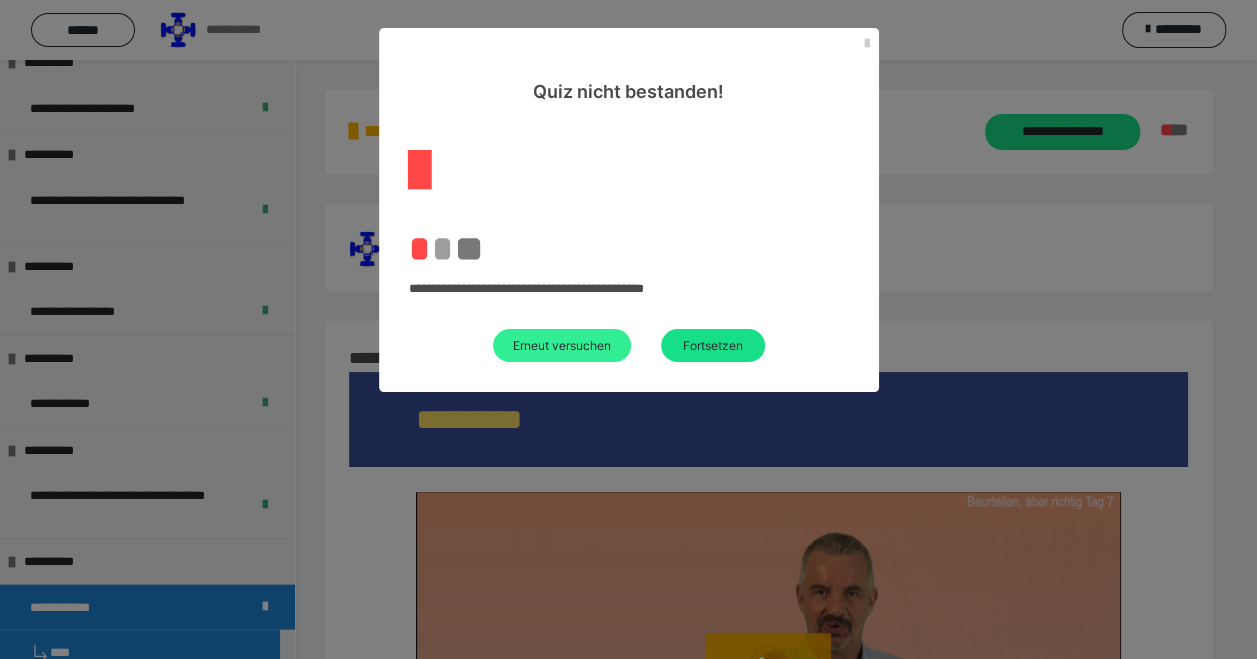 click on "Erneut versuchen" at bounding box center (562, 345) 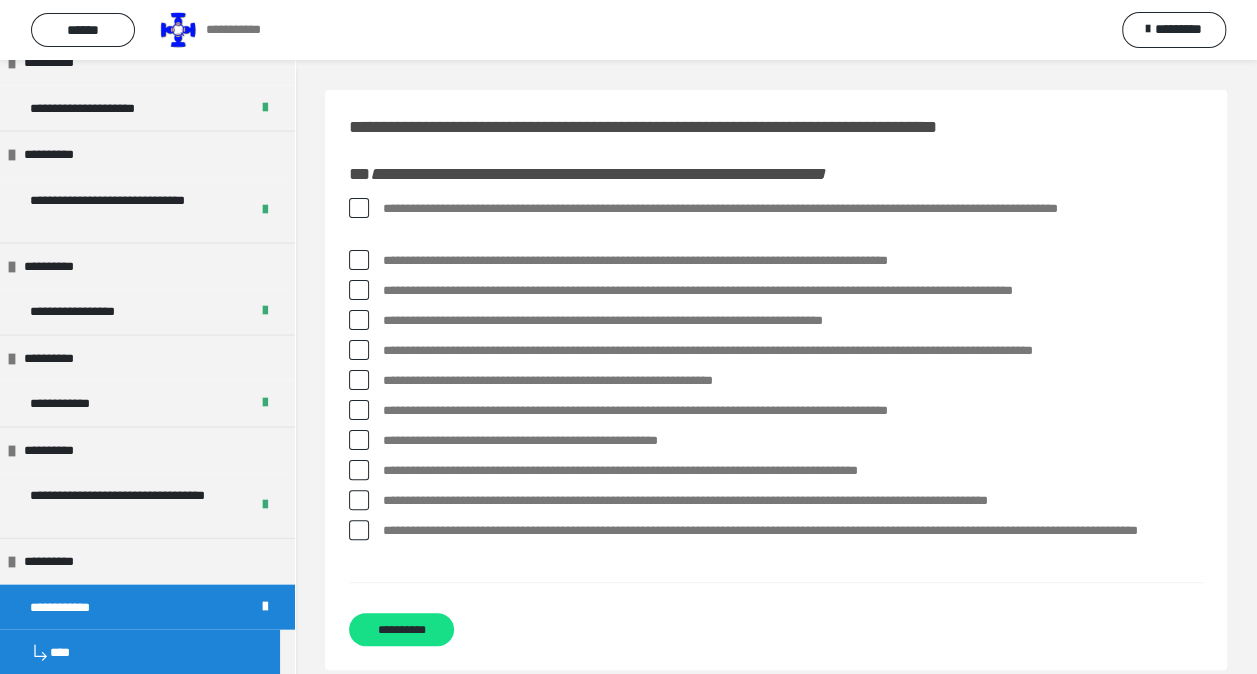 click at bounding box center [359, 470] 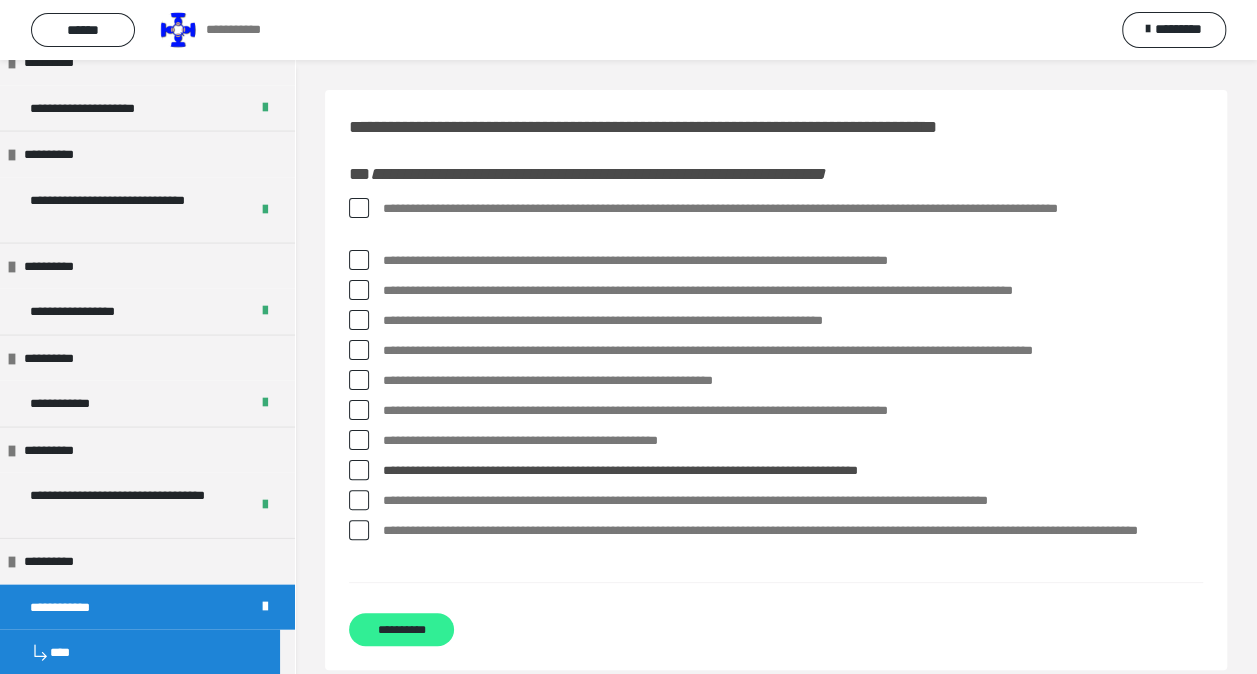 click on "**********" at bounding box center (401, 629) 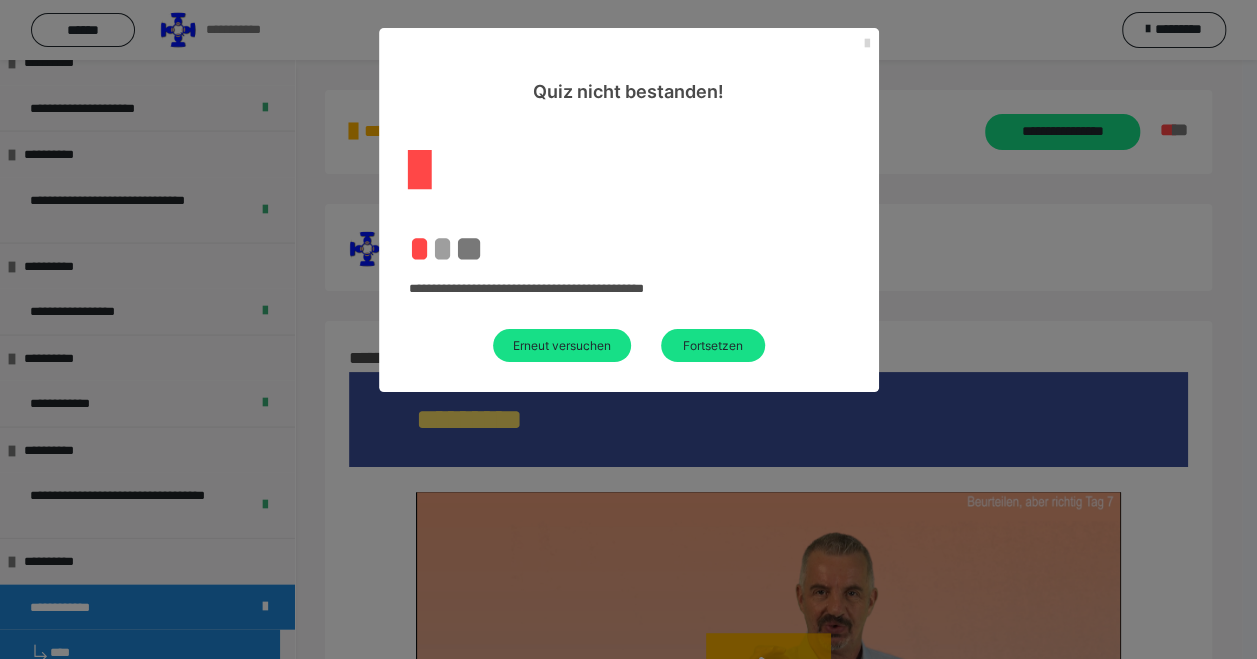 click at bounding box center (867, 44) 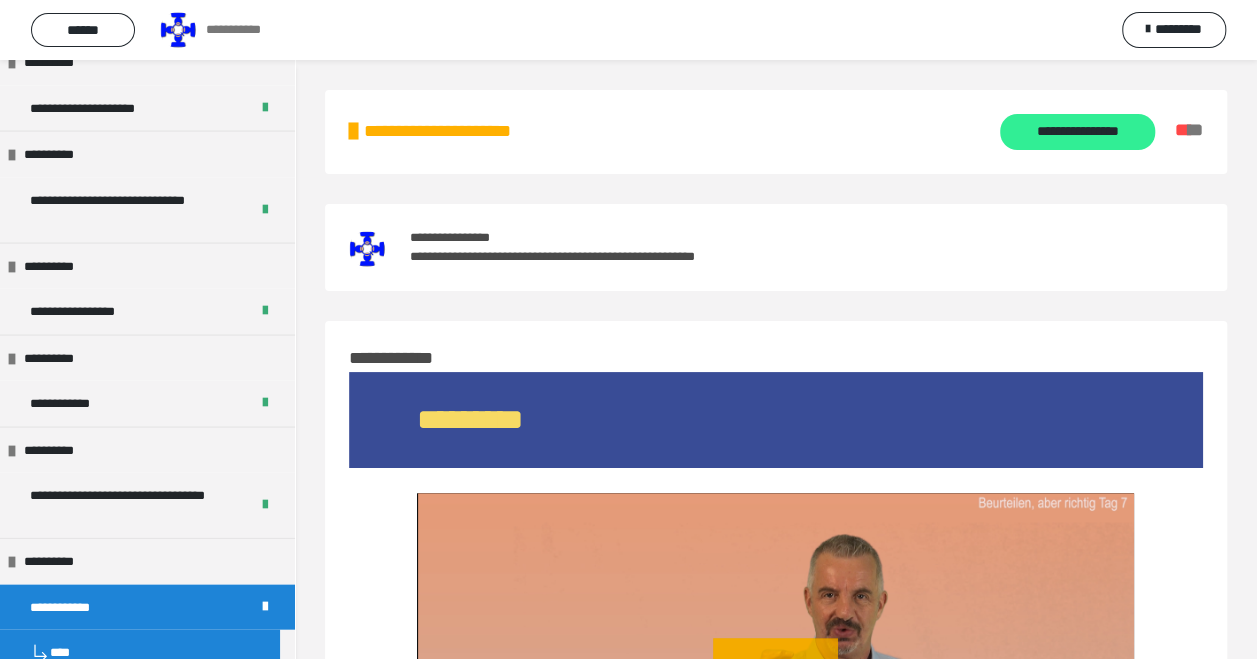 click on "**********" at bounding box center (1077, 132) 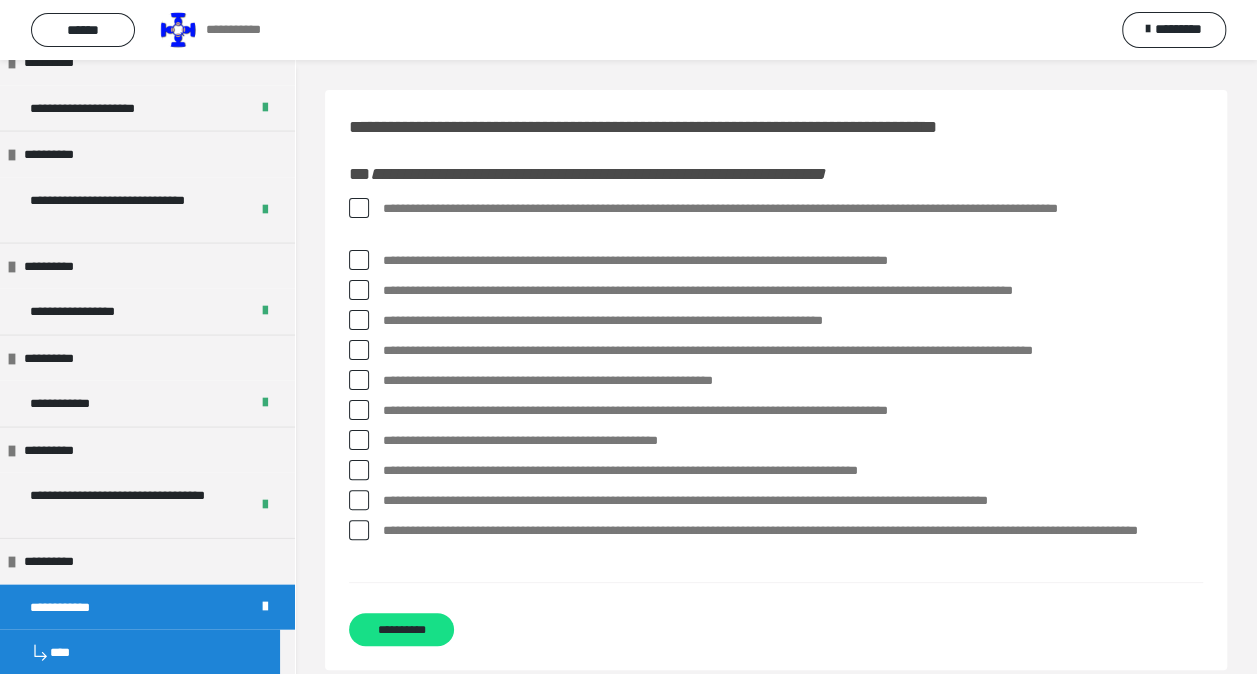 click at bounding box center [359, 470] 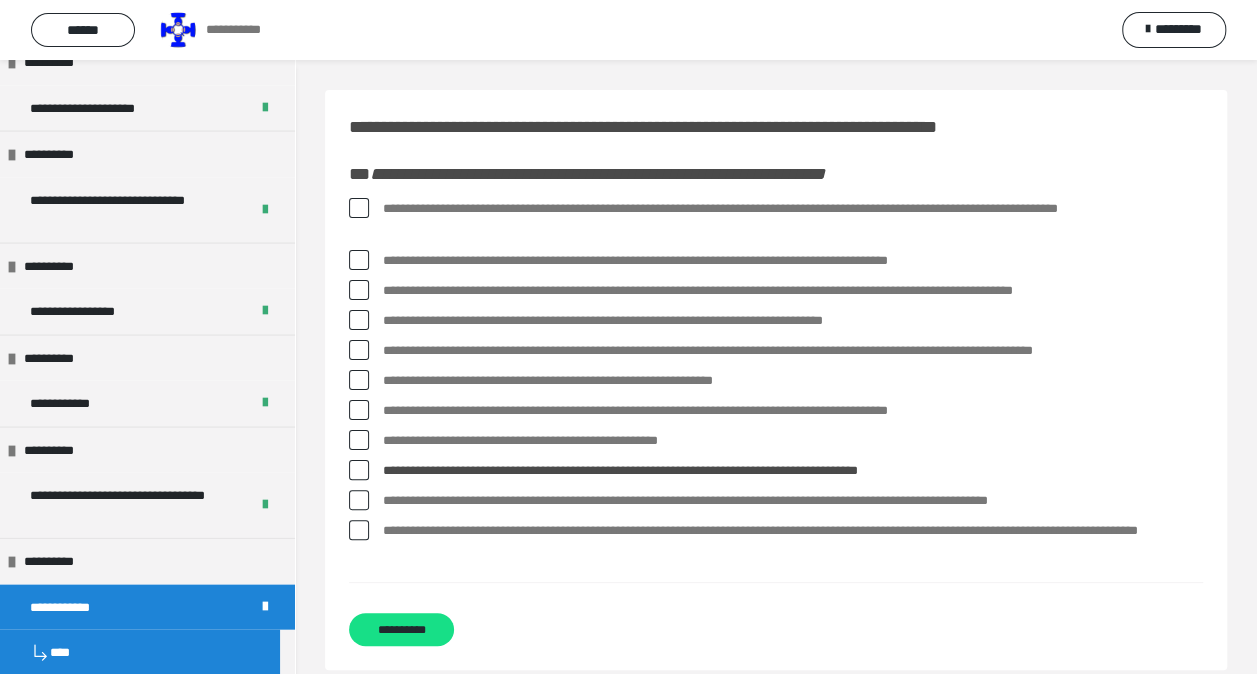 click at bounding box center [359, 440] 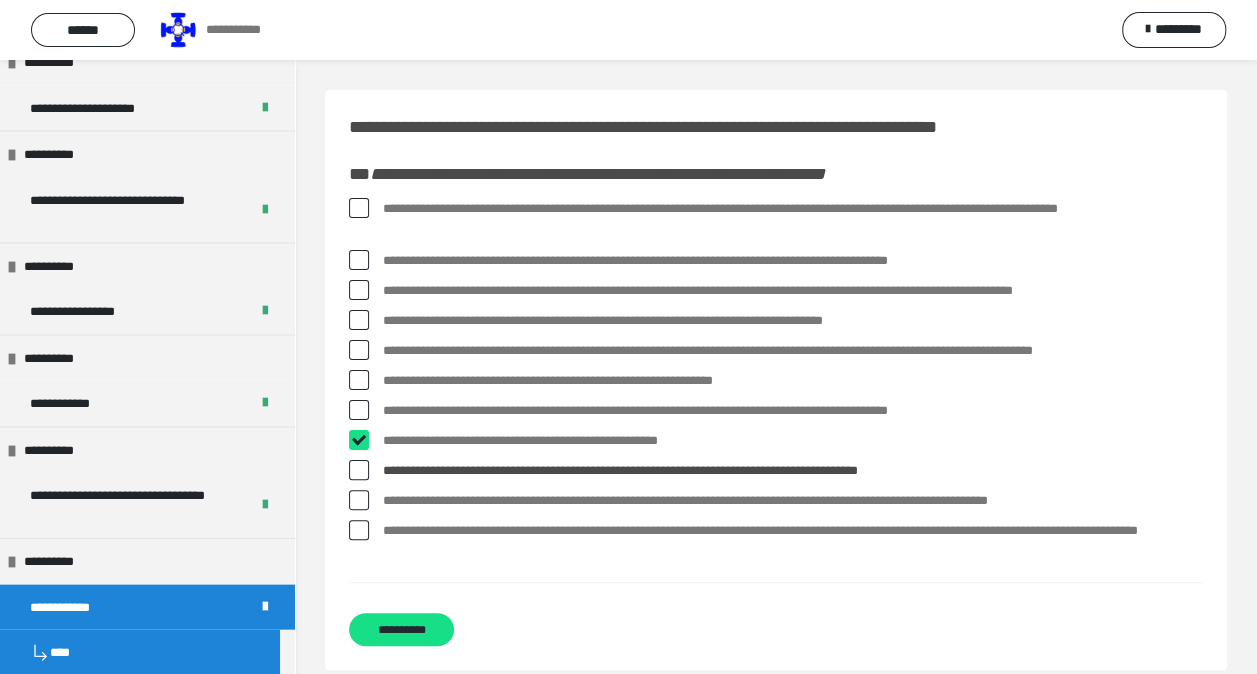 checkbox on "****" 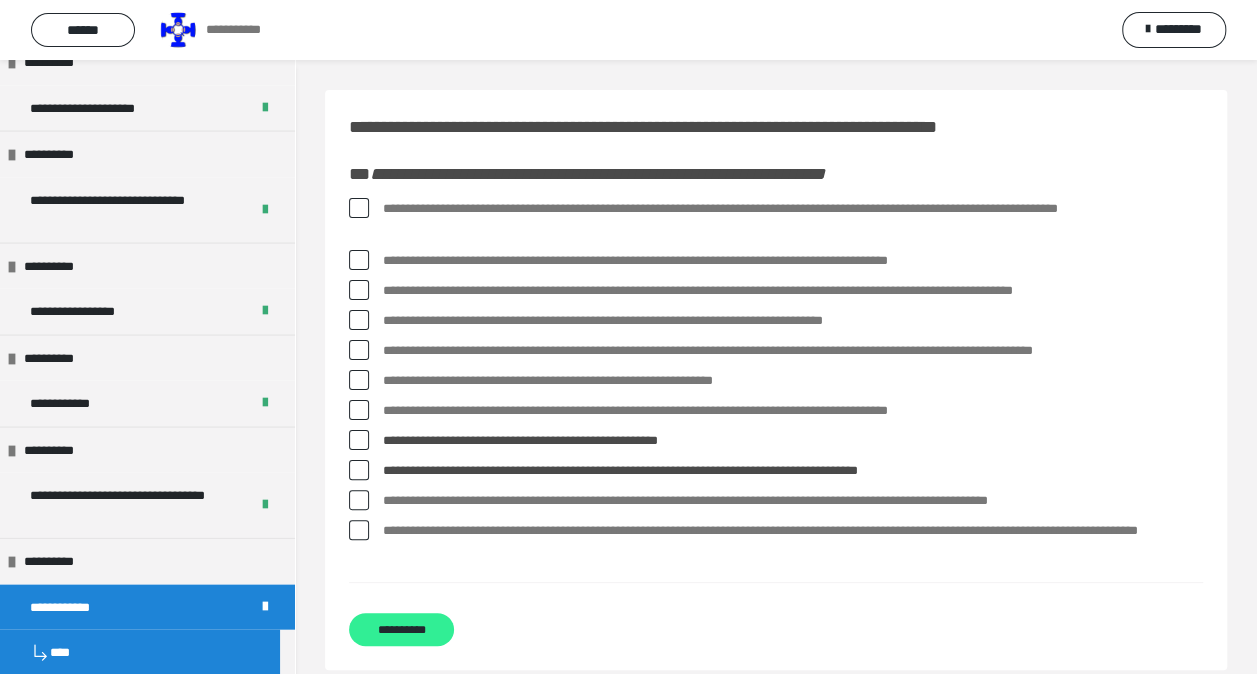 click on "**********" at bounding box center (401, 629) 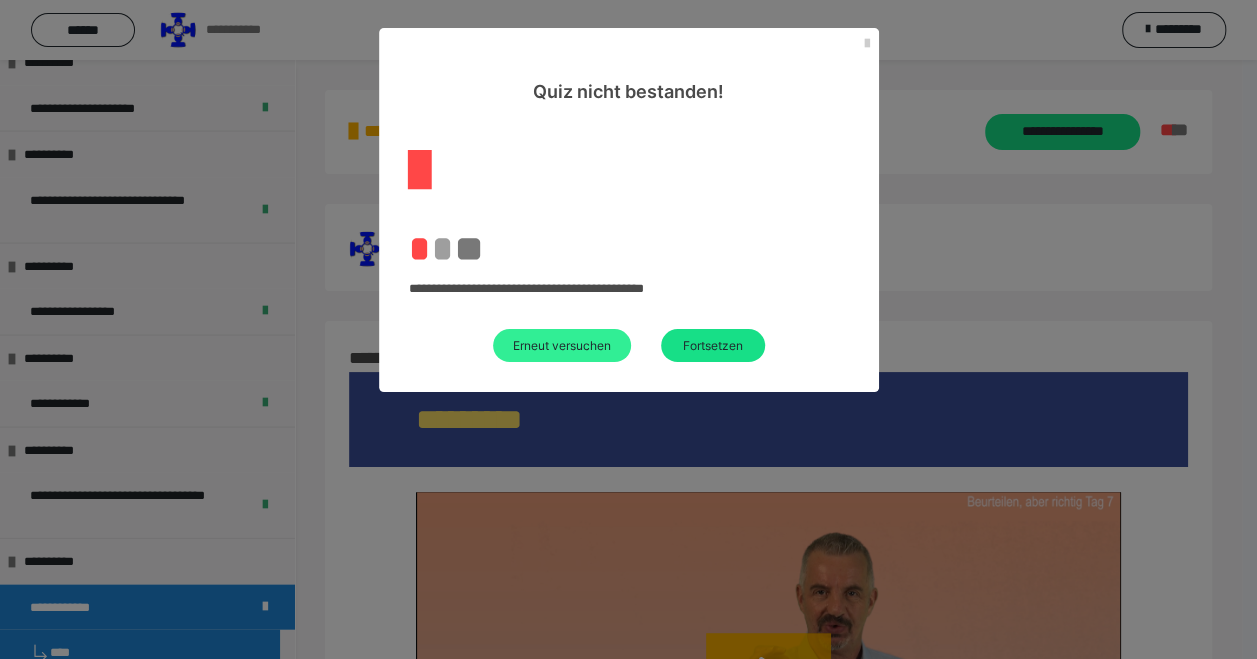 click on "Erneut versuchen" at bounding box center (562, 345) 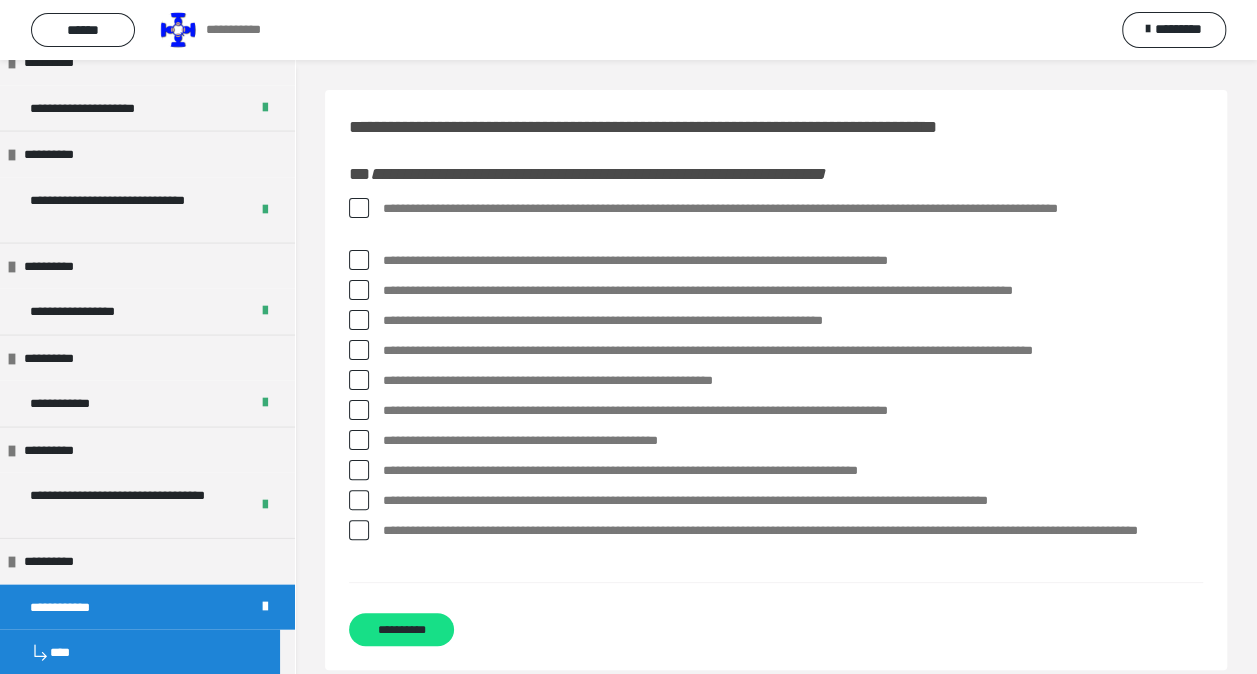 click at bounding box center (359, 500) 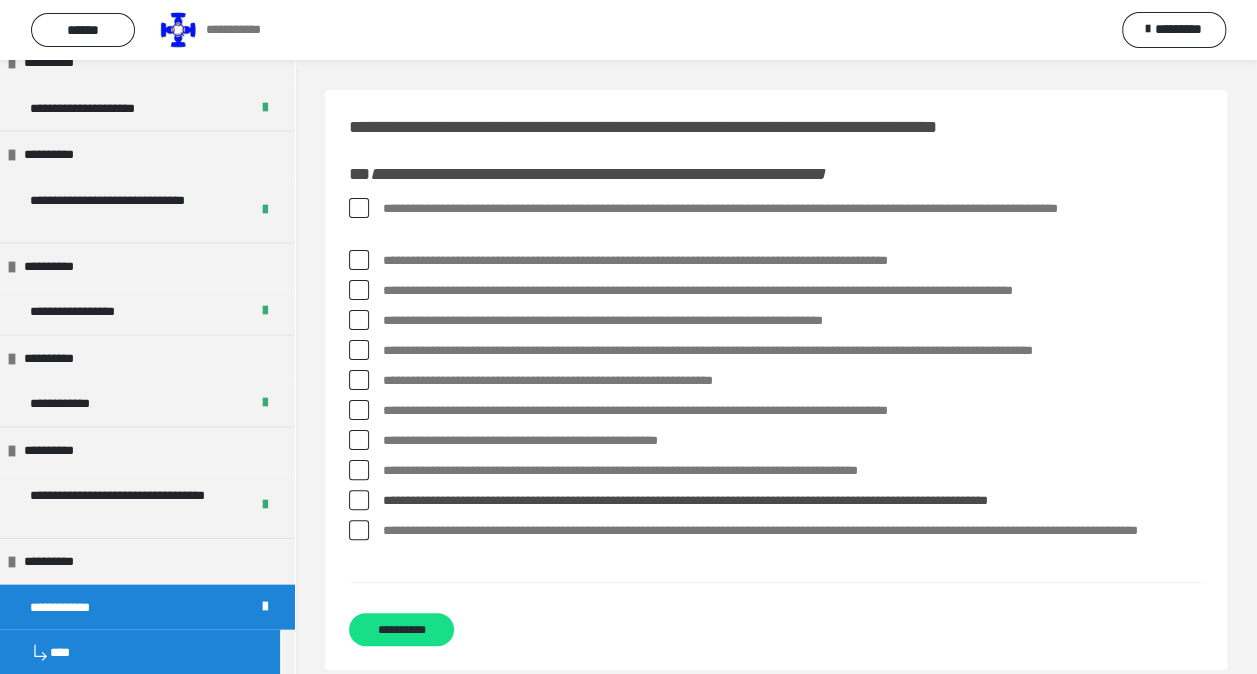 click at bounding box center [359, 500] 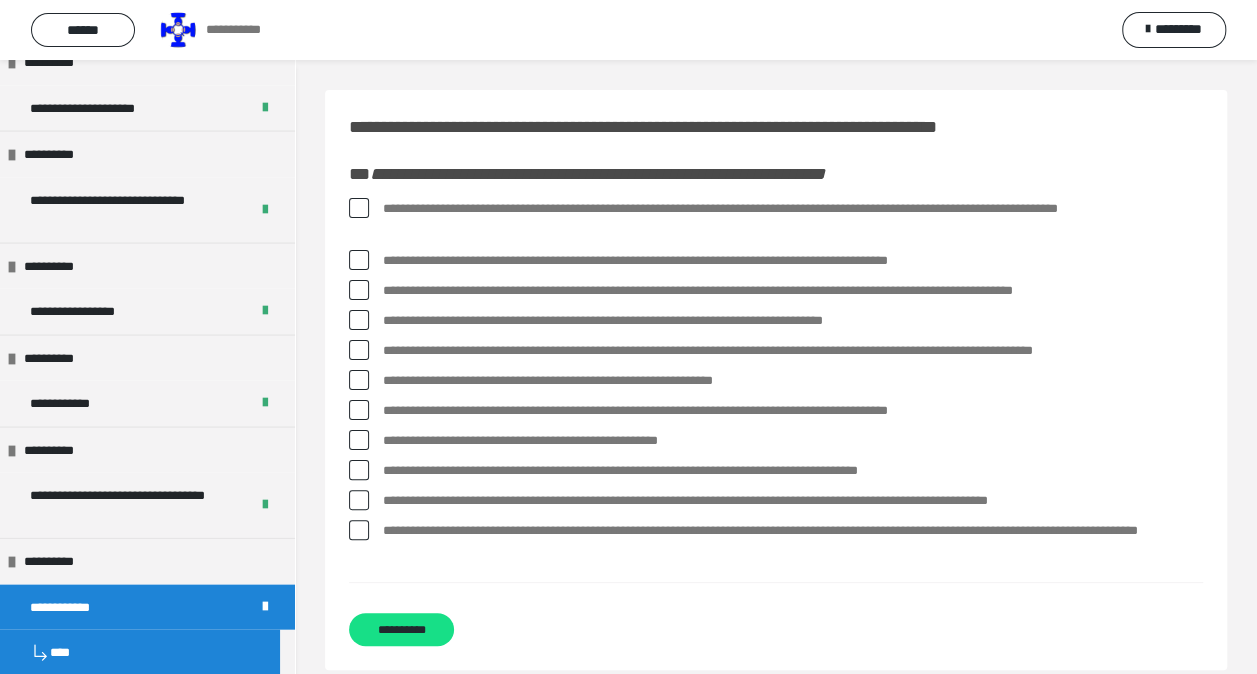 click at bounding box center (359, 470) 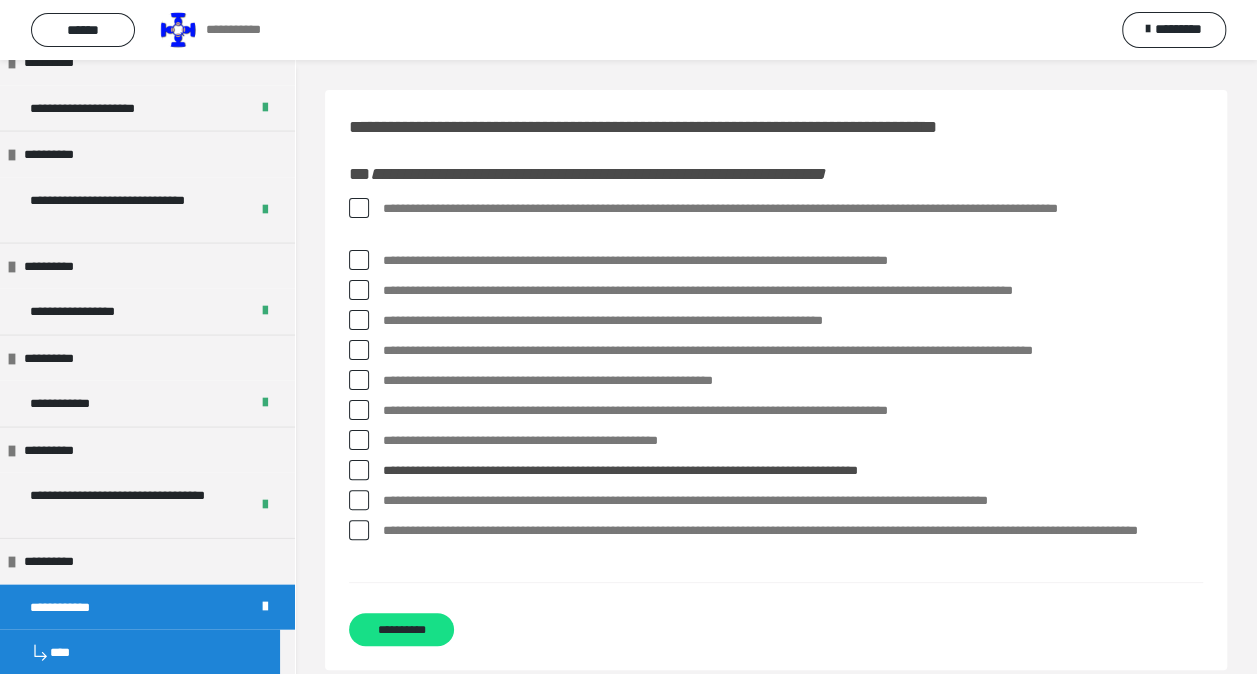 click at bounding box center [359, 410] 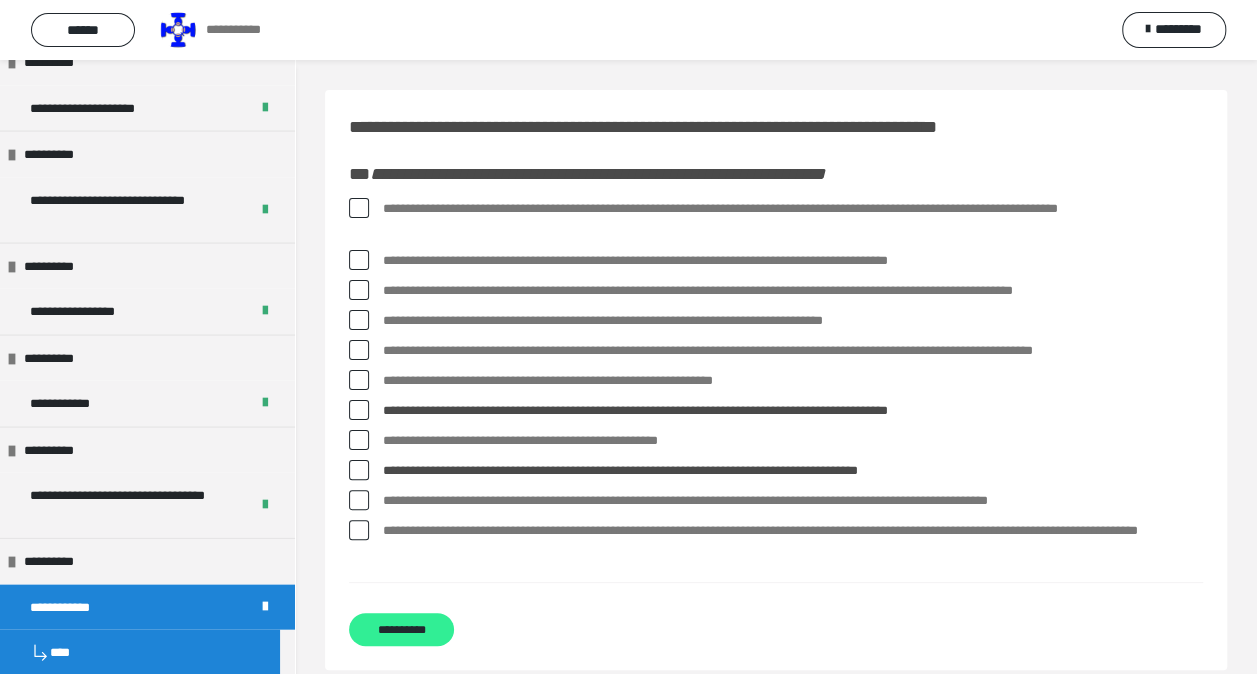 click on "**********" at bounding box center [401, 629] 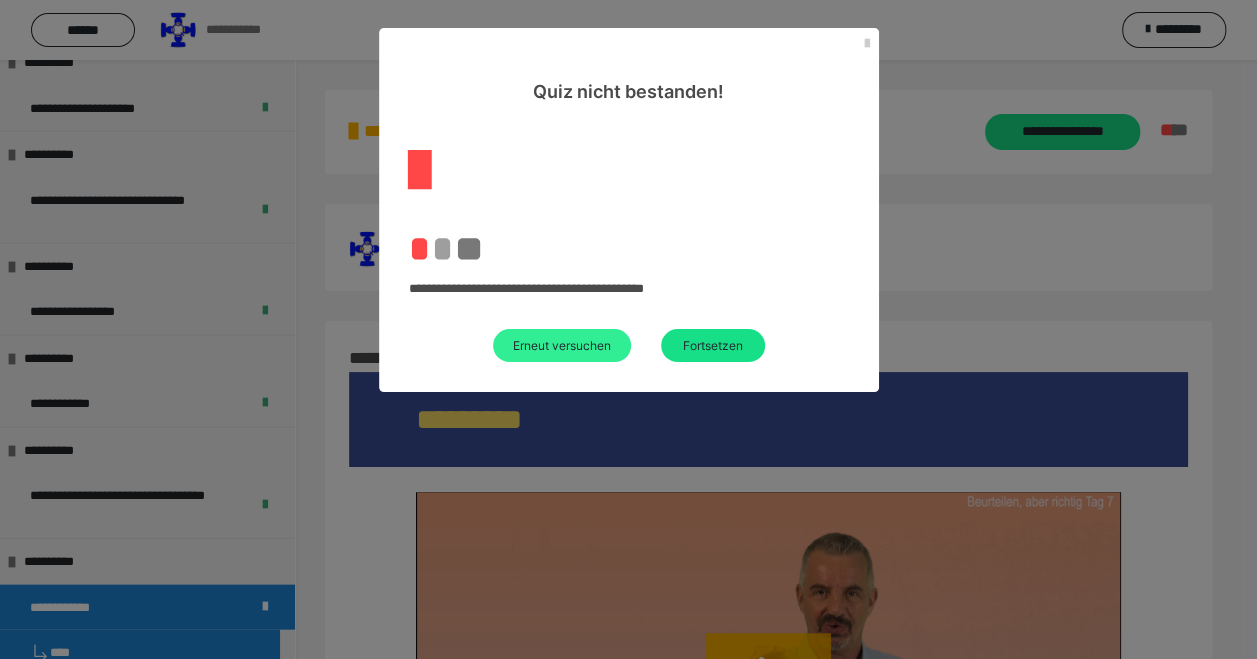 click on "Erneut versuchen" at bounding box center [562, 345] 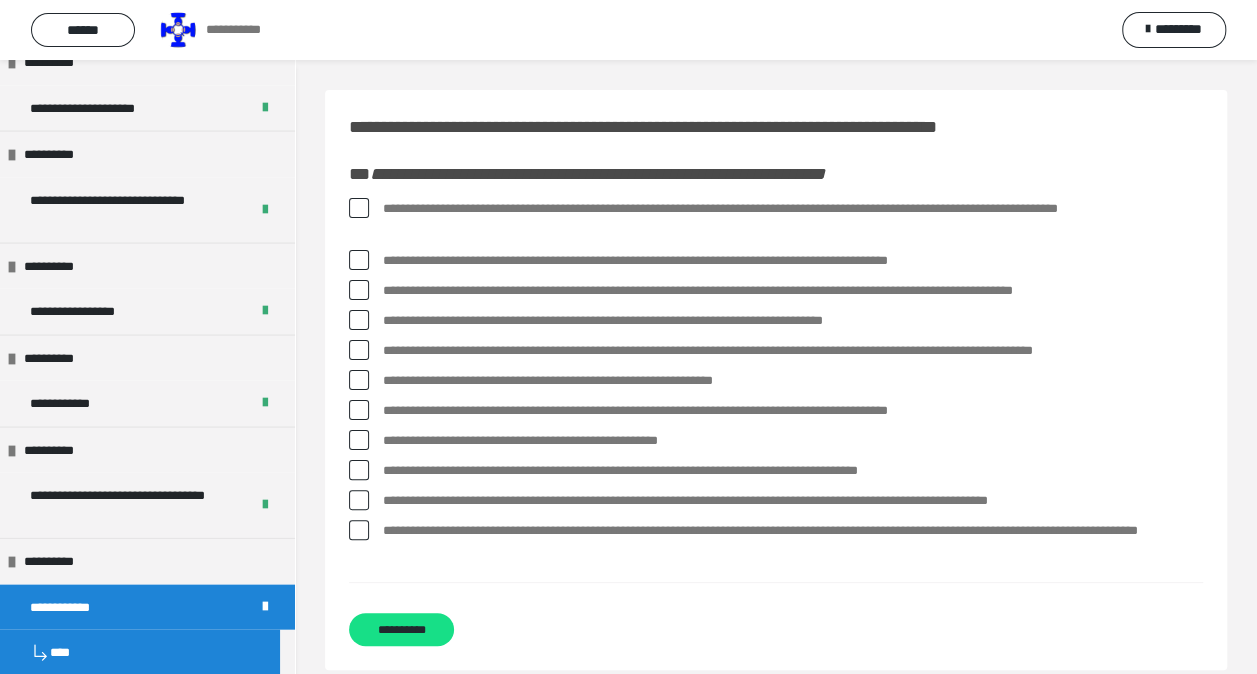 click at bounding box center (359, 470) 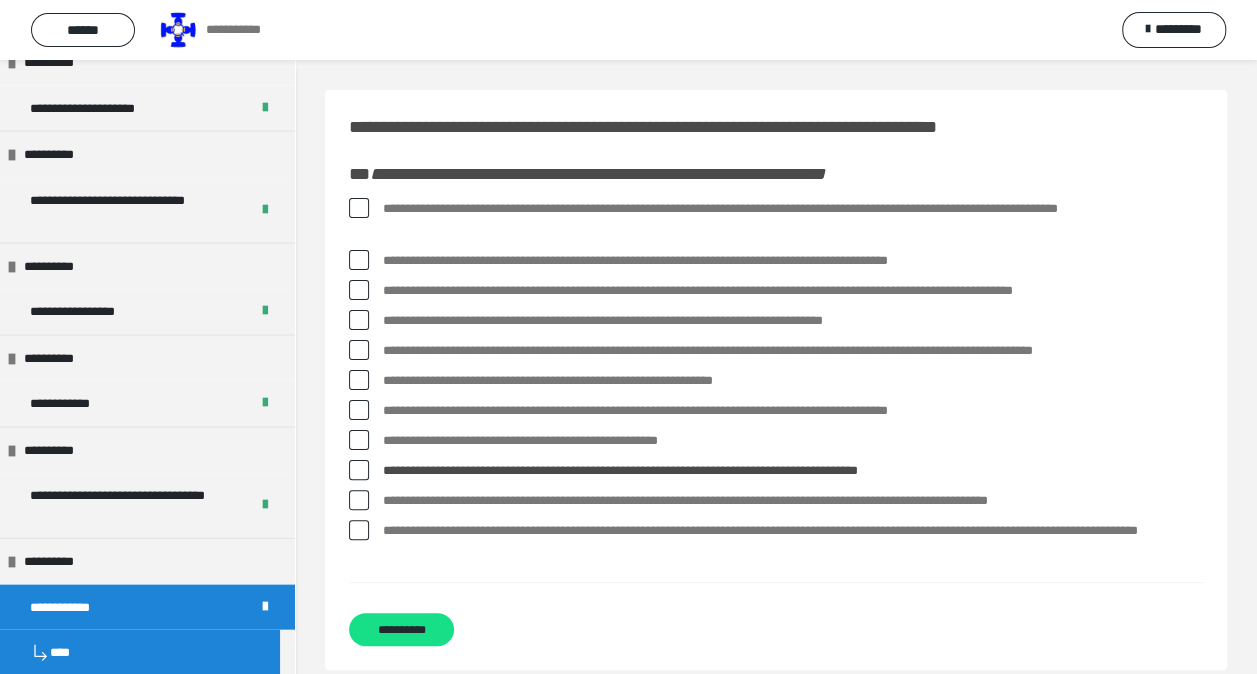 click at bounding box center (359, 350) 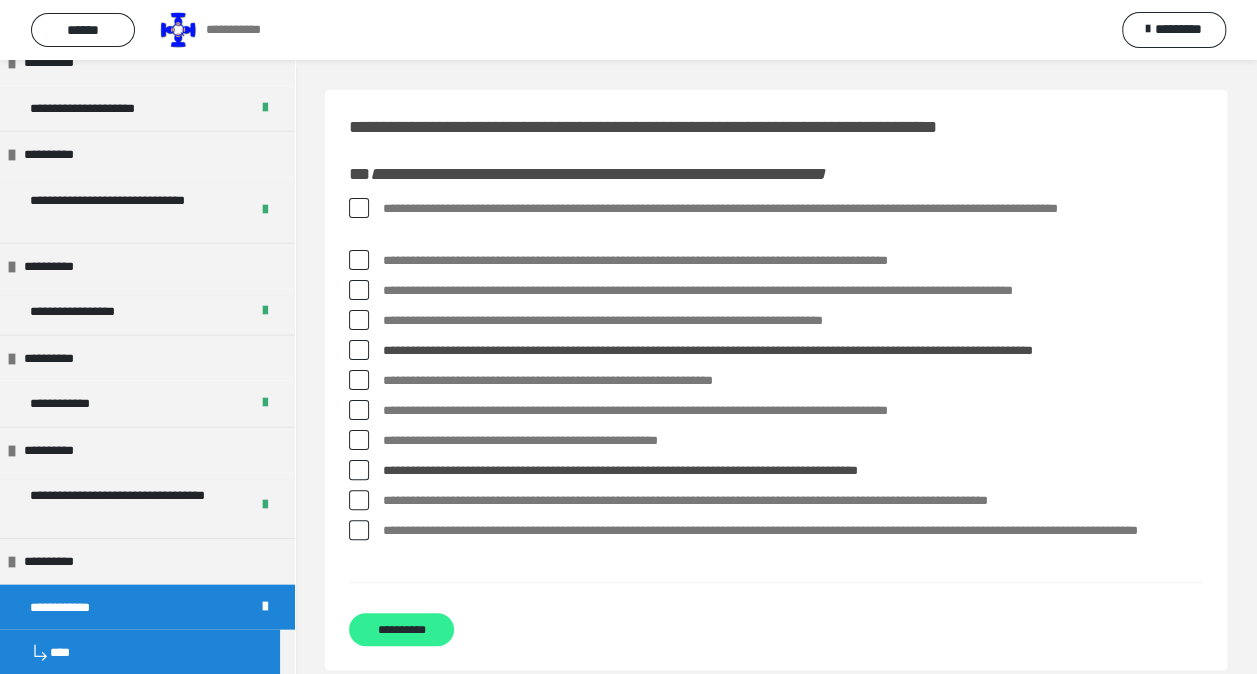 click on "**********" at bounding box center (401, 629) 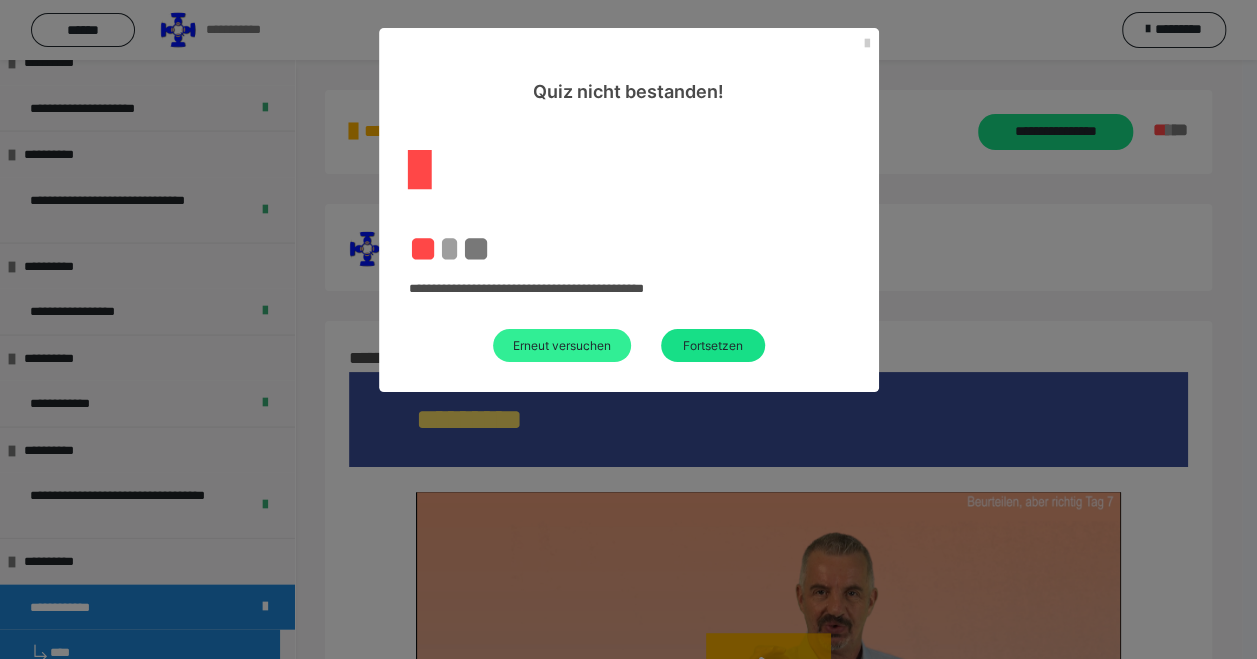 click on "Erneut versuchen" at bounding box center [562, 345] 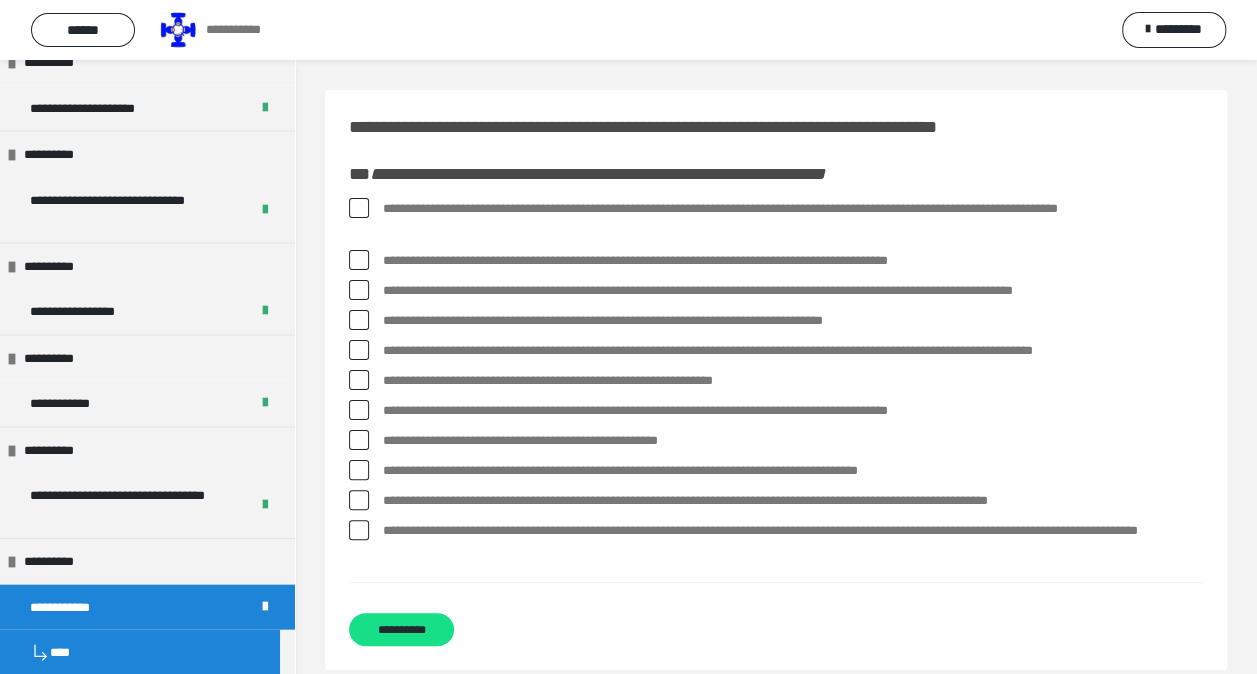 click at bounding box center [359, 350] 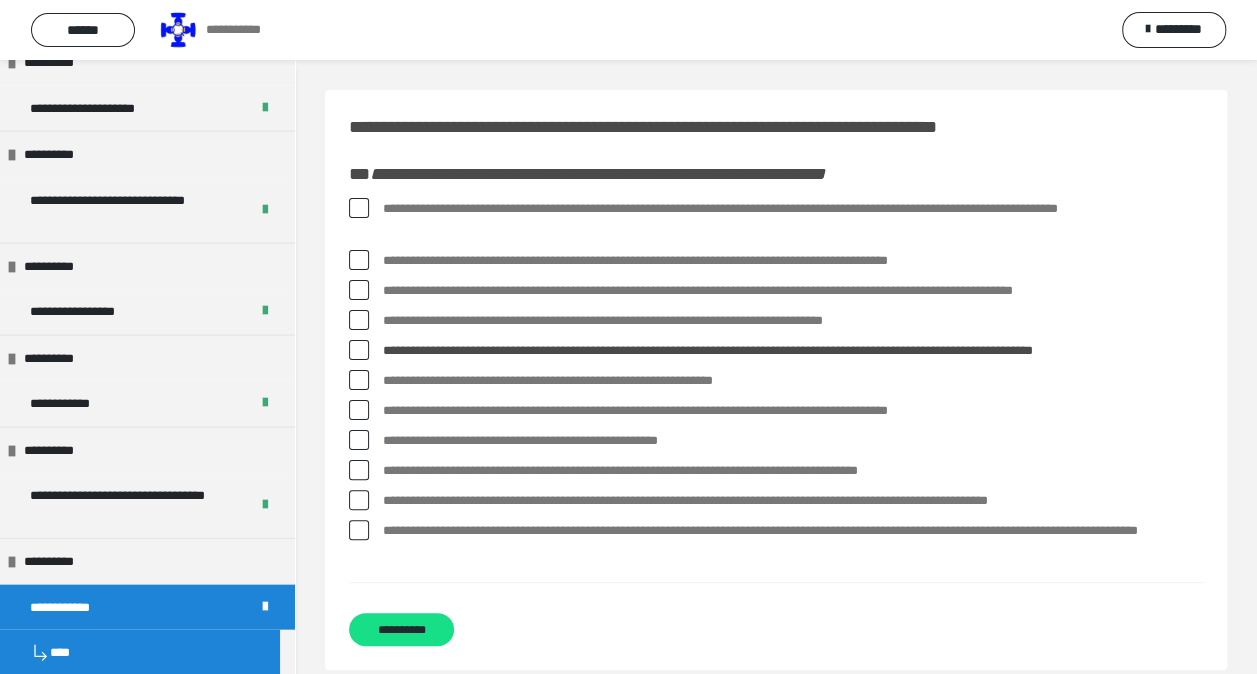click at bounding box center (359, 470) 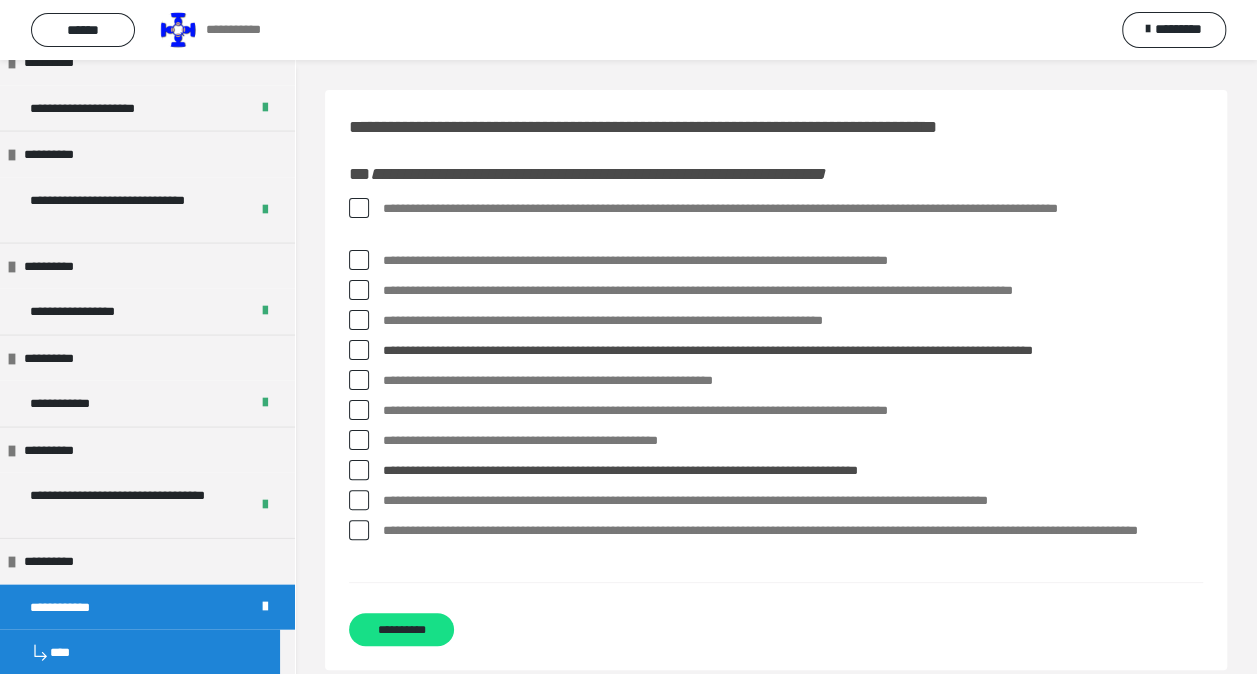 click at bounding box center (359, 290) 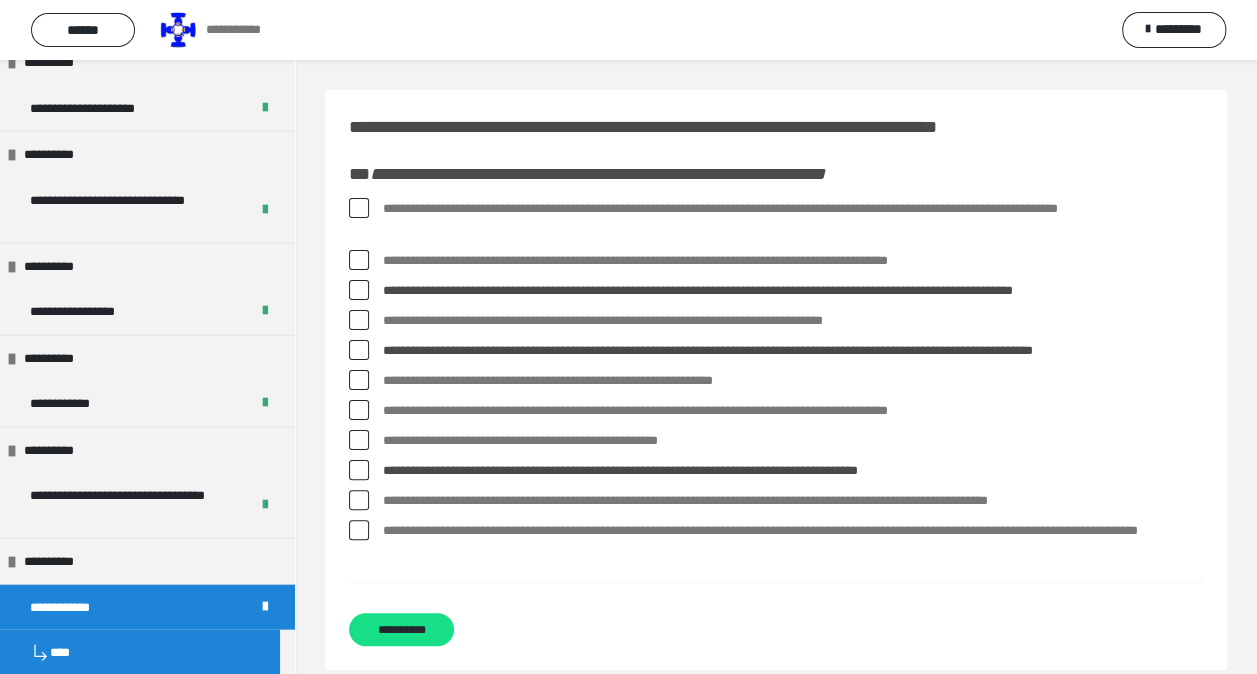 click at bounding box center (359, 290) 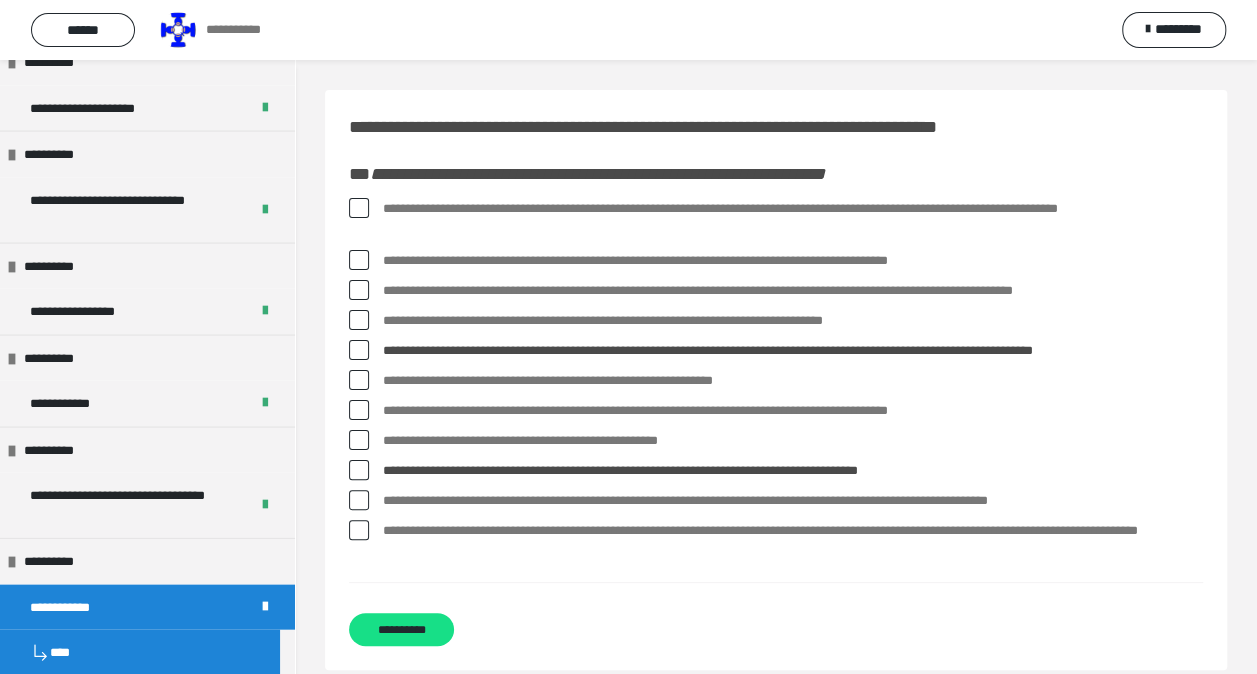 click at bounding box center [359, 208] 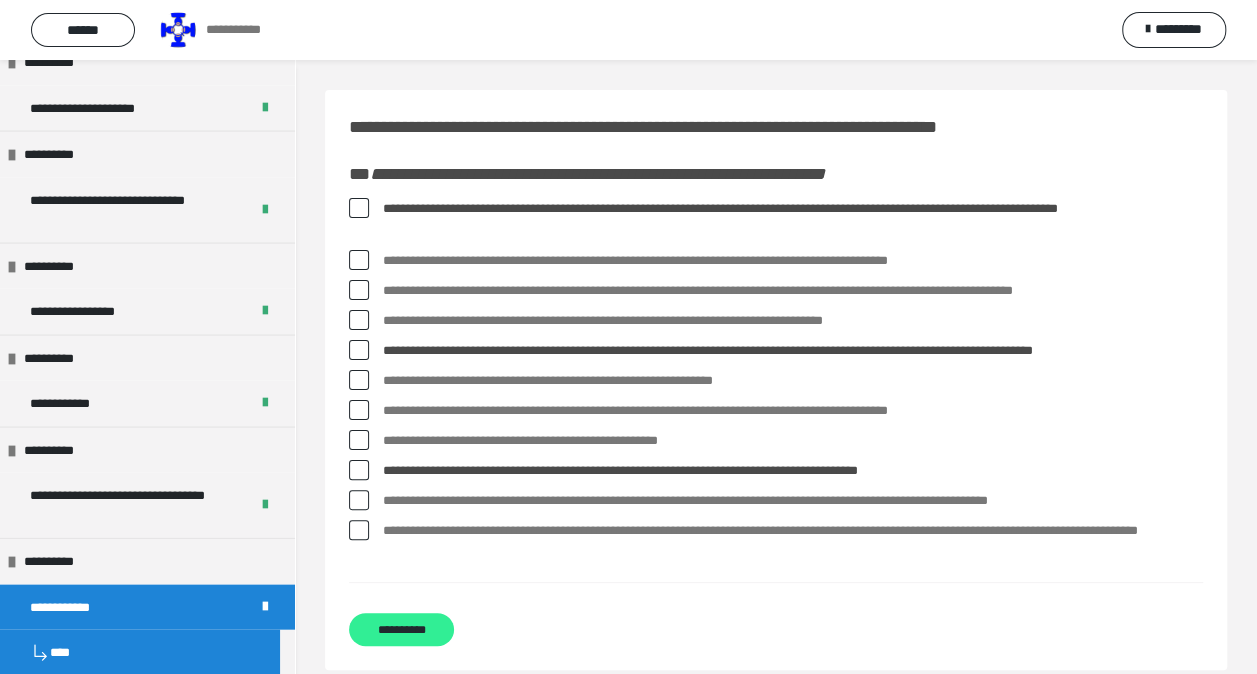 click on "**********" at bounding box center (401, 629) 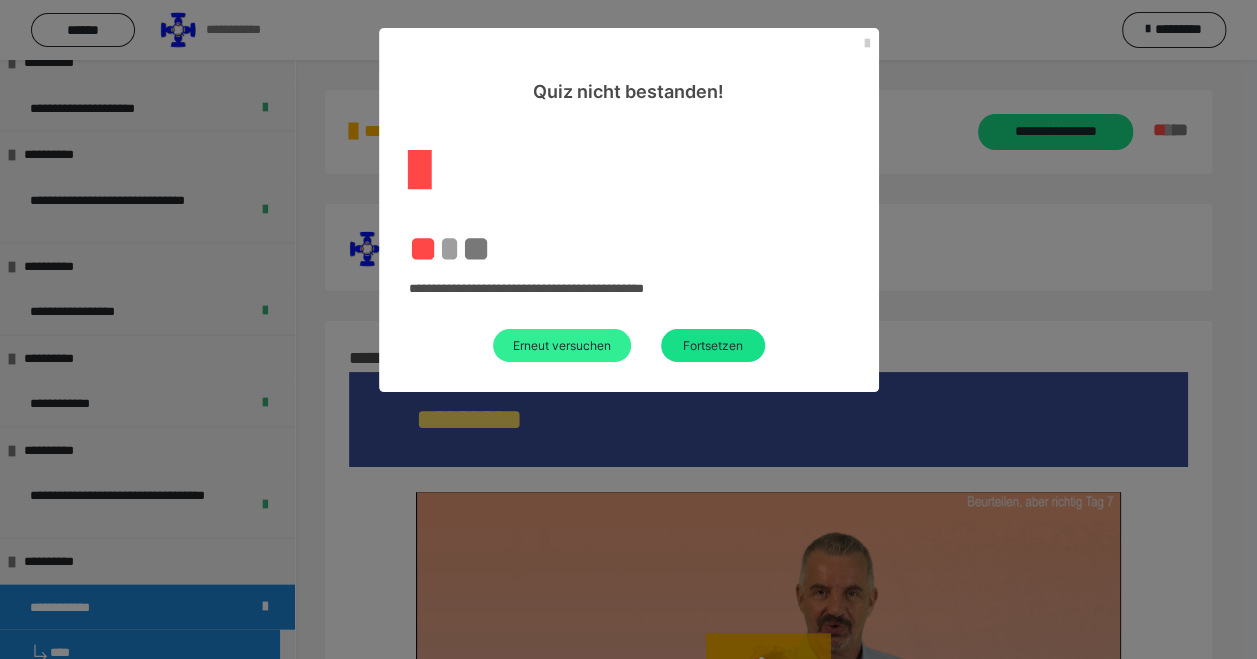 click on "Erneut versuchen" at bounding box center (562, 345) 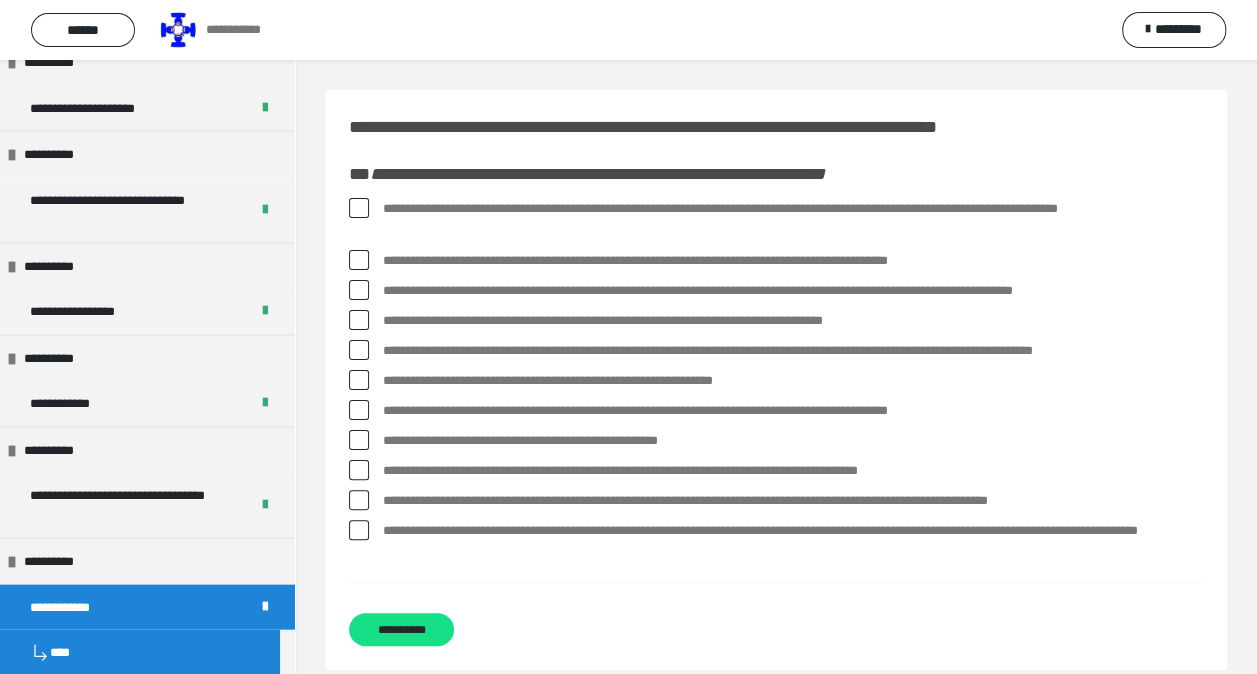 click at bounding box center [359, 260] 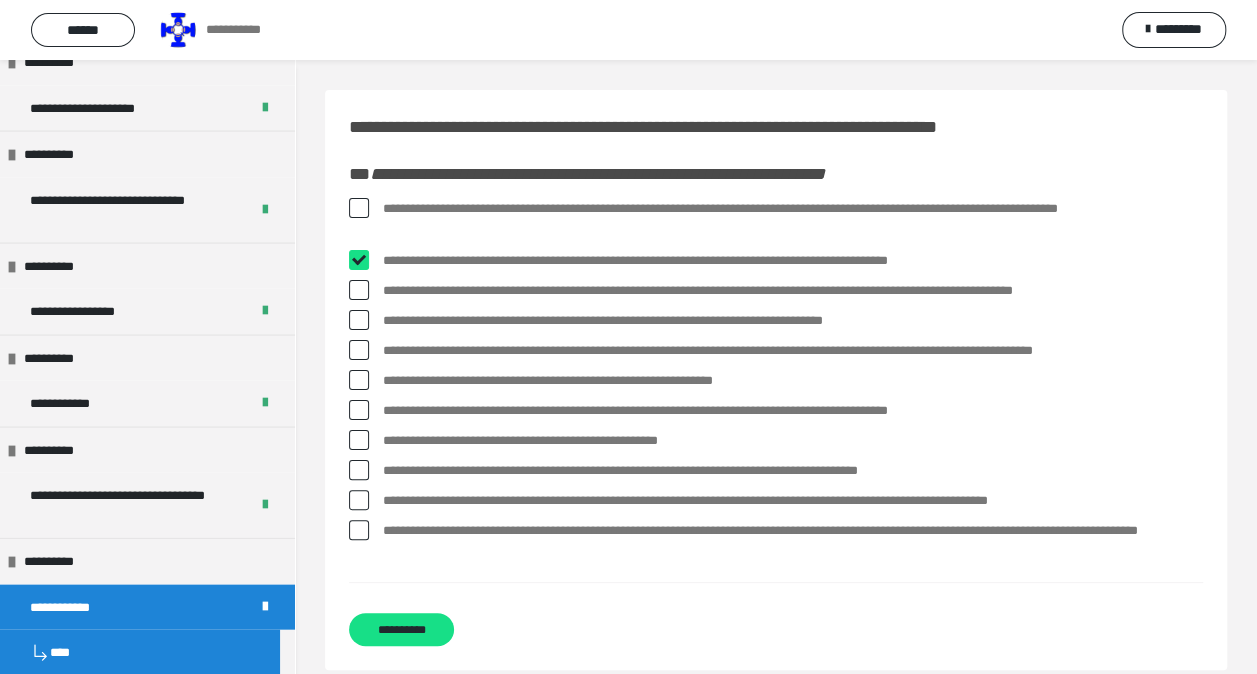 checkbox on "****" 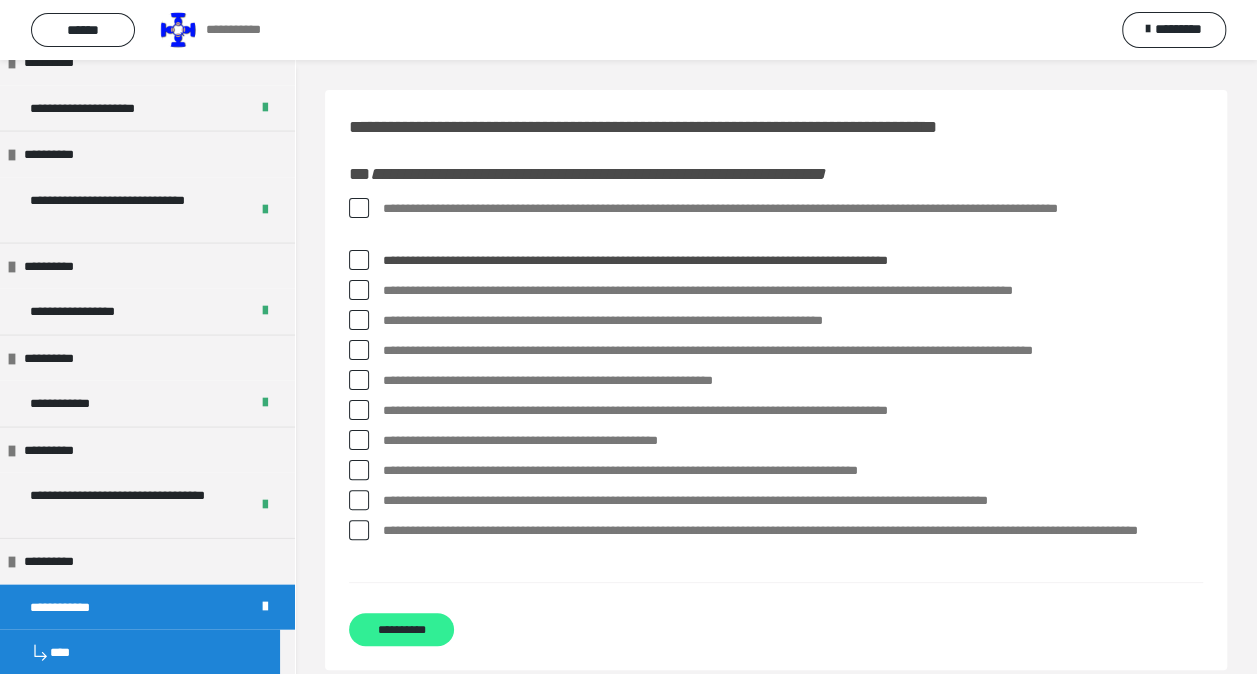 click on "**********" at bounding box center [401, 629] 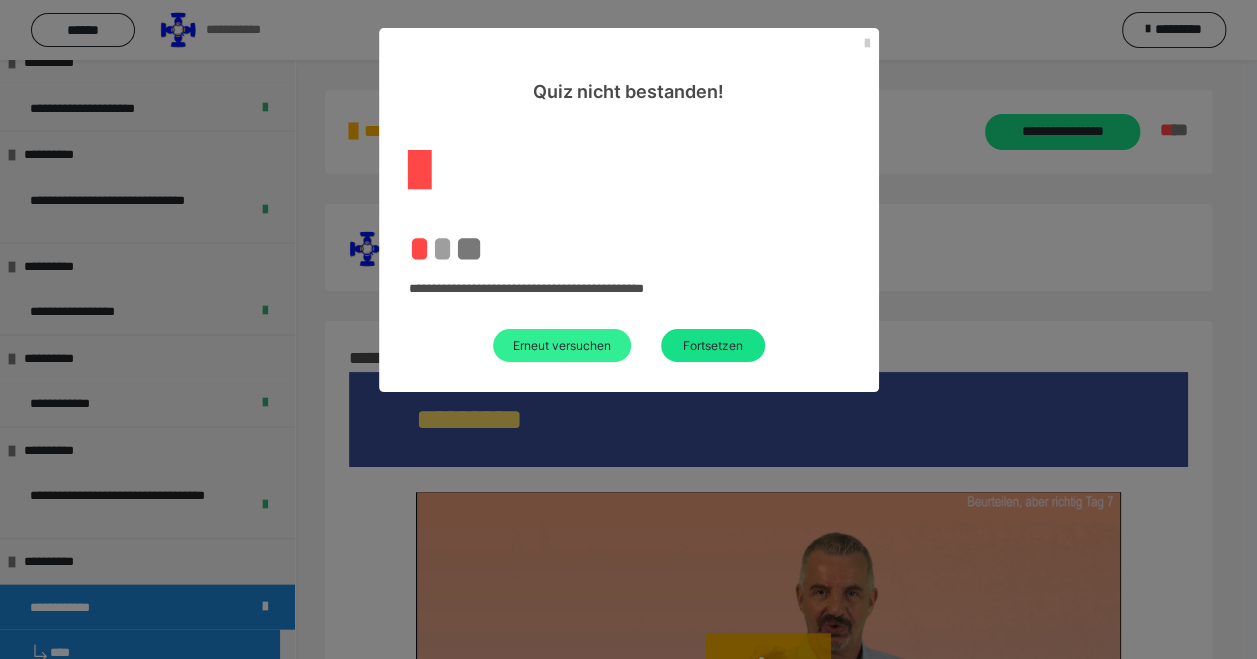 click on "Erneut versuchen" at bounding box center (562, 345) 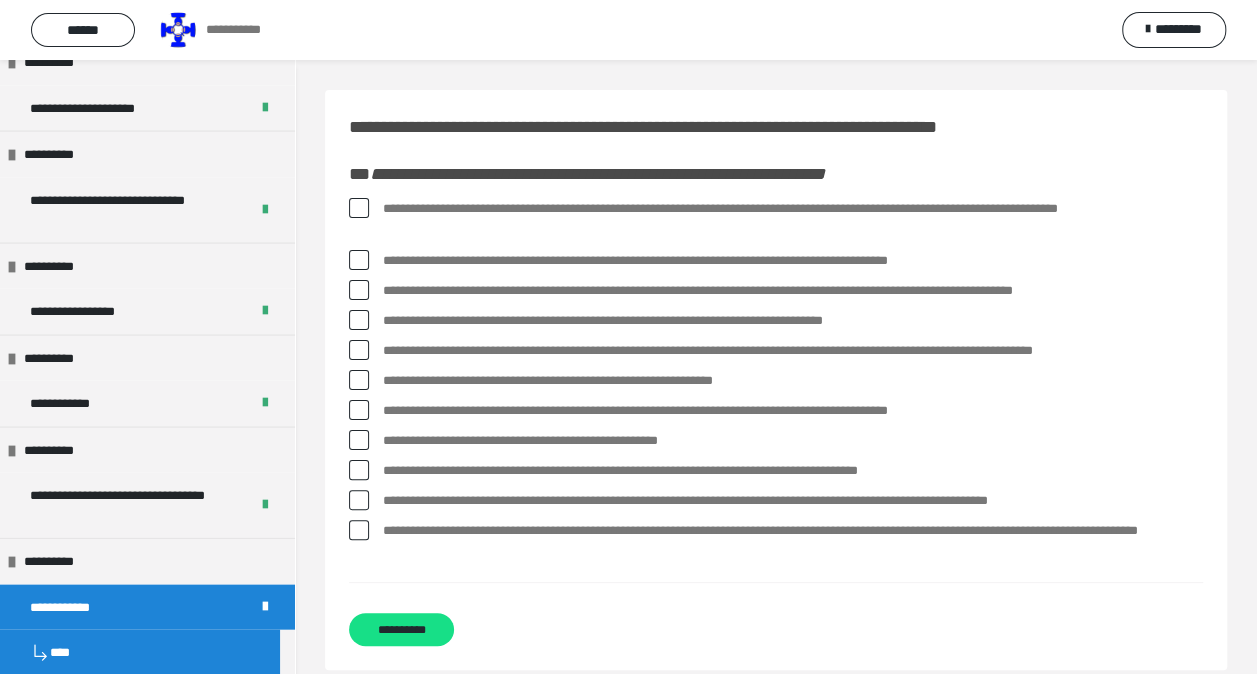click at bounding box center (359, 290) 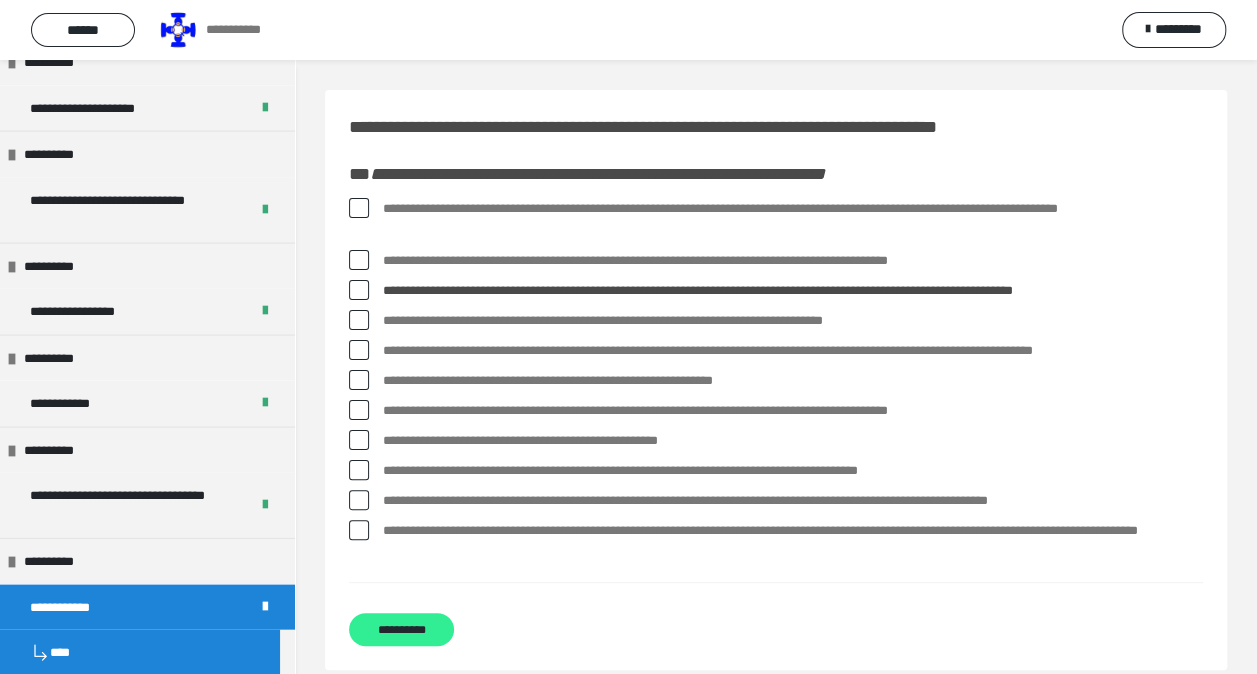 click on "**********" at bounding box center [401, 629] 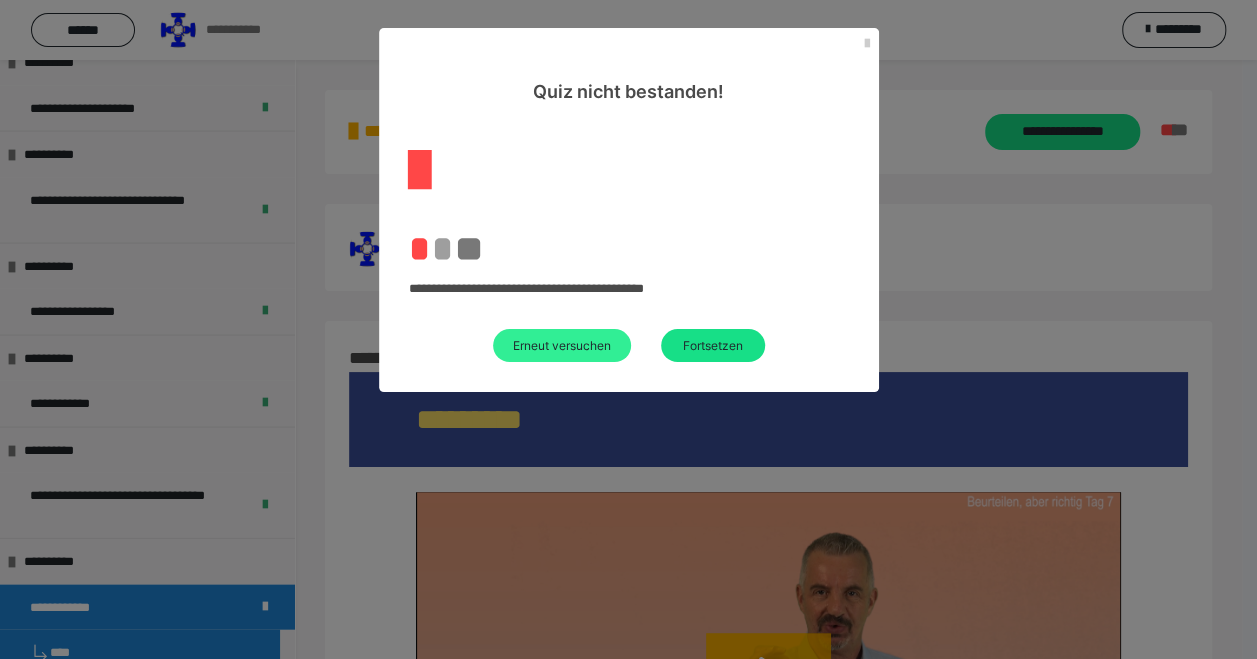 click on "Erneut versuchen" at bounding box center (562, 345) 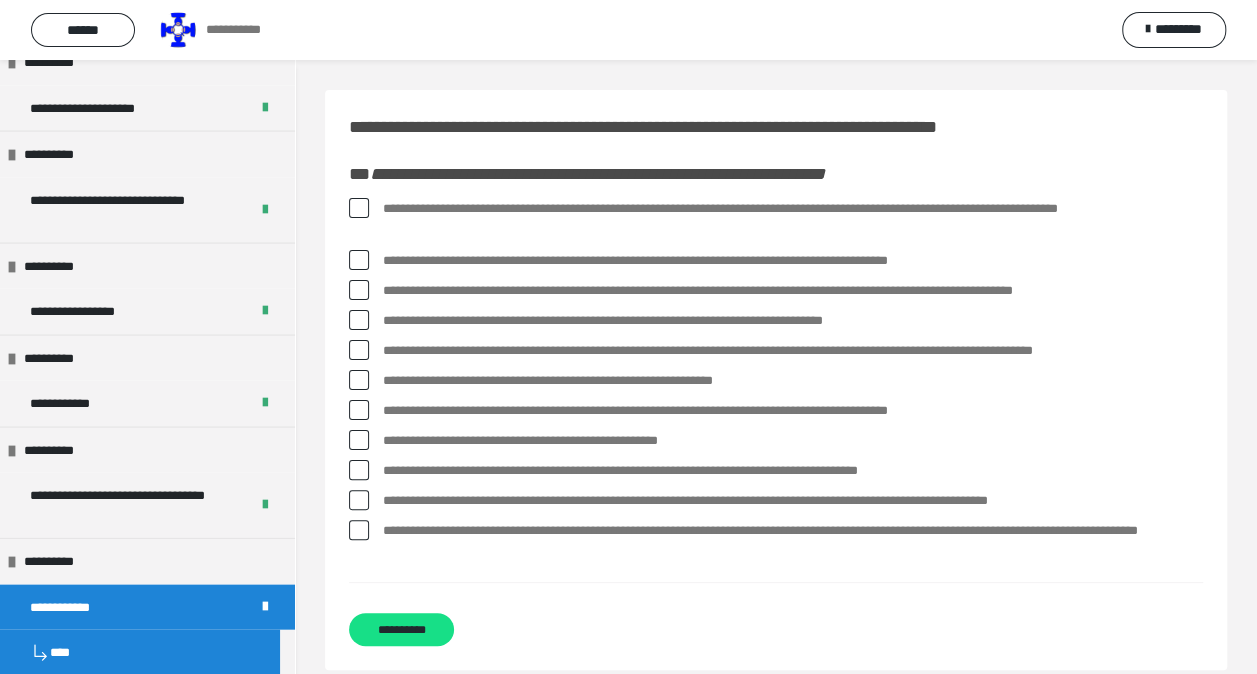 click at bounding box center [359, 290] 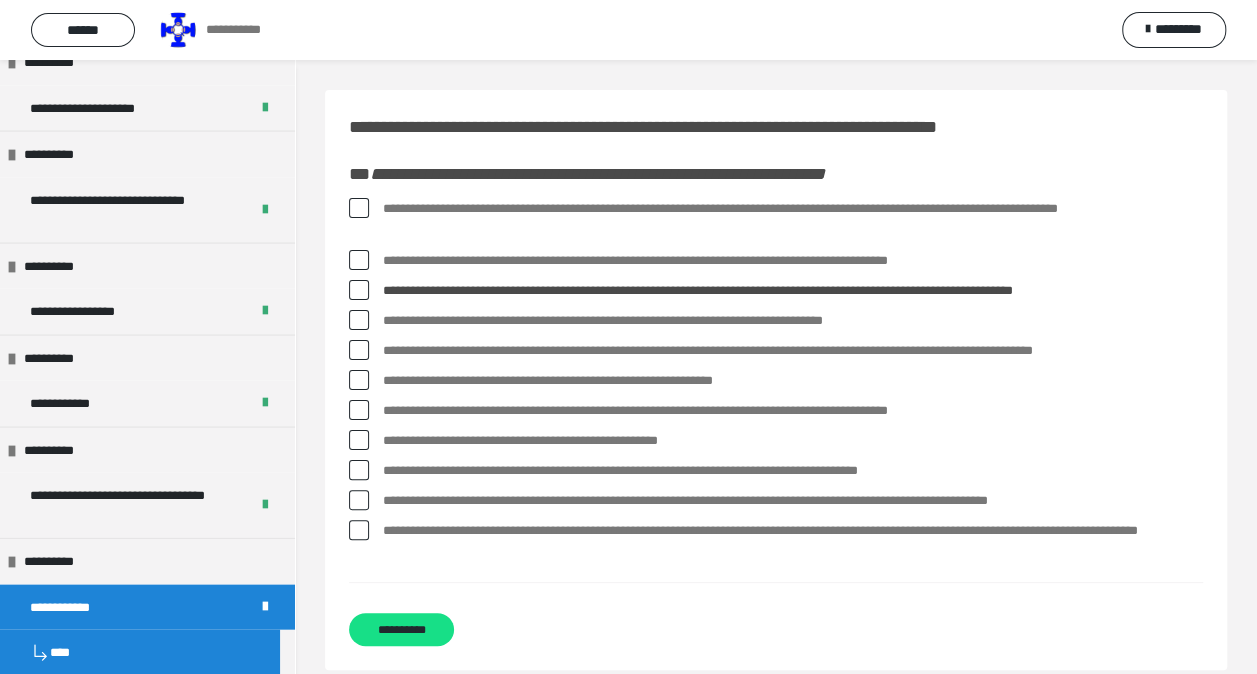 click at bounding box center (359, 208) 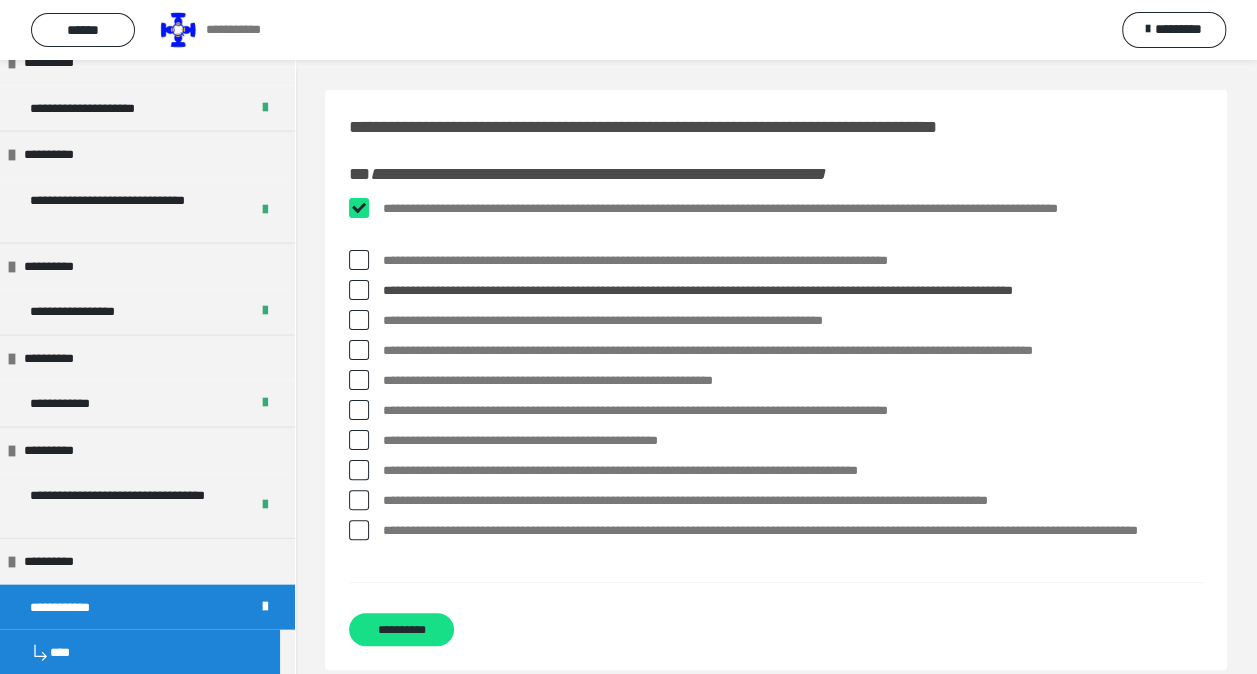 checkbox on "****" 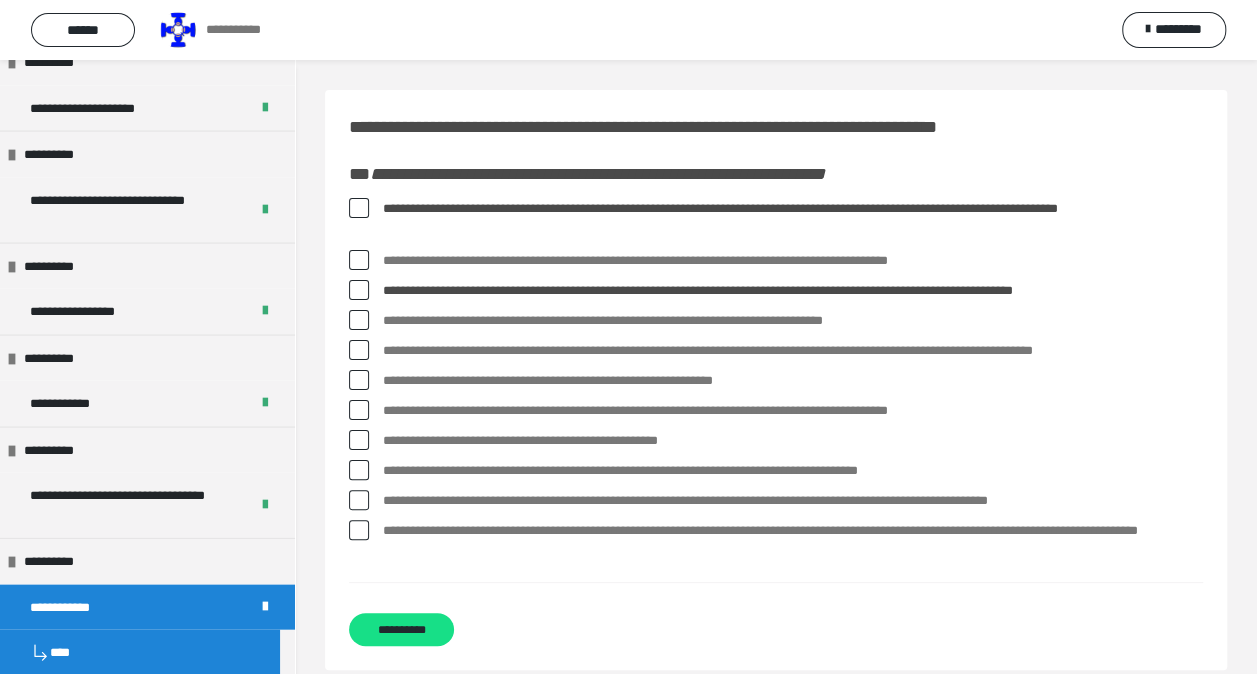click at bounding box center [359, 470] 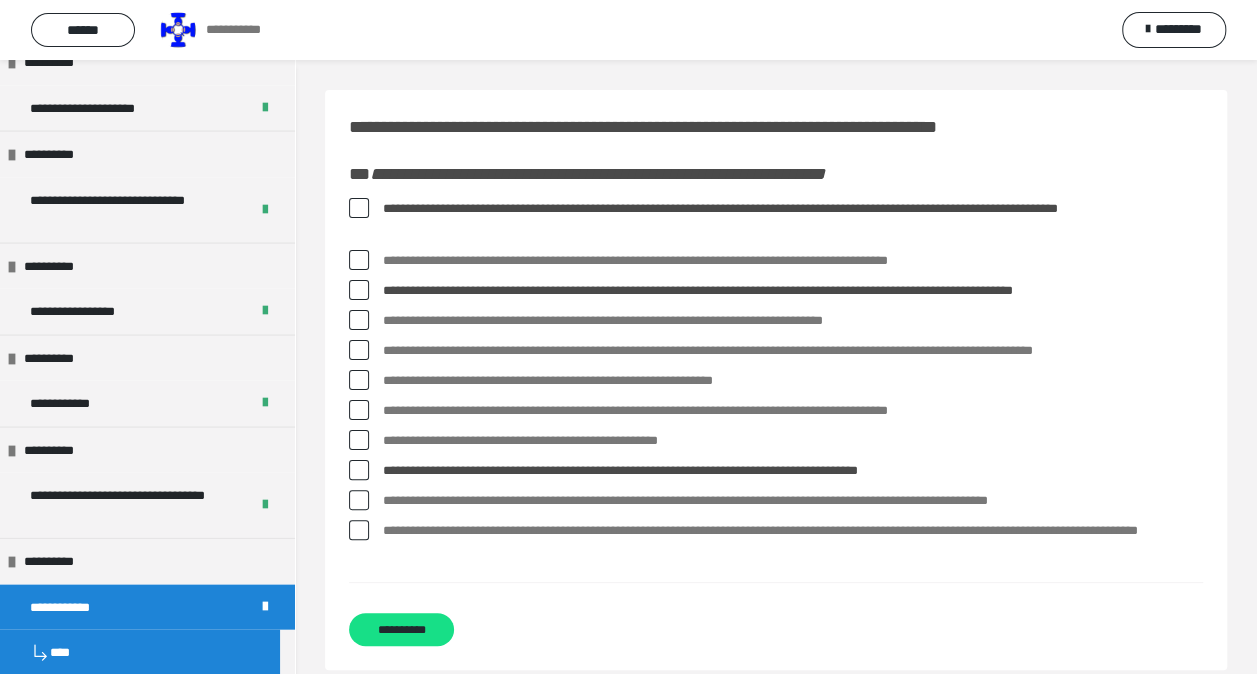click at bounding box center (359, 350) 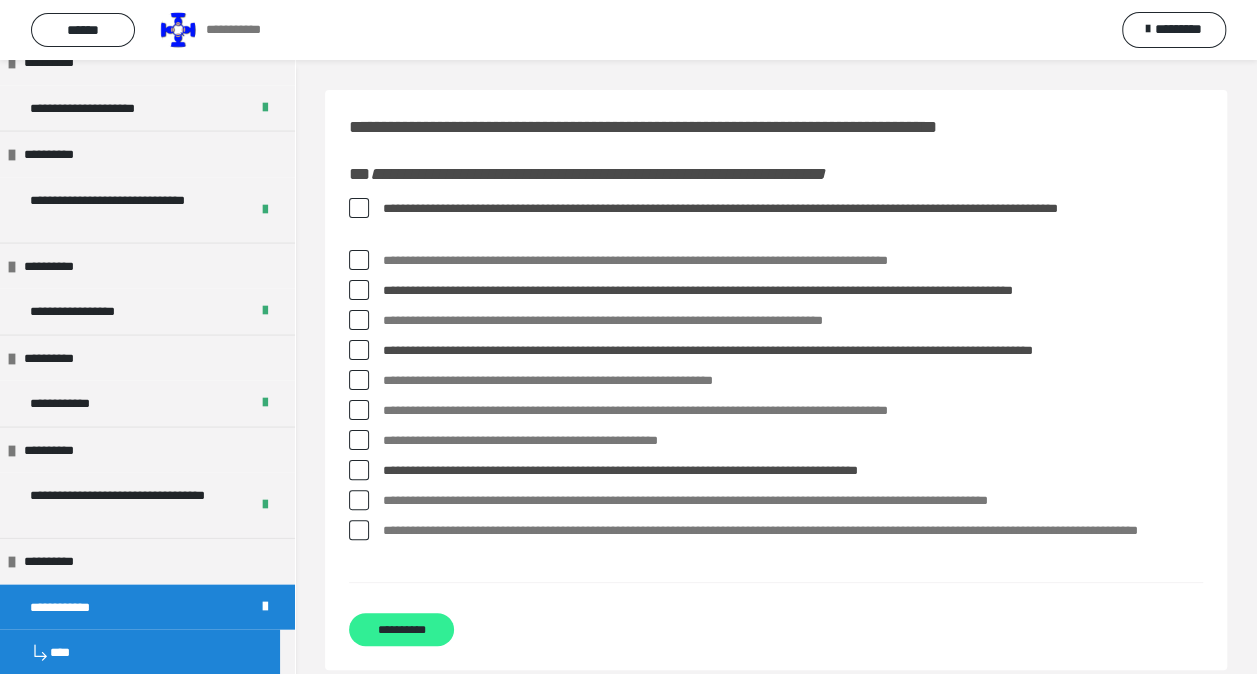 click on "**********" at bounding box center (401, 629) 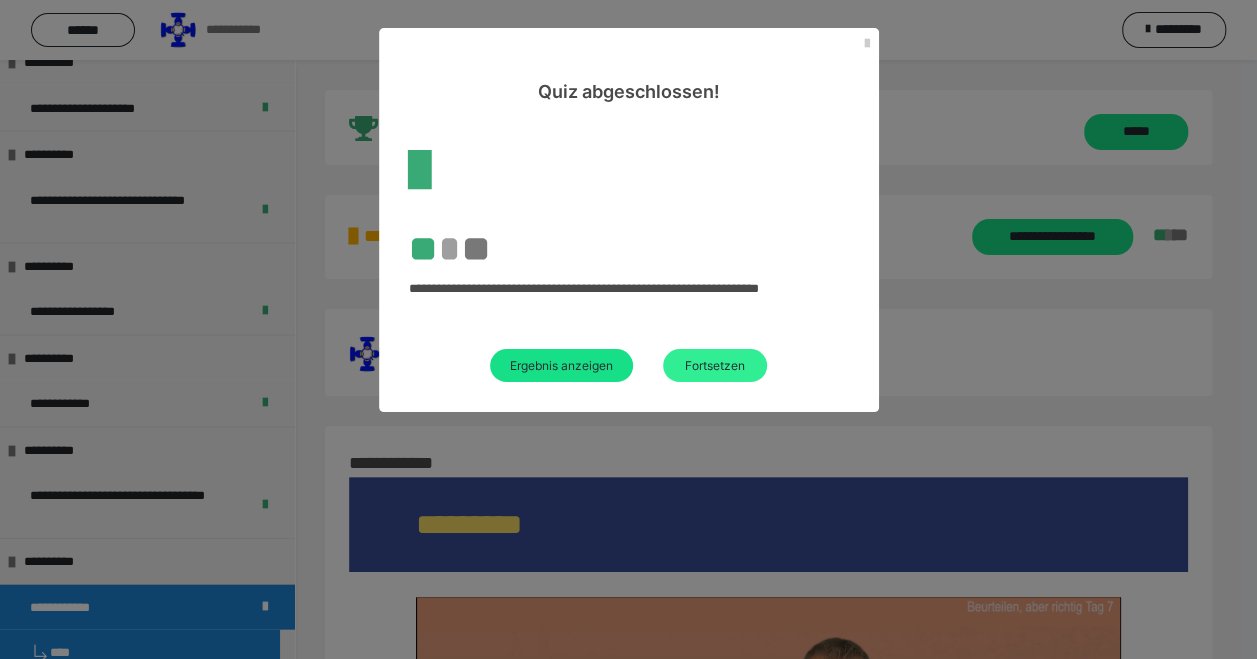 click on "Fortsetzen" at bounding box center (715, 365) 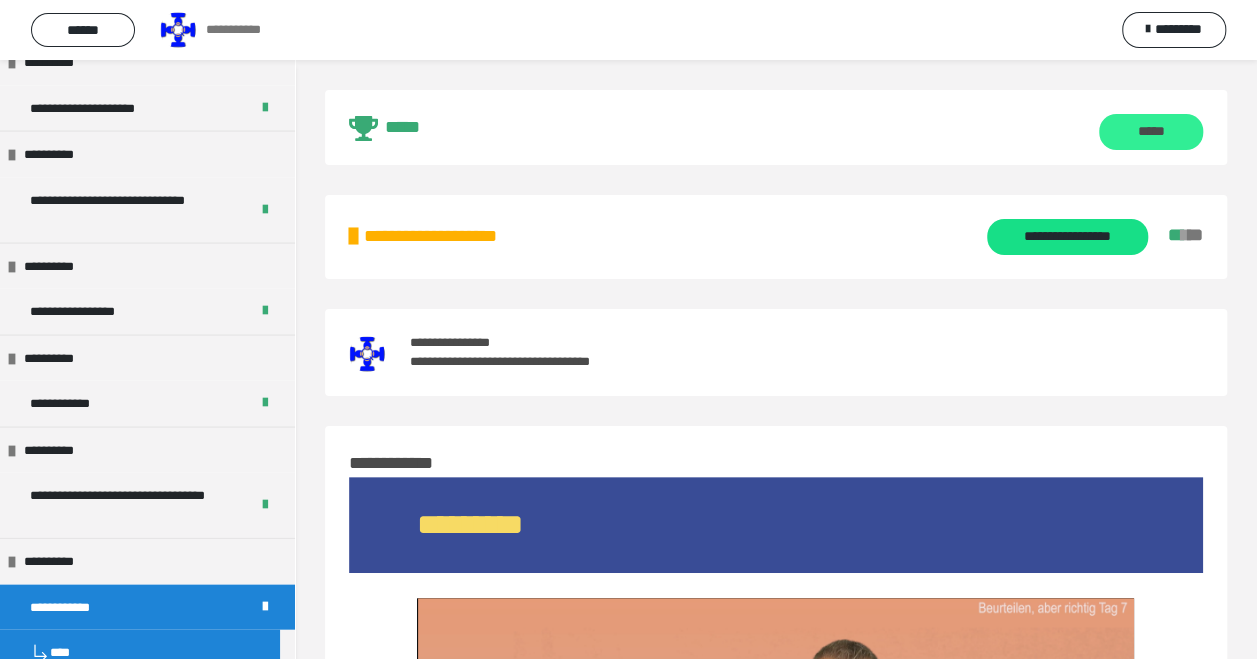 click on "*****" at bounding box center [1151, 132] 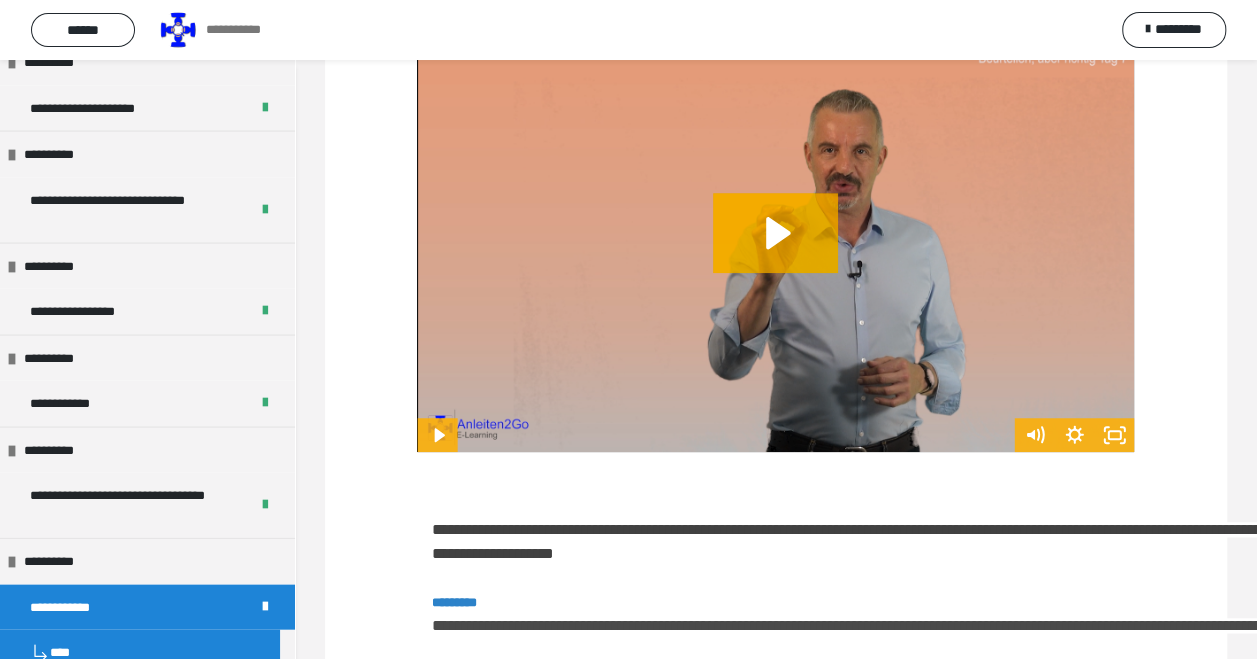scroll, scrollTop: 0, scrollLeft: 0, axis: both 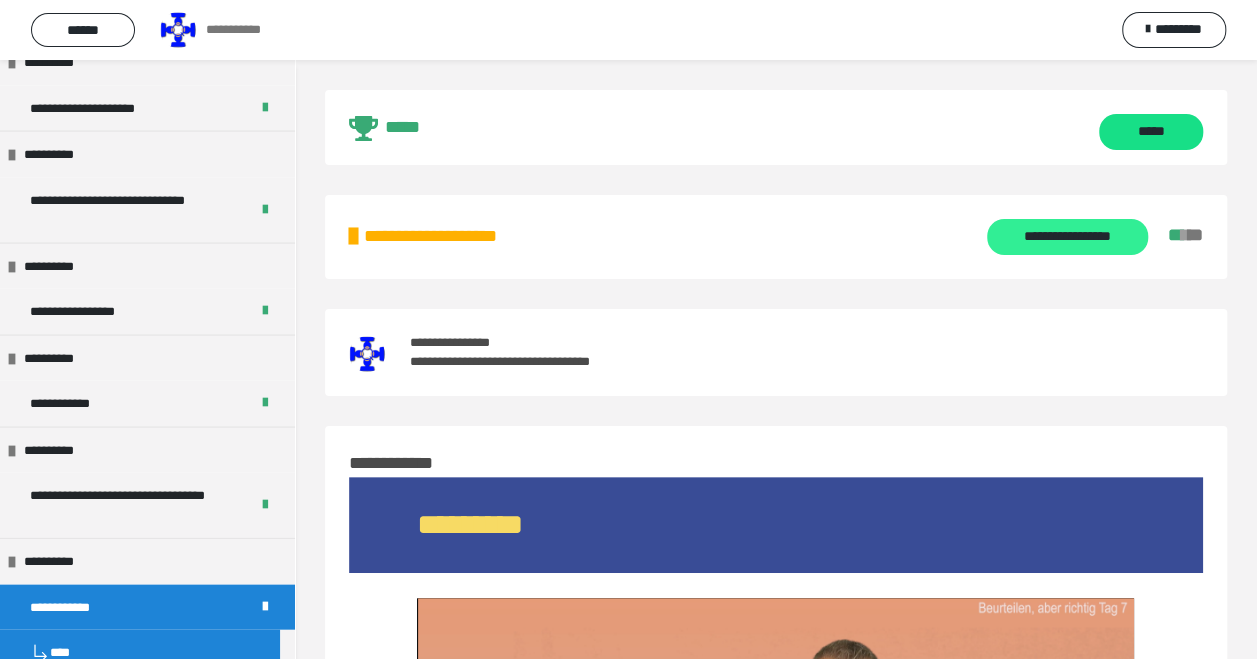 click on "**********" at bounding box center (1067, 237) 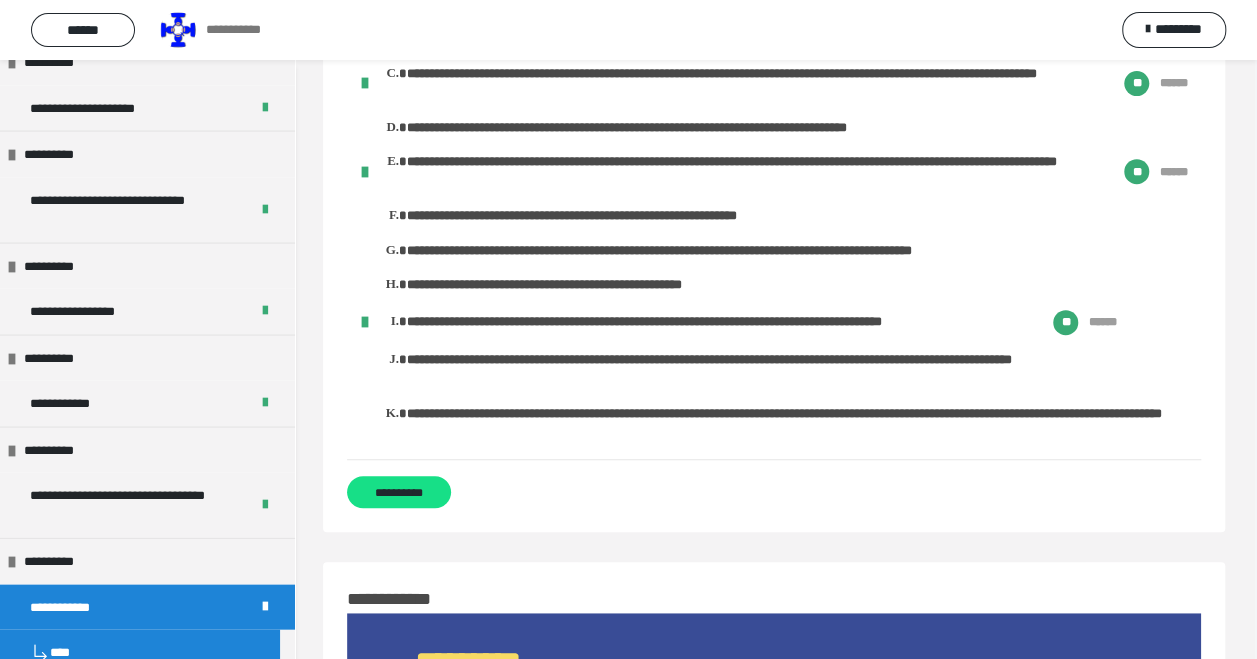 scroll, scrollTop: 340, scrollLeft: 2, axis: both 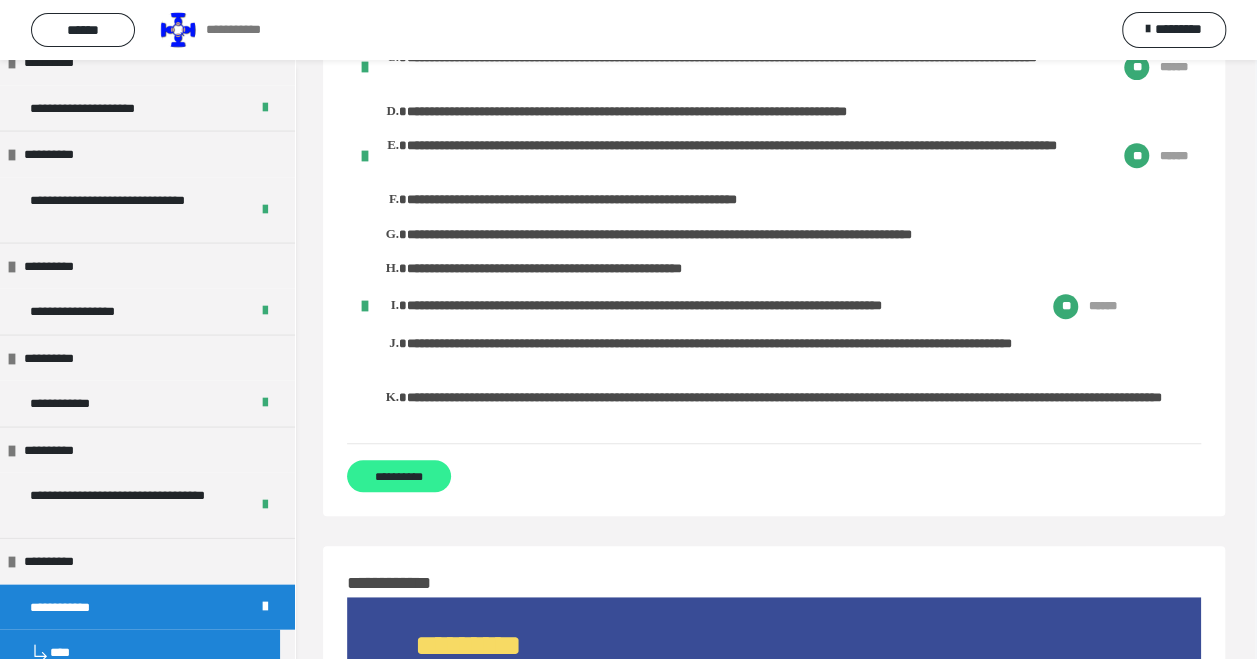 click on "**********" at bounding box center [399, 476] 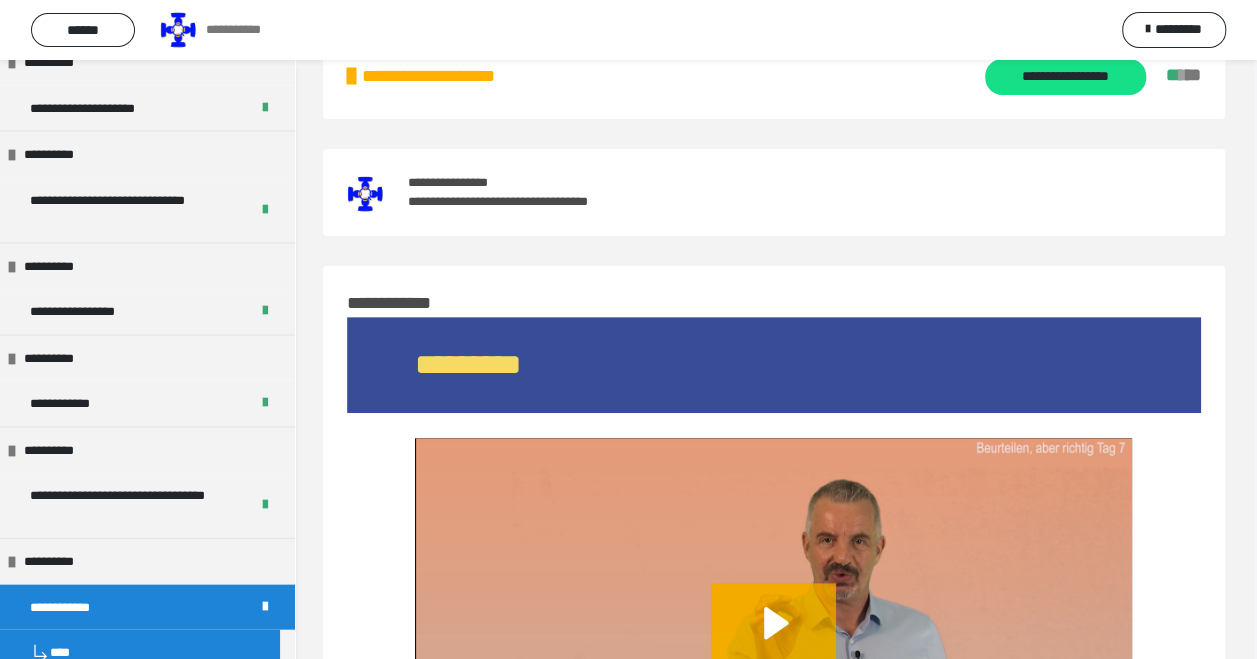 scroll, scrollTop: 161, scrollLeft: 2, axis: both 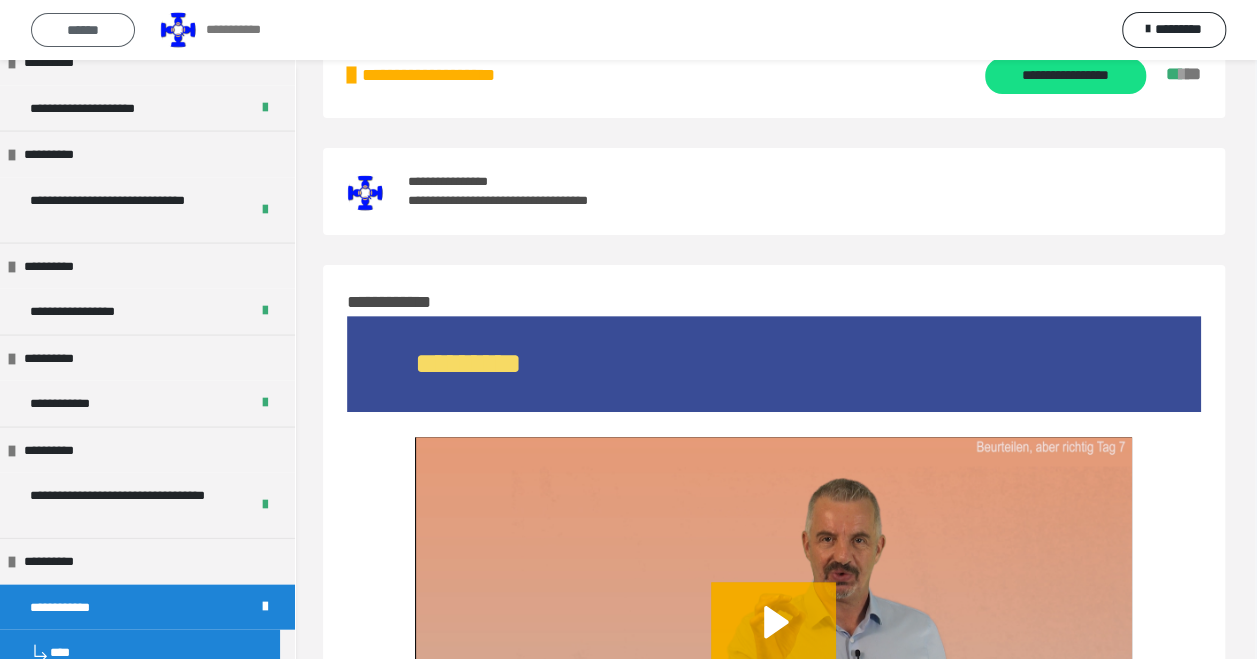 click on "******" at bounding box center [83, 30] 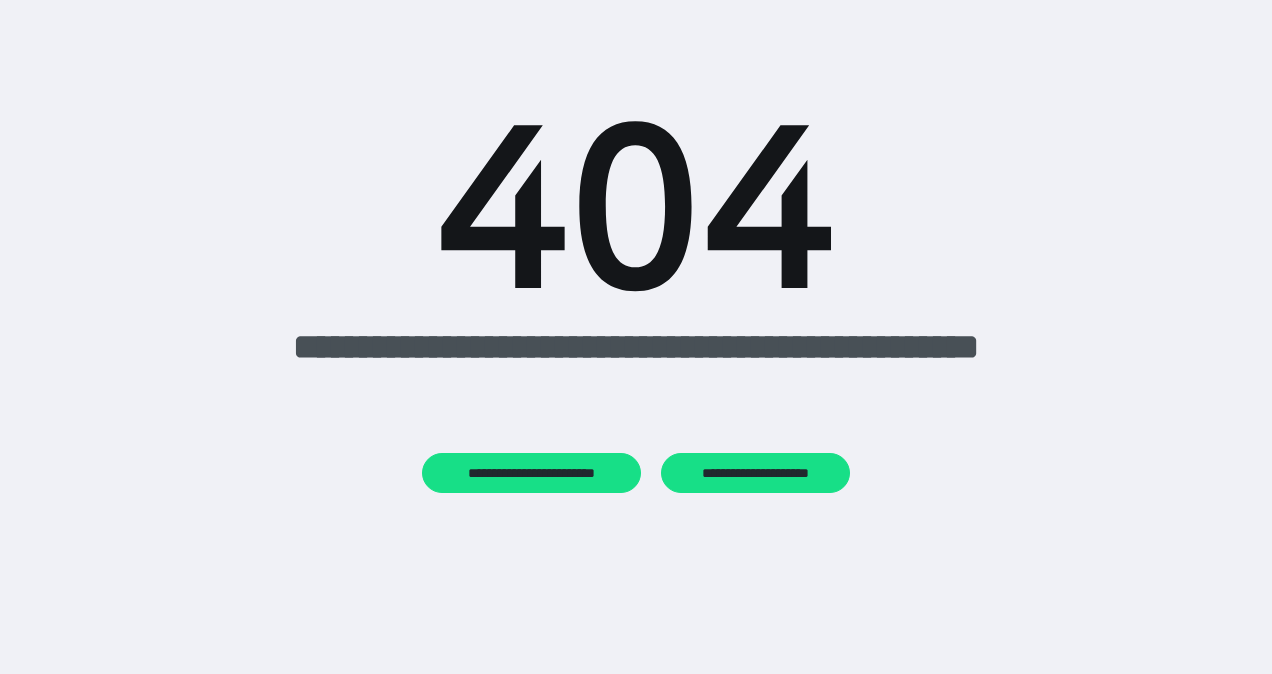 scroll, scrollTop: 0, scrollLeft: 0, axis: both 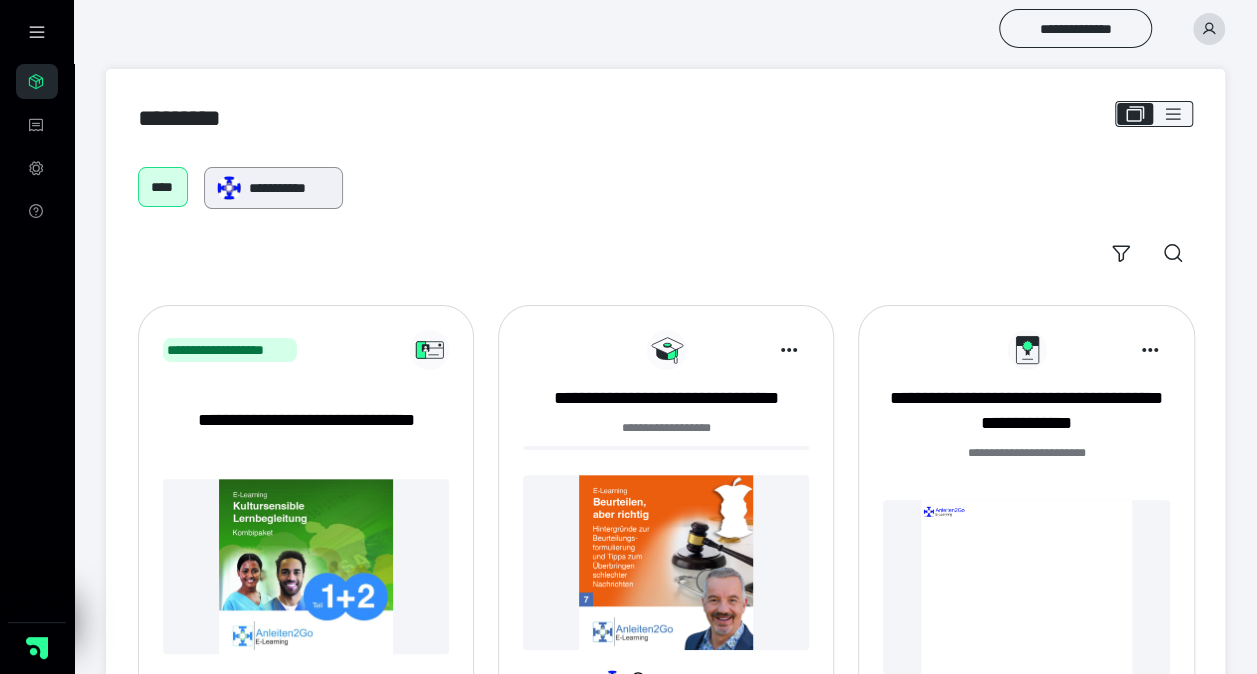 click on "**********" at bounding box center (289, 188) 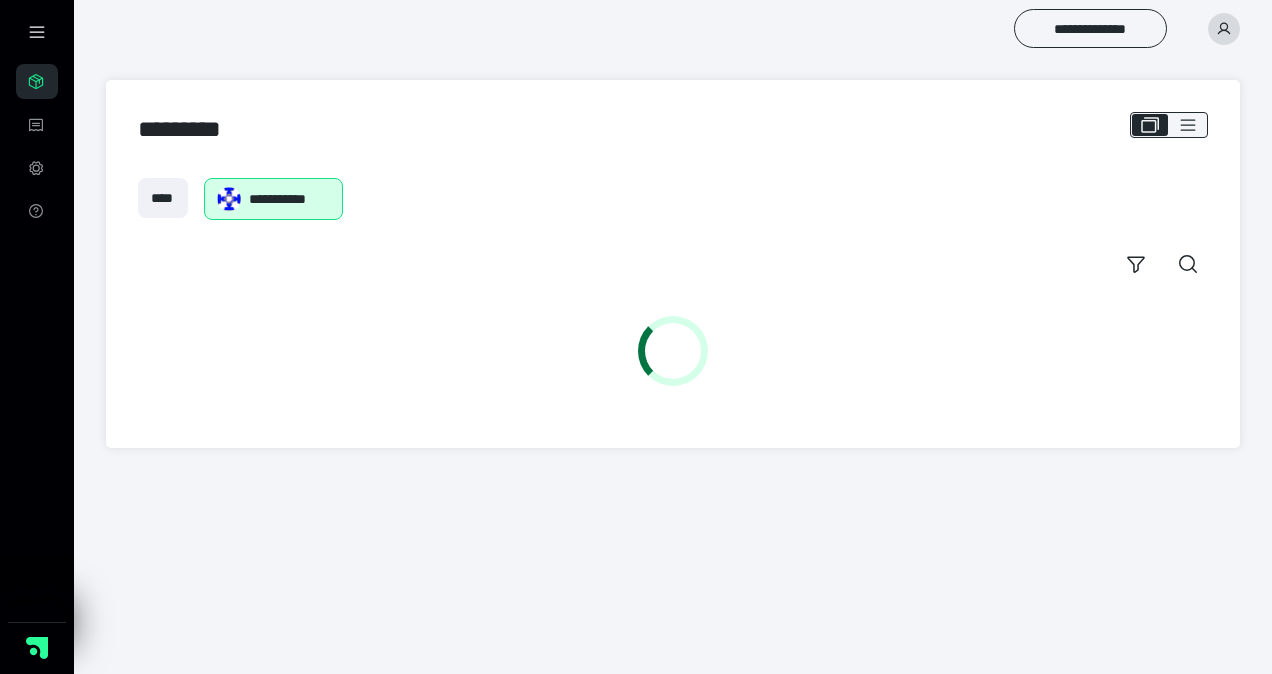 scroll, scrollTop: 0, scrollLeft: 0, axis: both 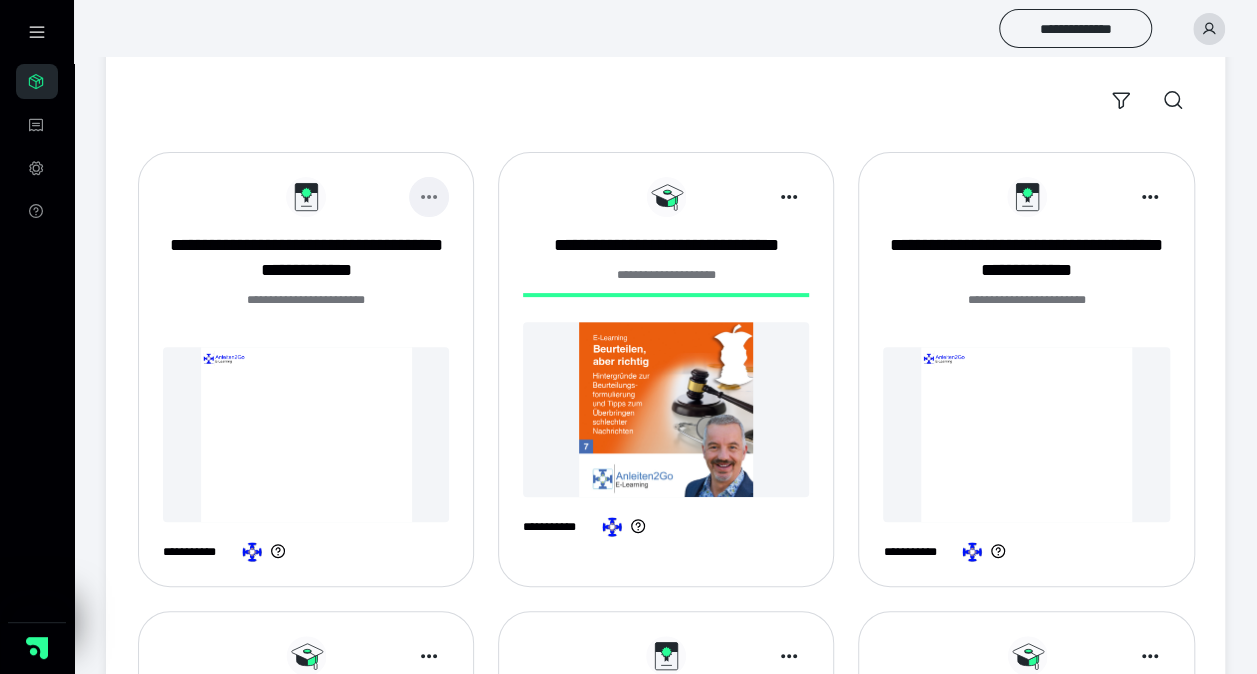 click 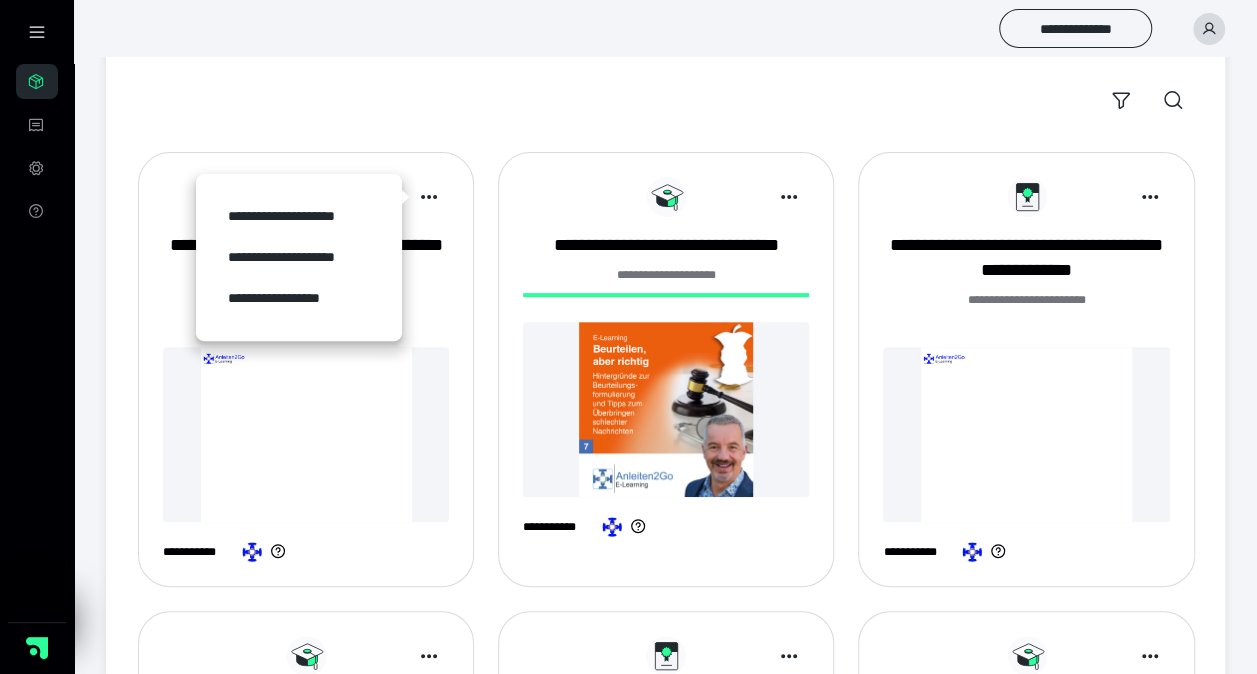 click at bounding box center (306, 434) 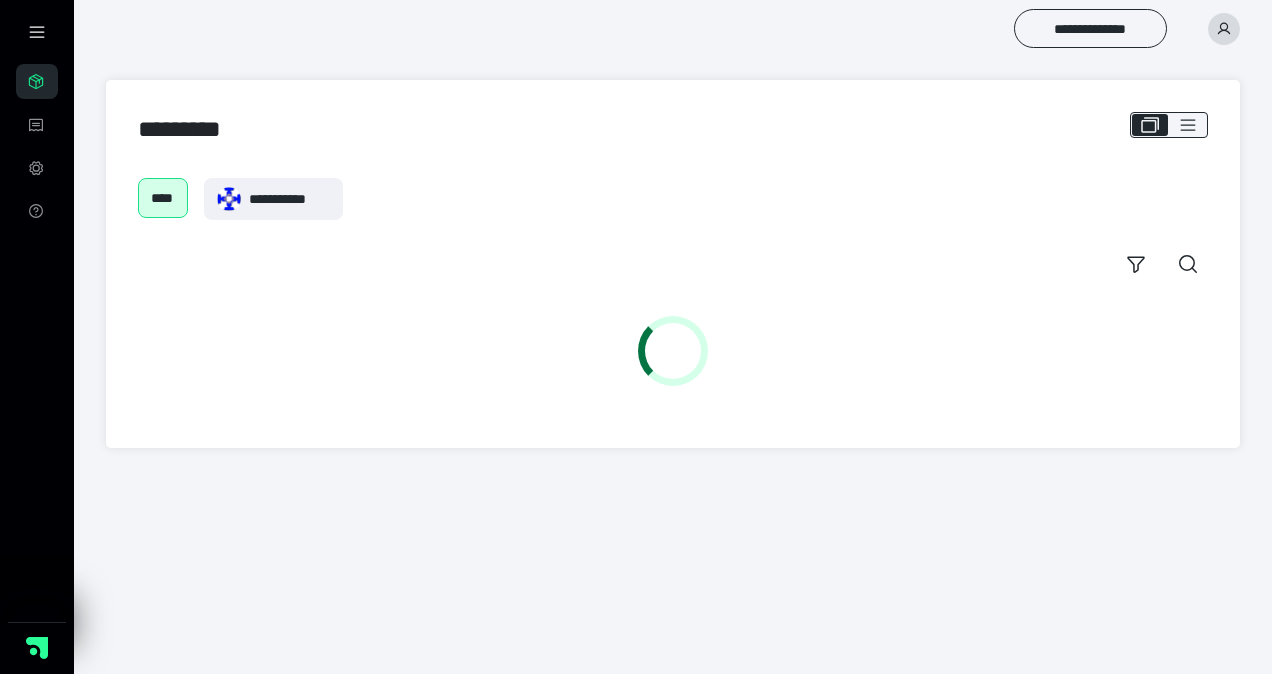 scroll, scrollTop: 0, scrollLeft: 0, axis: both 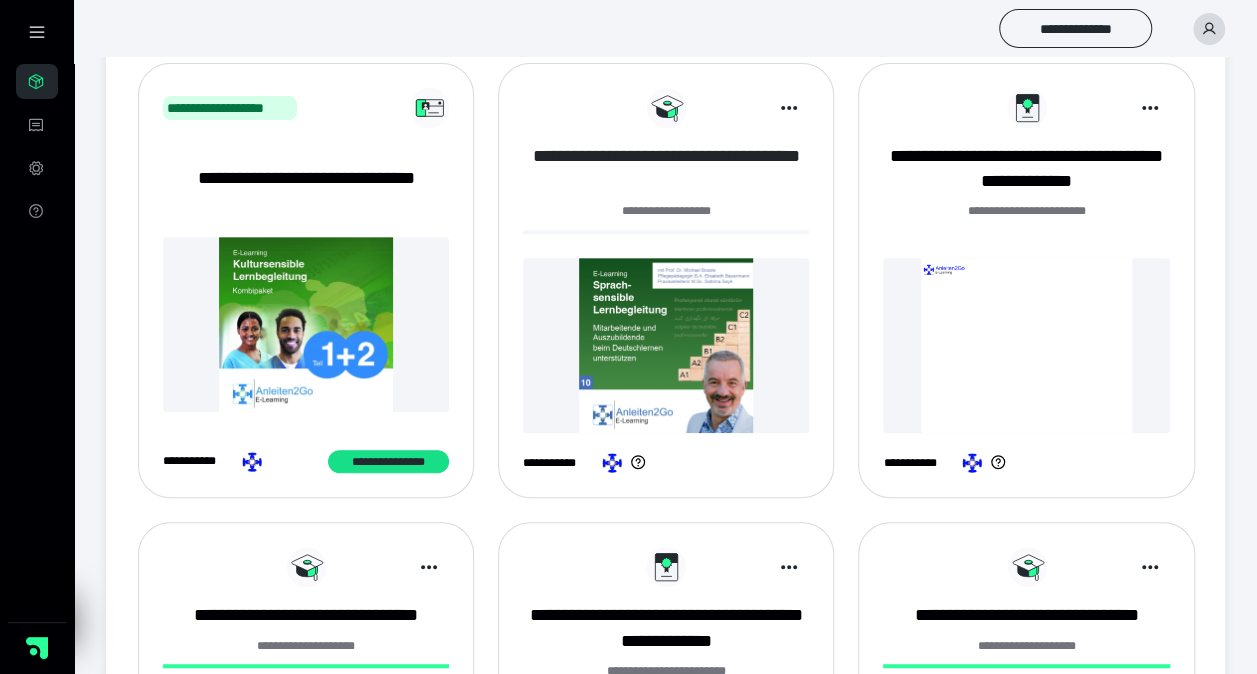 click on "**********" at bounding box center (666, 169) 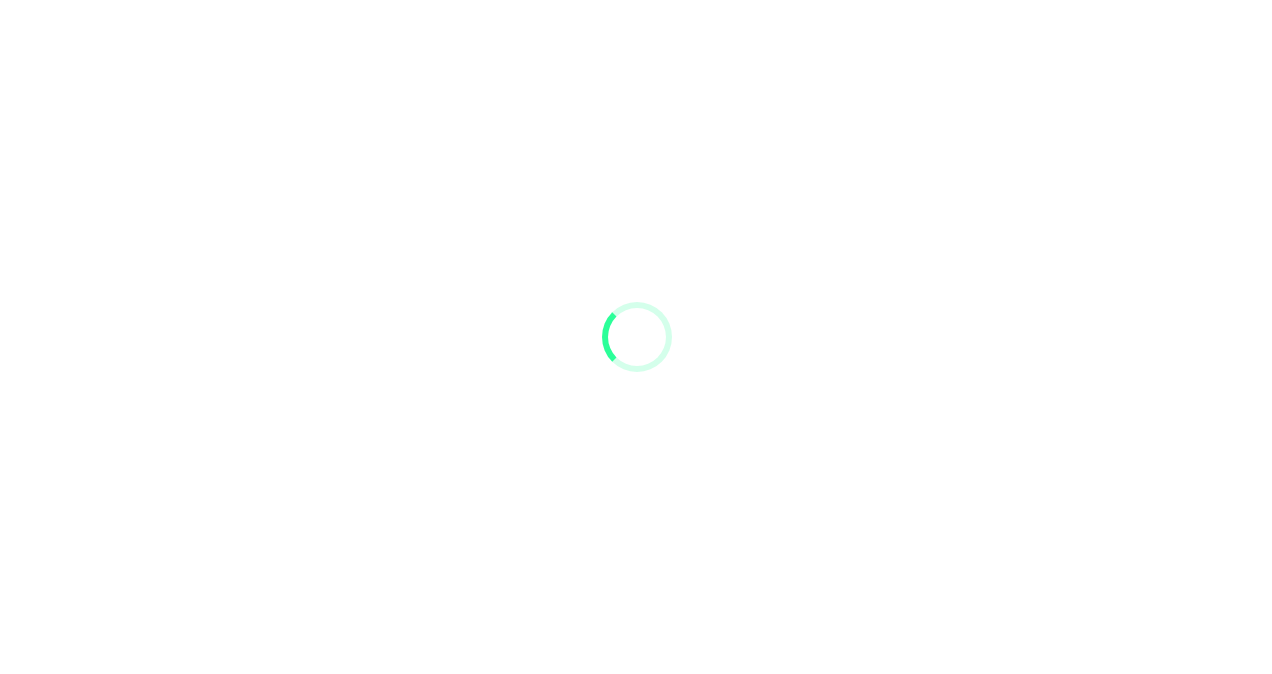 scroll, scrollTop: 0, scrollLeft: 0, axis: both 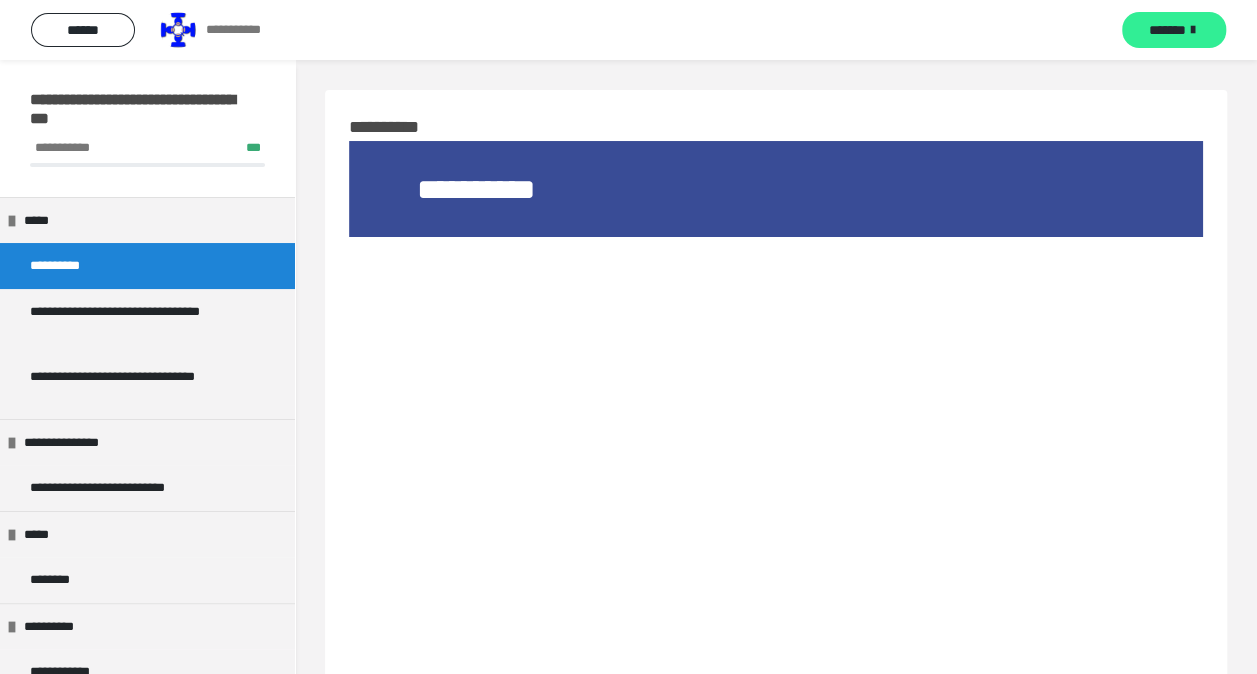 click on "*******" at bounding box center (1167, 30) 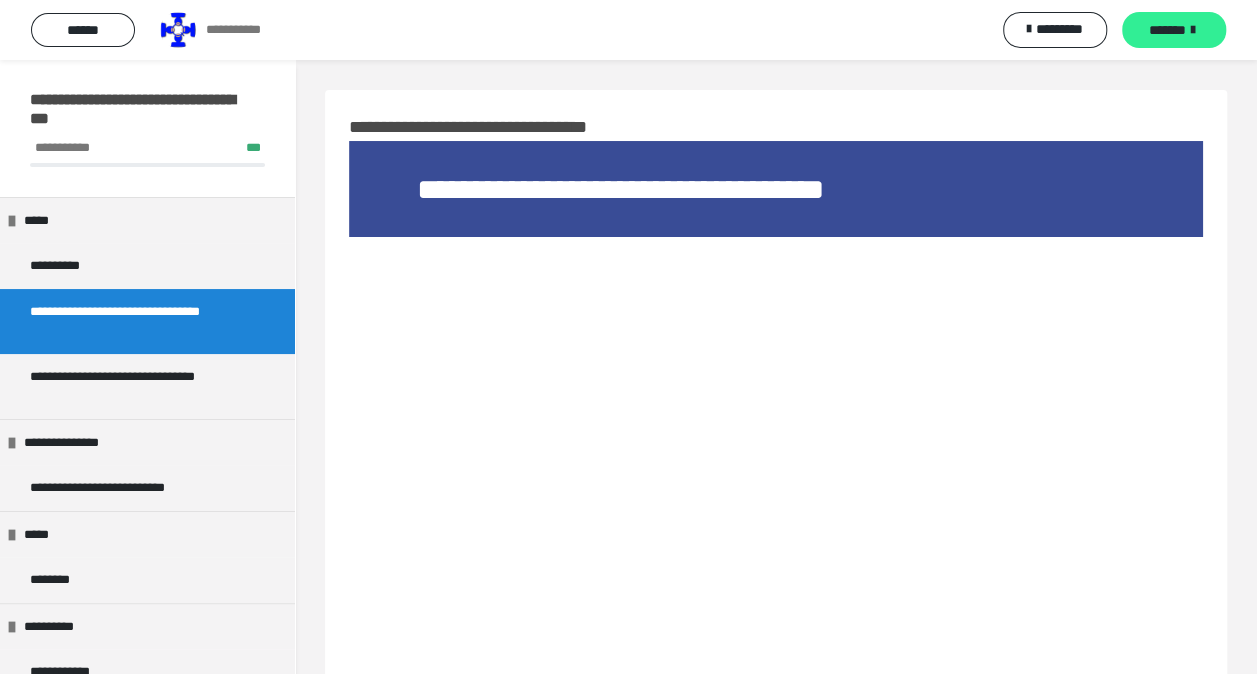 click on "*******" at bounding box center (1167, 30) 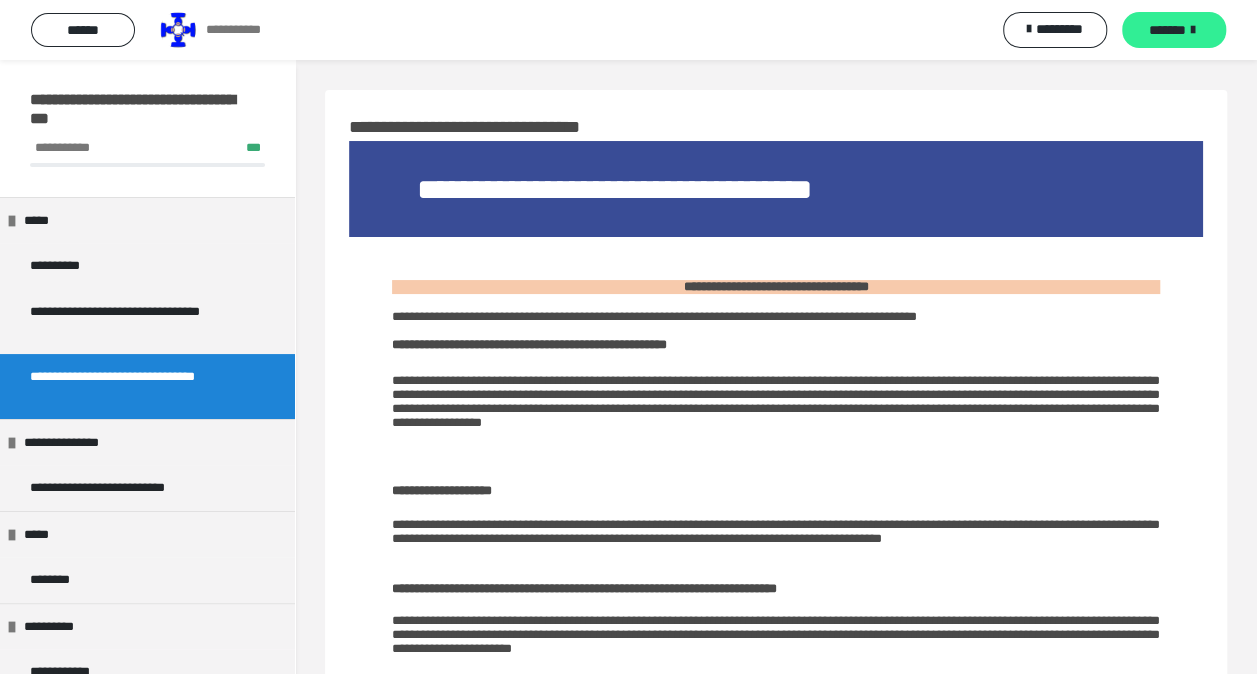click on "*******" at bounding box center (1167, 30) 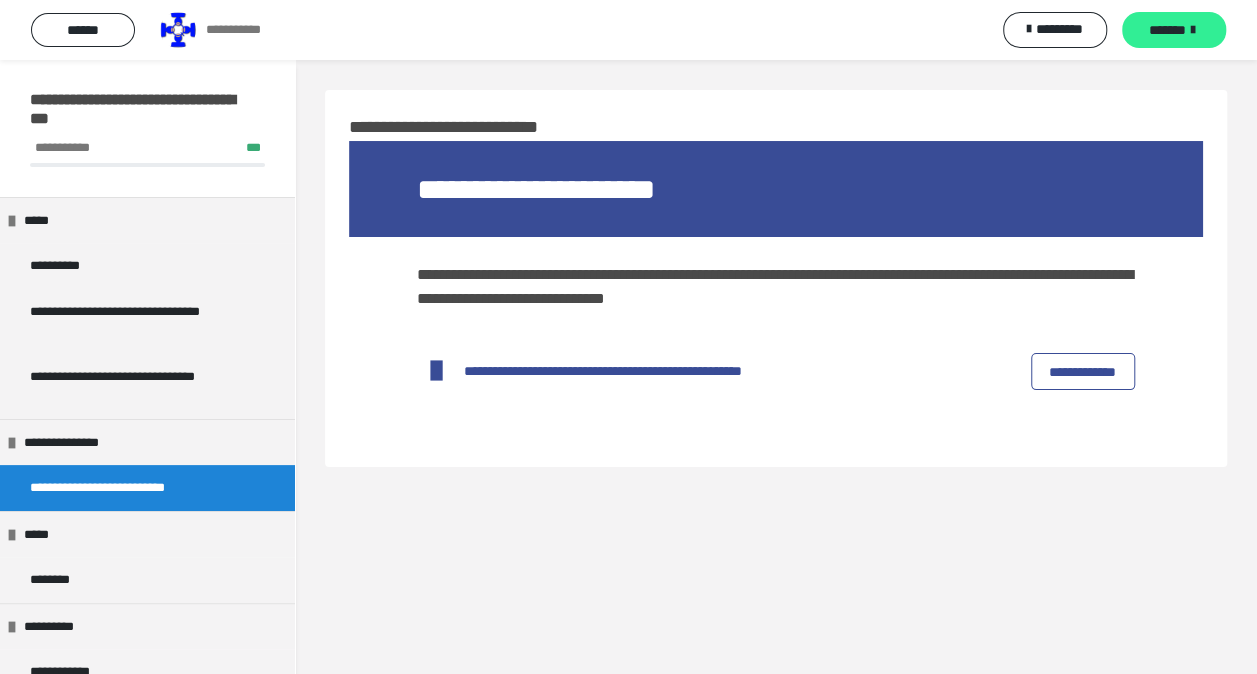 click on "*******" at bounding box center [1167, 30] 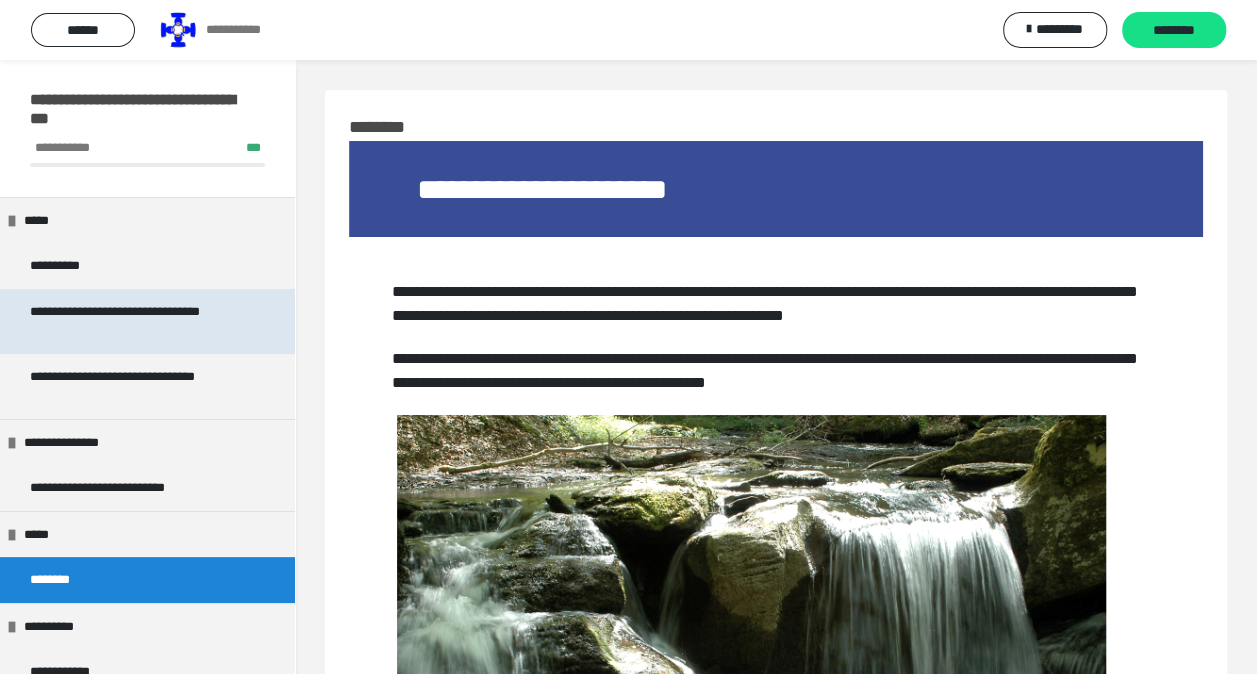 click on "**********" at bounding box center [132, 321] 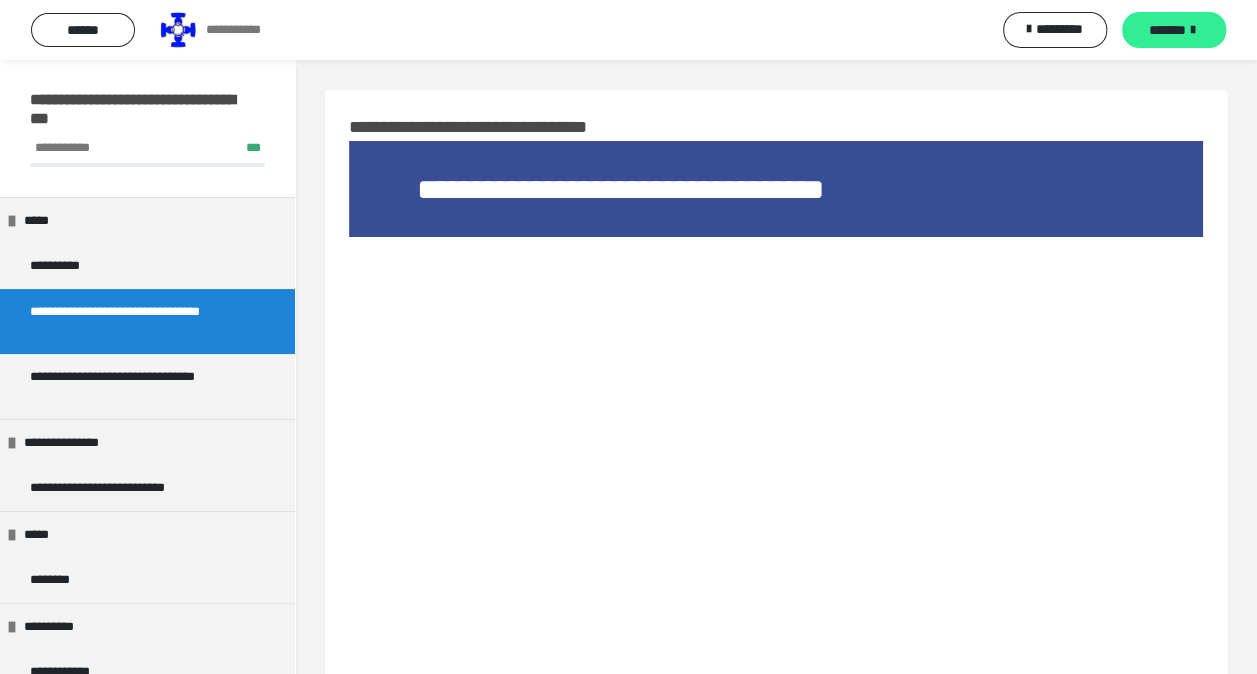 click on "*******" at bounding box center [1167, 30] 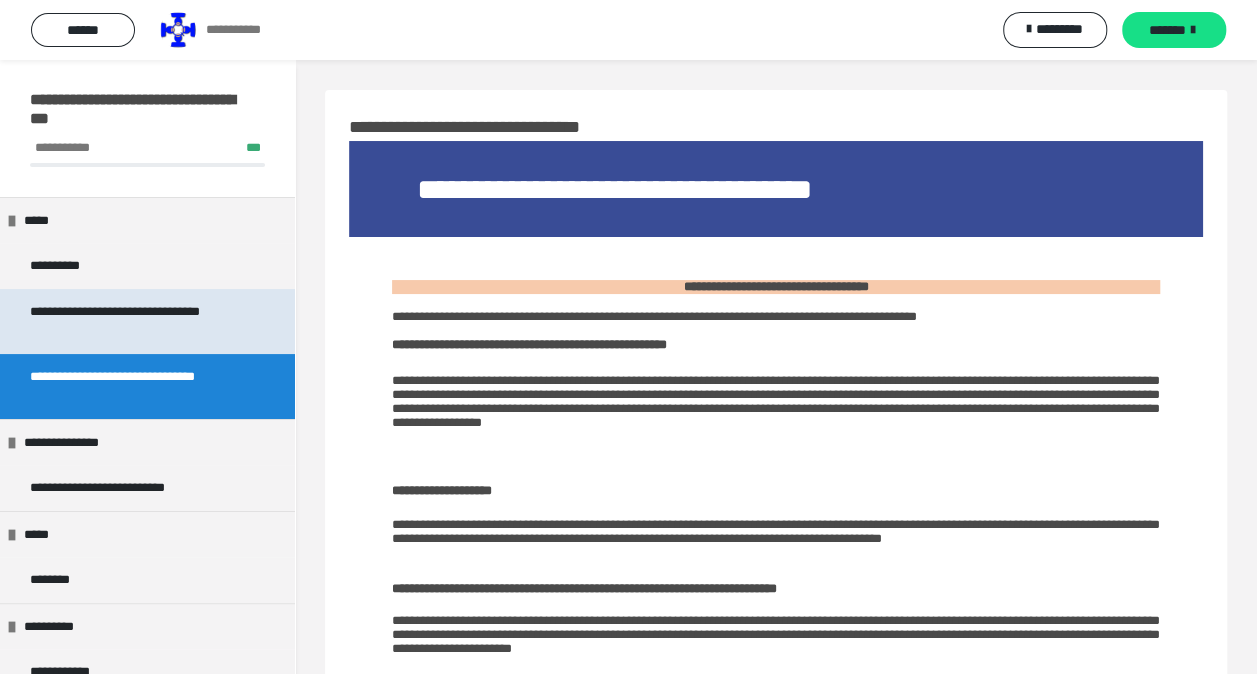 click on "**********" at bounding box center (132, 321) 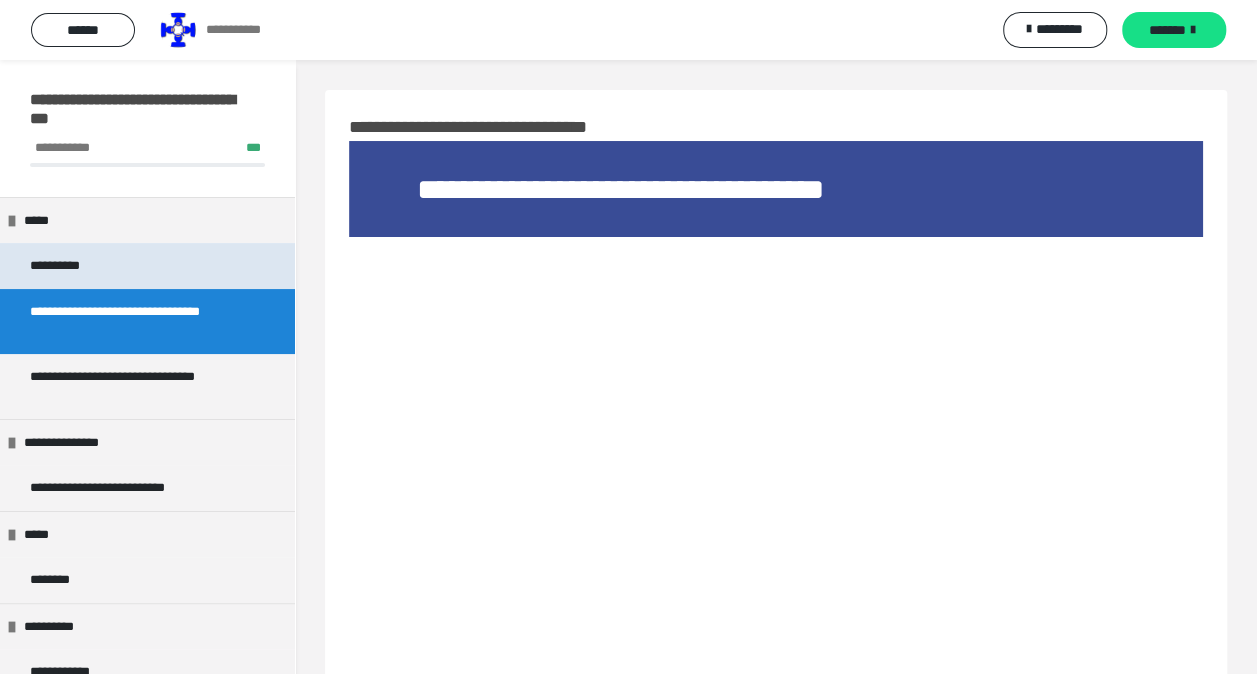 click on "**********" at bounding box center [147, 266] 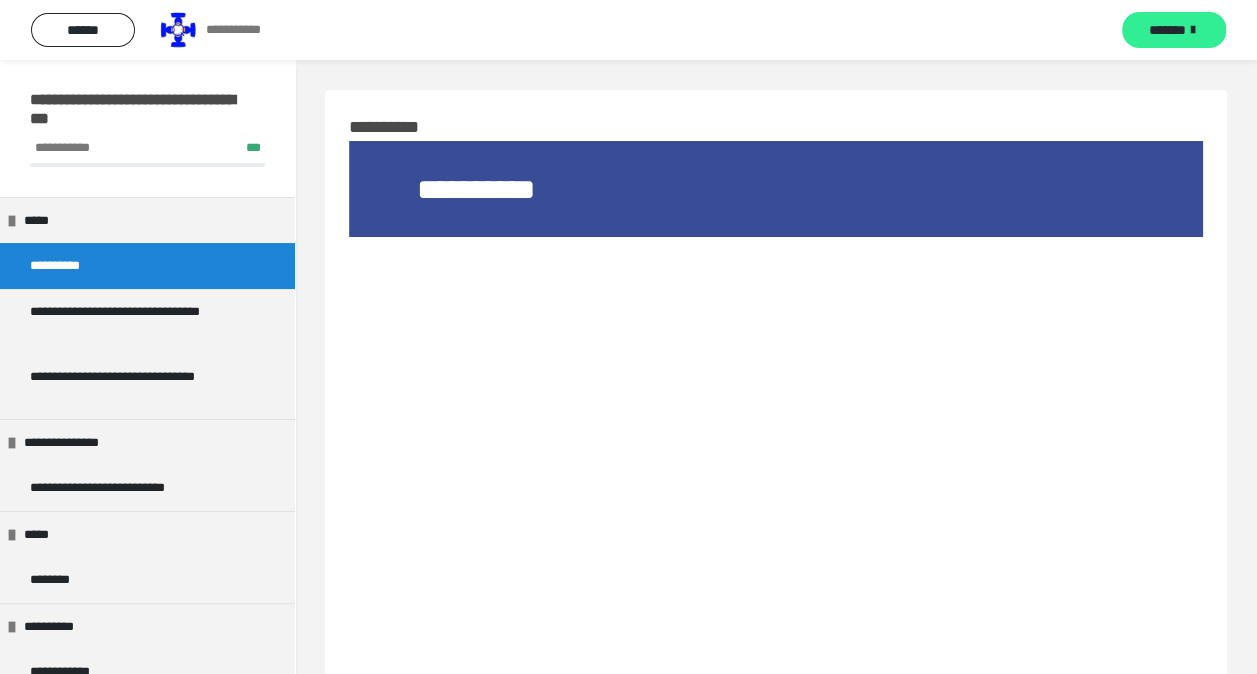 click on "*******" at bounding box center [1167, 30] 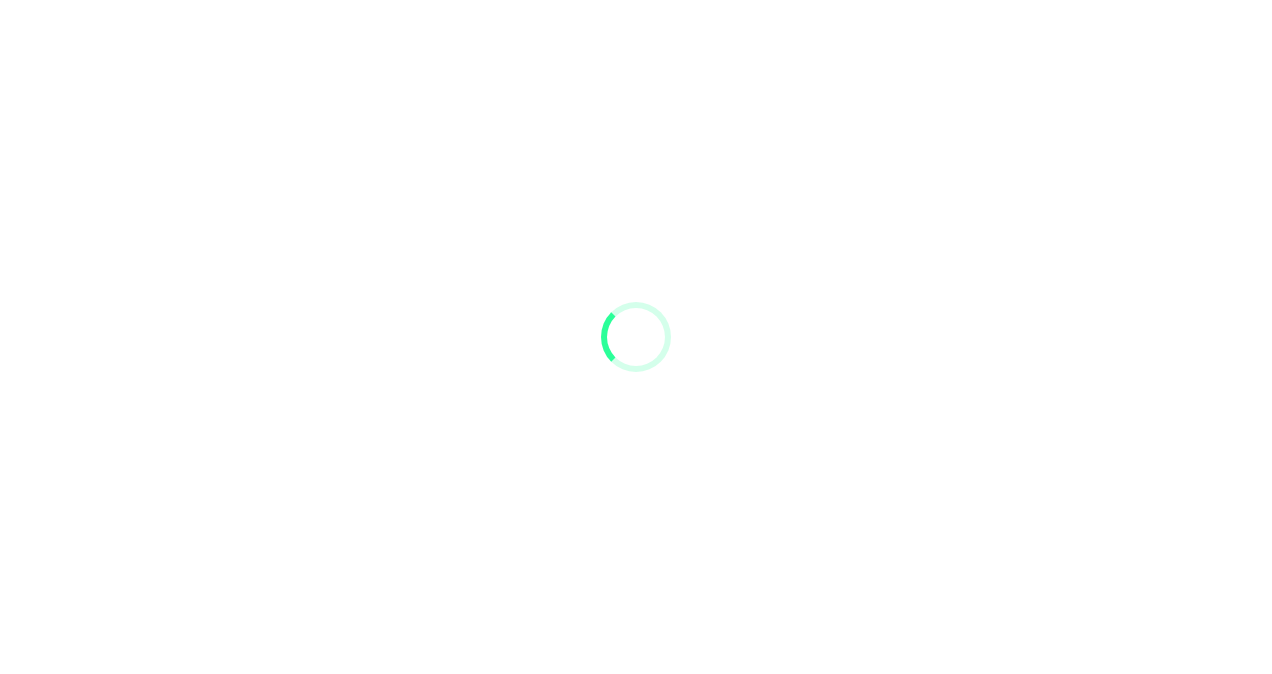 scroll, scrollTop: 0, scrollLeft: 0, axis: both 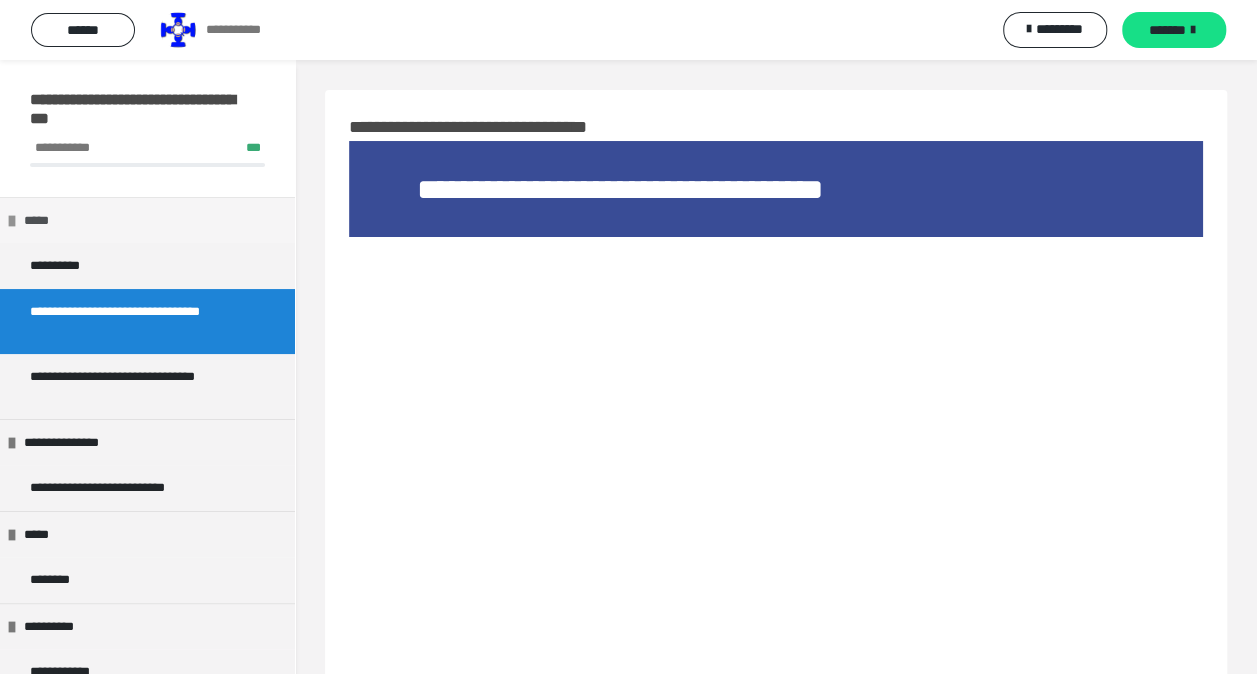 click on "*****" at bounding box center [147, 220] 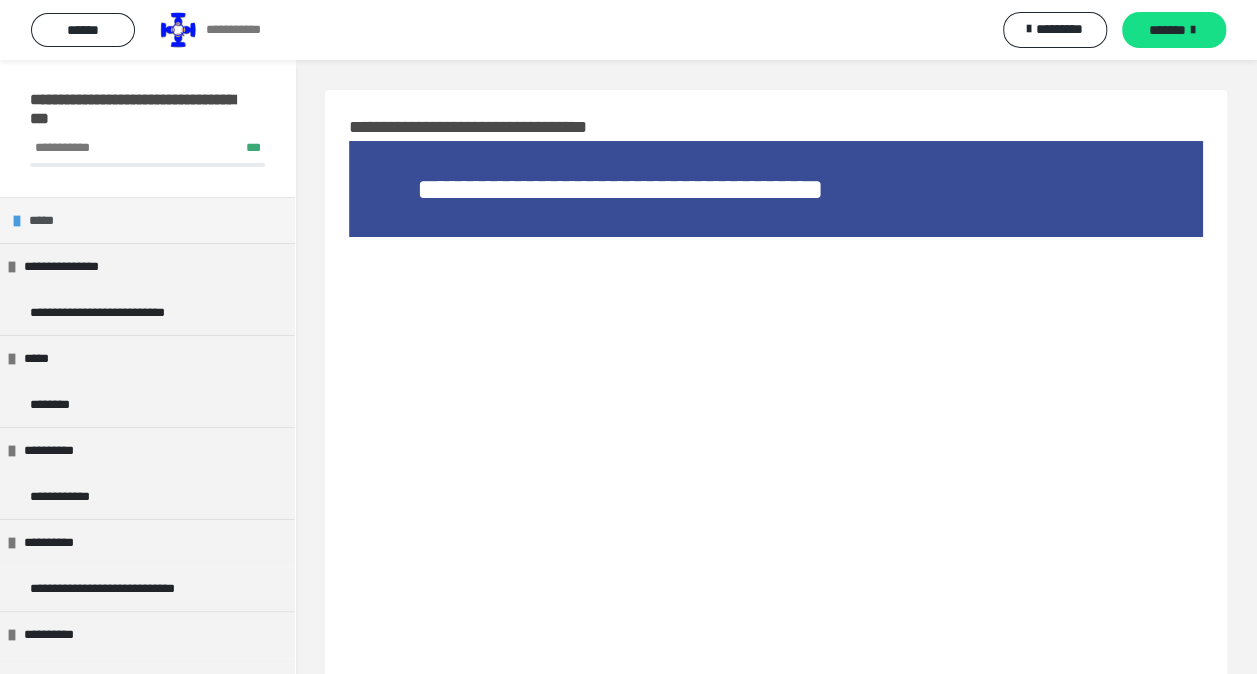 click at bounding box center [17, 221] 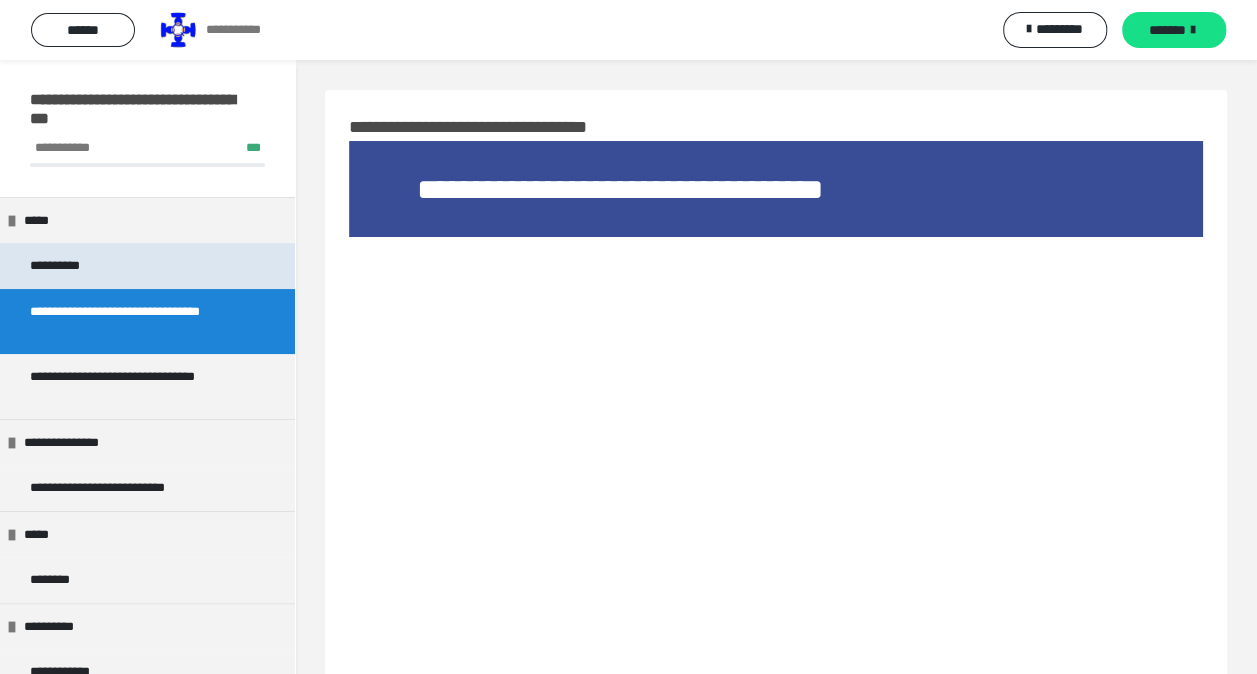 click on "**********" at bounding box center [65, 266] 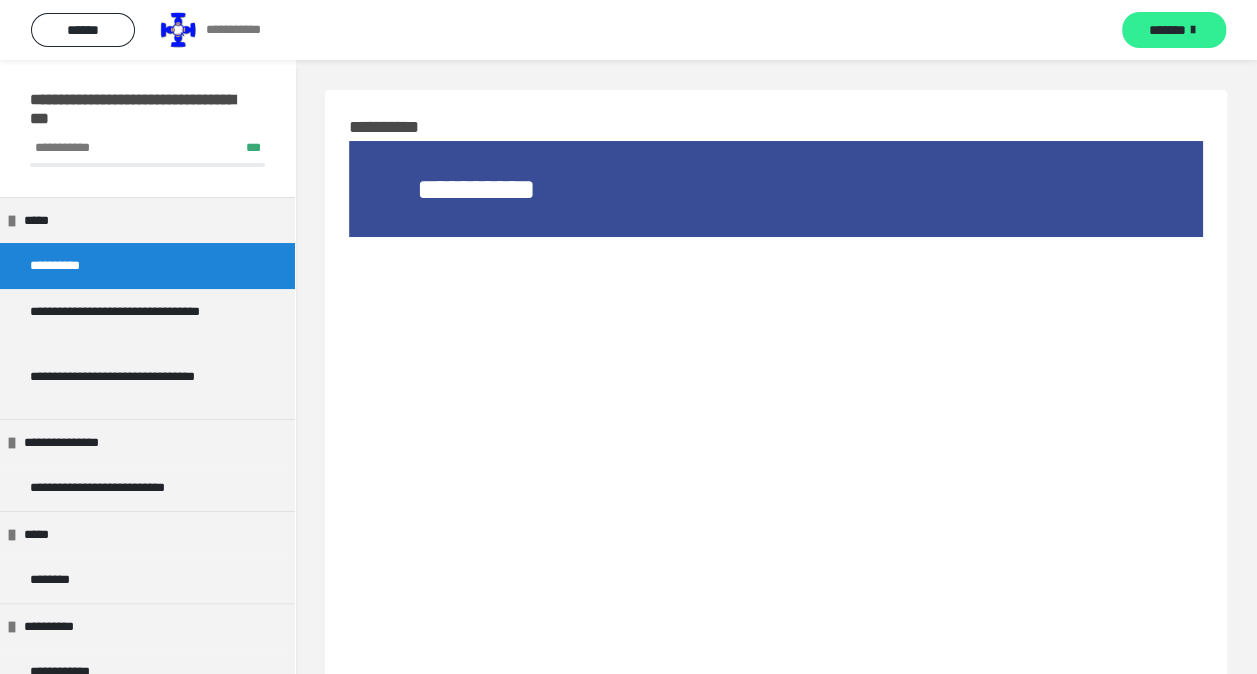 click on "*******" at bounding box center [1167, 30] 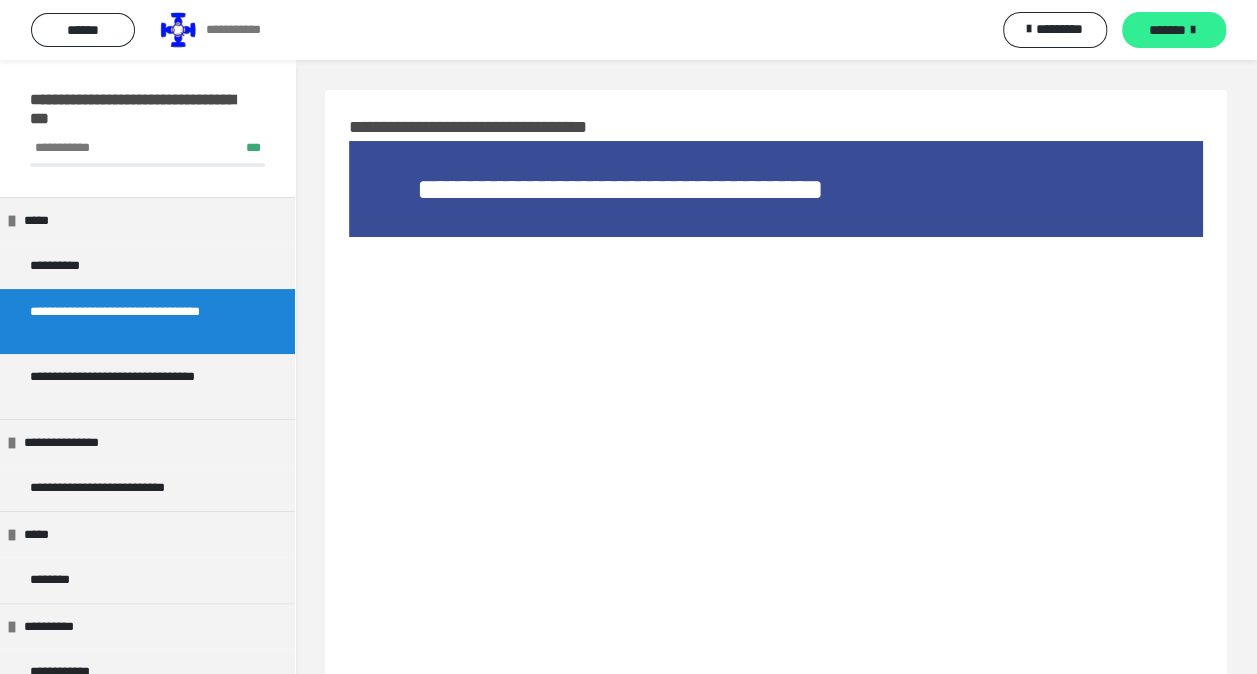 click on "*******" at bounding box center (1167, 30) 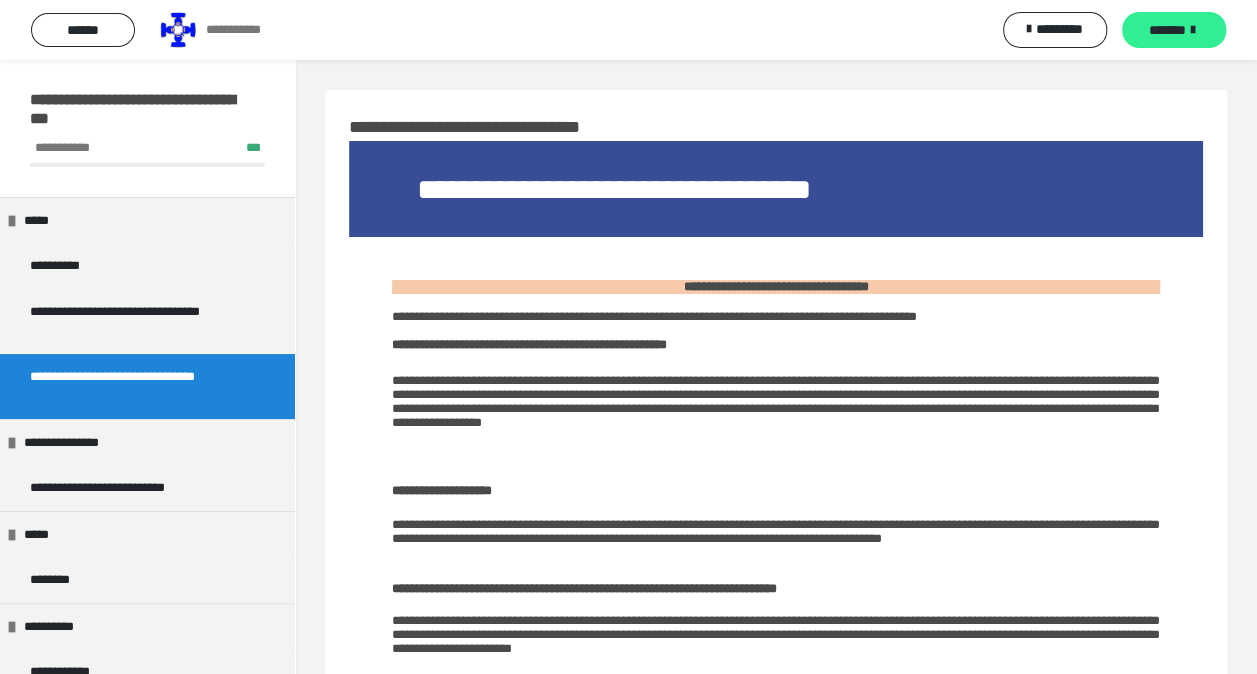 click on "*******" at bounding box center [1167, 30] 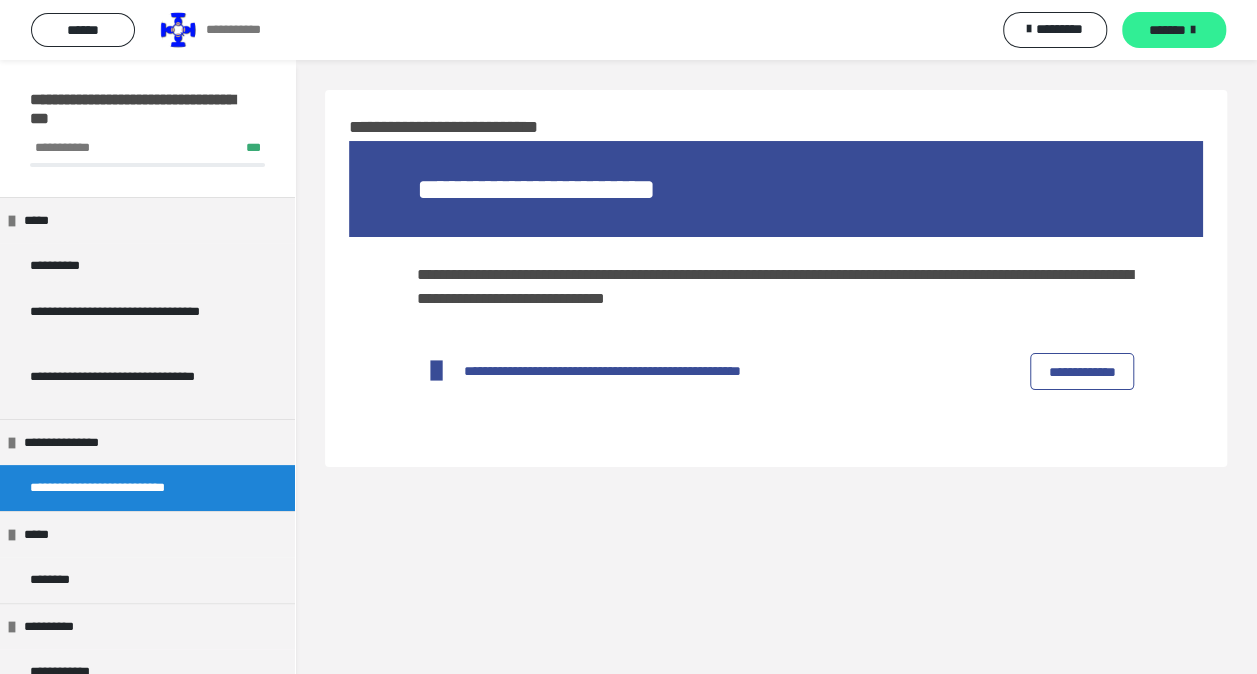 click on "*******" at bounding box center [1167, 30] 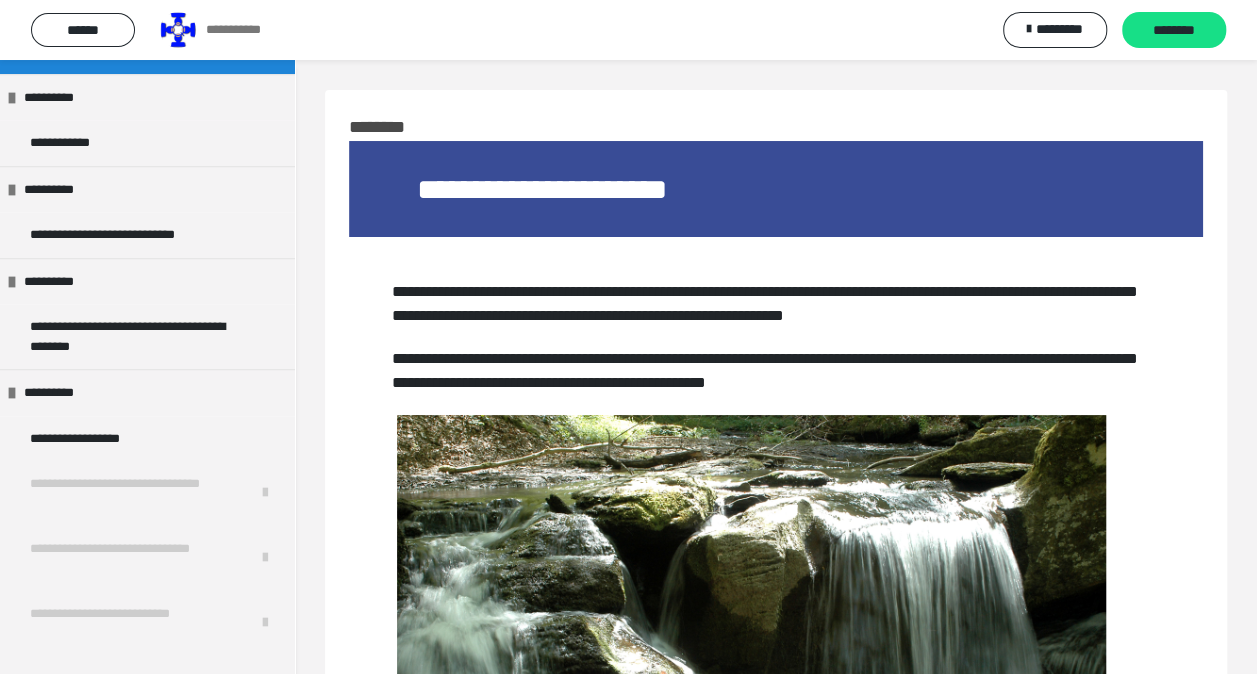 scroll, scrollTop: 0, scrollLeft: 0, axis: both 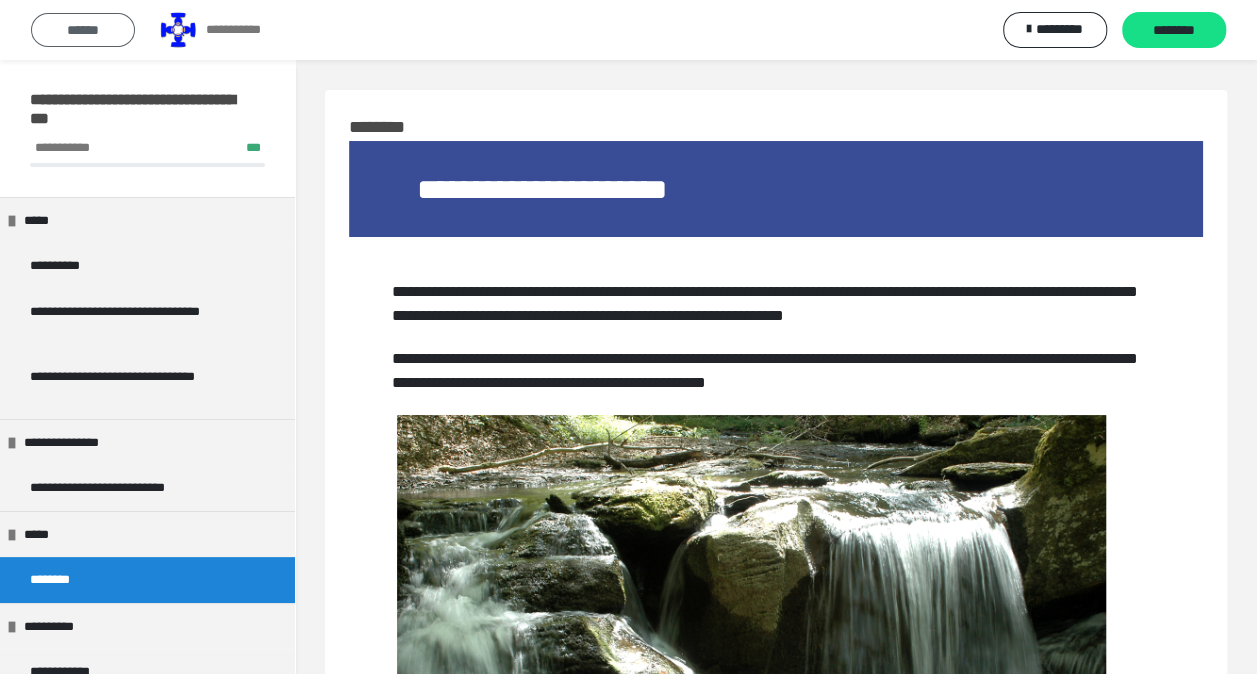 click on "******" at bounding box center (83, 30) 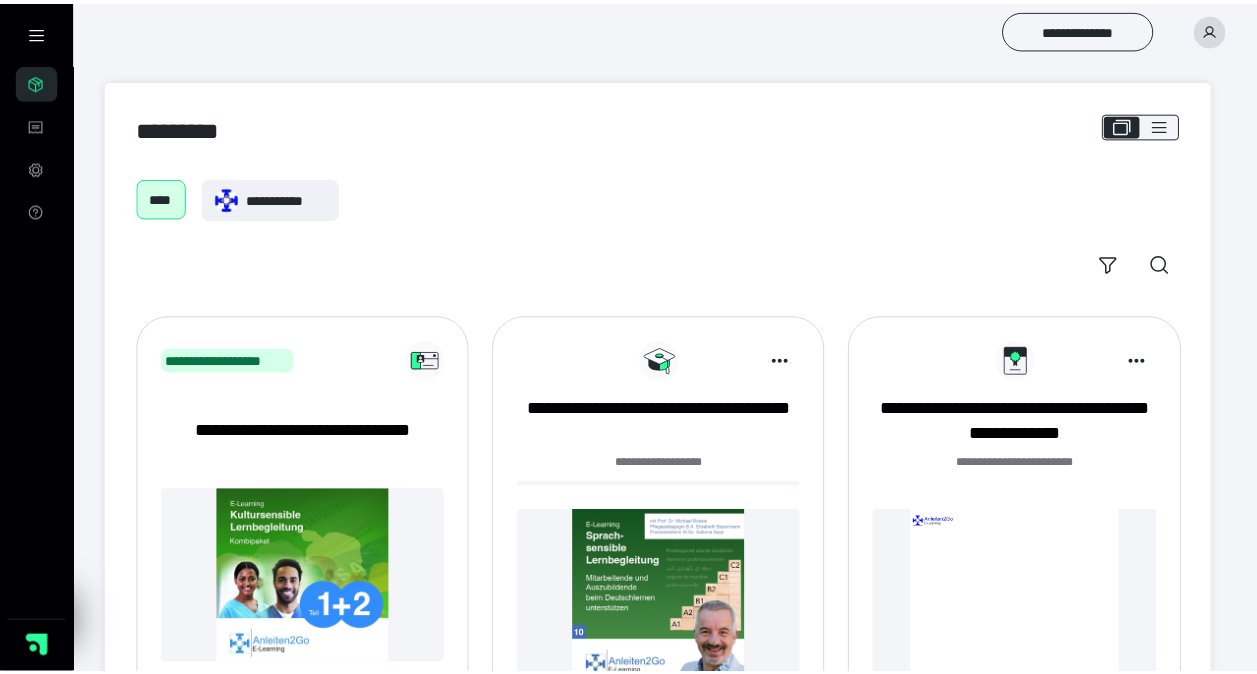 scroll, scrollTop: 253, scrollLeft: 0, axis: vertical 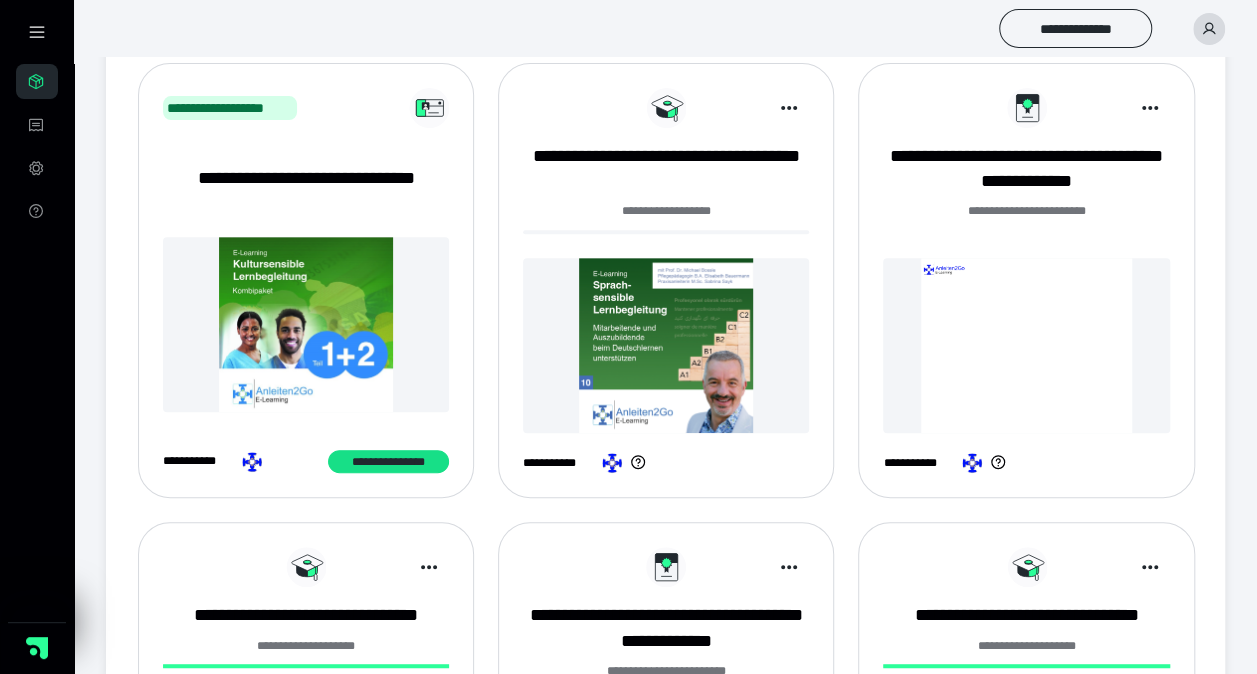 click at bounding box center [666, 345] 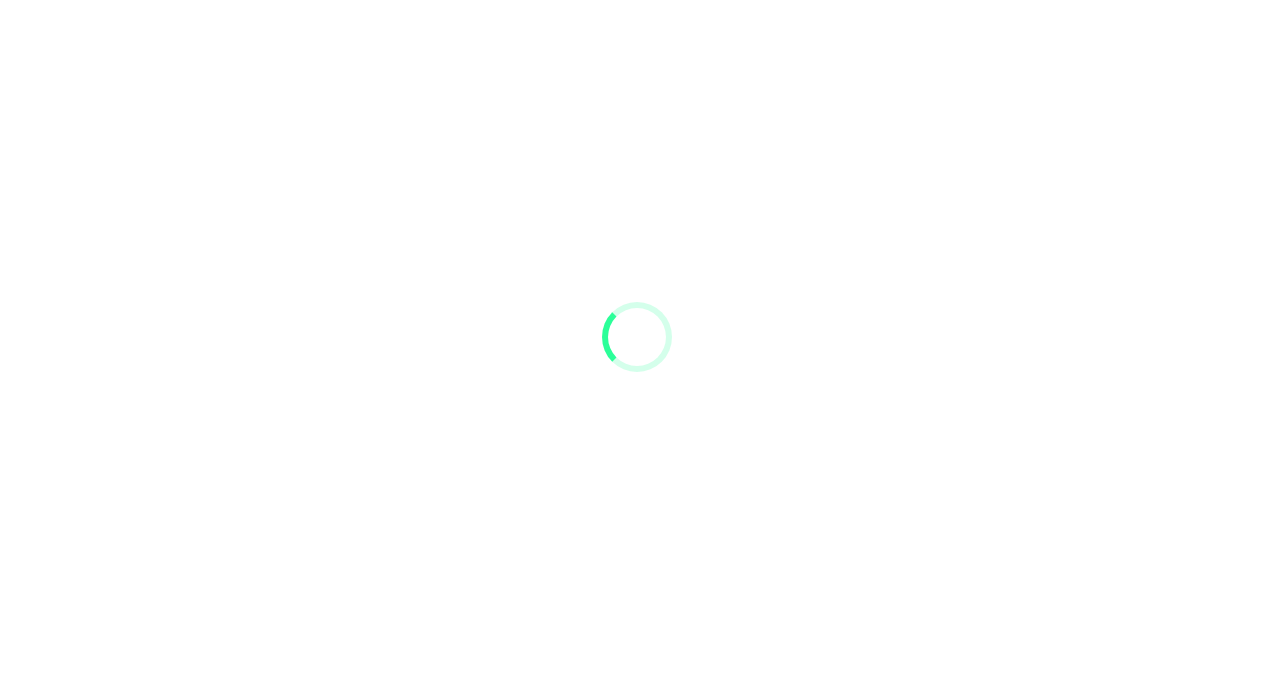 scroll, scrollTop: 0, scrollLeft: 0, axis: both 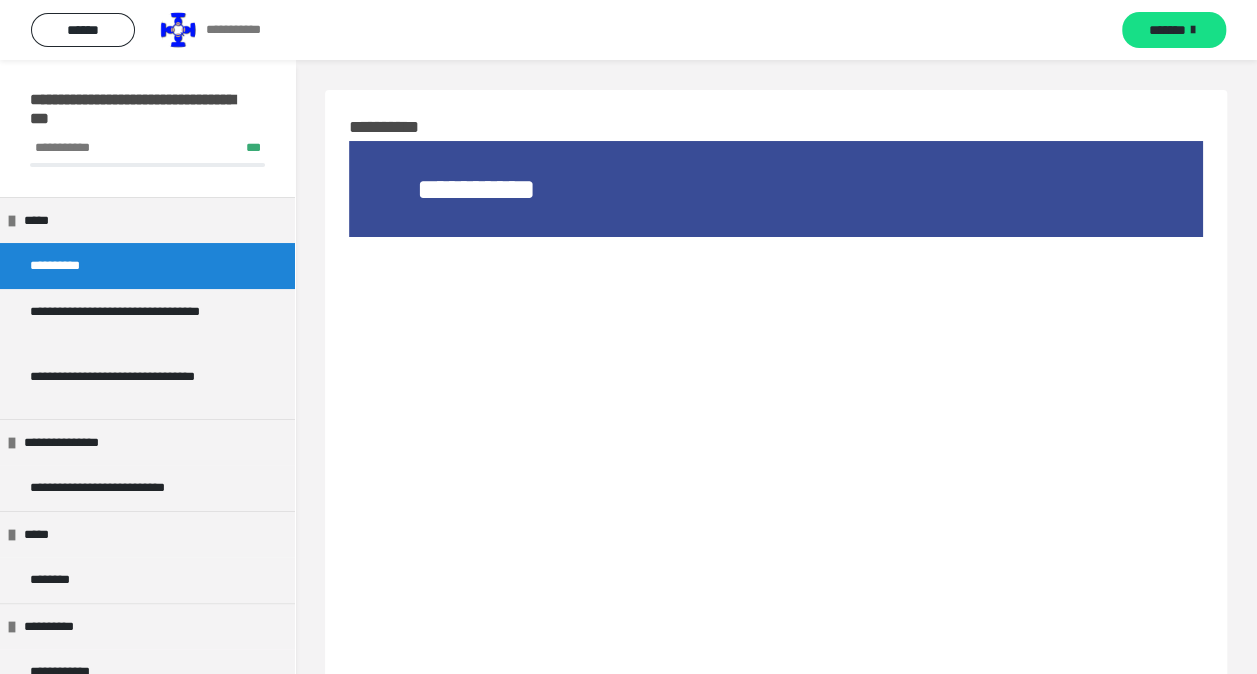 click on "**********" at bounding box center [65, 266] 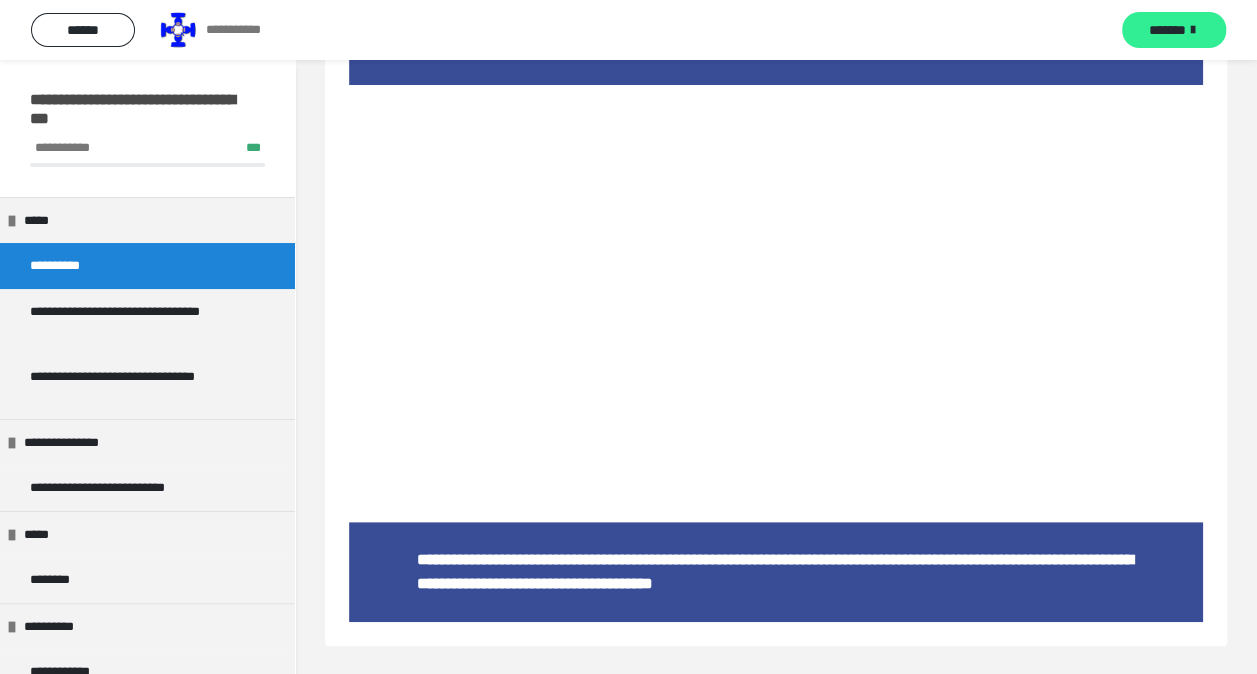 click on "*******" at bounding box center (1167, 30) 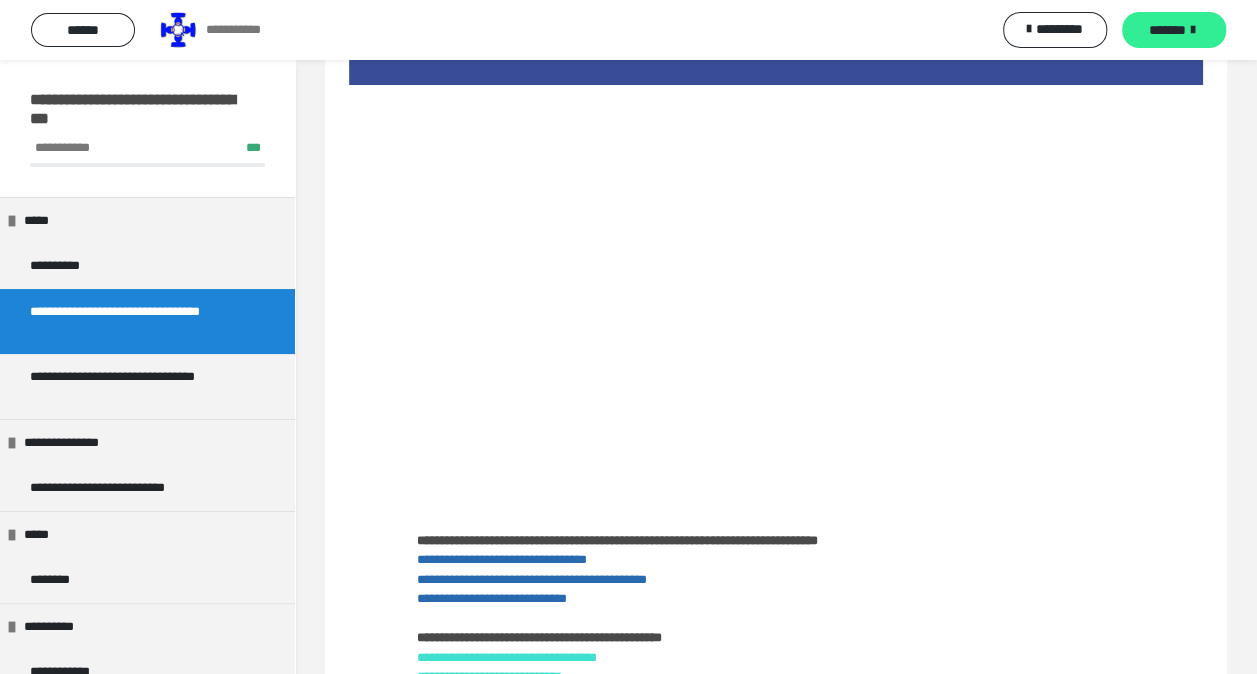 click on "*******" at bounding box center [1167, 30] 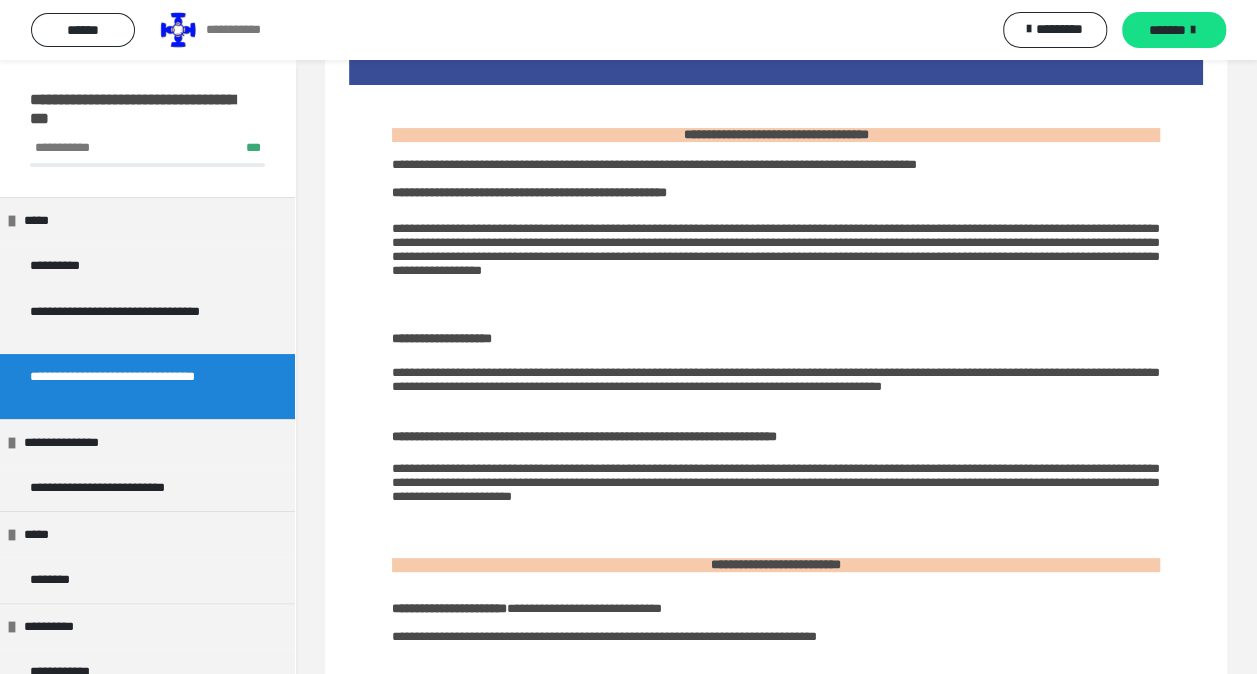 click on "**********" at bounding box center (147, 148) 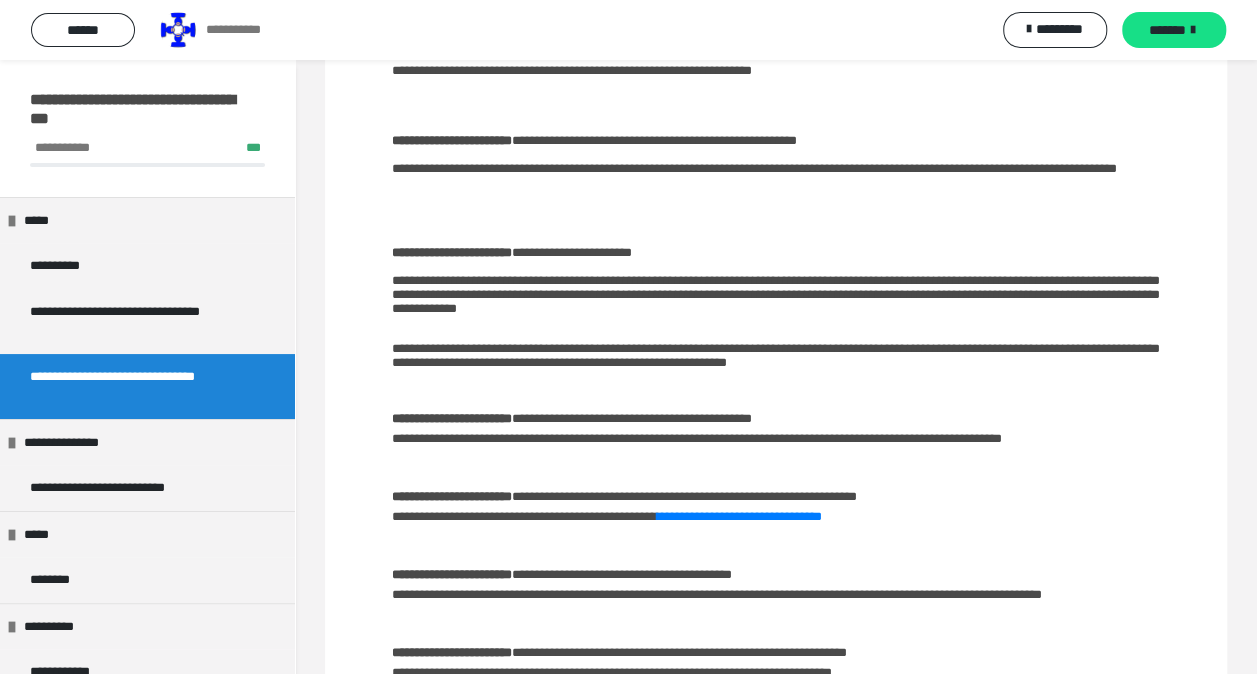 scroll, scrollTop: 1236, scrollLeft: 0, axis: vertical 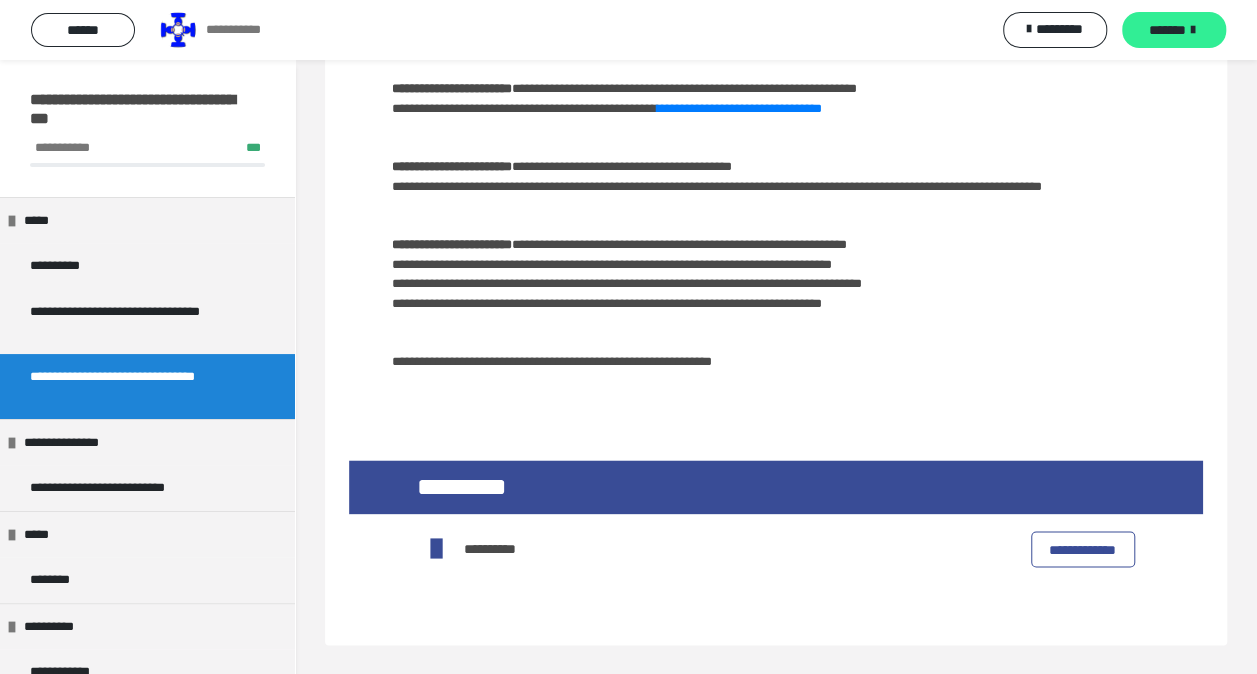 click on "*******" at bounding box center [1167, 30] 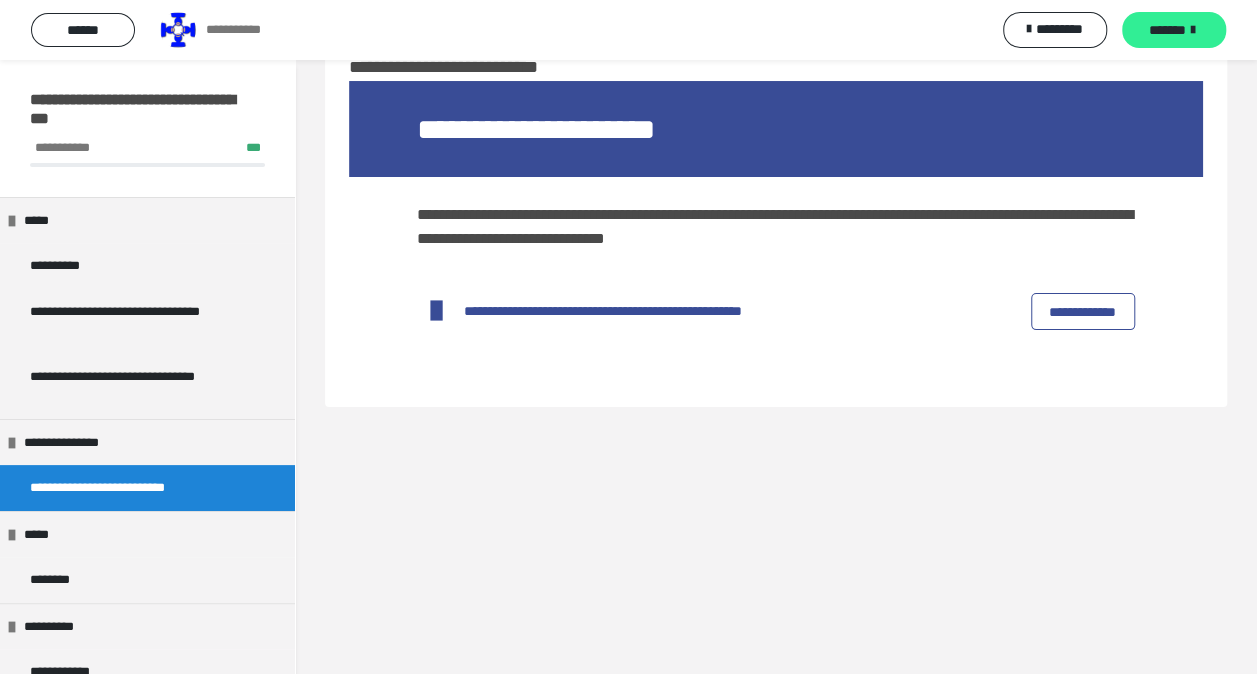 scroll, scrollTop: 60, scrollLeft: 0, axis: vertical 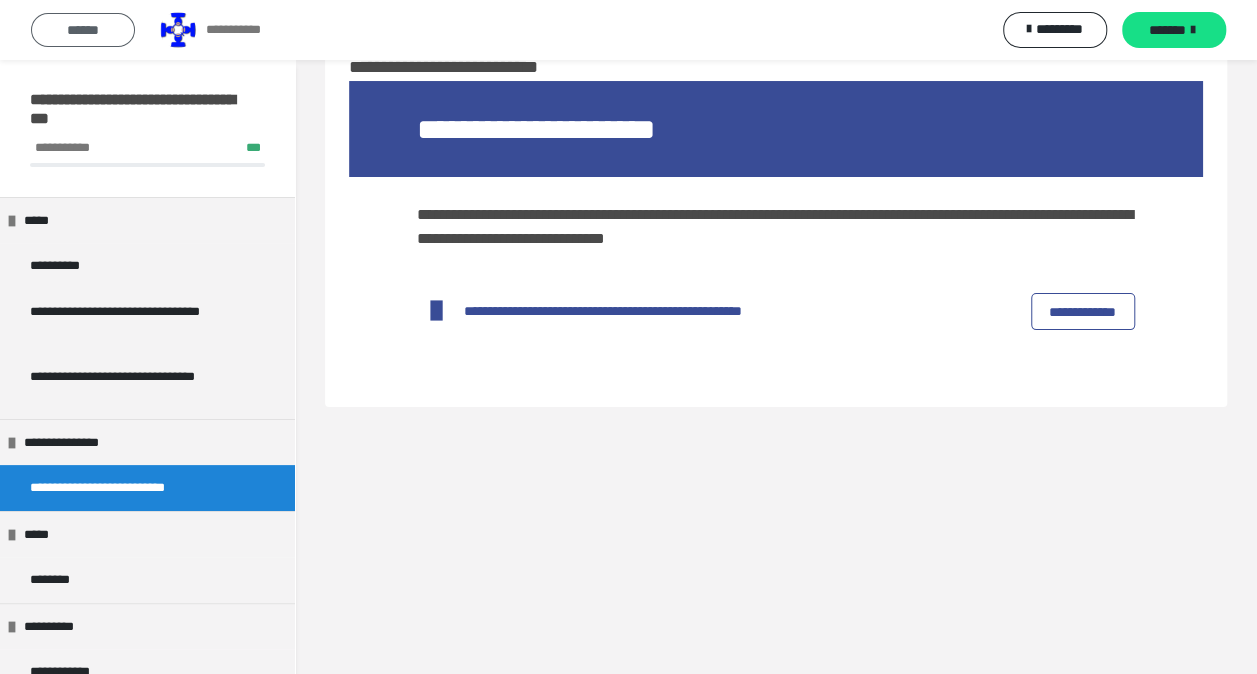 click on "******" at bounding box center (83, 30) 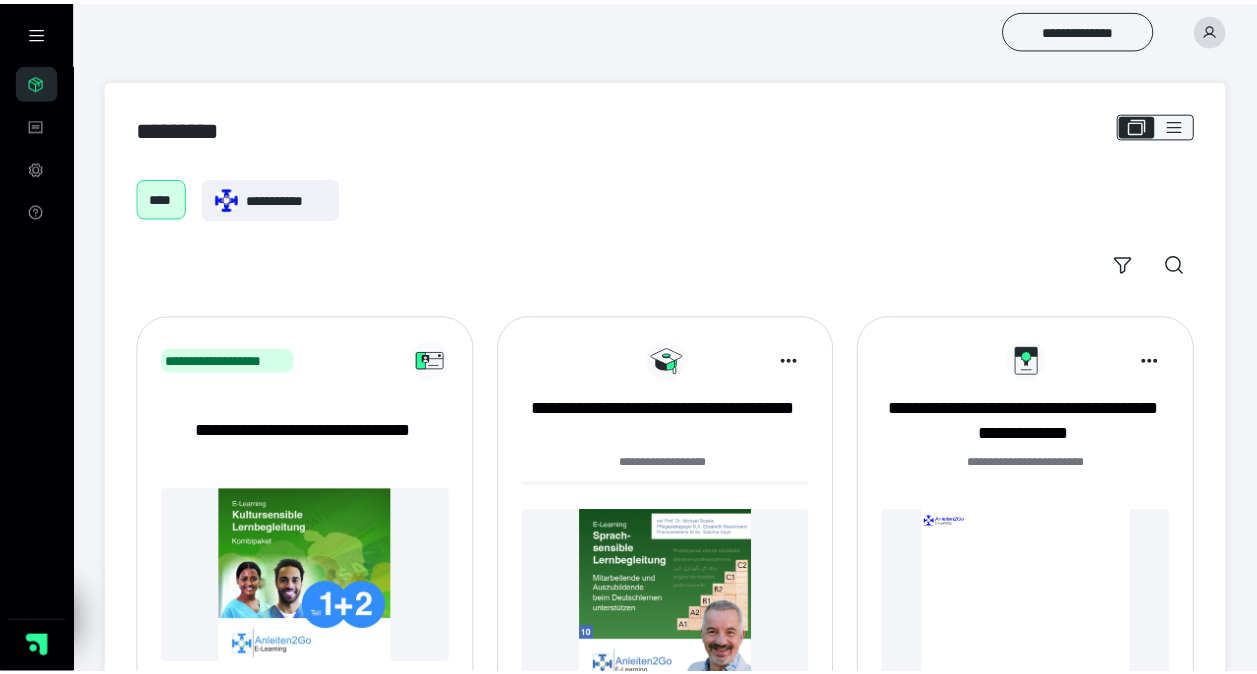 scroll, scrollTop: 253, scrollLeft: 0, axis: vertical 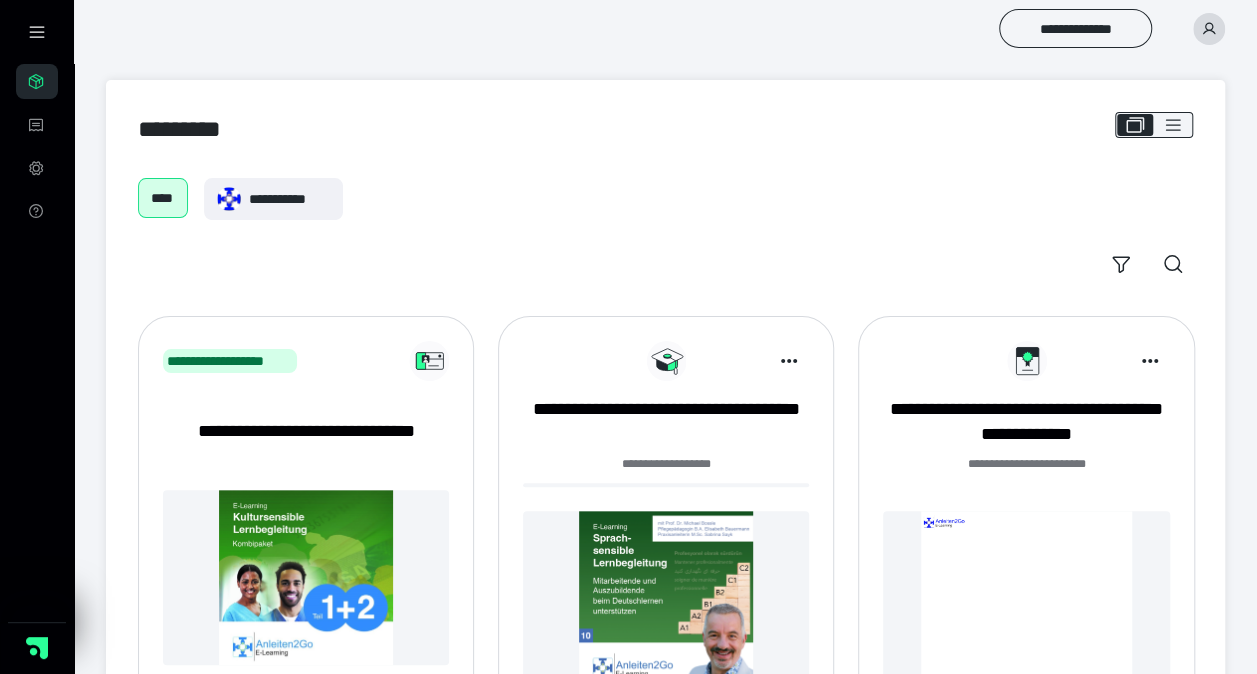 click 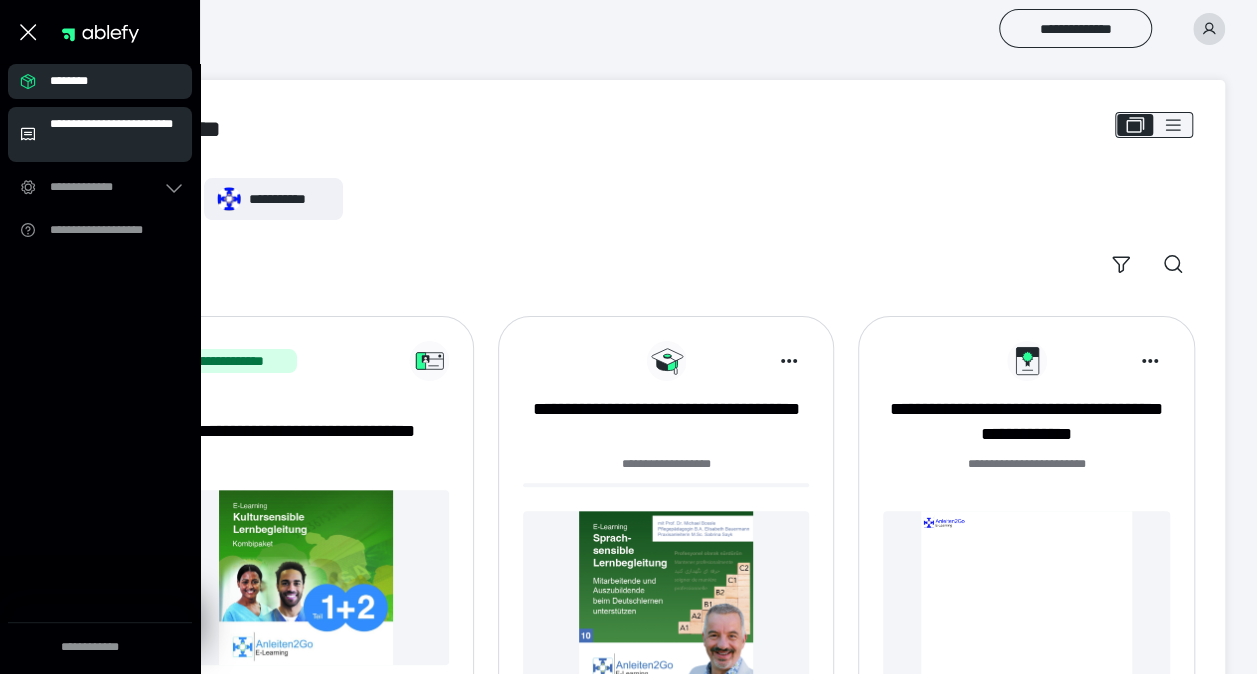 click on "**********" at bounding box center (115, 134) 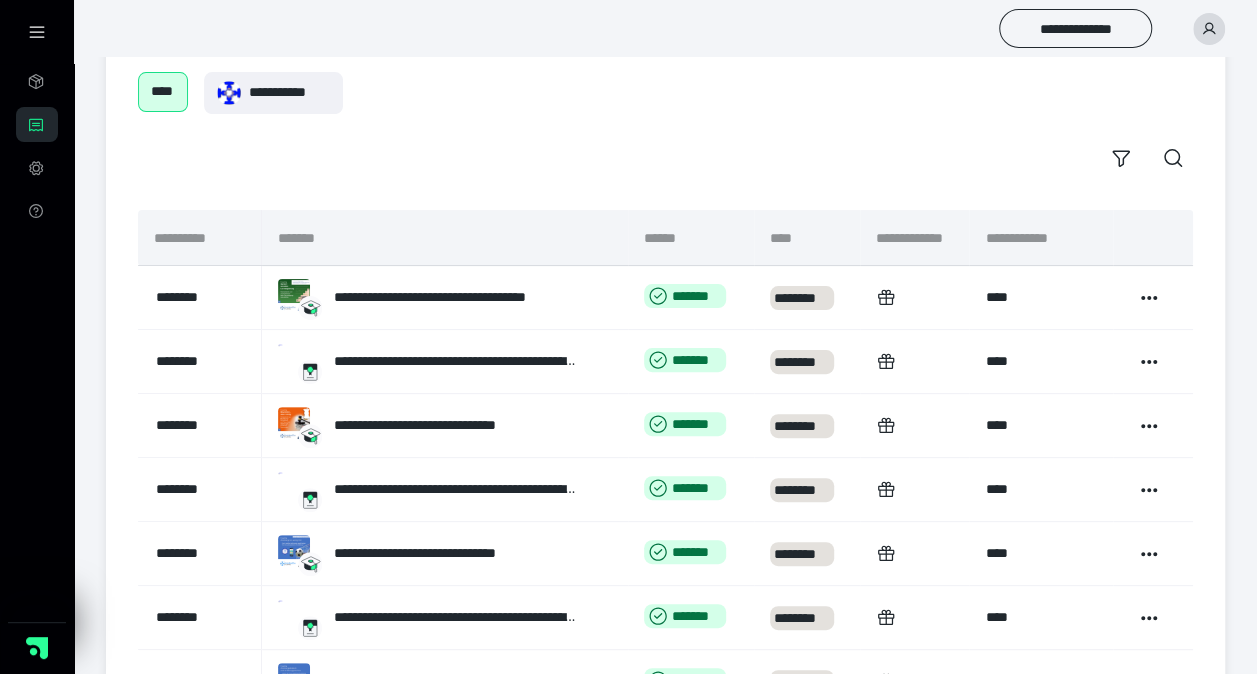 scroll, scrollTop: 102, scrollLeft: 0, axis: vertical 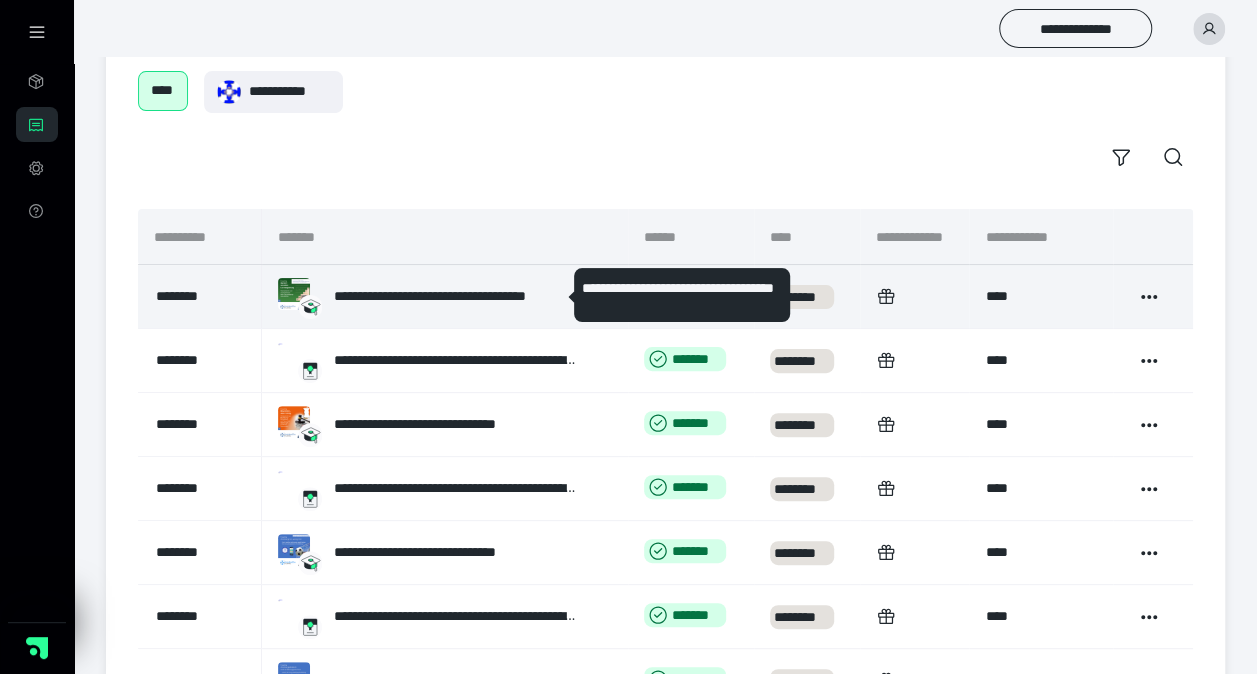 click on "**********" at bounding box center (456, 296) 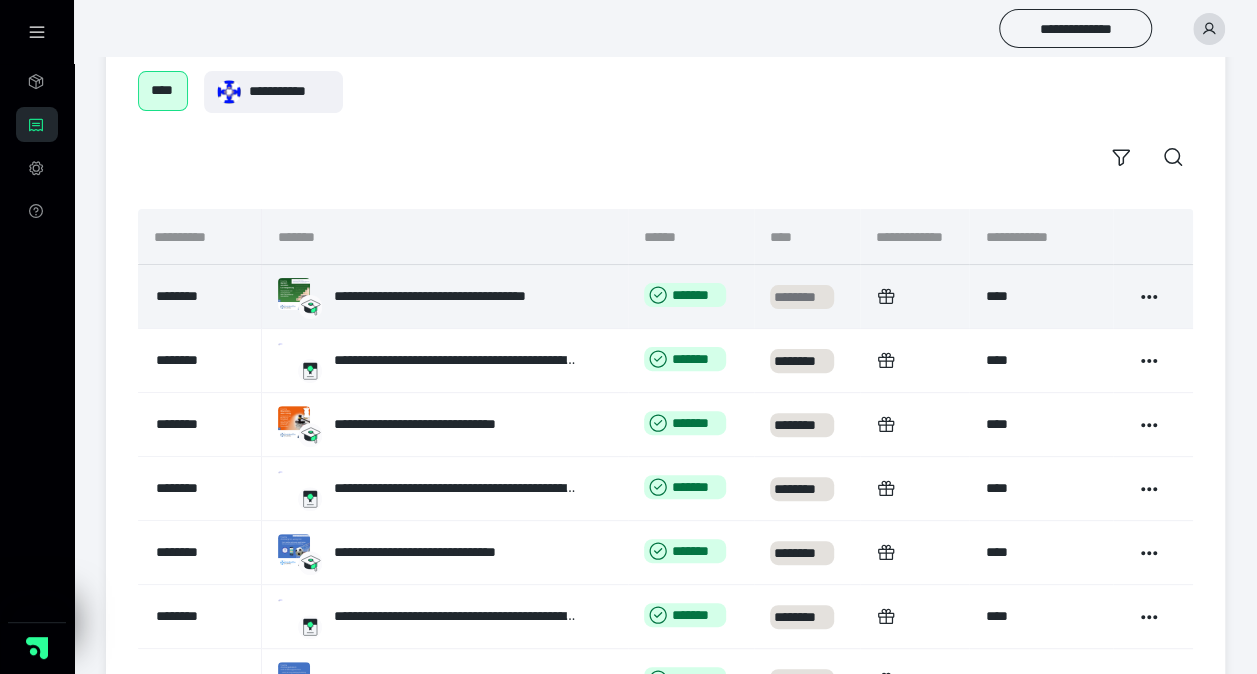 click on "********" at bounding box center (802, 297) 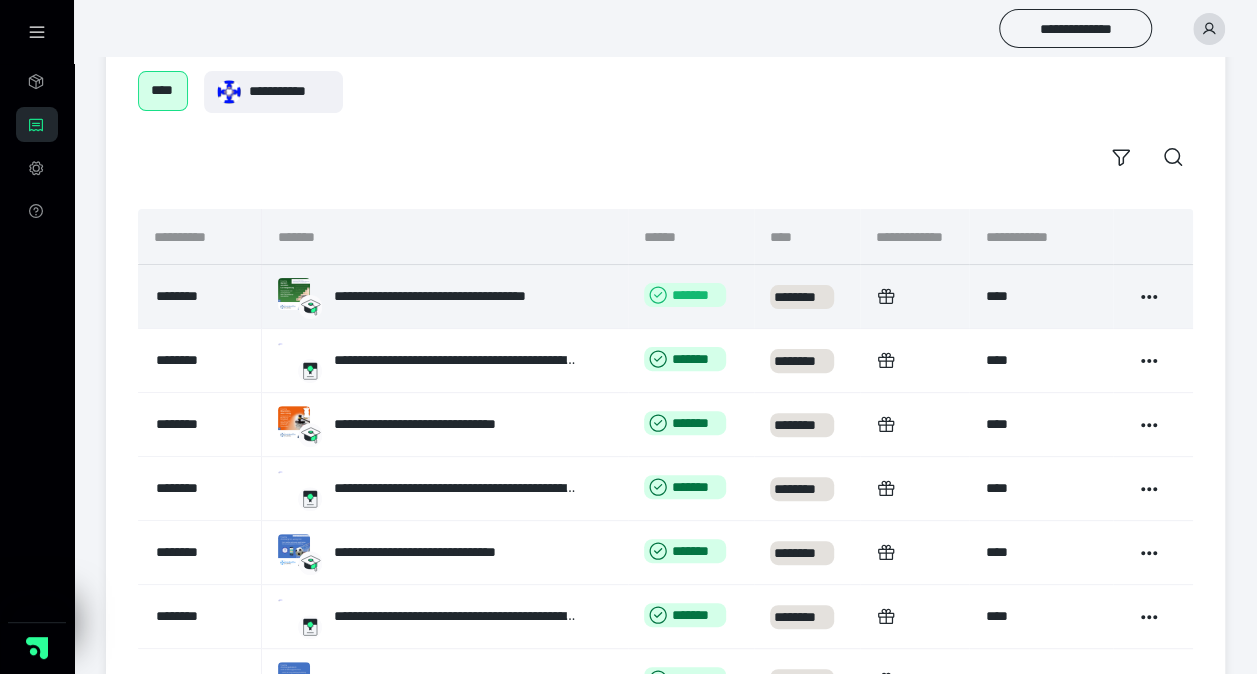click on "*******" at bounding box center [685, 295] 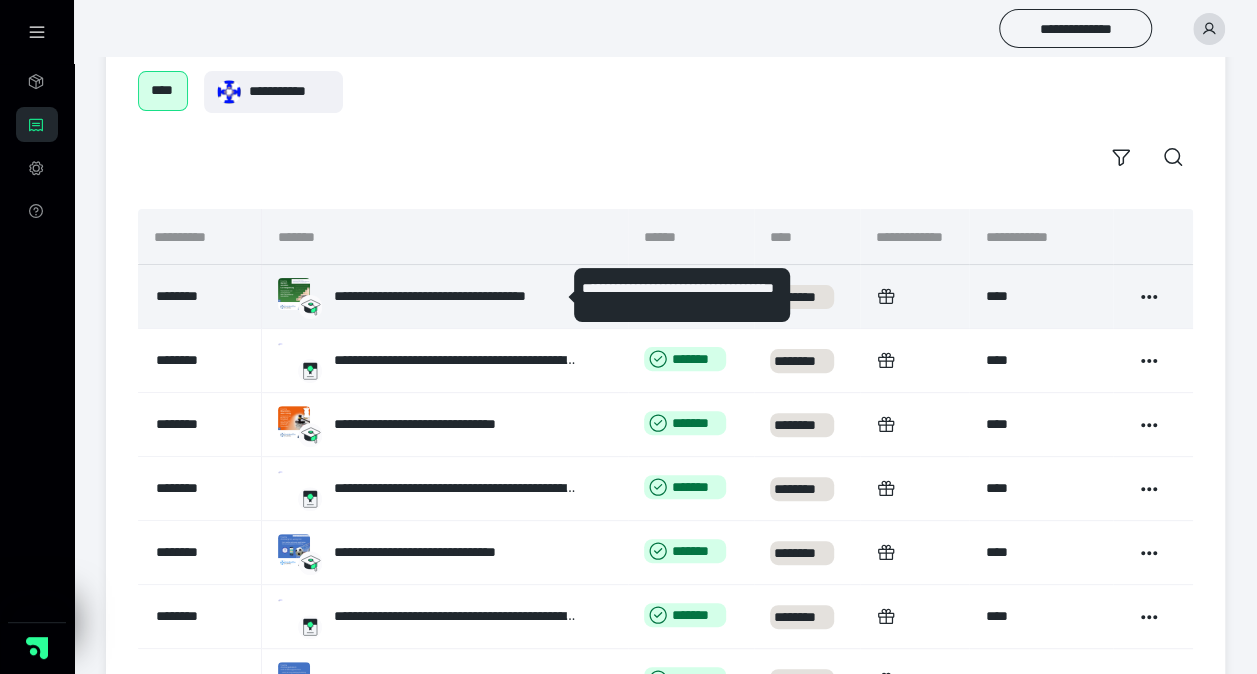 click on "**********" at bounding box center (456, 296) 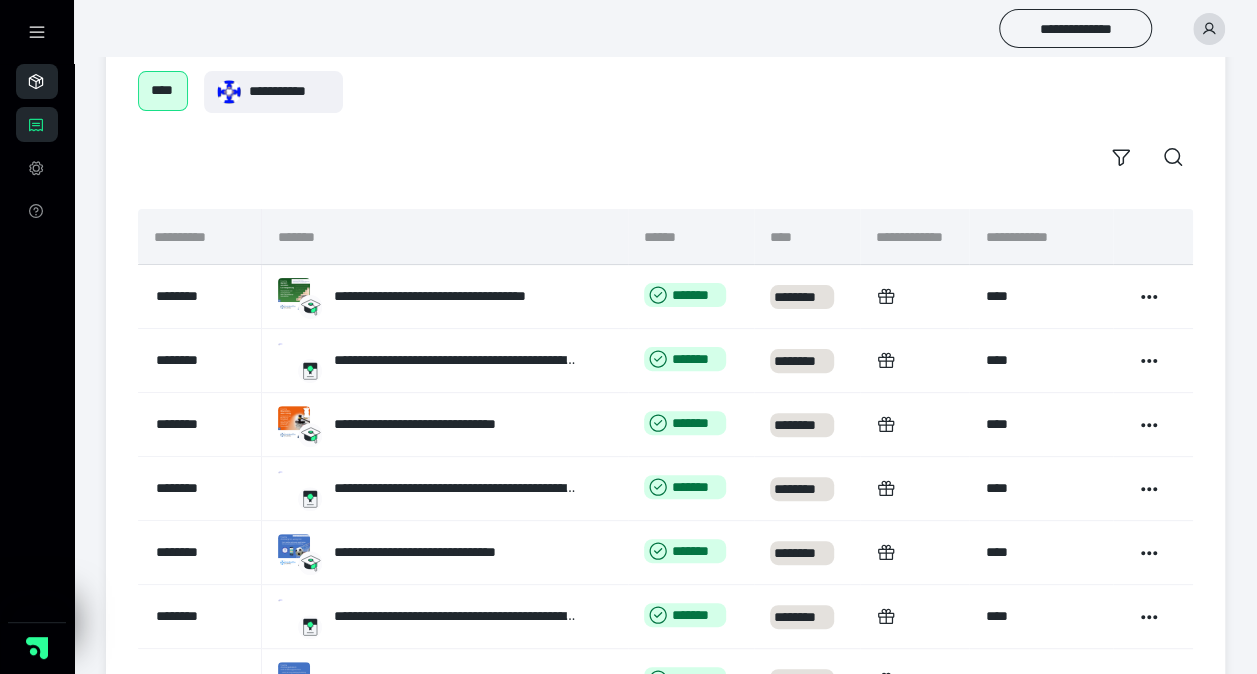 click 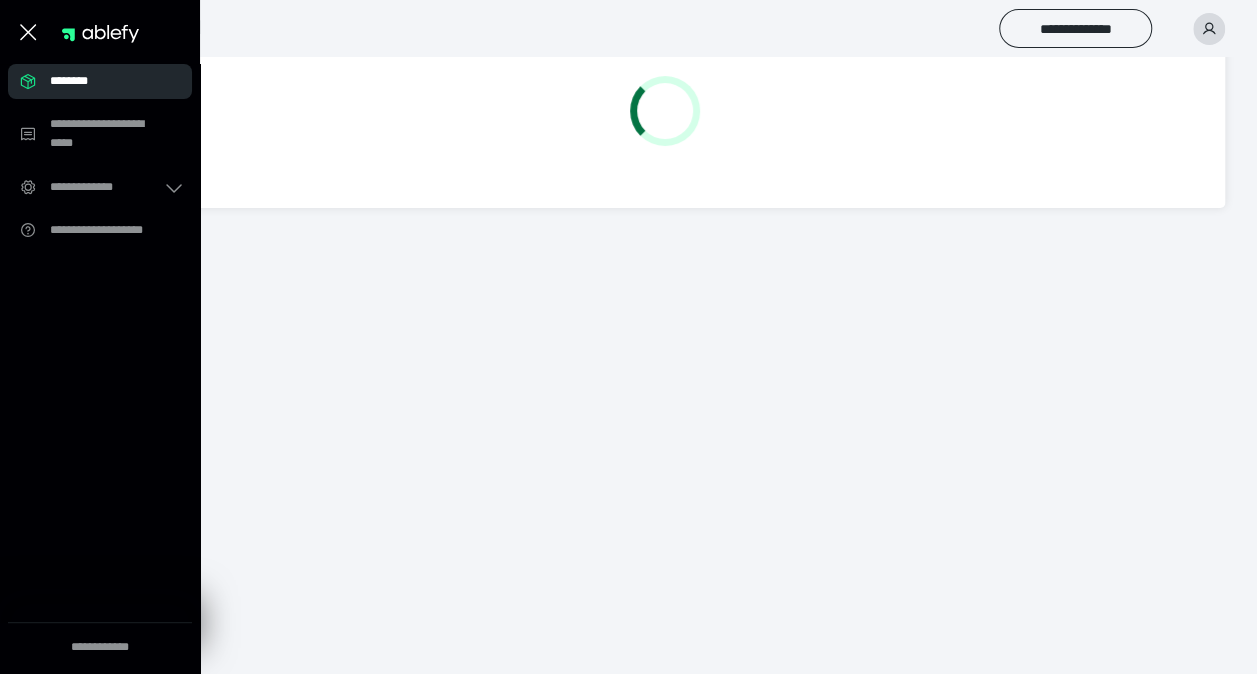 scroll, scrollTop: 0, scrollLeft: 0, axis: both 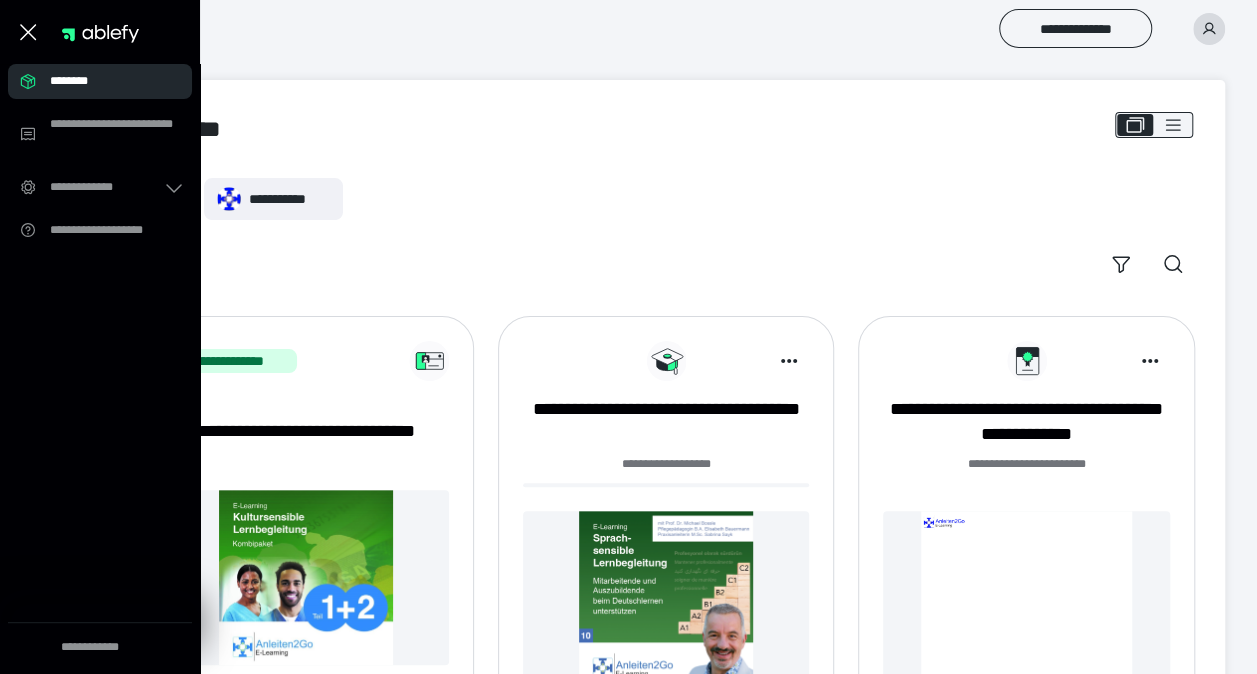 click on "**********" at bounding box center (665, 1121) 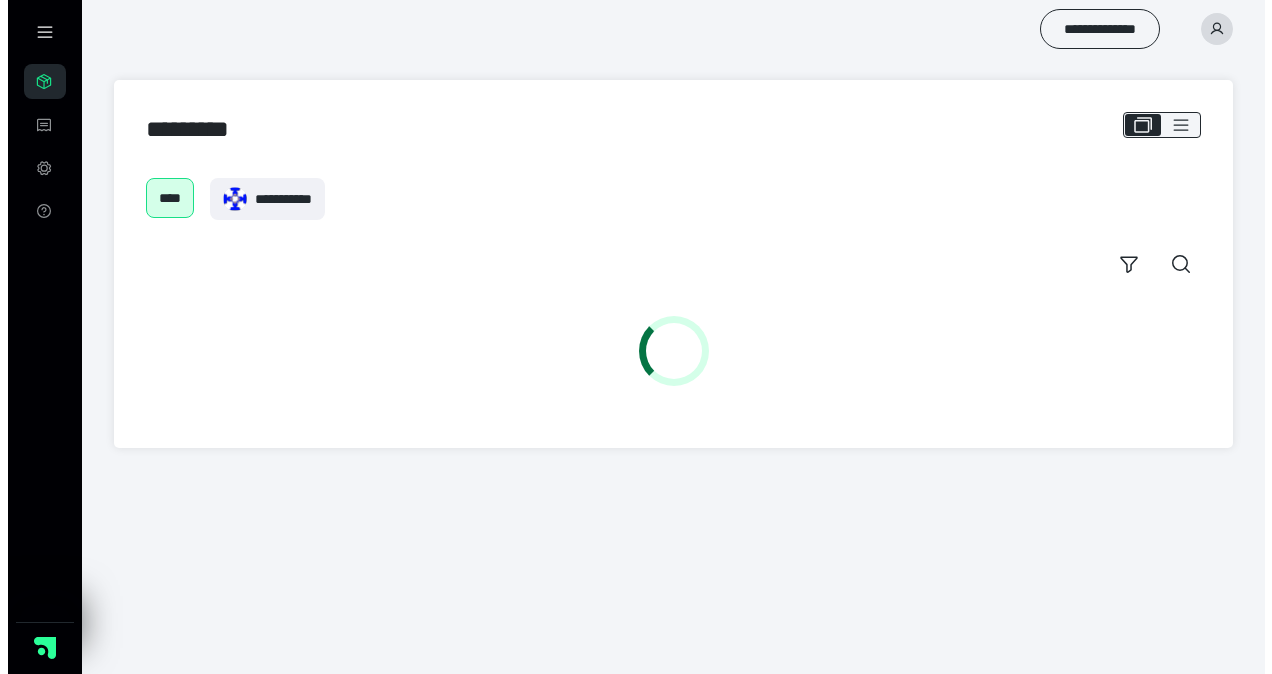 scroll, scrollTop: 0, scrollLeft: 0, axis: both 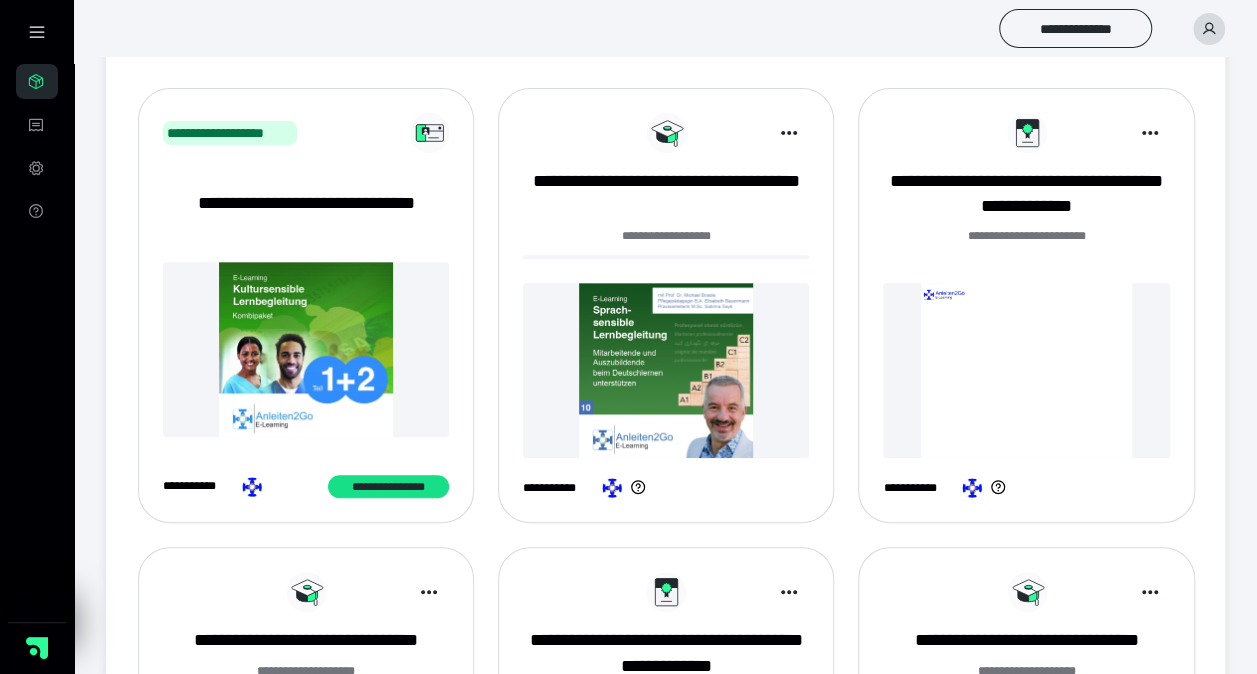 click at bounding box center [666, 370] 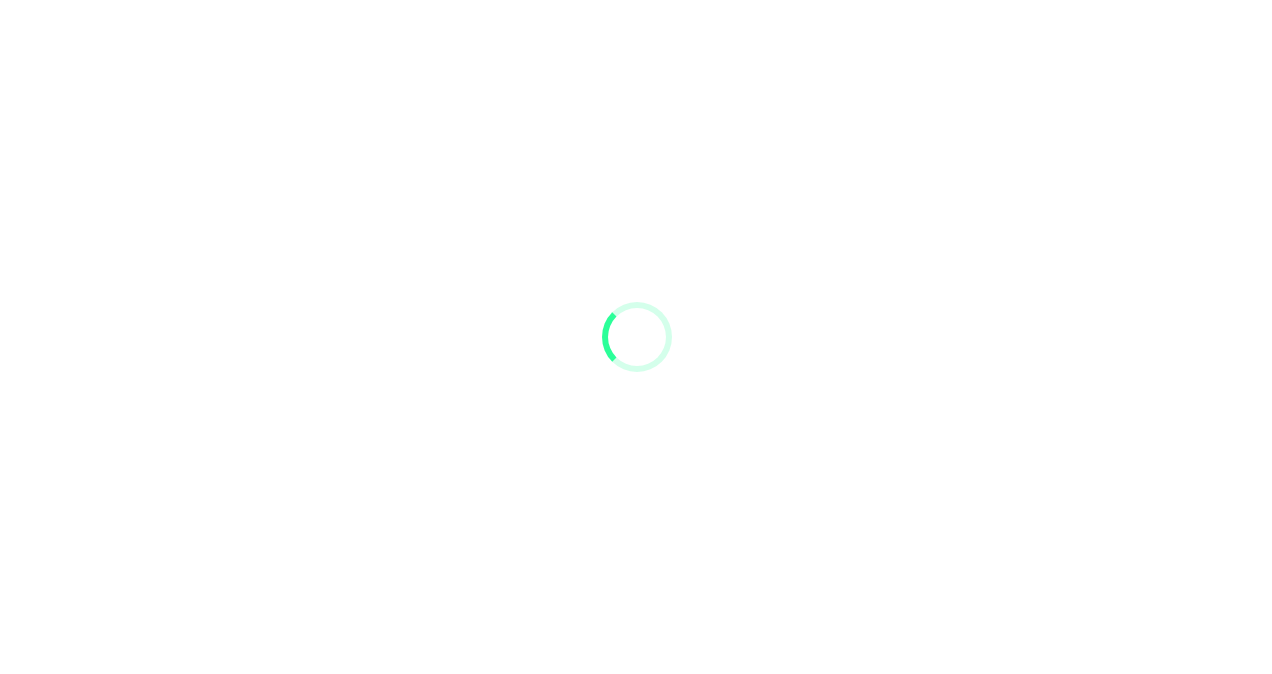 scroll, scrollTop: 0, scrollLeft: 0, axis: both 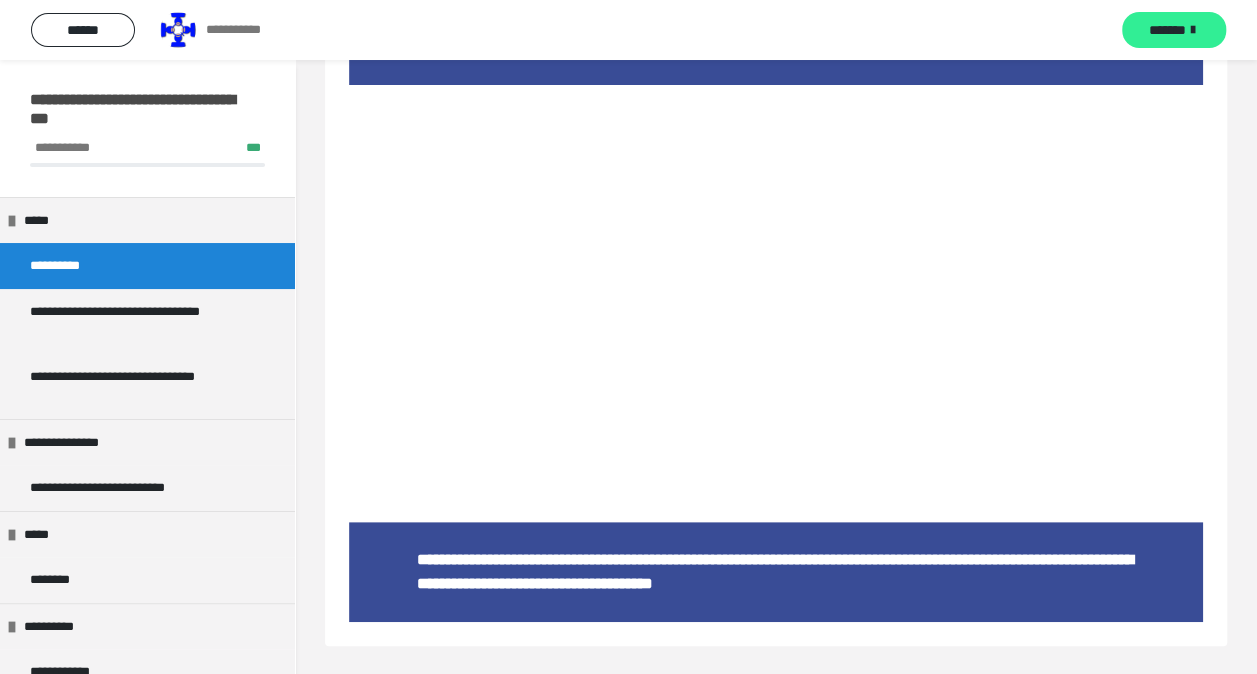click on "*******" at bounding box center (1174, 30) 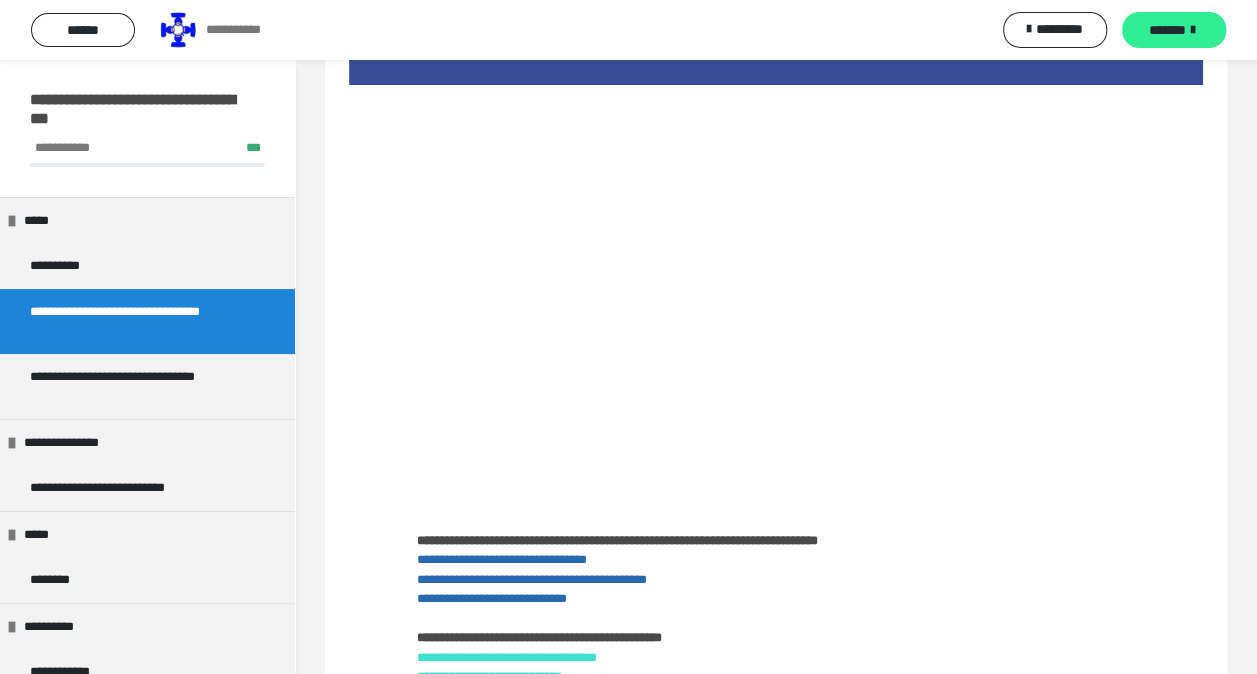click on "*******" at bounding box center (1174, 30) 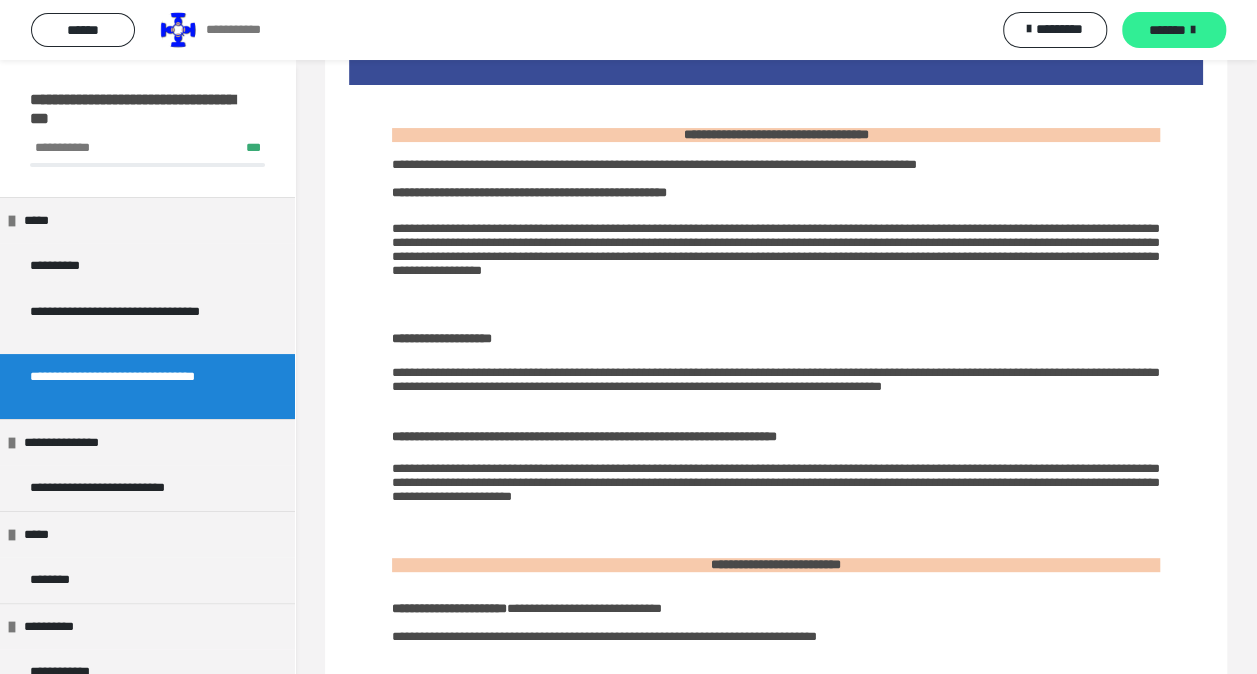 click on "*******" at bounding box center (1174, 30) 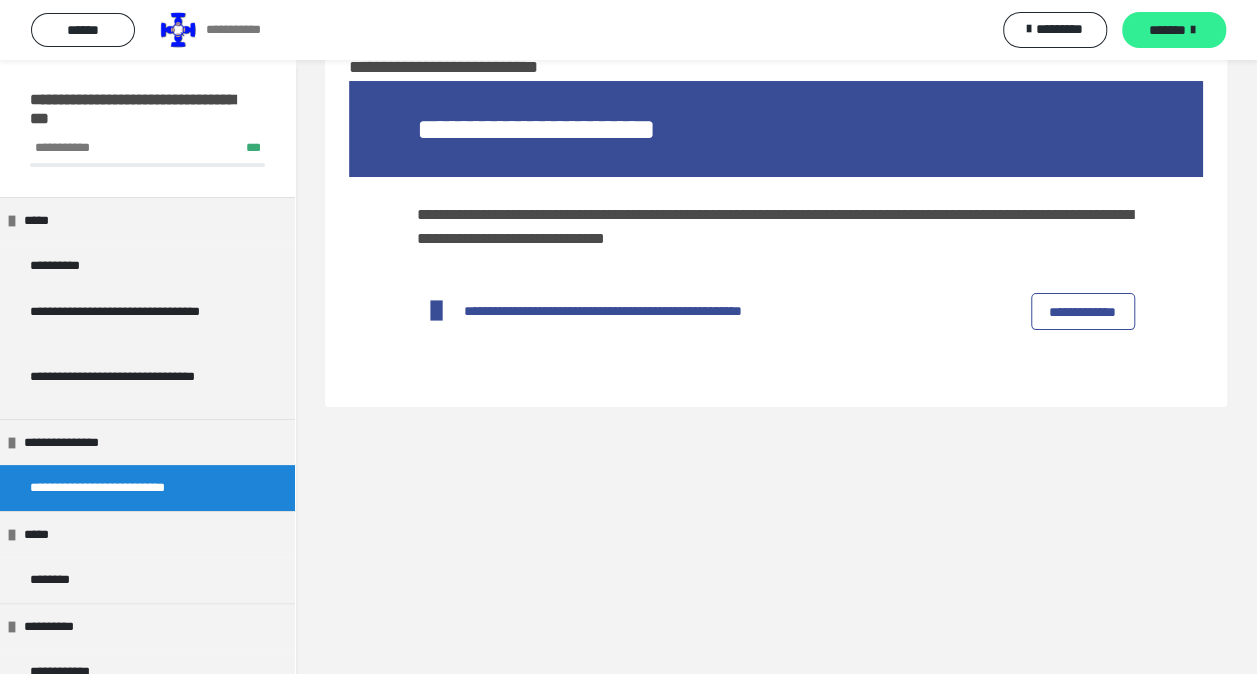 scroll, scrollTop: 60, scrollLeft: 0, axis: vertical 